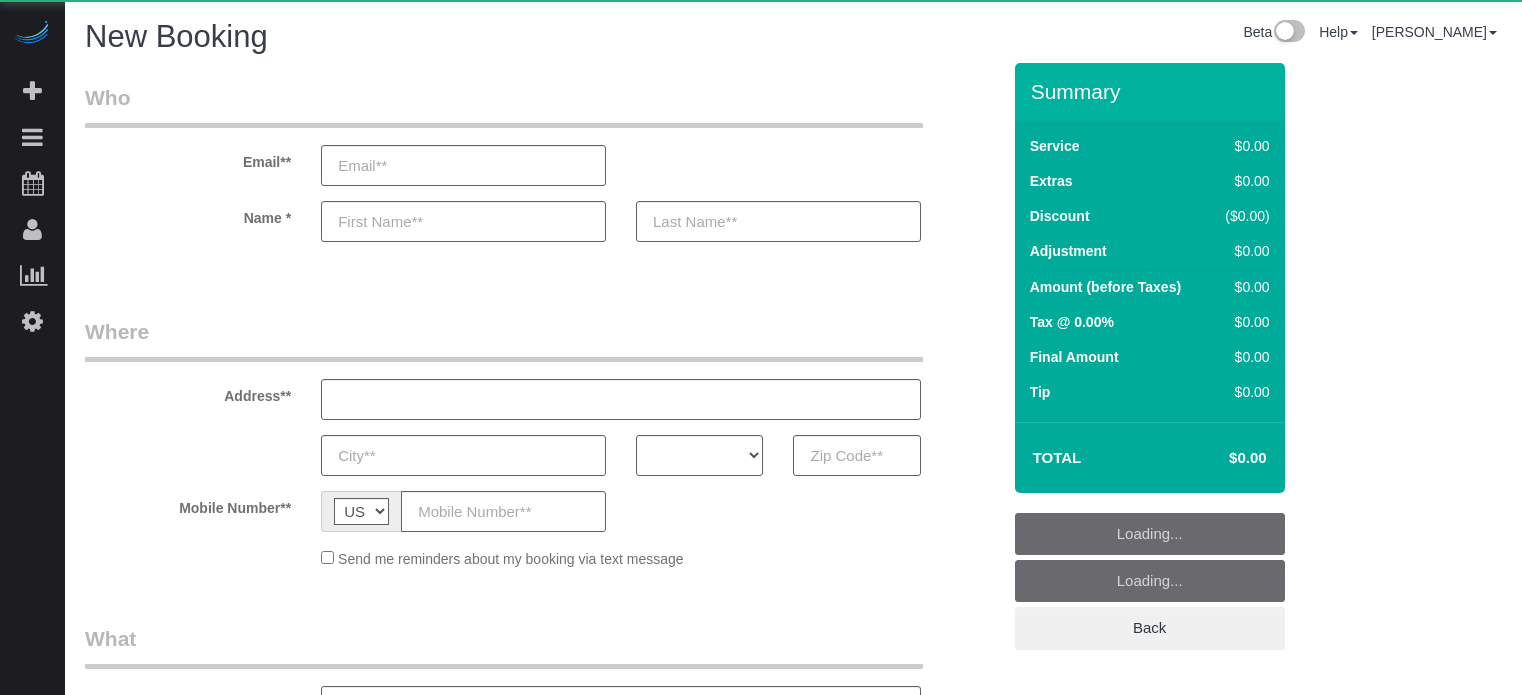 select on "number:9" 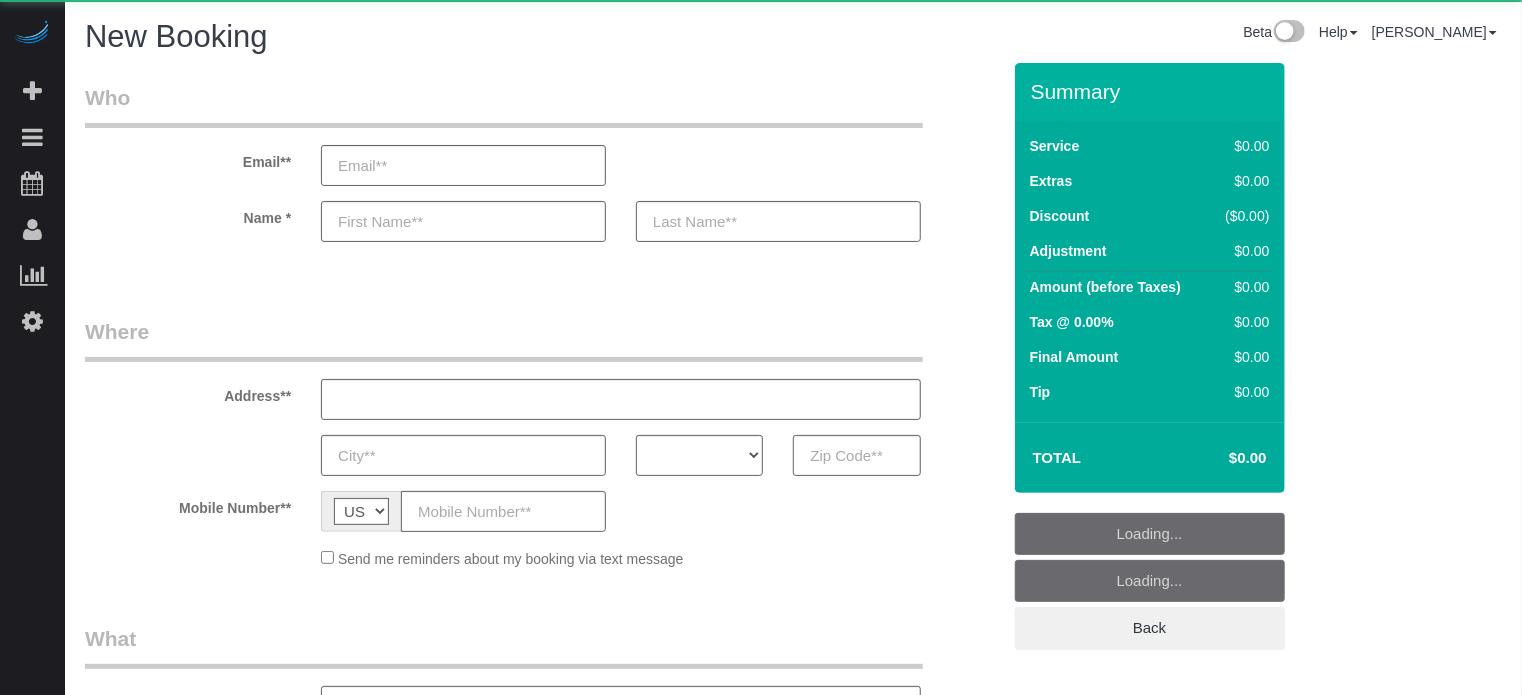 select on "object:1166" 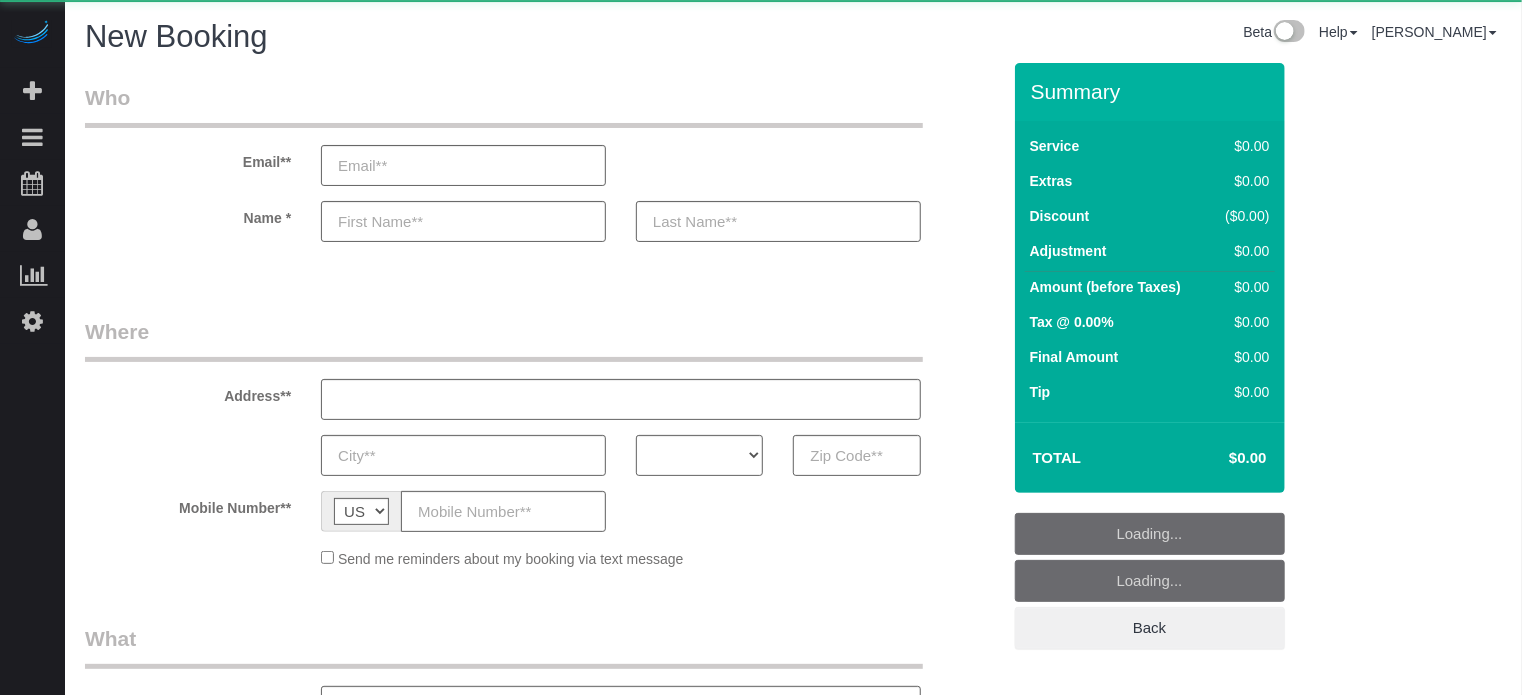 select on "4" 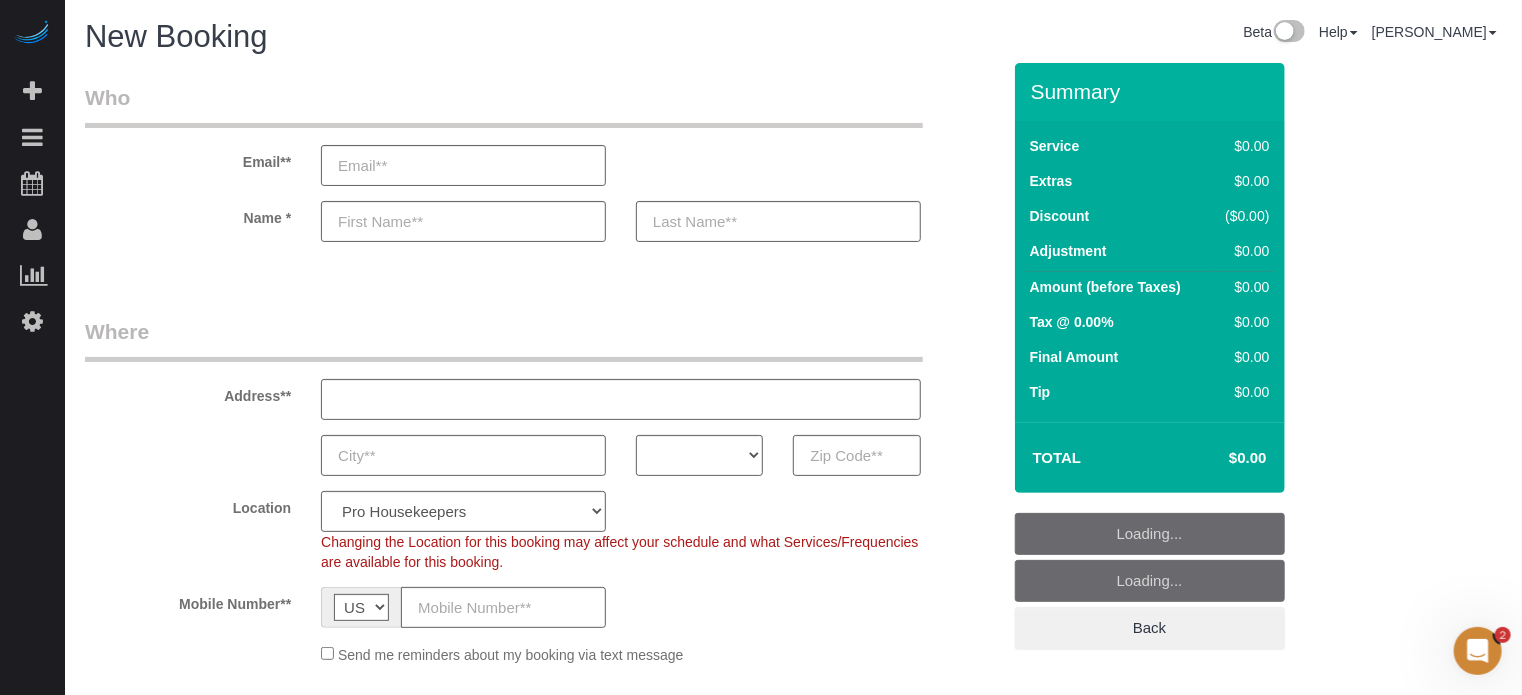 scroll, scrollTop: 0, scrollLeft: 0, axis: both 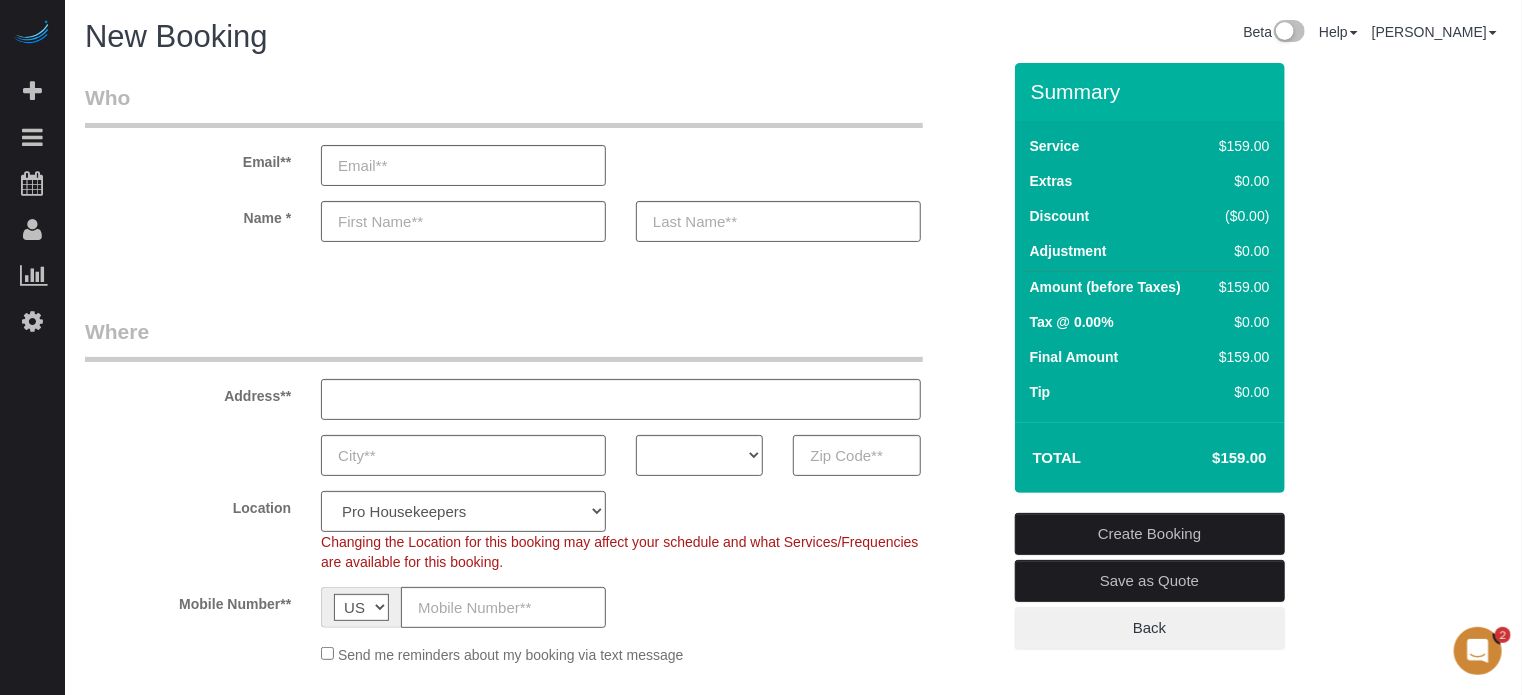 click on "Email**
Name *" at bounding box center (542, 172) 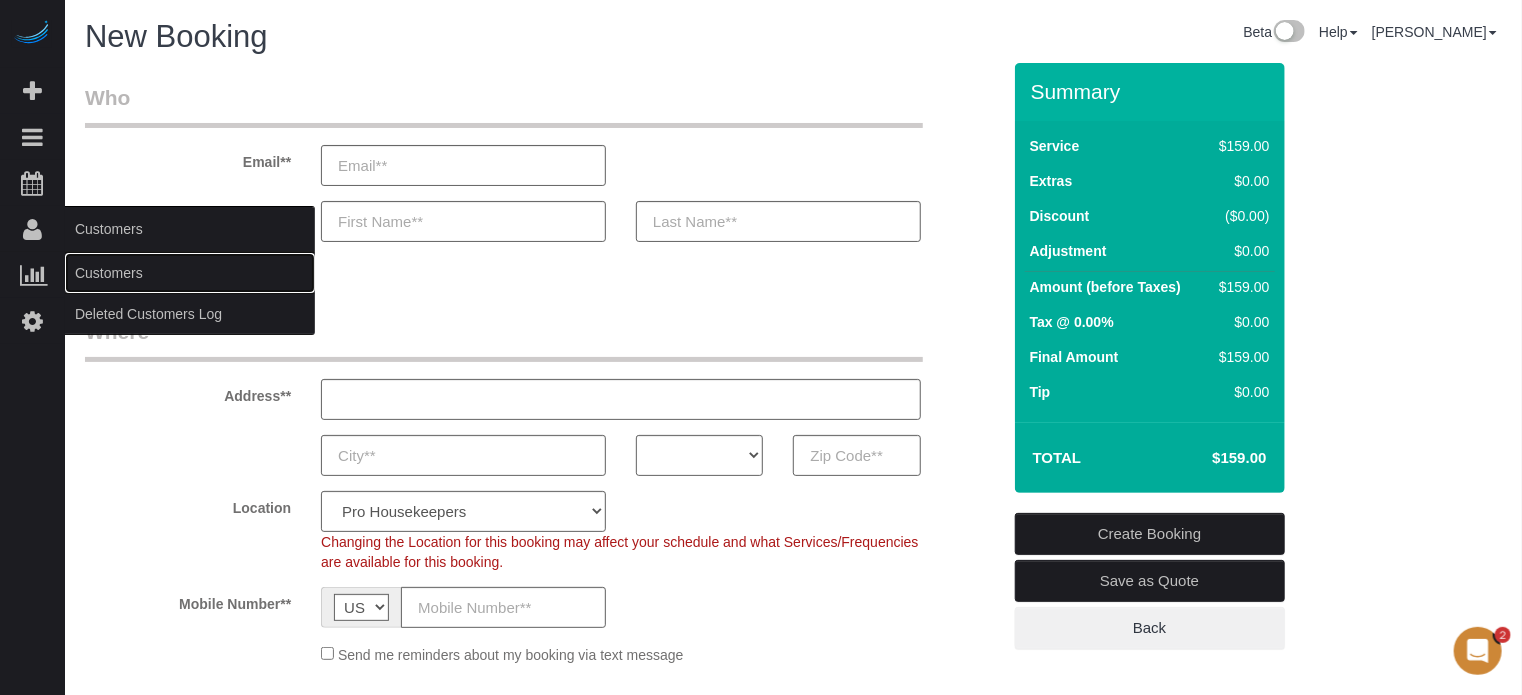 click on "Customers" at bounding box center [190, 273] 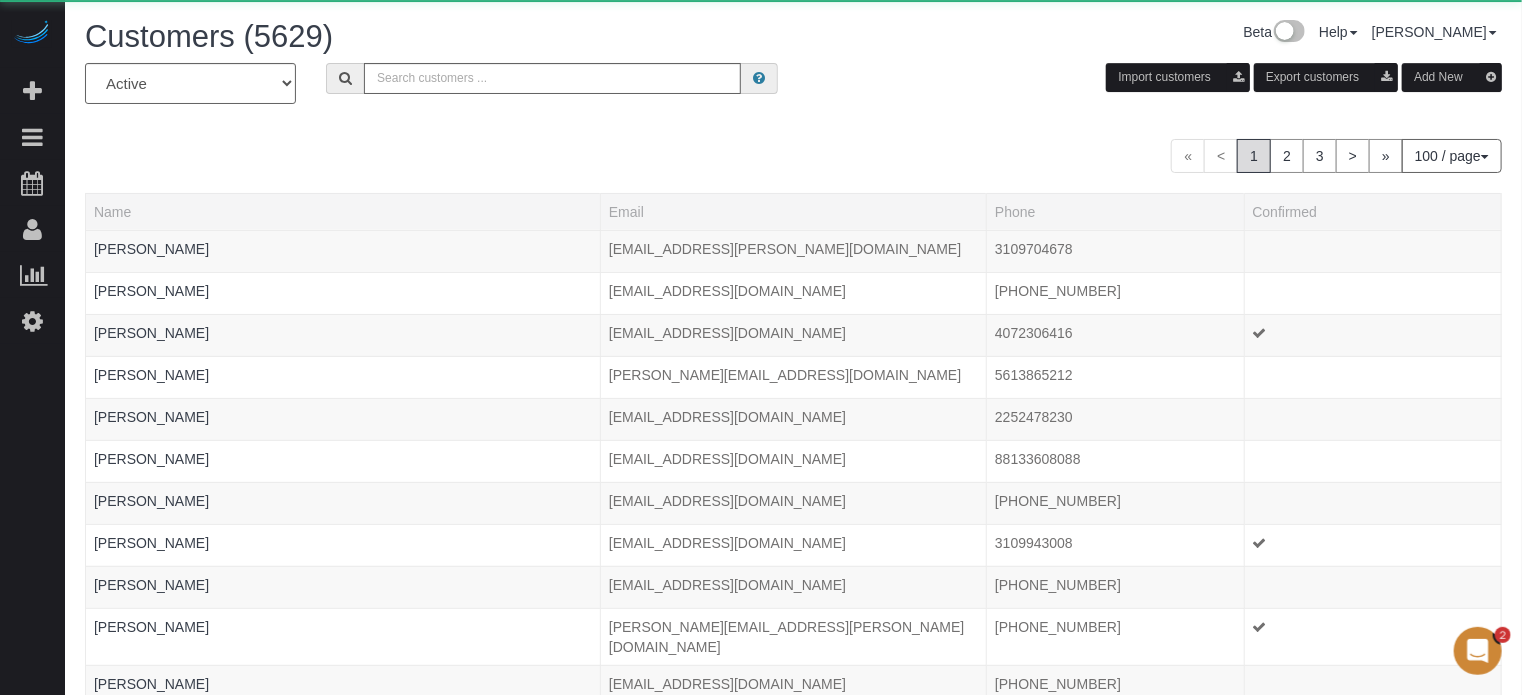 click on "All Active Archived
Import customers
Export customers
Add New" at bounding box center [793, 91] 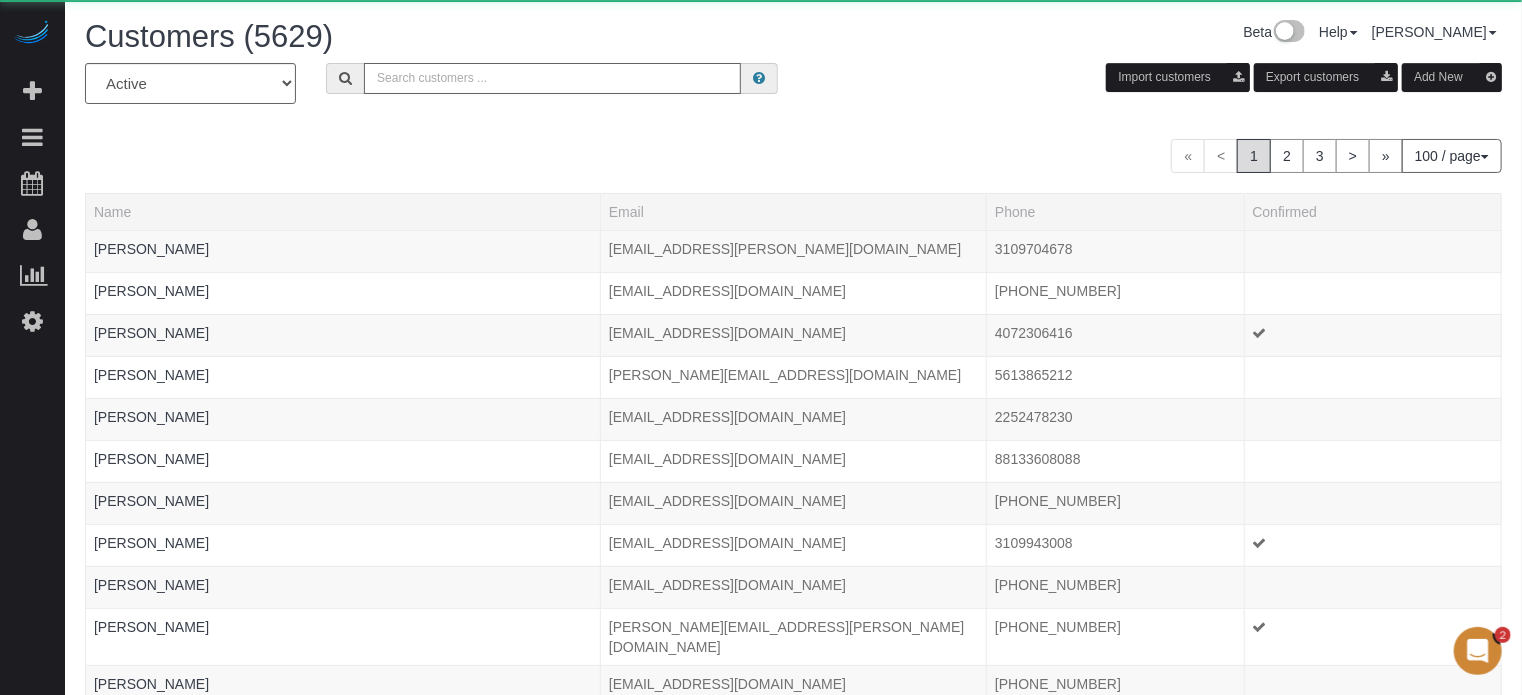 click at bounding box center [552, 78] 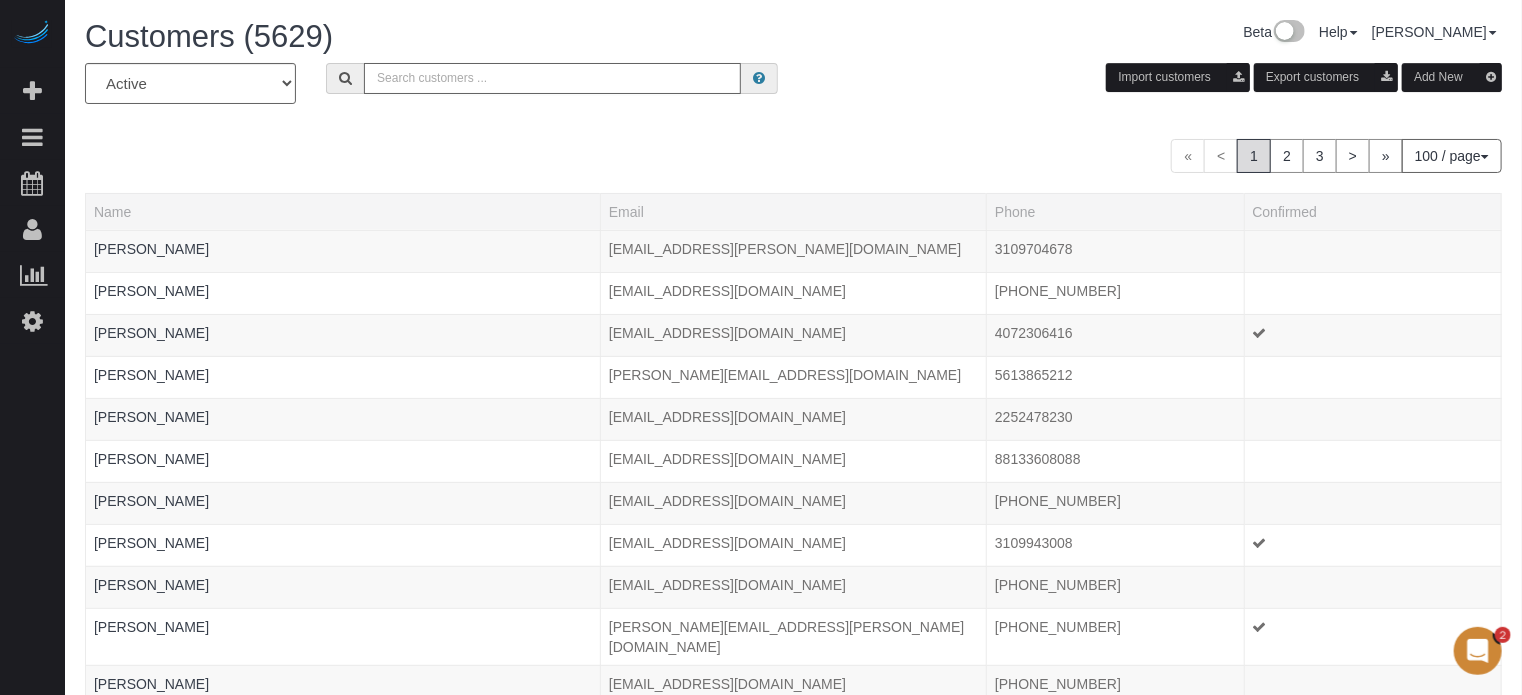 paste on "Raghbir Dindral" 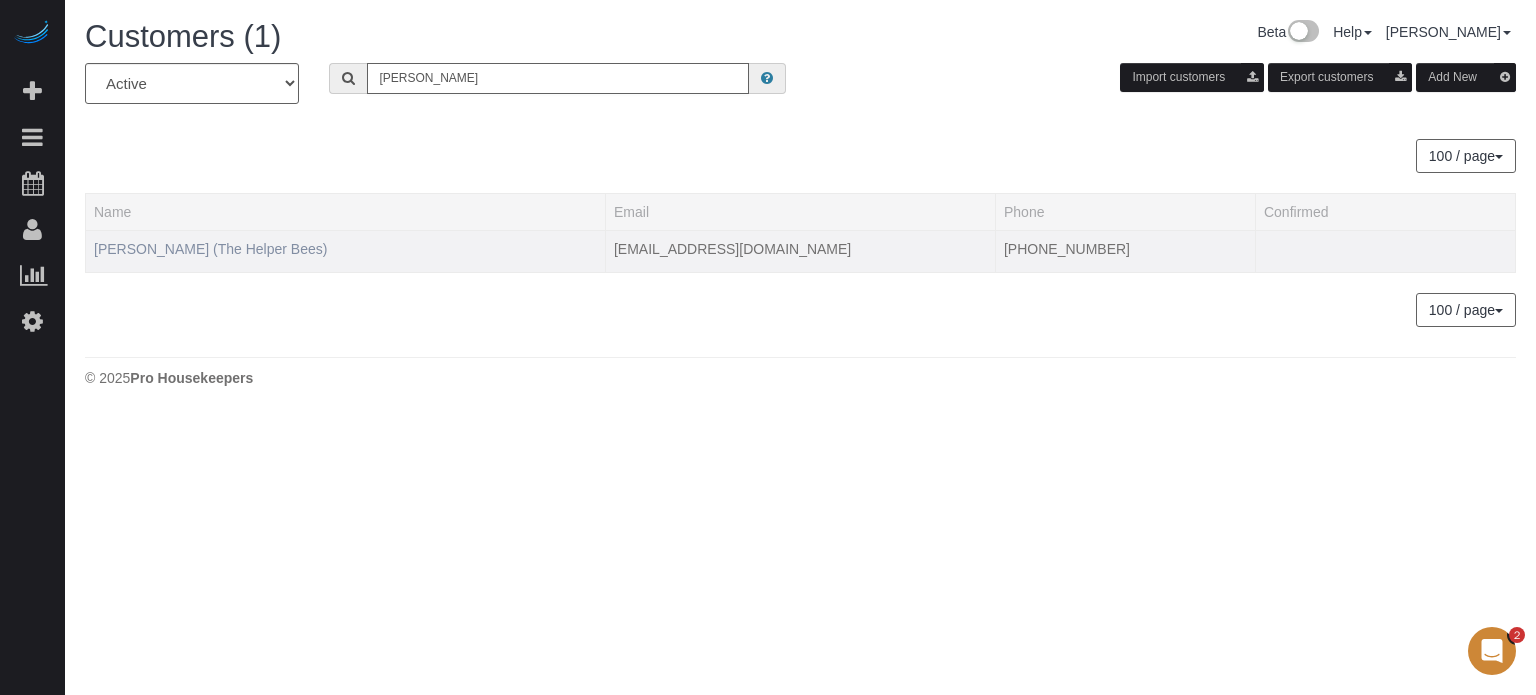 type on "Raghbir Dindral" 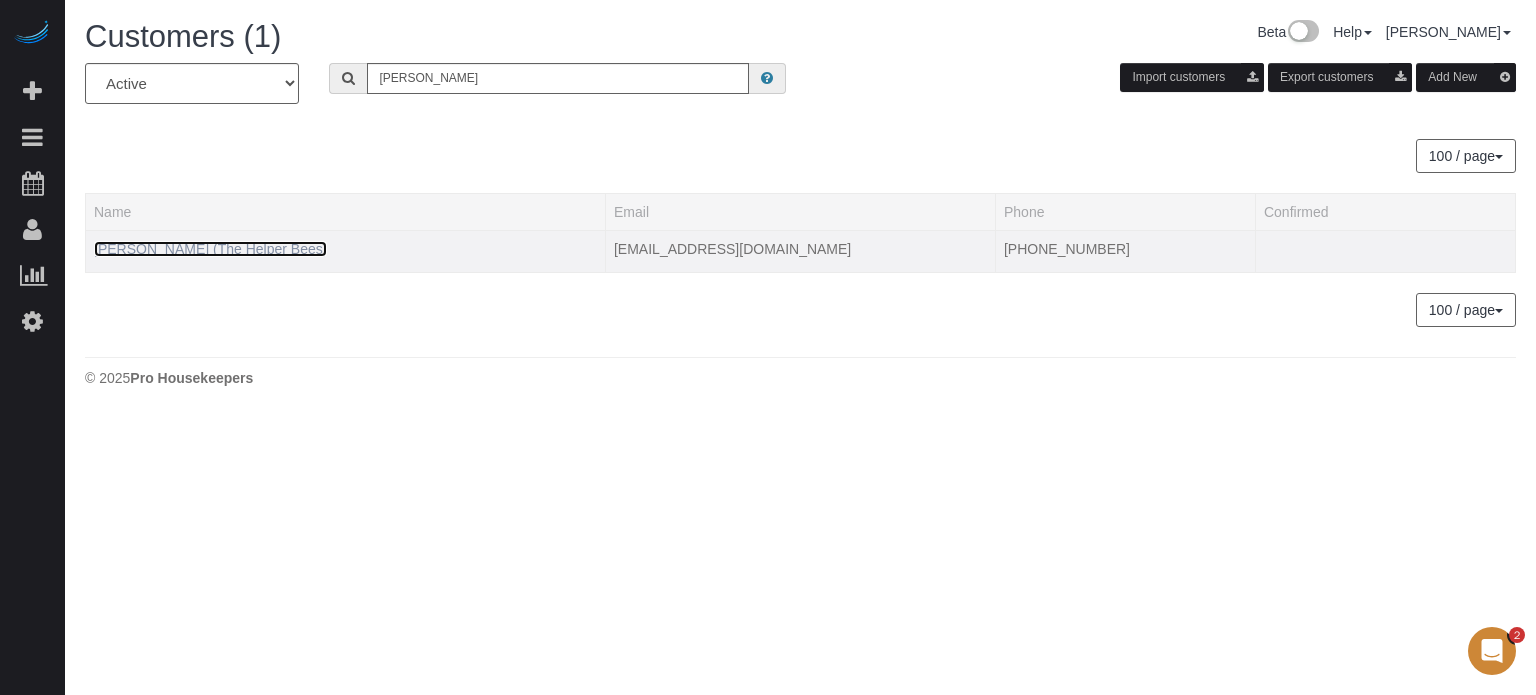 click on "Raghbir Dindral (The Helper Bees)" at bounding box center [210, 249] 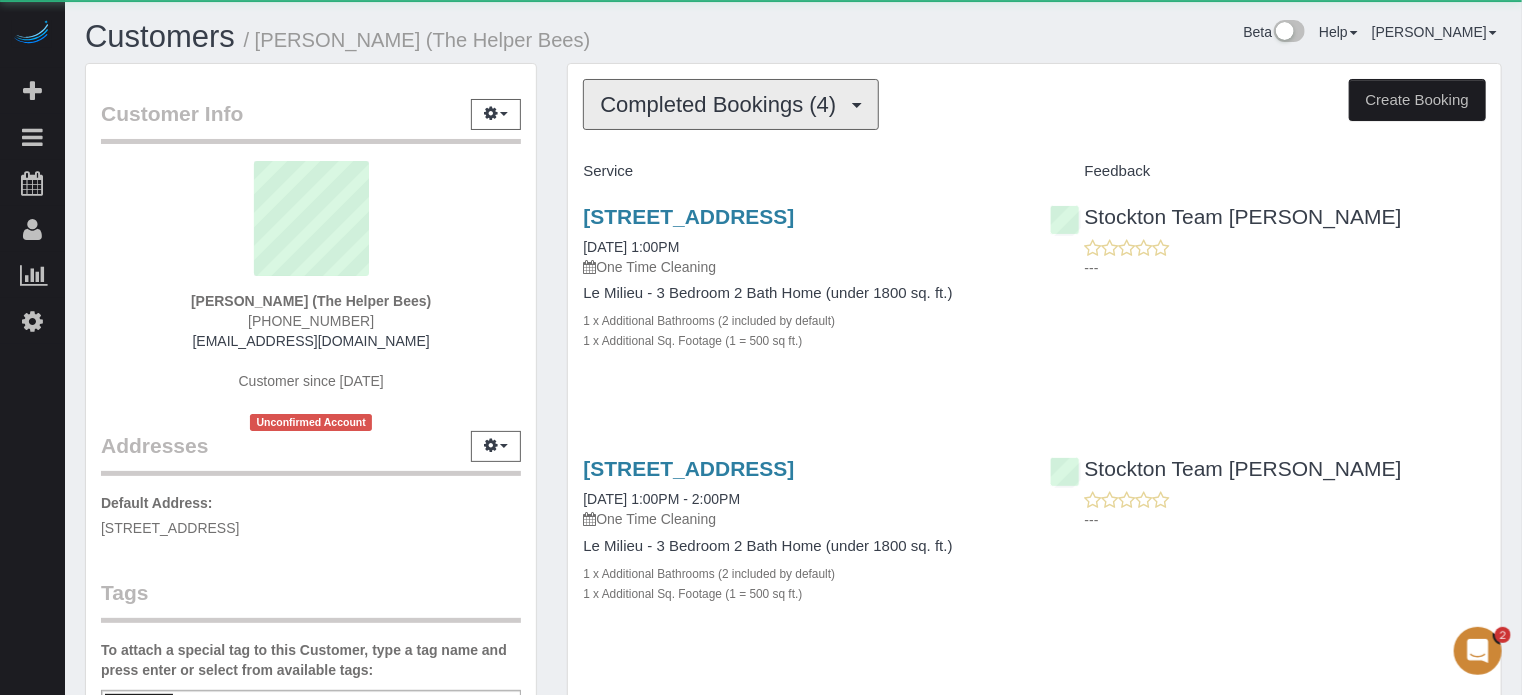 click on "Completed Bookings (4)" at bounding box center (723, 104) 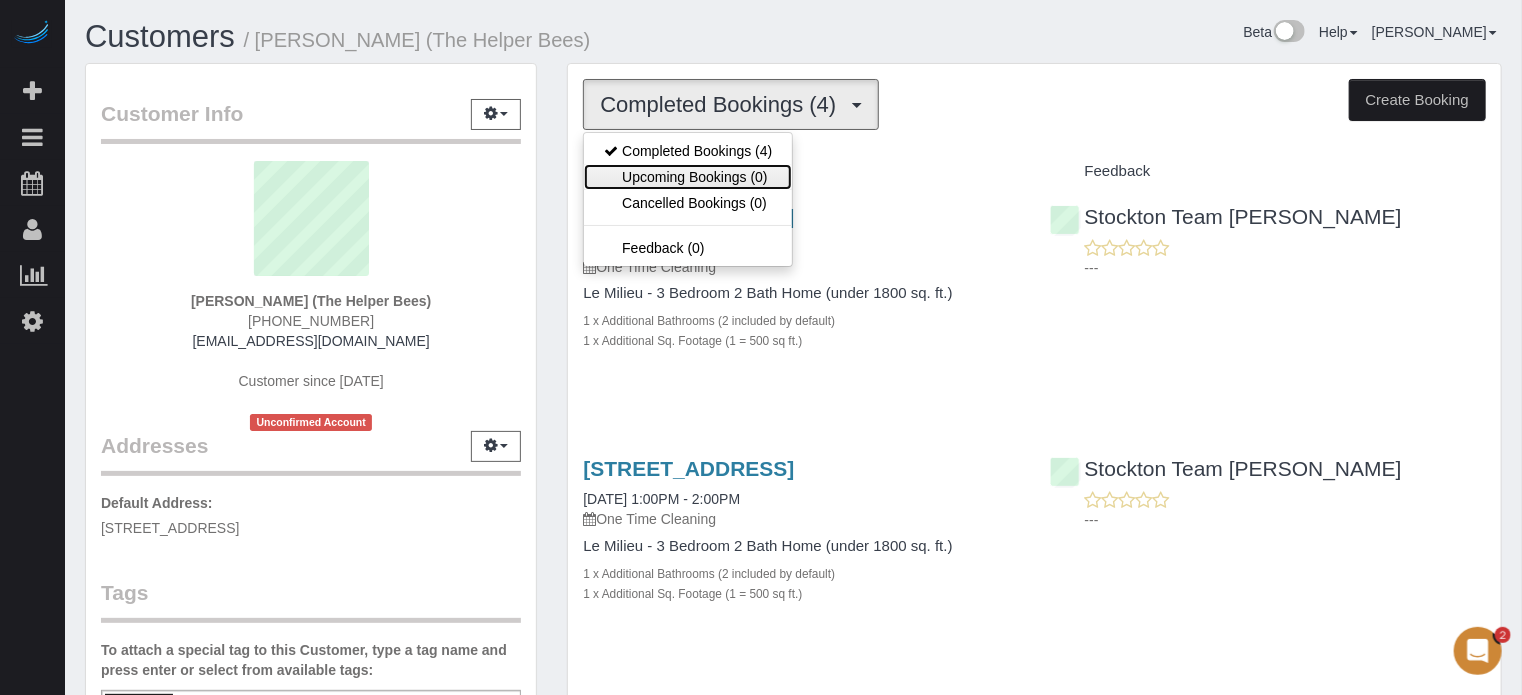 click on "Upcoming Bookings (0)" at bounding box center (688, 177) 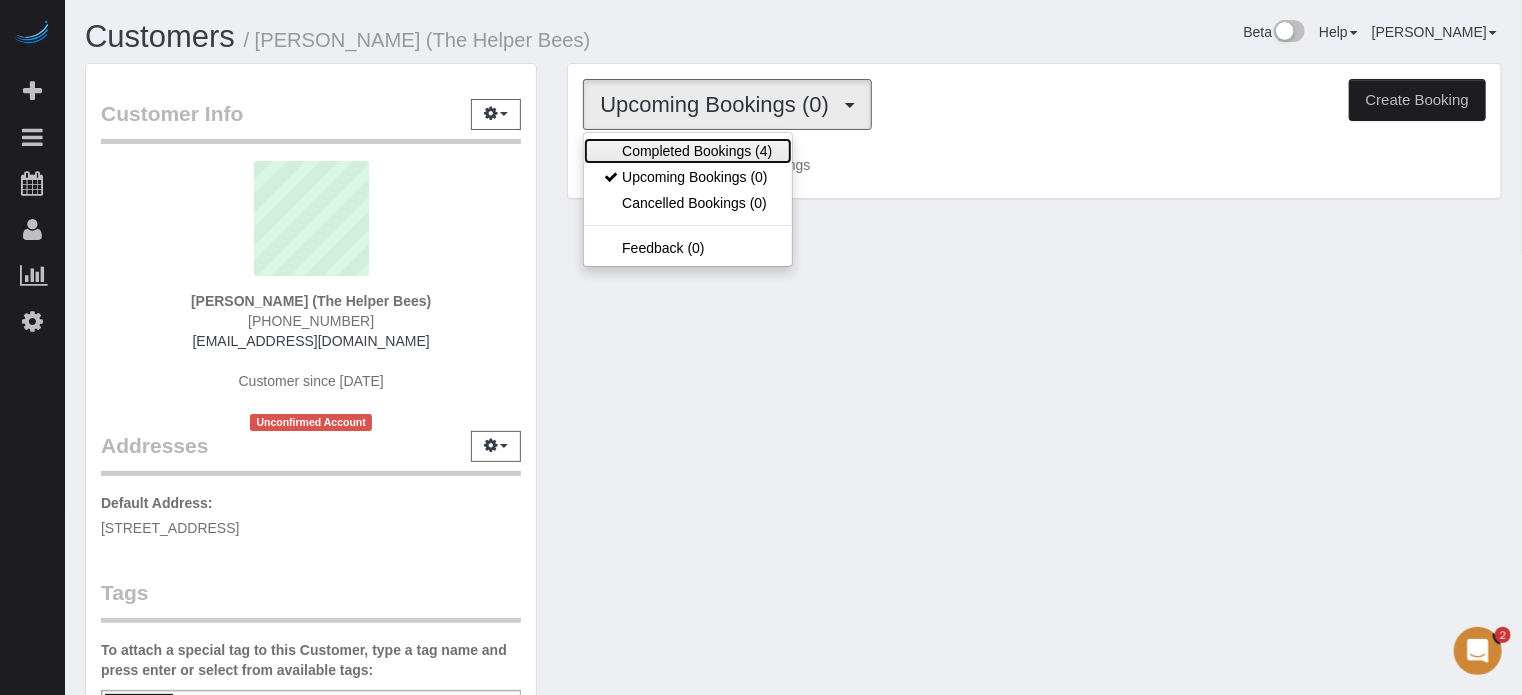 click on "Completed Bookings (4)" at bounding box center [688, 151] 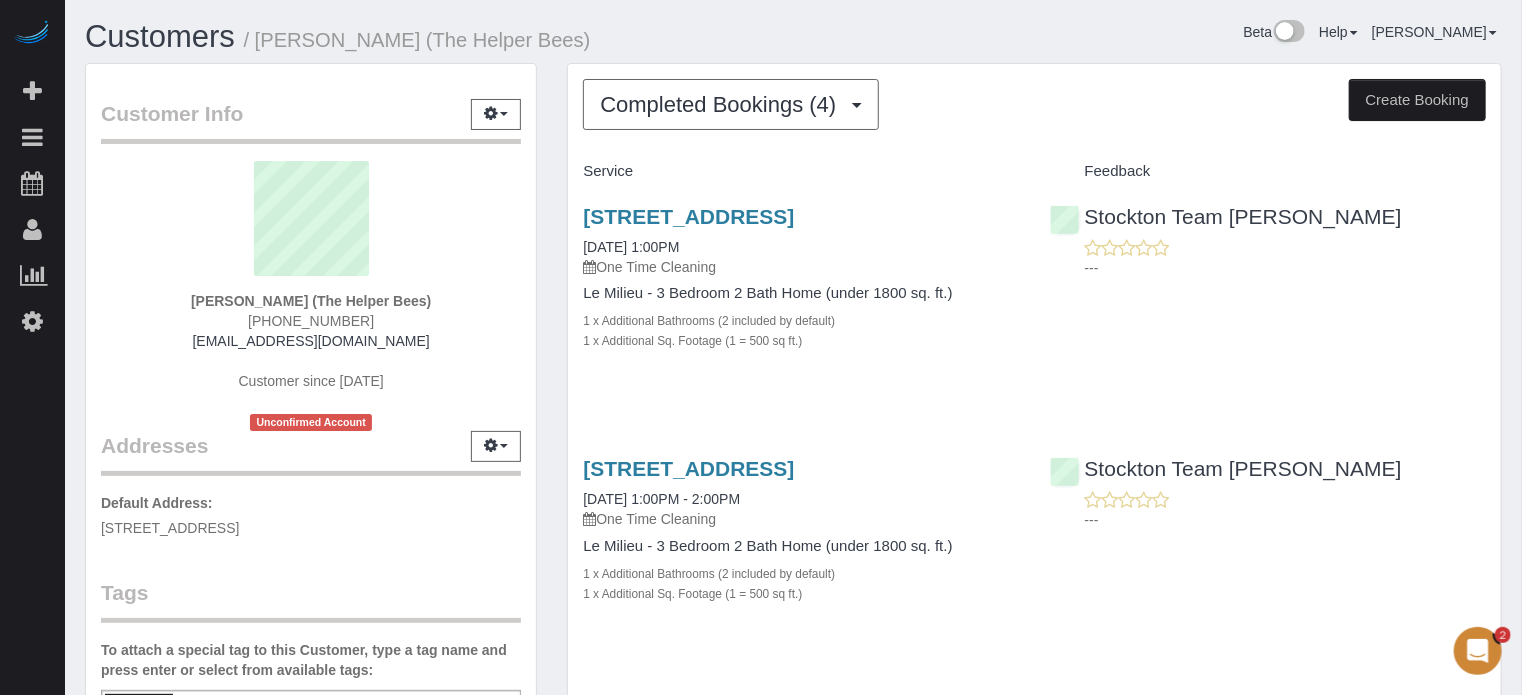 click on "Customer Info
Edit Contact Info
Send Message
Email Preferences
Special Sales Tax
View Changes
Link to QuickBooks
Sync to QuickBooks
Send Confirm Account email
Block this Customer
Archive Account" at bounding box center (311, 553) 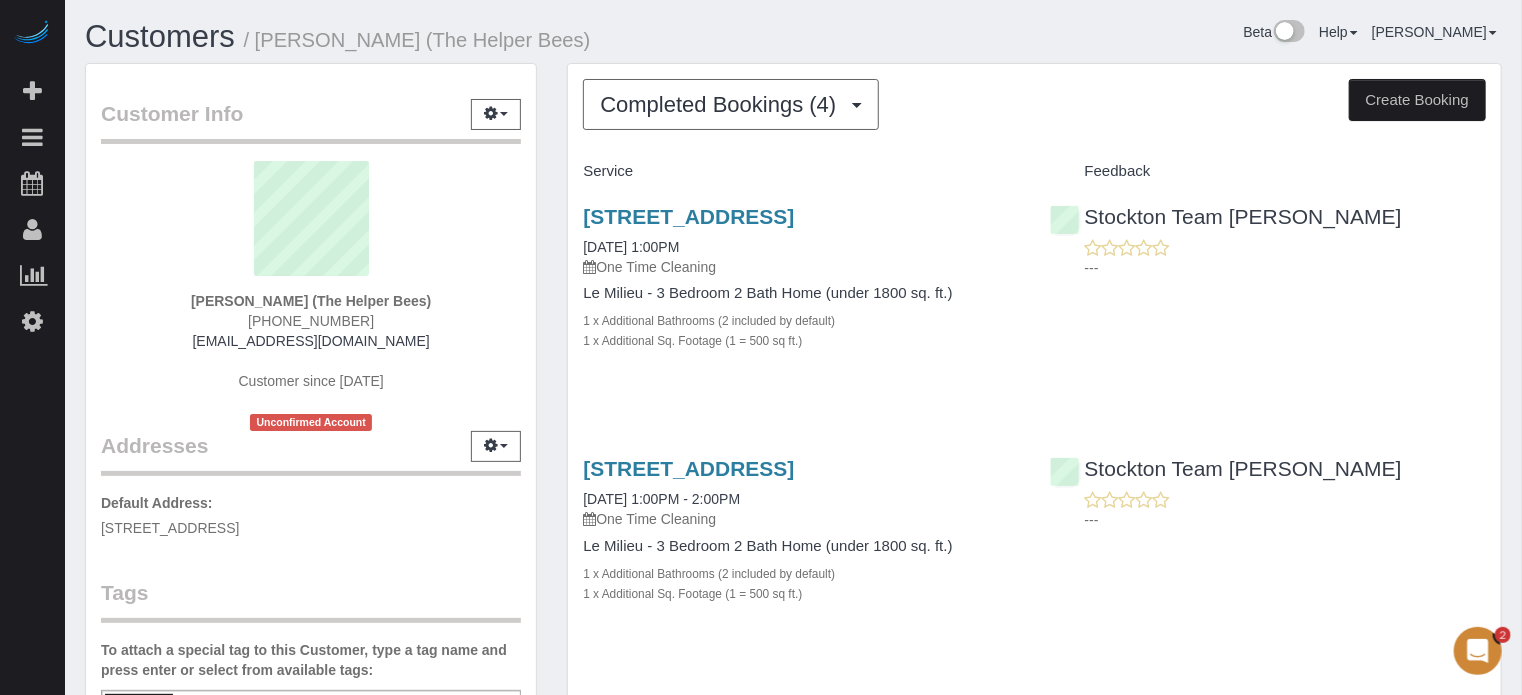 click on "Completed Bookings (4)
Completed Bookings (4)
Upcoming Bookings (0)
Cancelled Bookings (0)
Feedback (0)
Create Booking
Service
Feedback
1911 Amesbury Ct, Lathrop, CA 95330" at bounding box center [1034, 648] 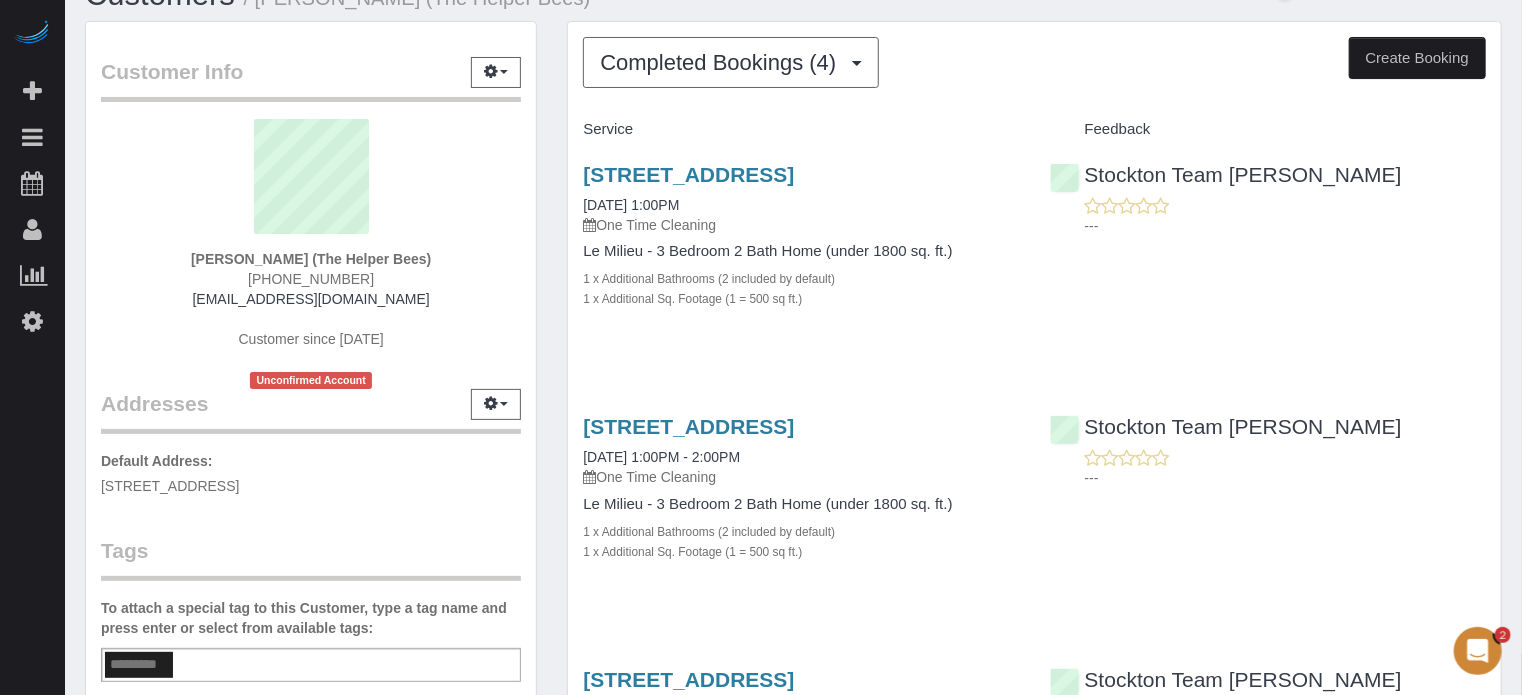 scroll, scrollTop: 0, scrollLeft: 0, axis: both 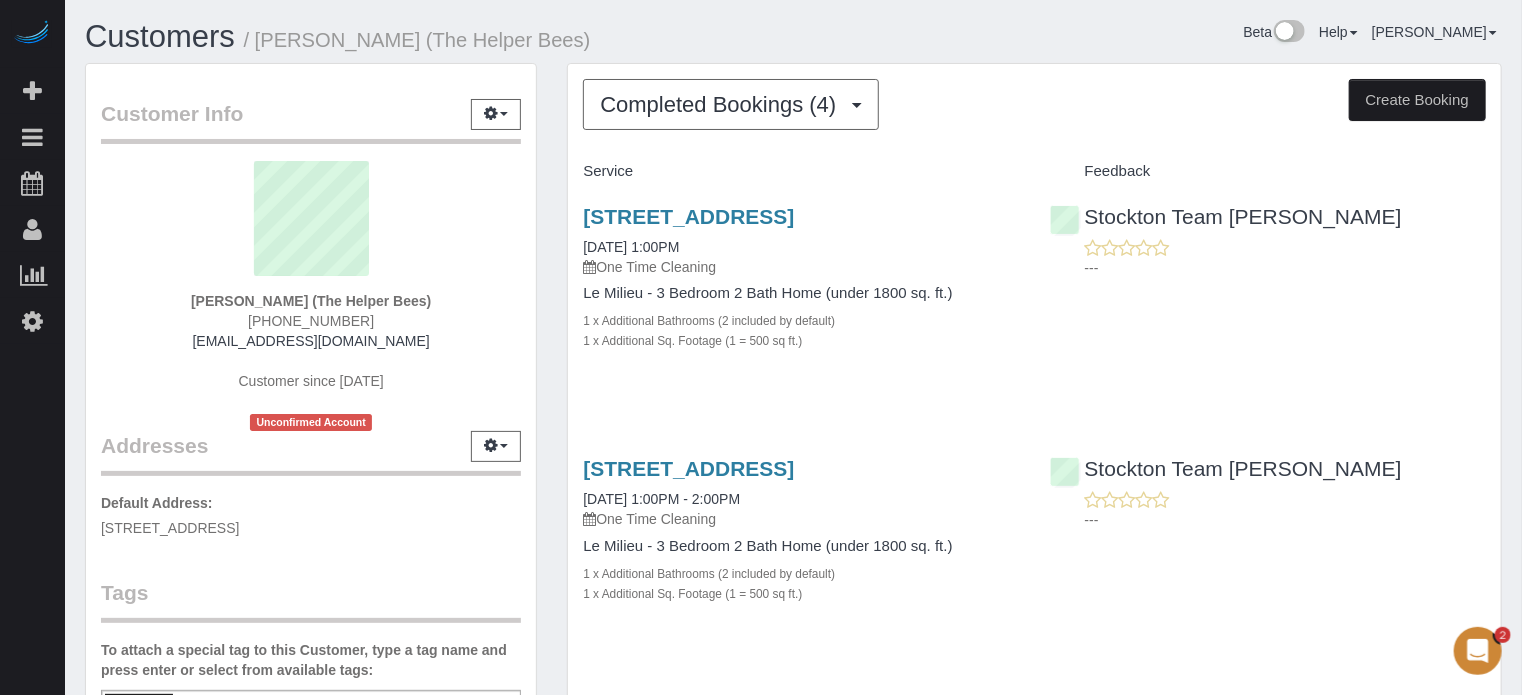 click at bounding box center (311, 226) 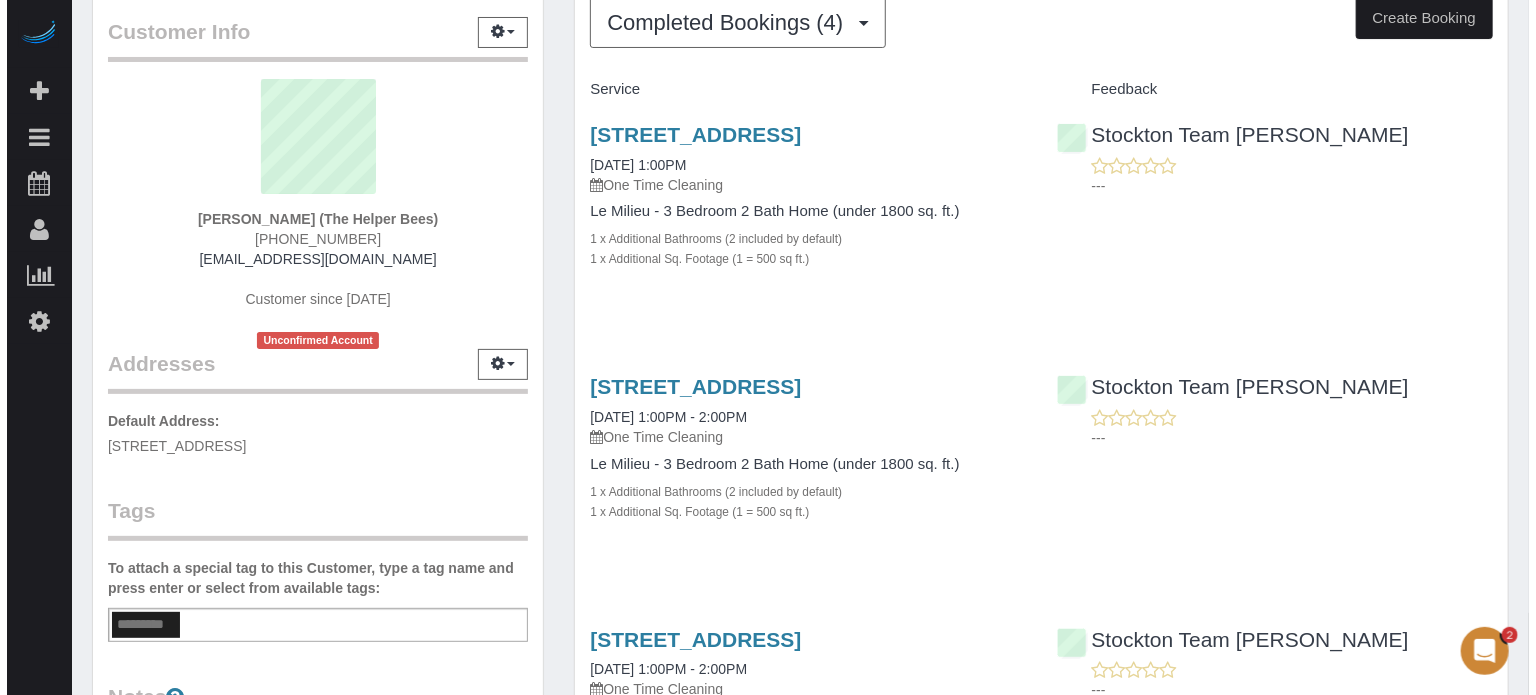 scroll, scrollTop: 0, scrollLeft: 0, axis: both 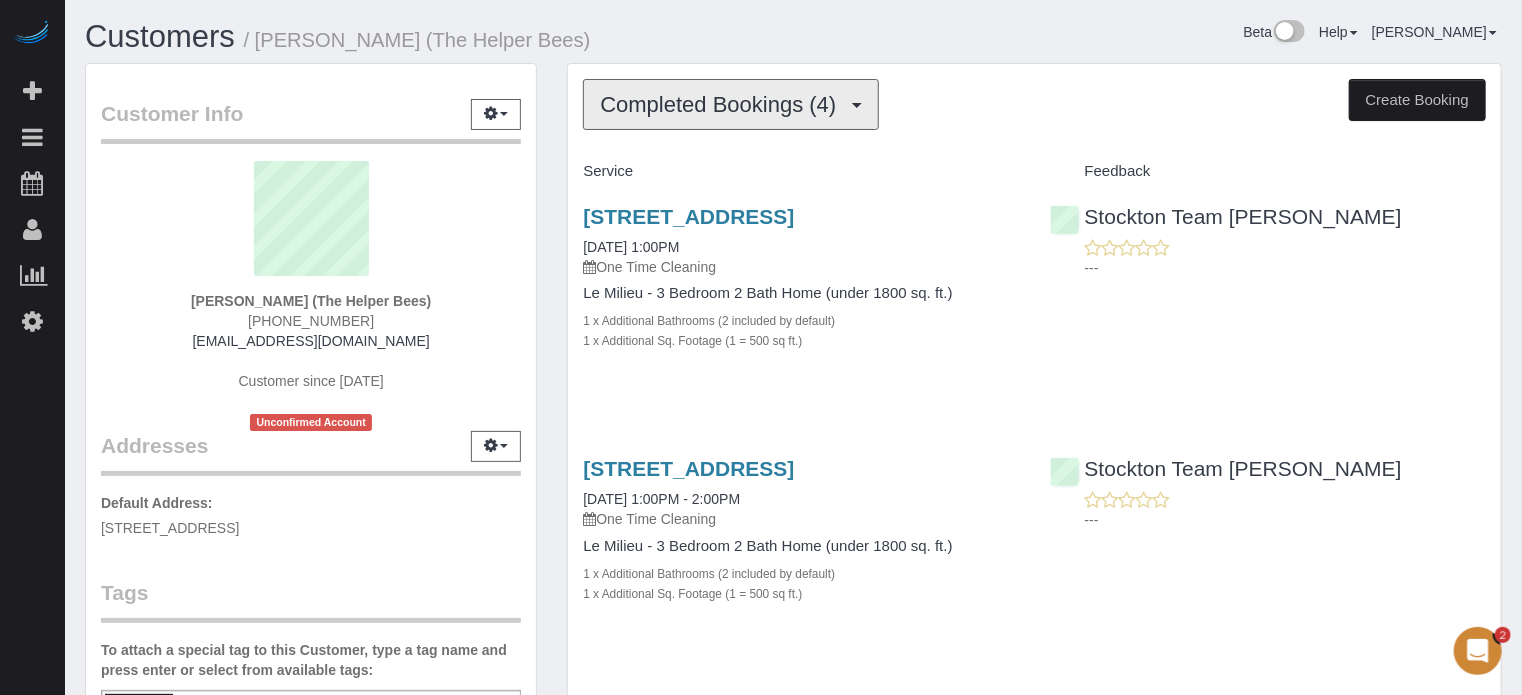 click on "Completed Bookings (4)" at bounding box center (723, 104) 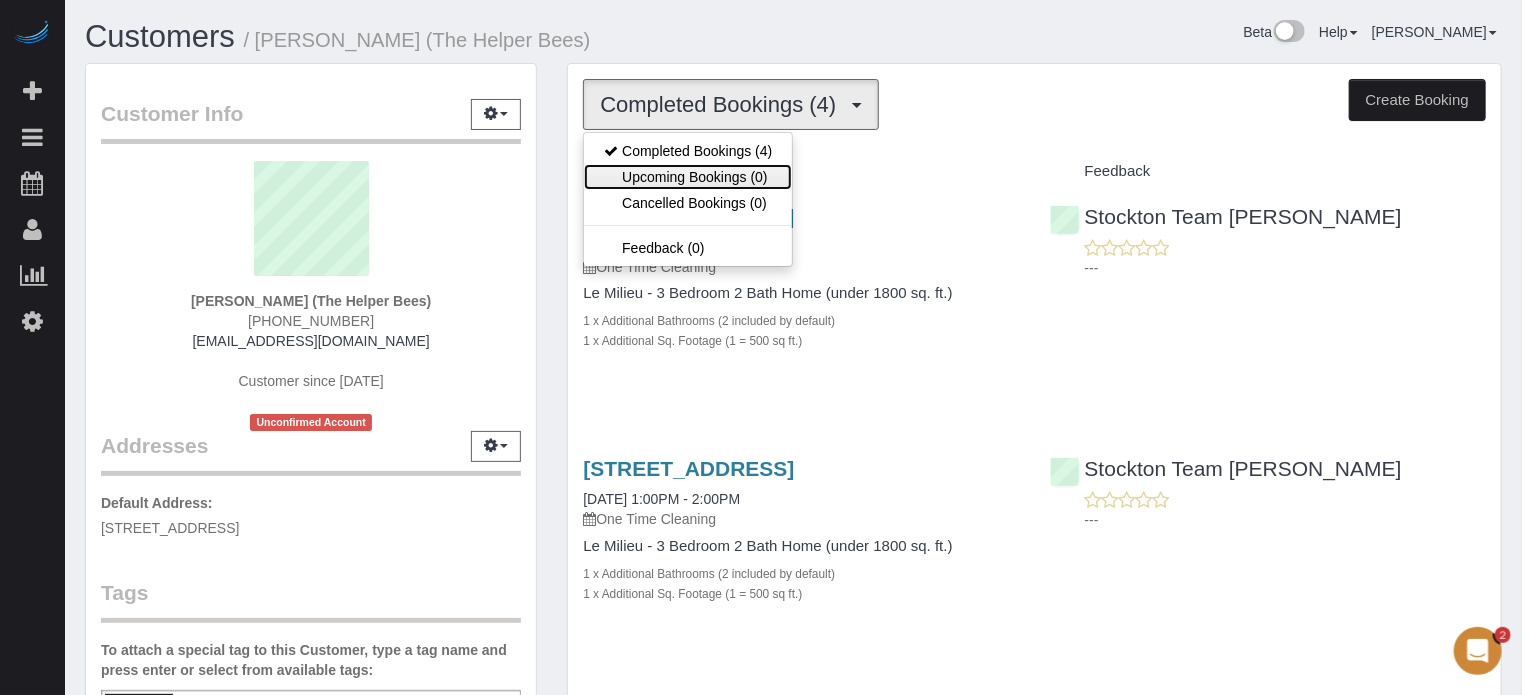 click on "Upcoming Bookings (0)" at bounding box center [688, 177] 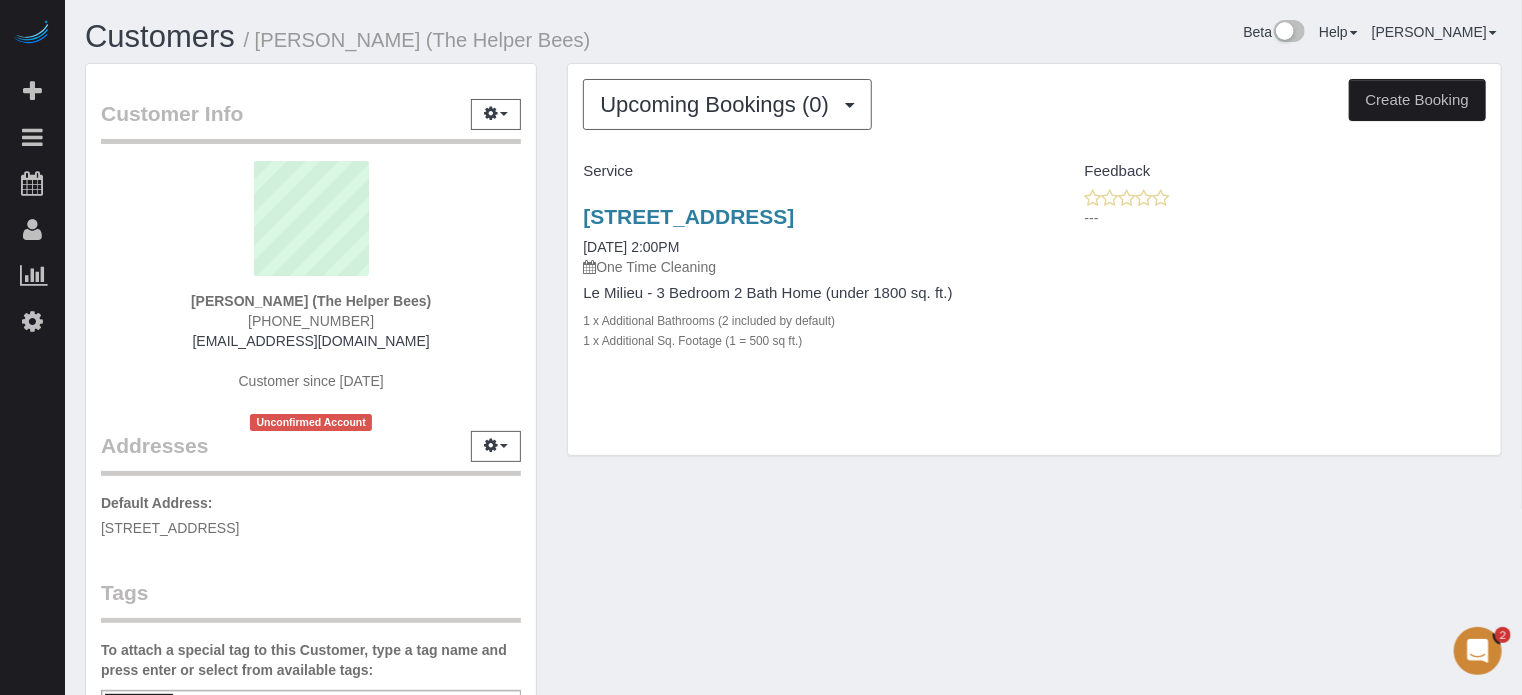 drag, startPoint x: 1398, startPoint y: 305, endPoint x: 1323, endPoint y: 283, distance: 78.160095 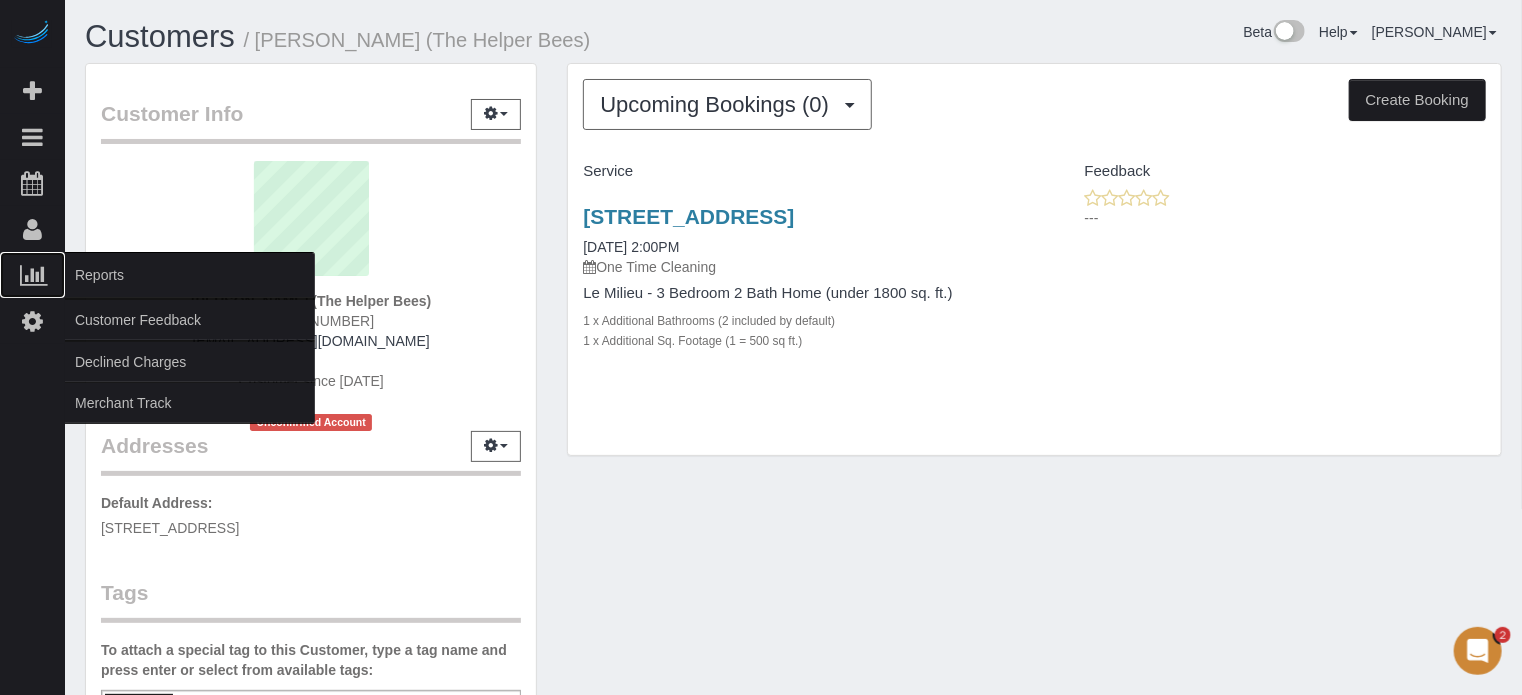 click on "Reports" at bounding box center (190, 275) 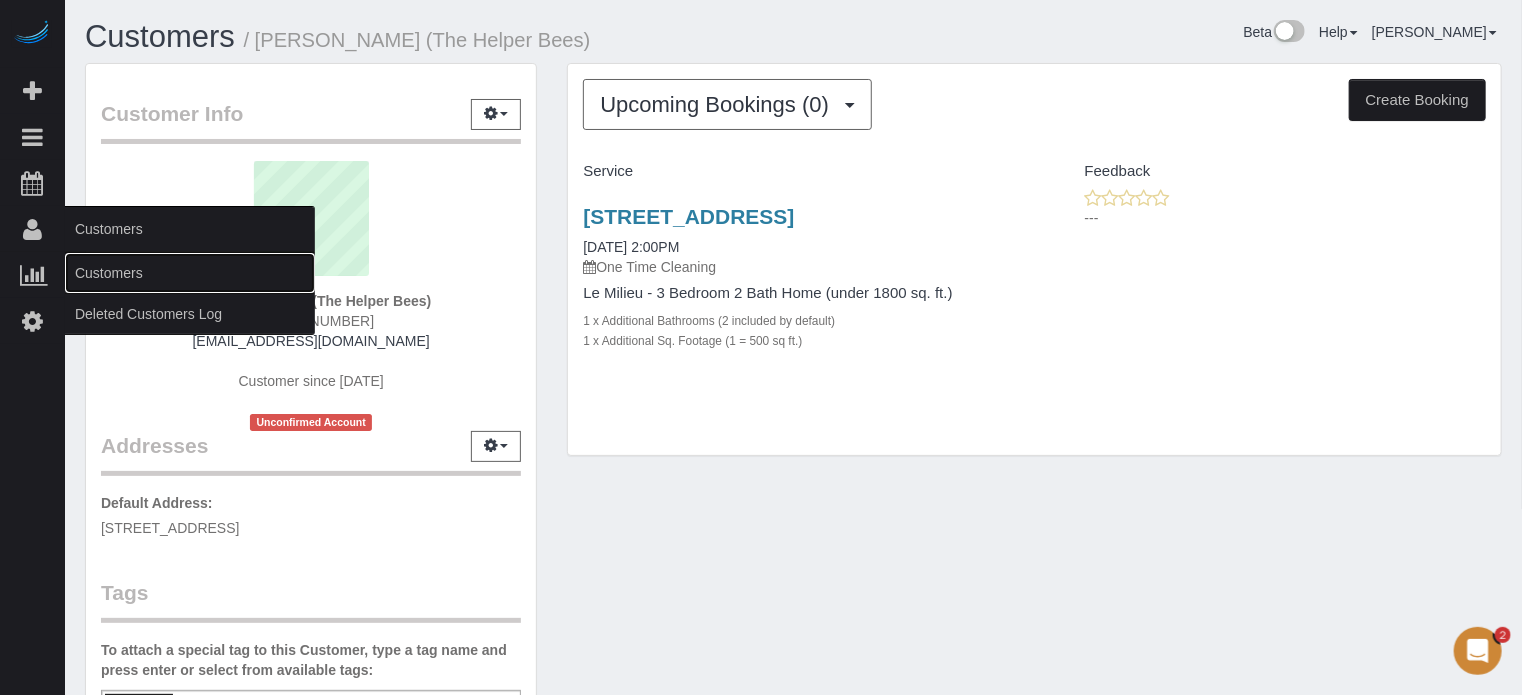 click on "Customers" at bounding box center (190, 273) 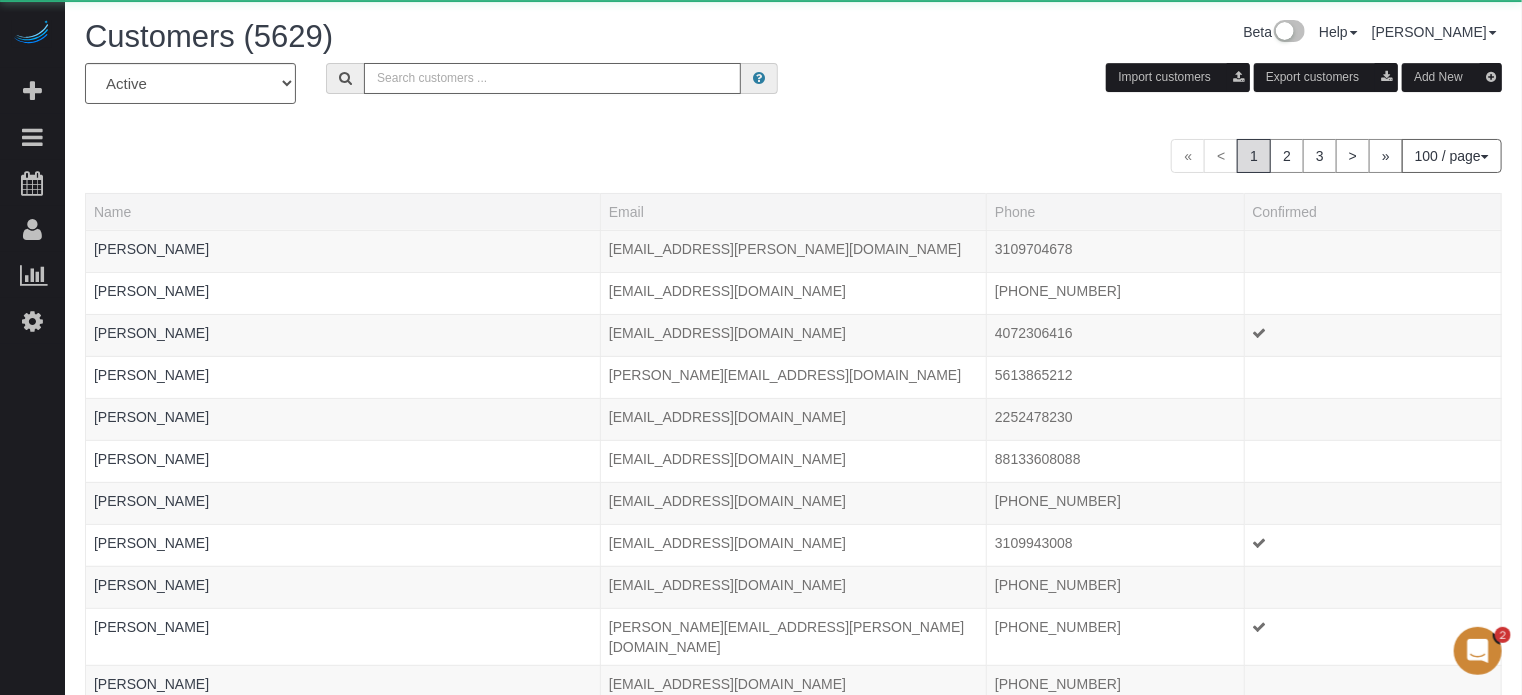 click at bounding box center [552, 78] 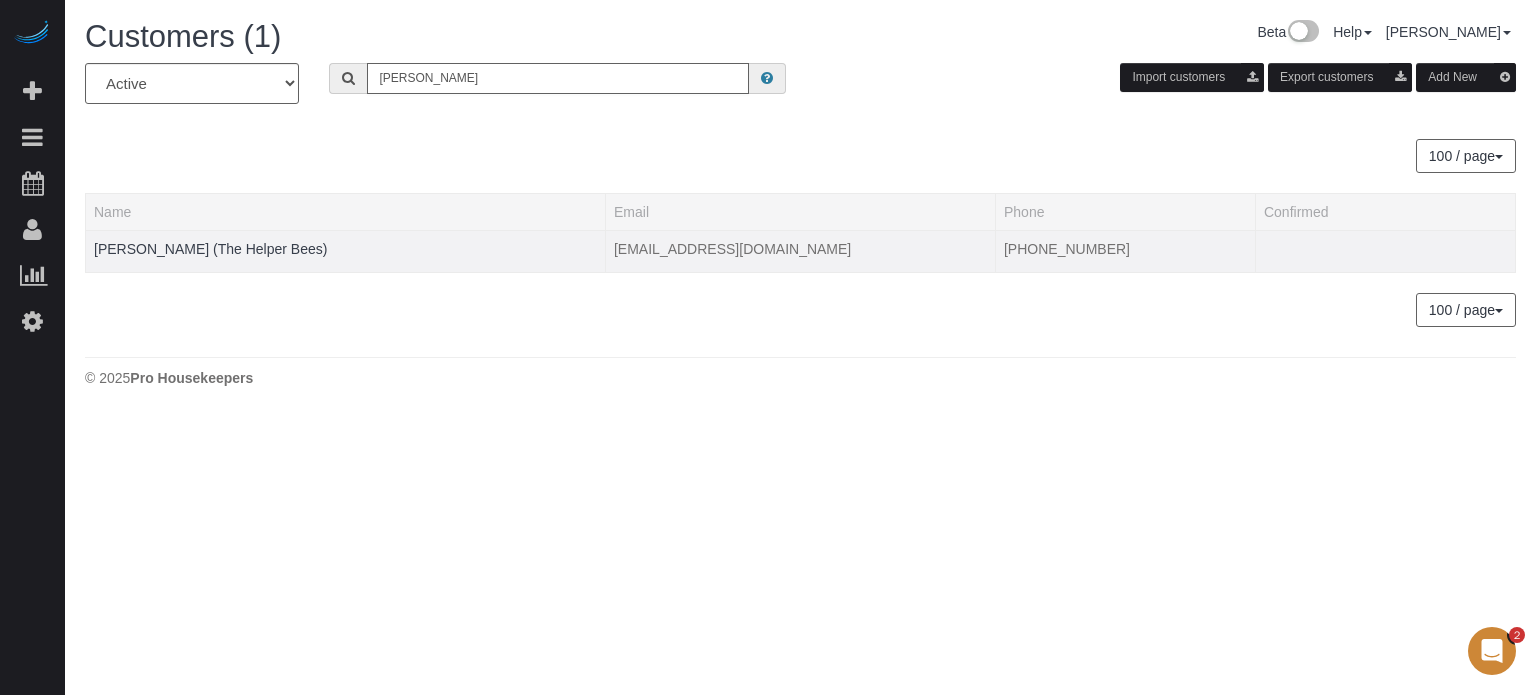 type on "Robert Bauer" 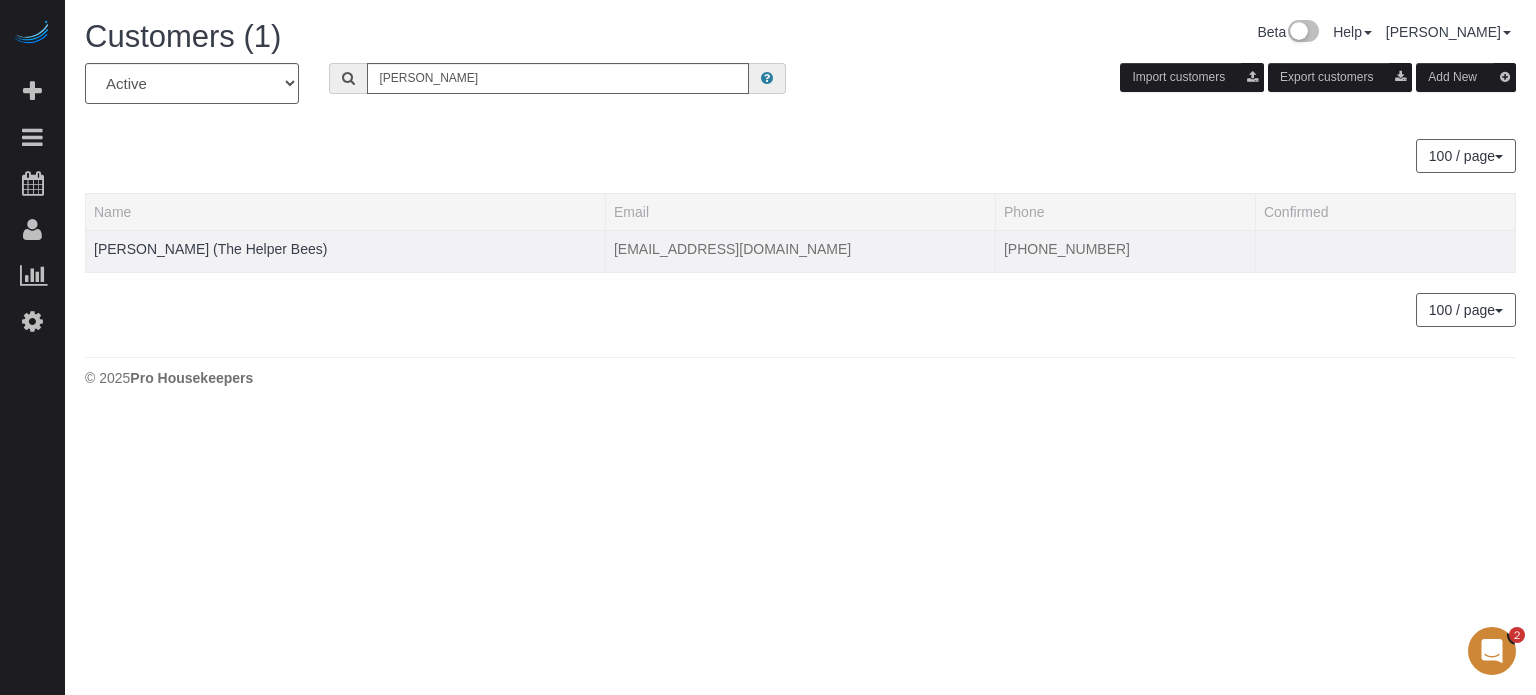 click on "Robert Bauer (The Helper Bees)" at bounding box center [346, 251] 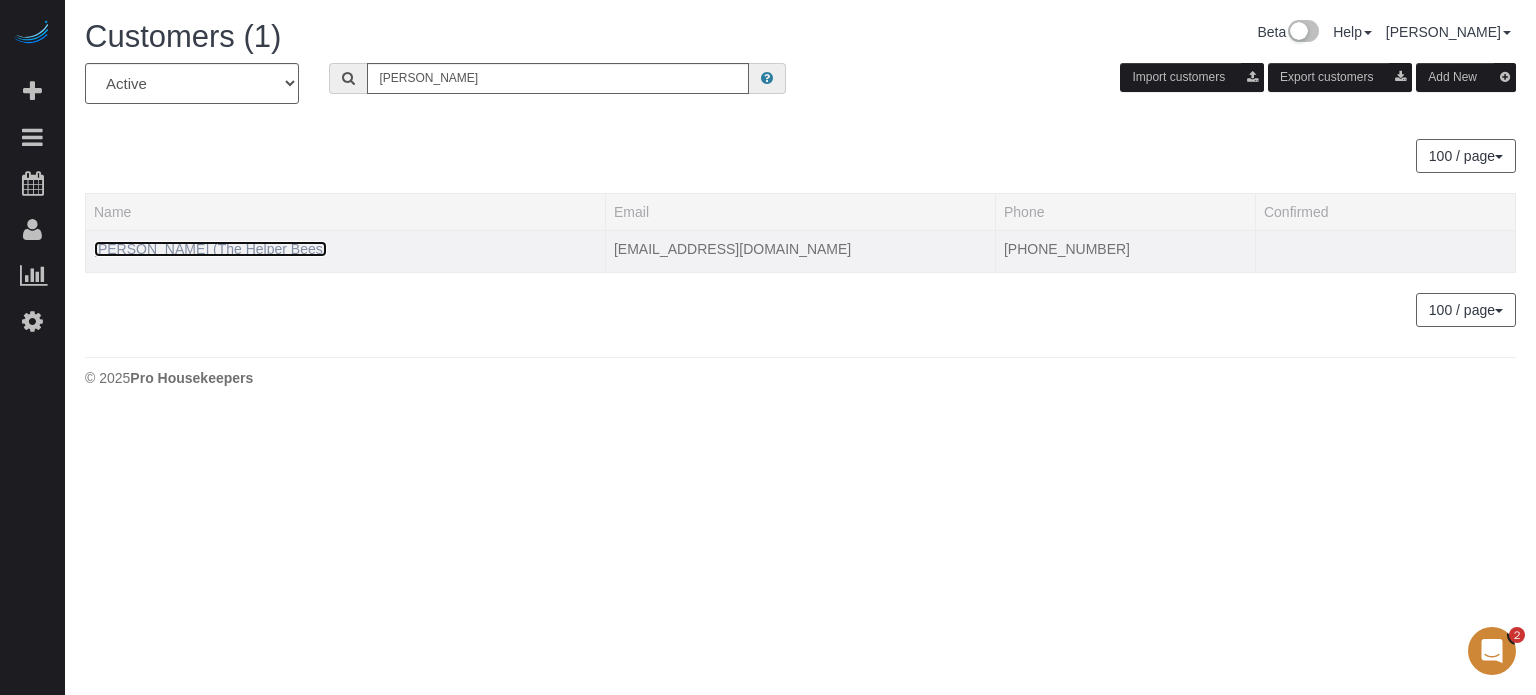 click on "Robert Bauer (The Helper Bees)" at bounding box center [210, 249] 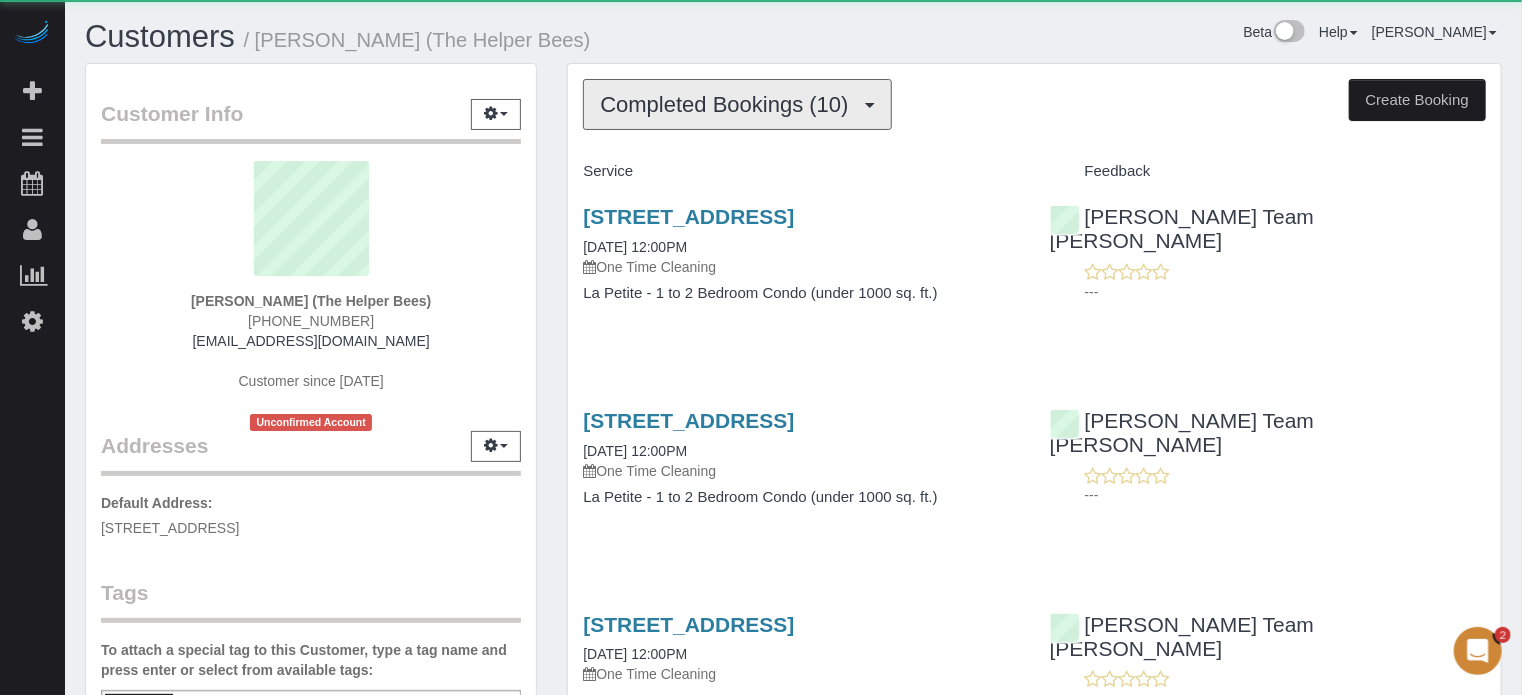 click on "Completed Bookings (10)" at bounding box center (729, 104) 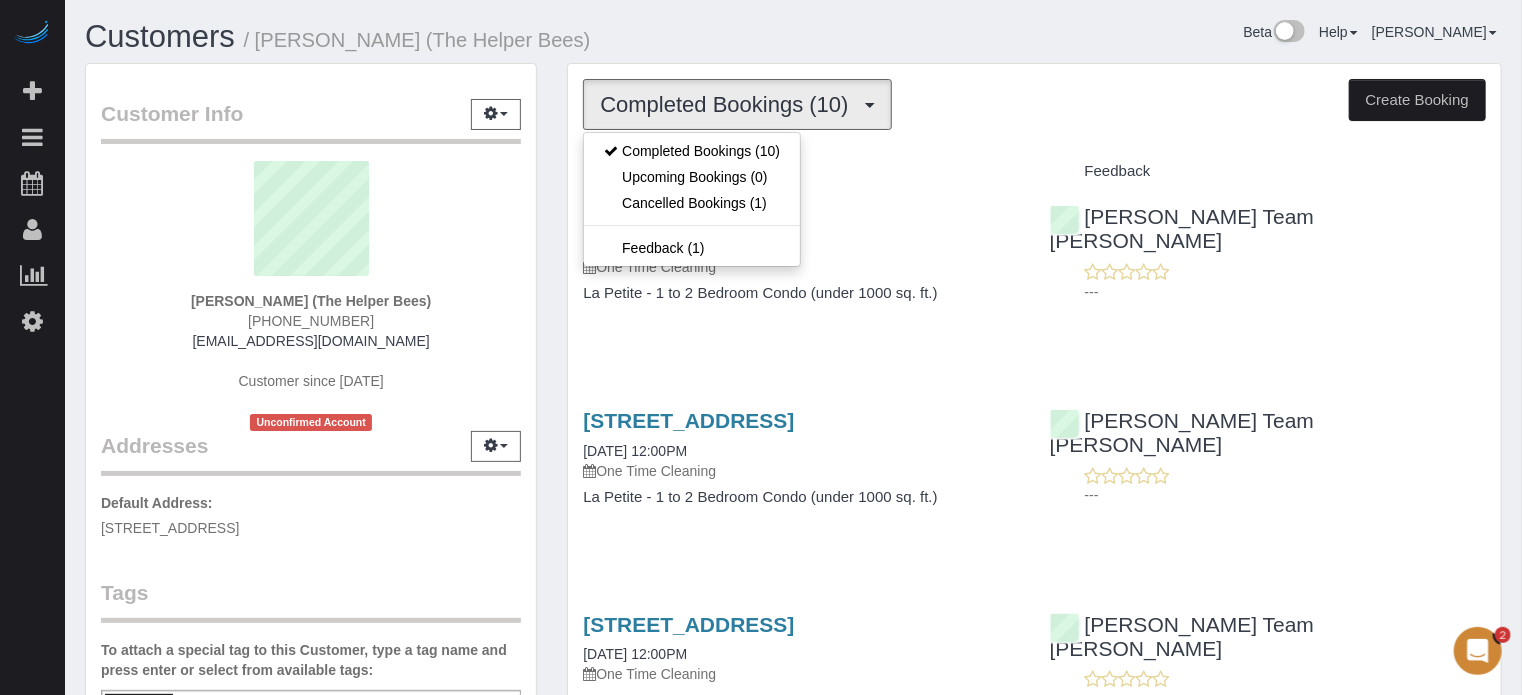 click on "Completed Bookings (10)
Completed Bookings (10)
Upcoming Bookings (0)
Cancelled Bookings (1)
Feedback (1)
Create Booking
Service
Feedback
7312 S 74th Lane, Laveen, AZ 85339" at bounding box center [1034, 1162] 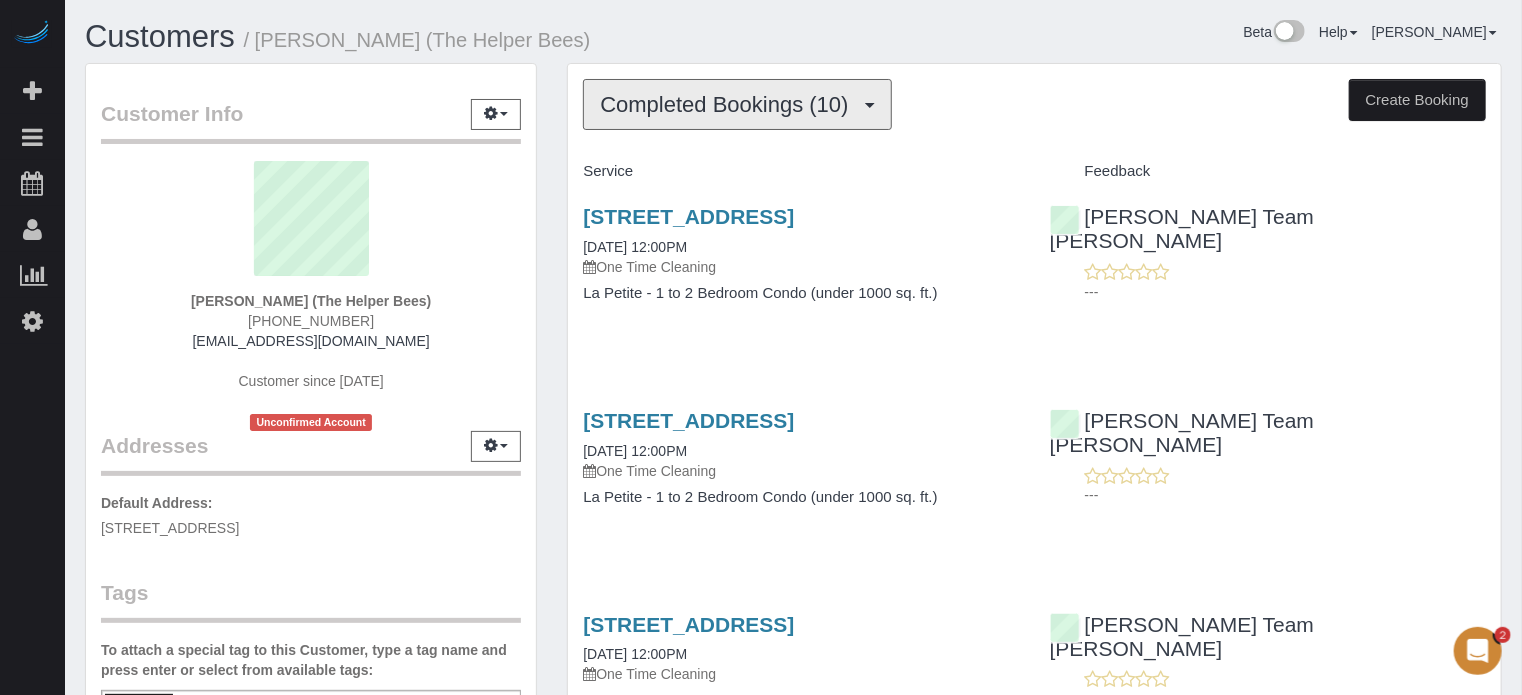 click on "Completed Bookings (10)" at bounding box center [737, 104] 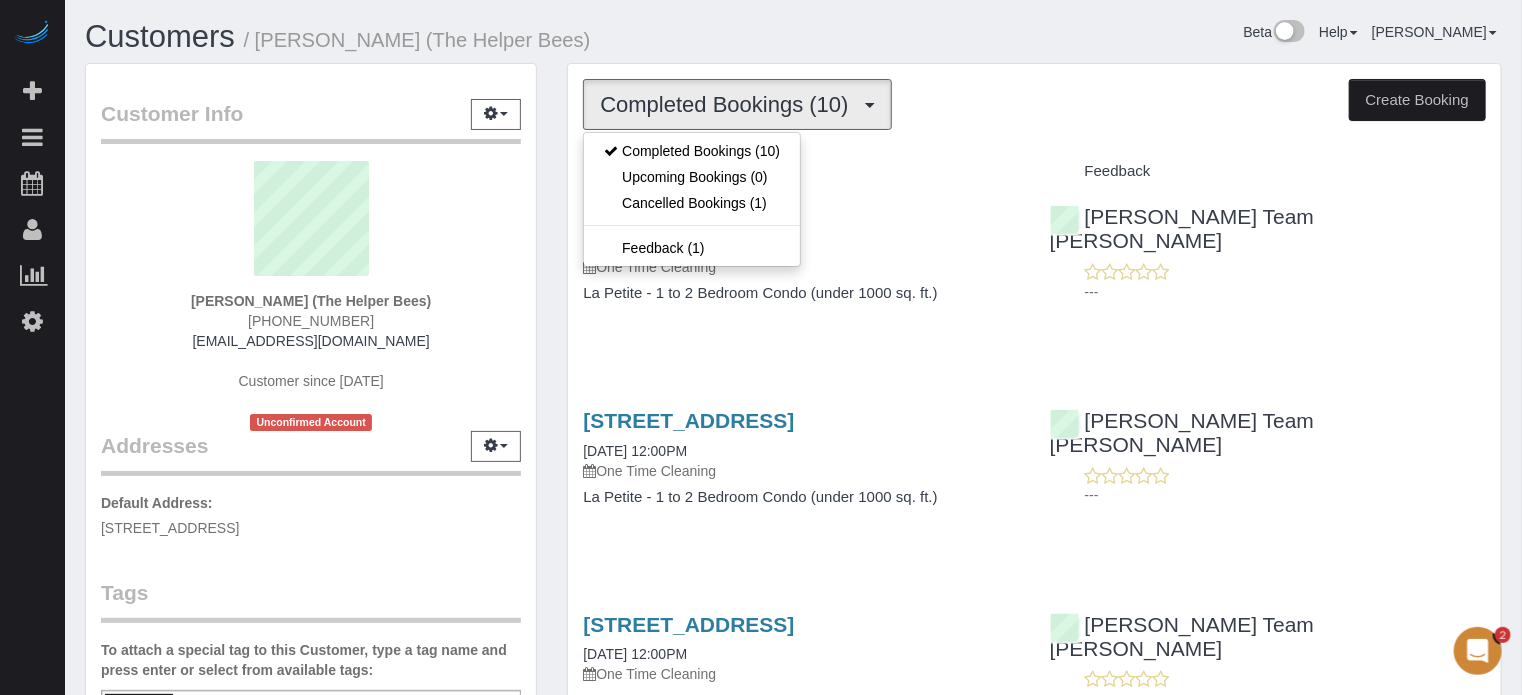 click on "Completed Bookings (10)" at bounding box center (737, 104) 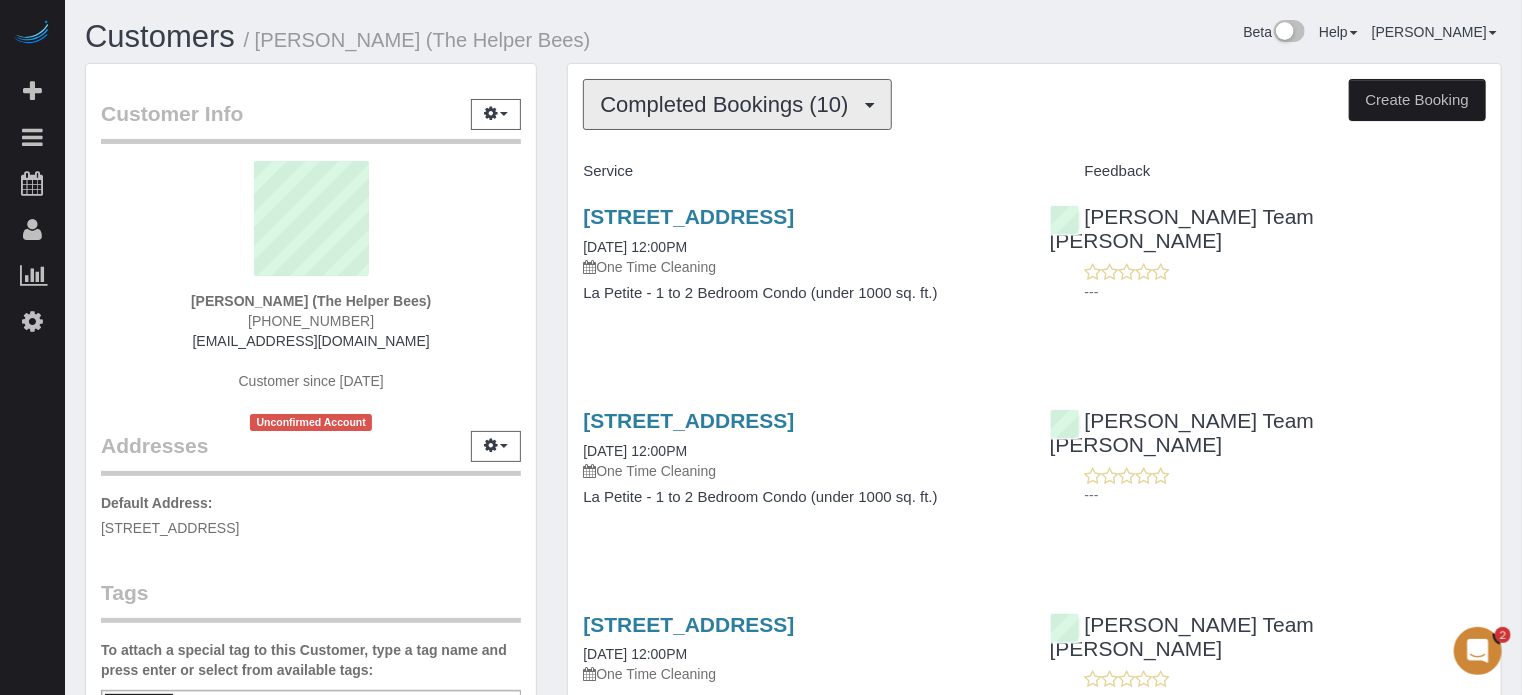 click on "Completed Bookings (10)" at bounding box center (729, 104) 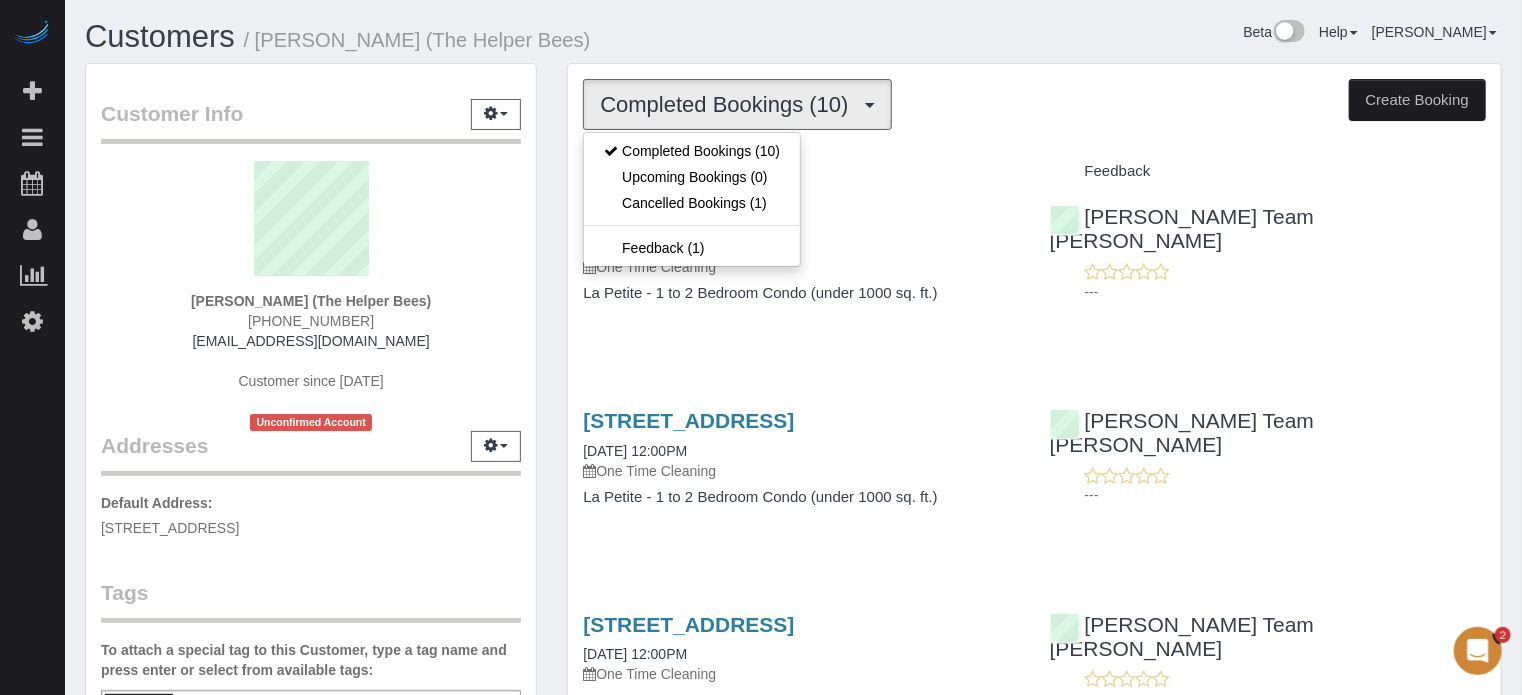 click on "Completed Bookings (10)" at bounding box center [729, 104] 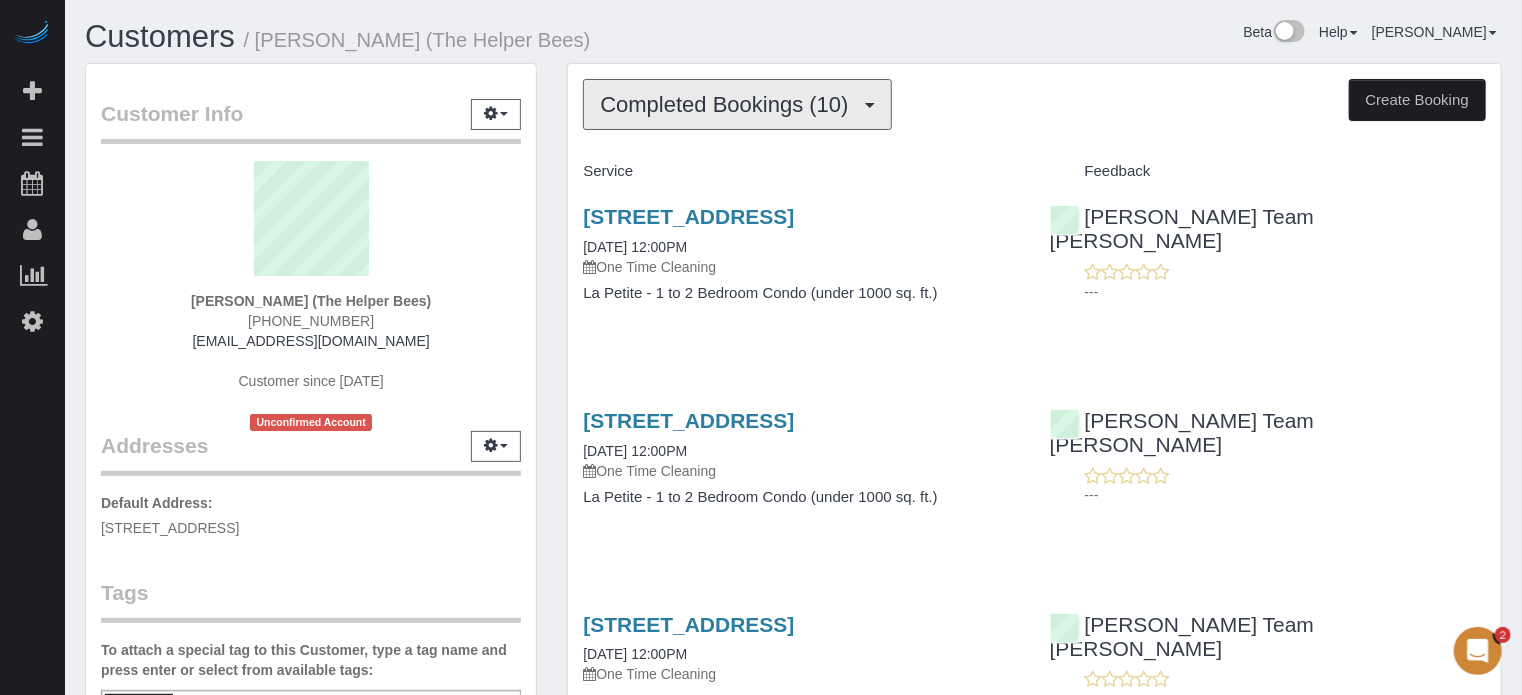 click on "Completed Bookings (10)" at bounding box center [729, 104] 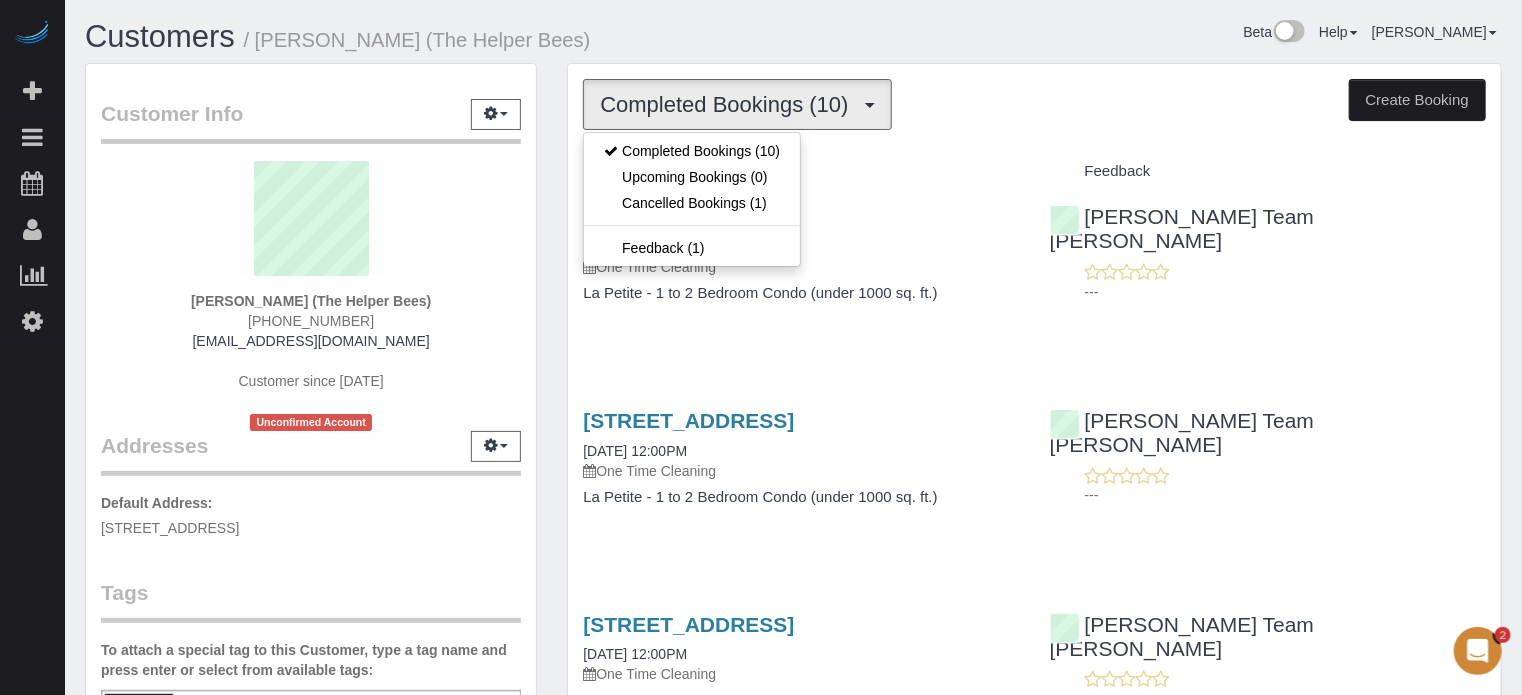 click on "Completed Bookings (10)" at bounding box center [729, 104] 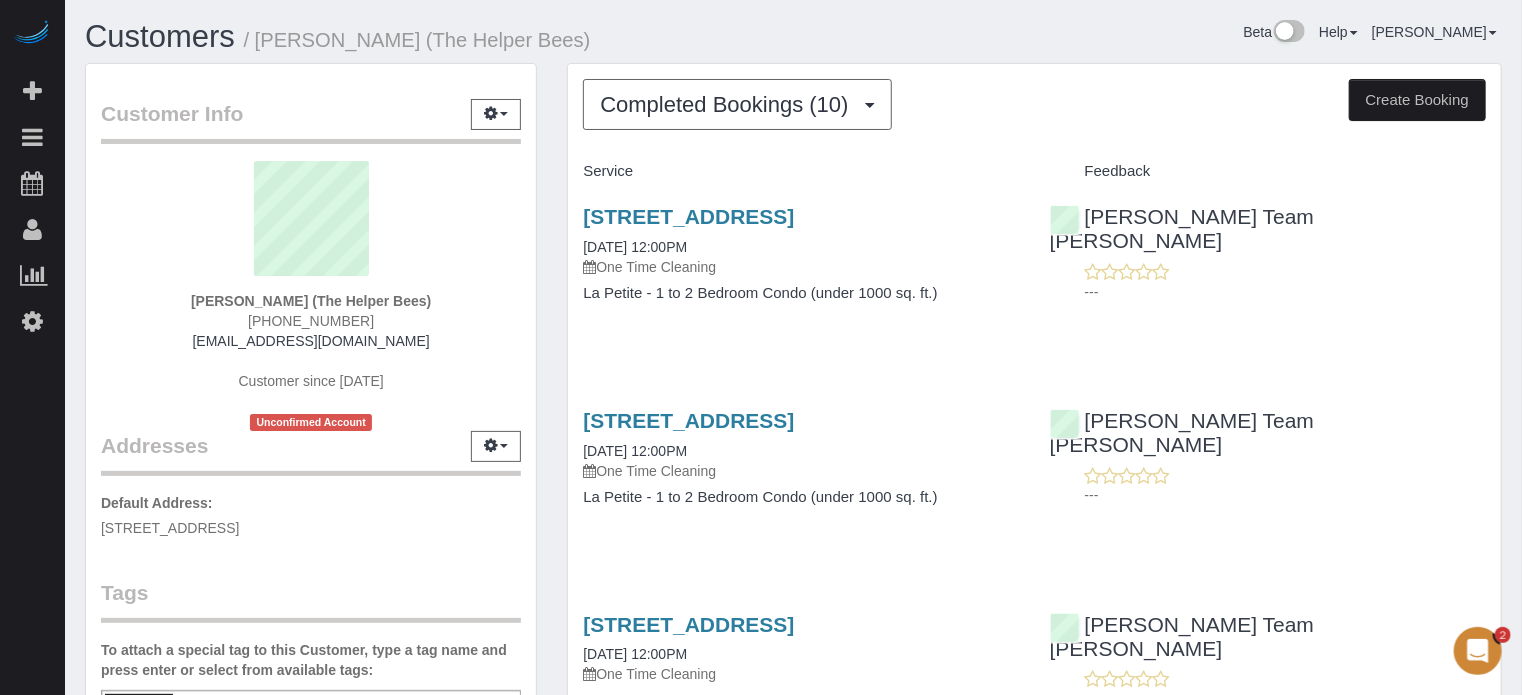 click on "(913) 484-8146" at bounding box center (311, 321) 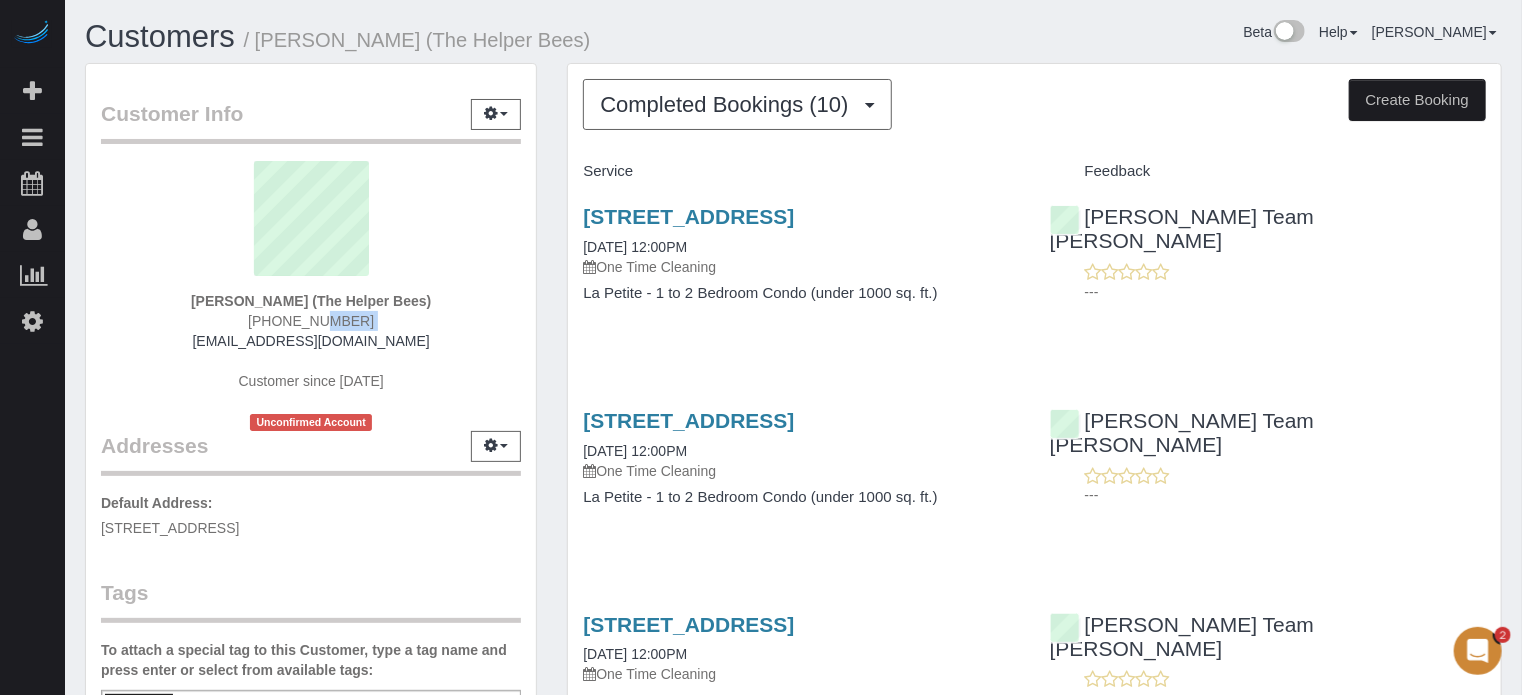 click on "(913) 484-8146" at bounding box center (311, 321) 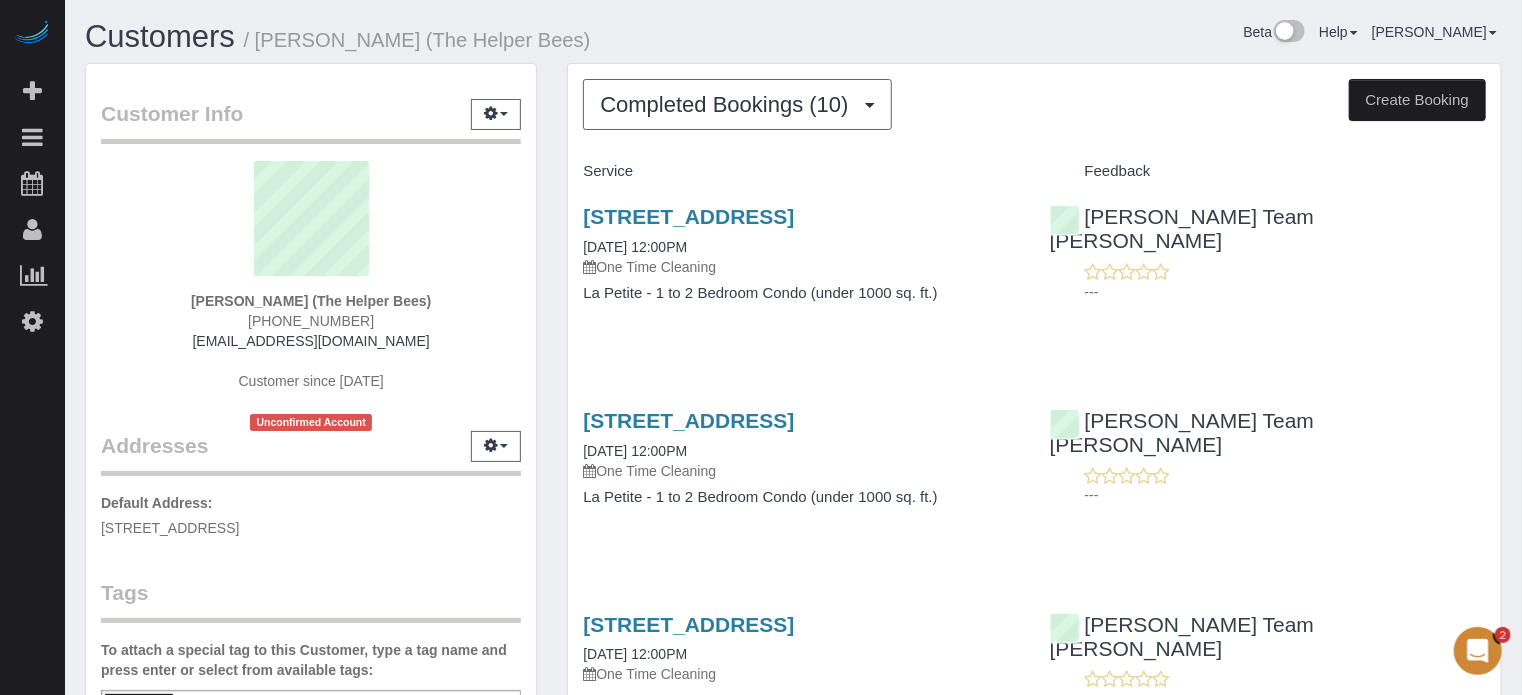 click on "Completed Bookings (10)
Completed Bookings (10)
Upcoming Bookings (0)
Cancelled Bookings (1)
Feedback (1)
Create Booking
Service
Feedback
7312 S 74th Lane, Laveen, AZ 85339" at bounding box center (1034, 1152) 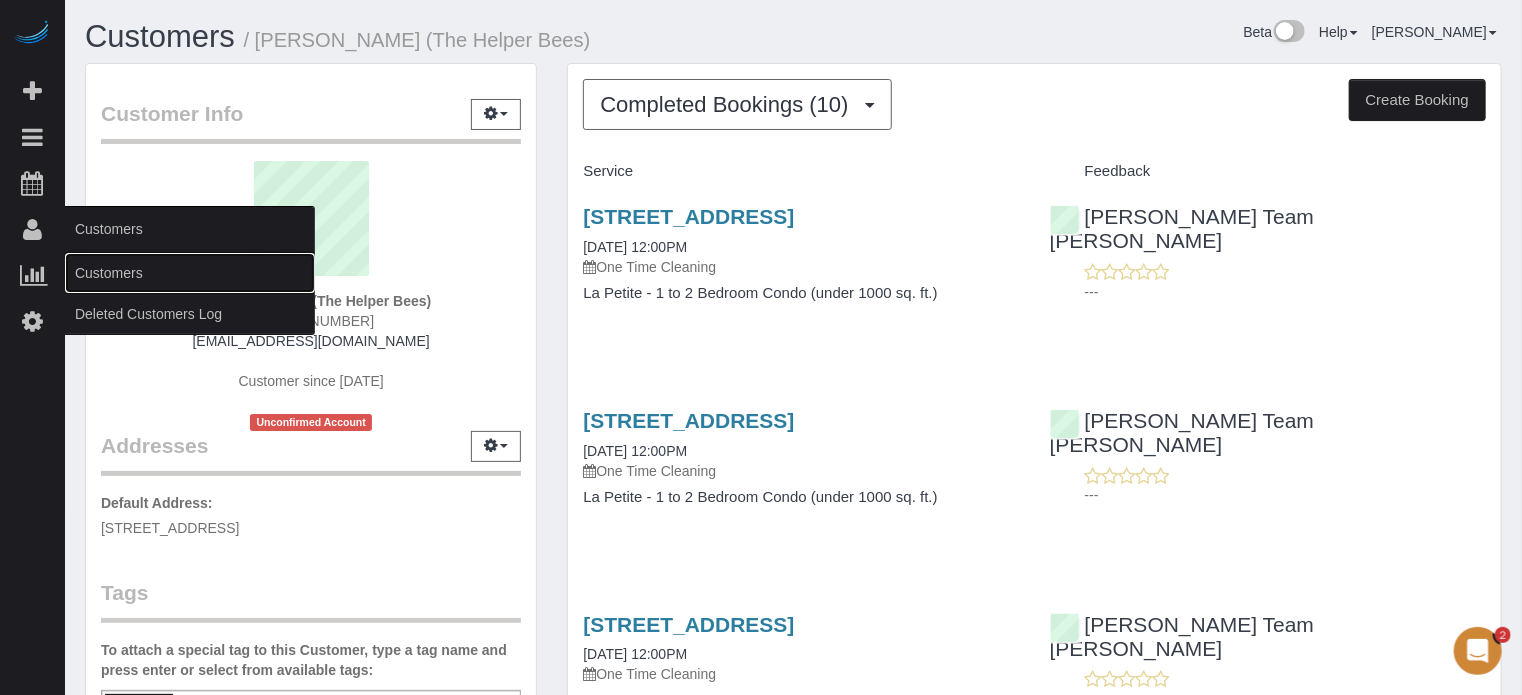 click on "Customers" at bounding box center (190, 273) 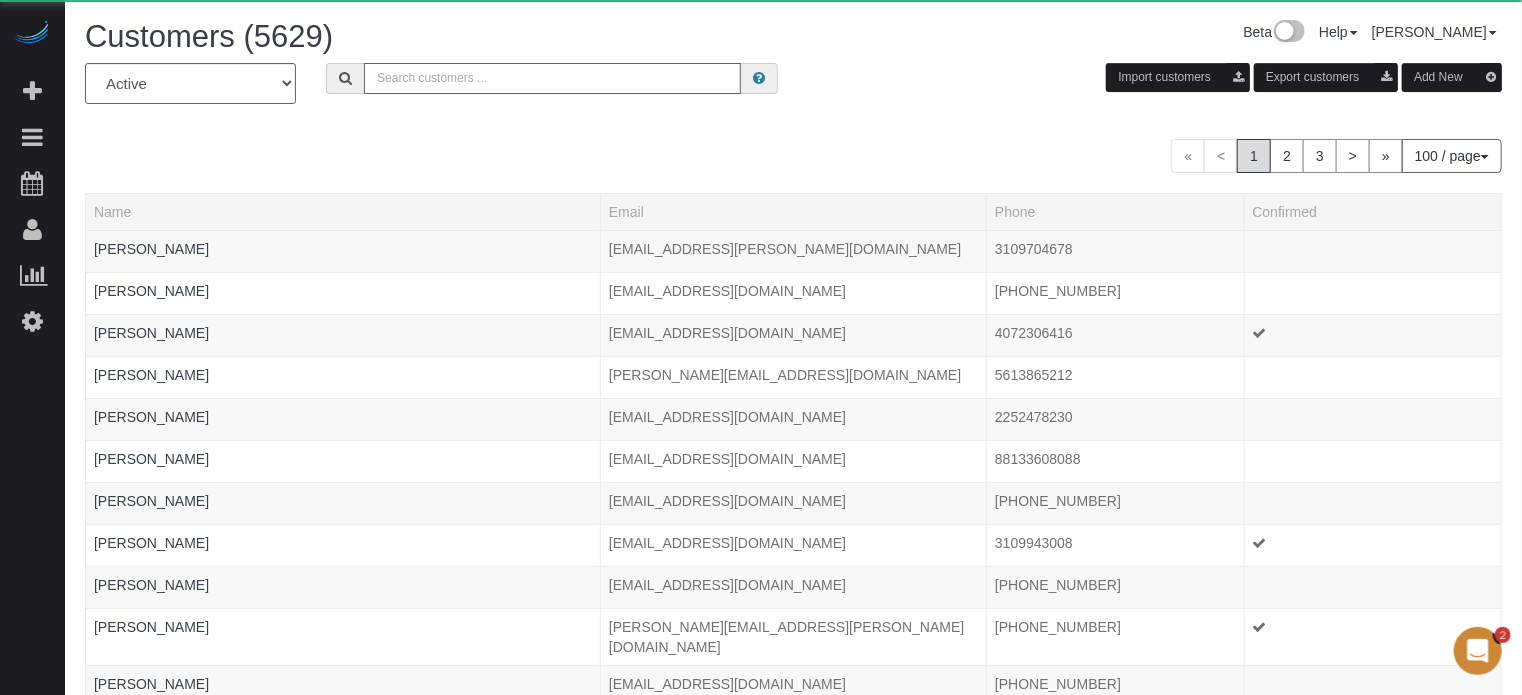 click at bounding box center [552, 78] 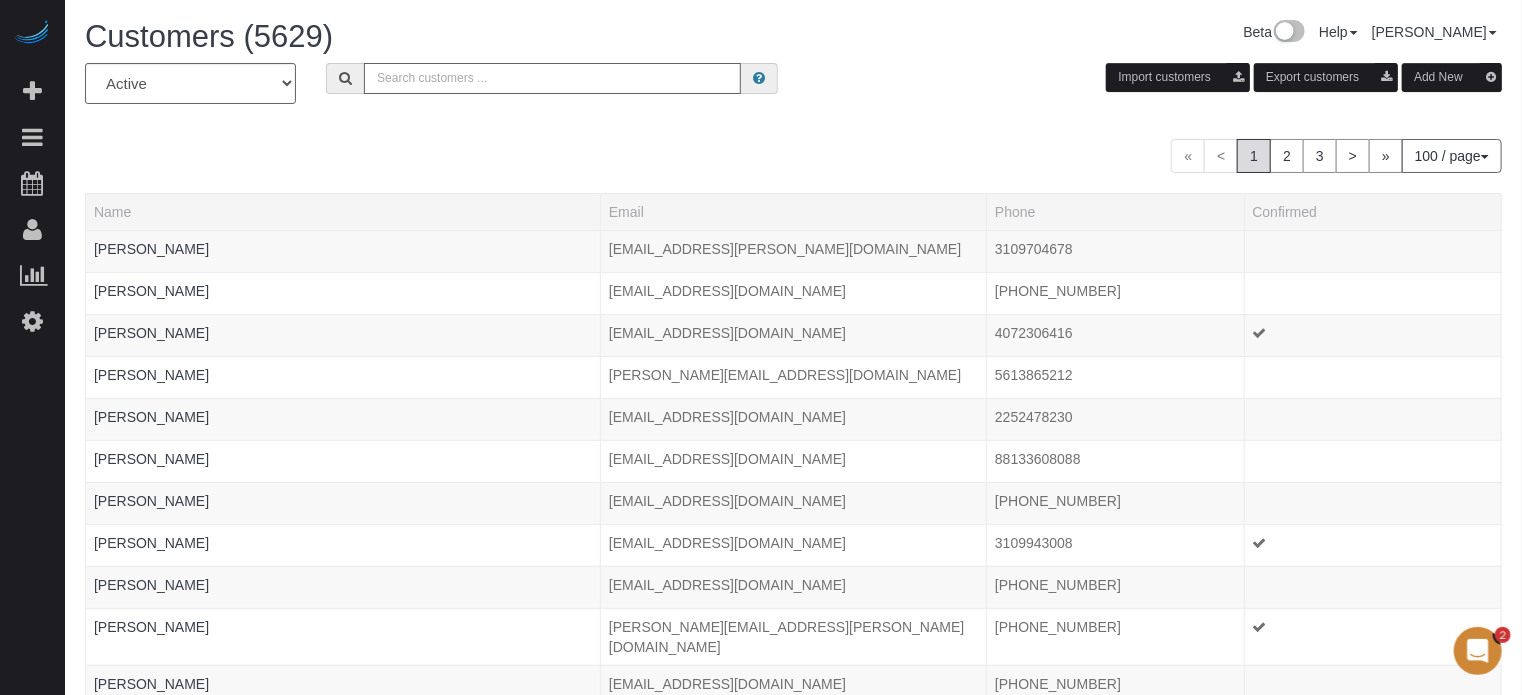 paste on "Robert Bauer" 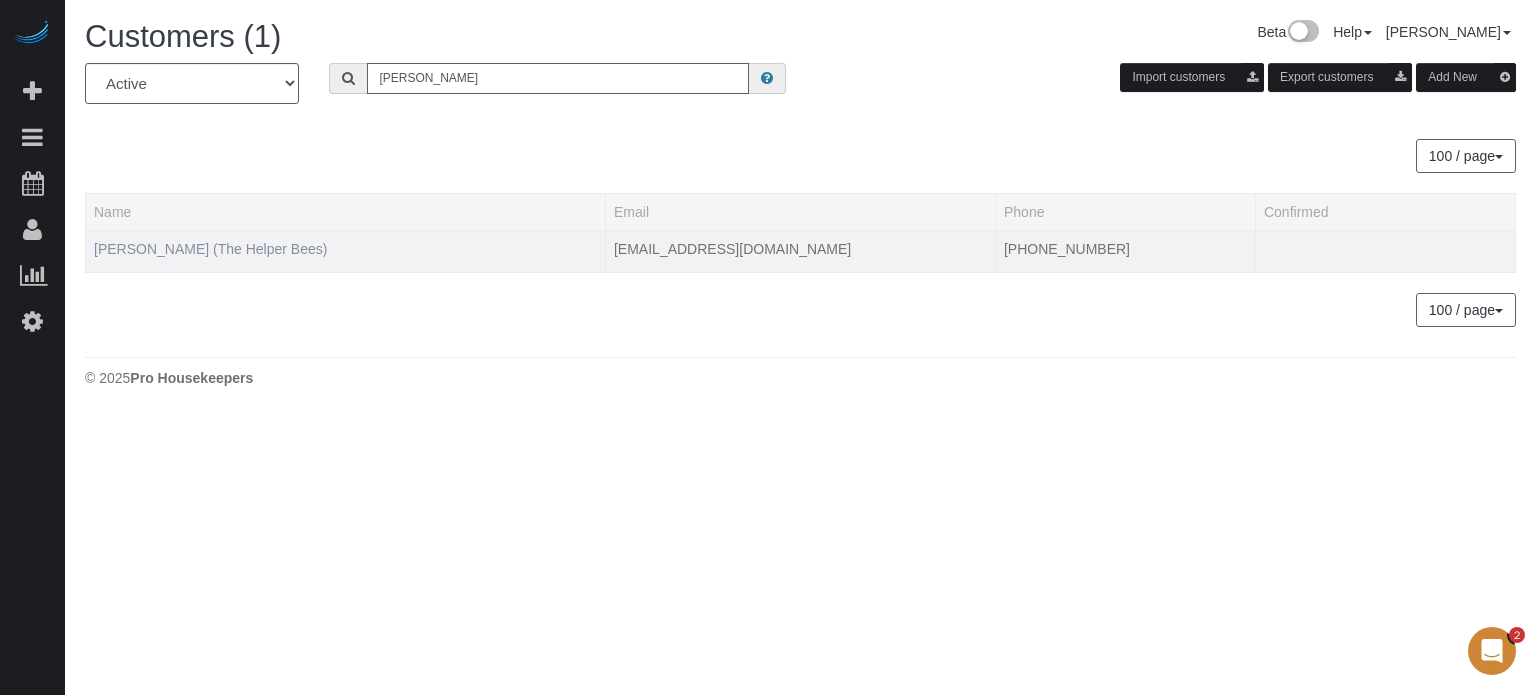 type on "Robert Bauer" 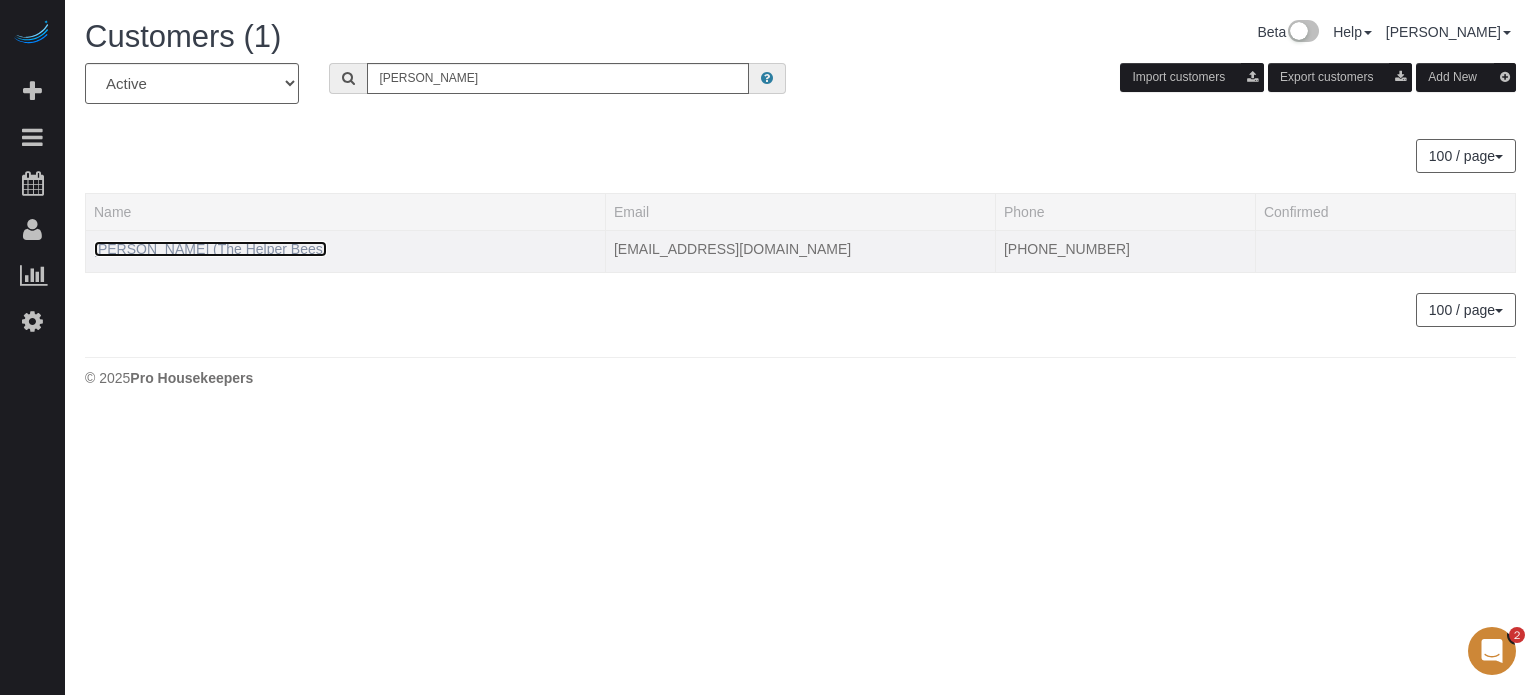 click on "Robert Bauer (The Helper Bees)" at bounding box center (210, 249) 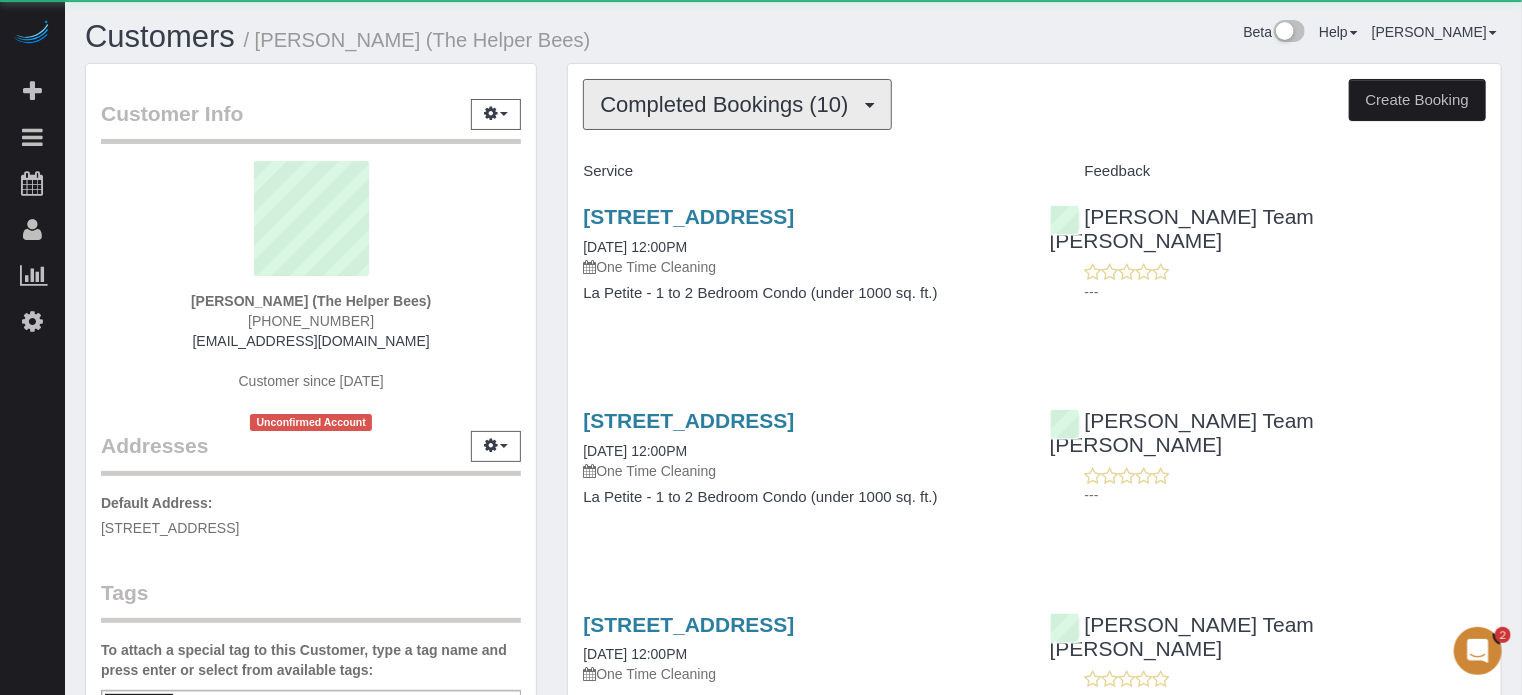 click on "Completed Bookings (10)" at bounding box center [729, 104] 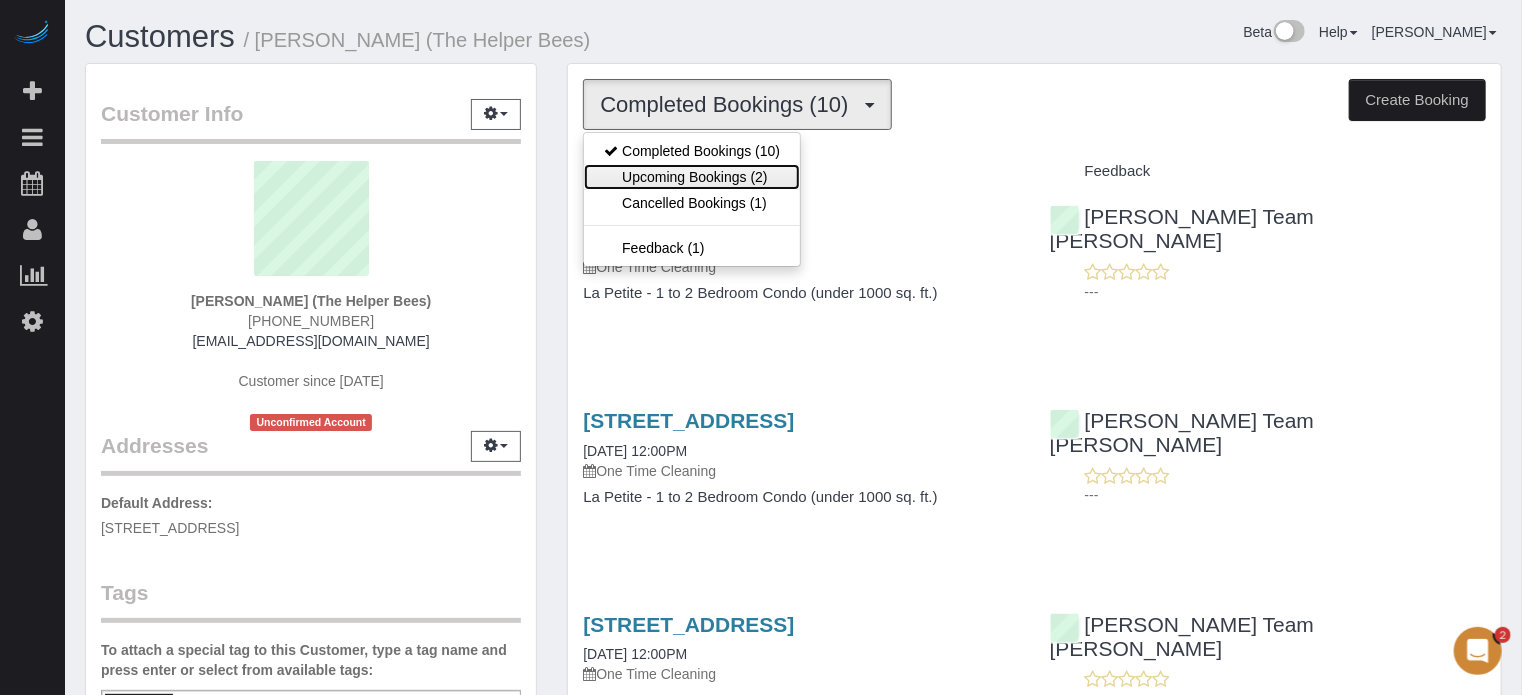click on "Upcoming Bookings (2)" at bounding box center [692, 177] 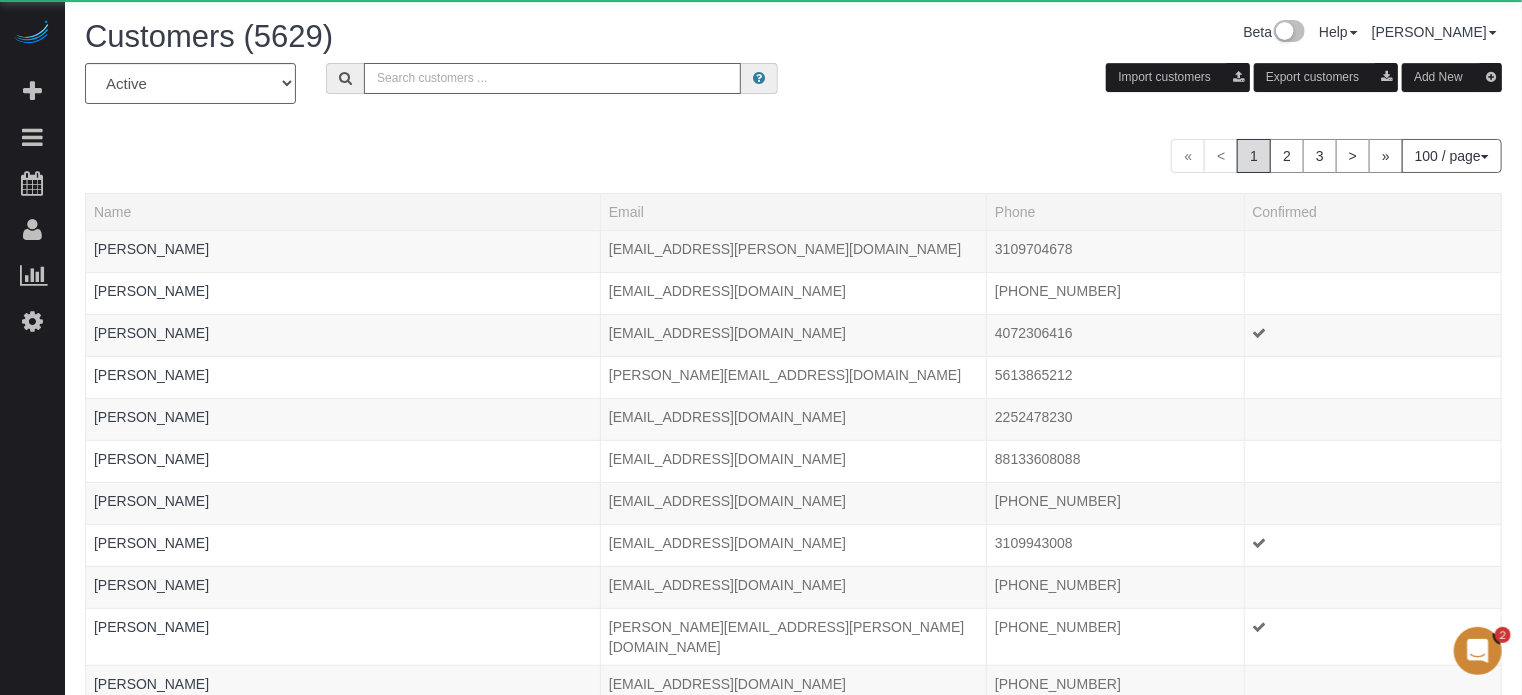 click at bounding box center [552, 78] 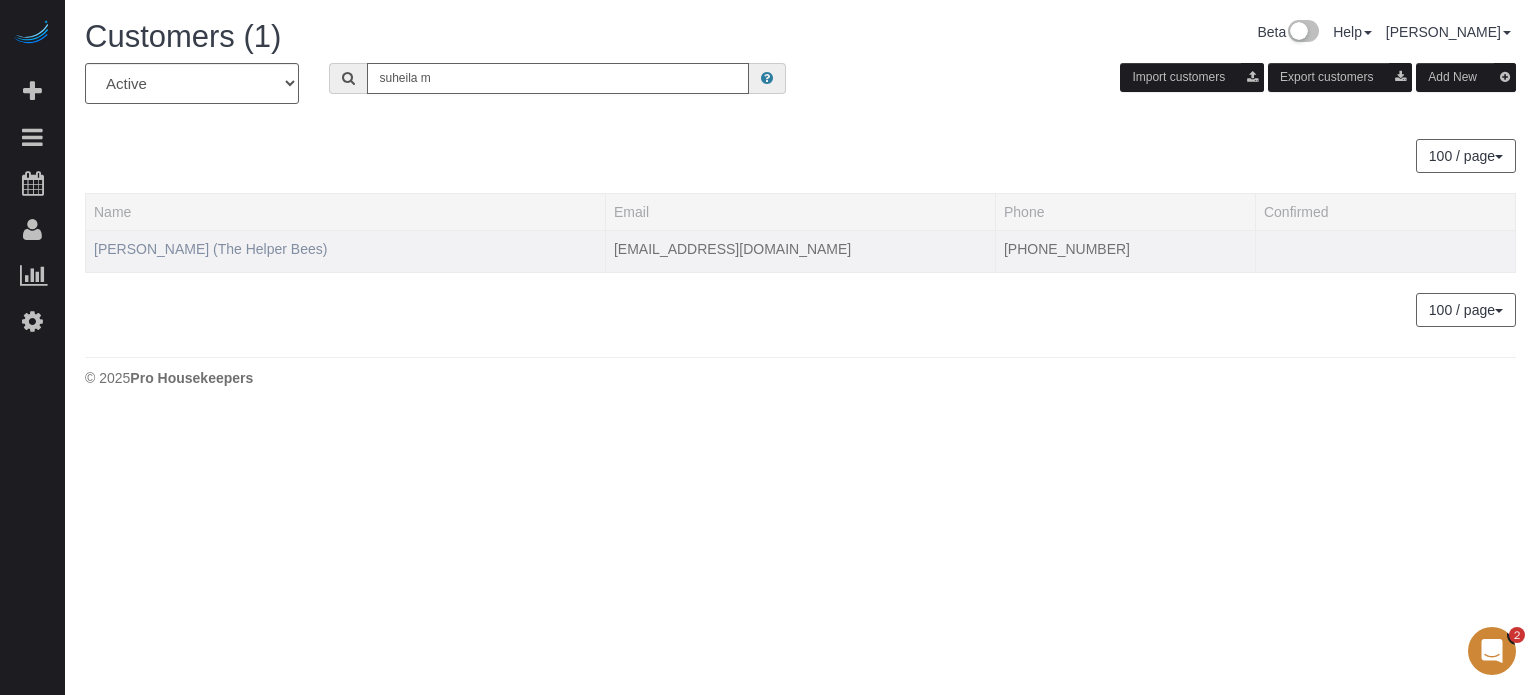 type on "suheila m" 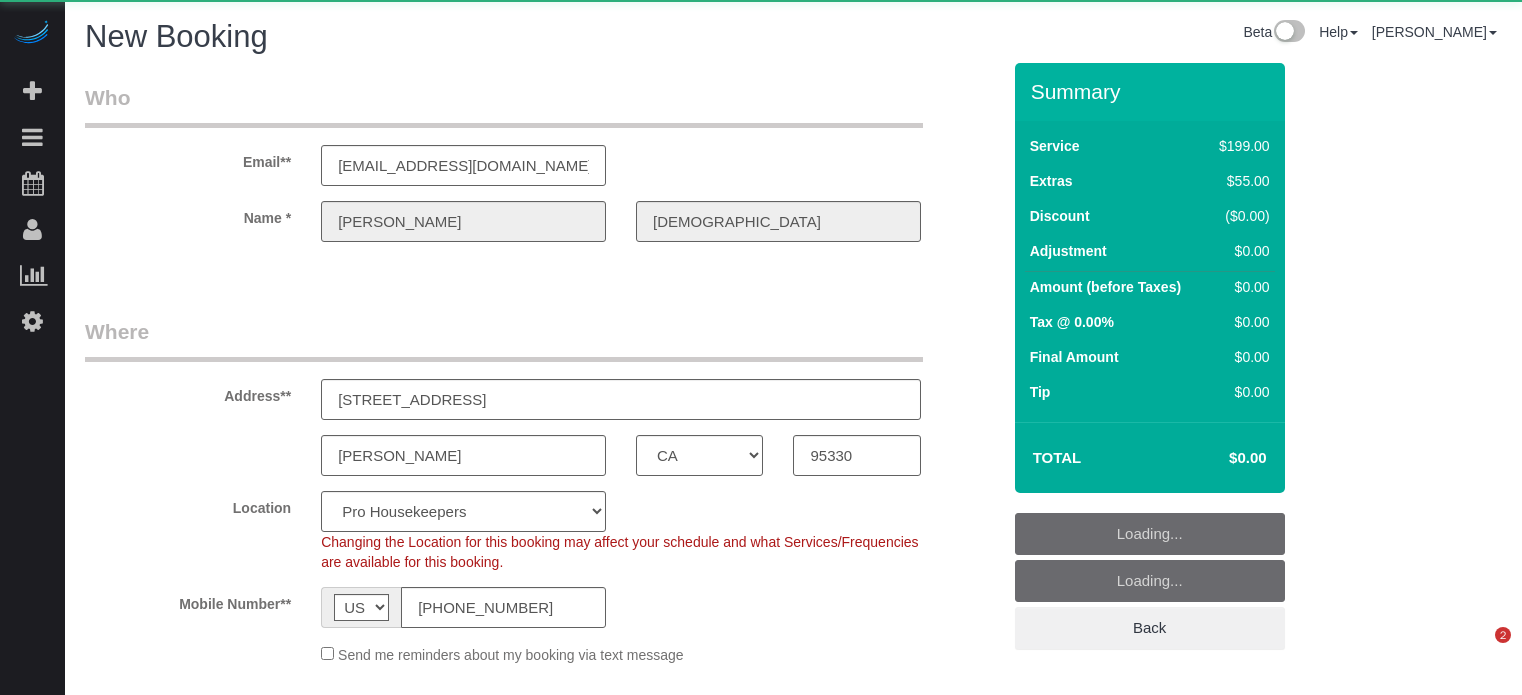 select on "CA" 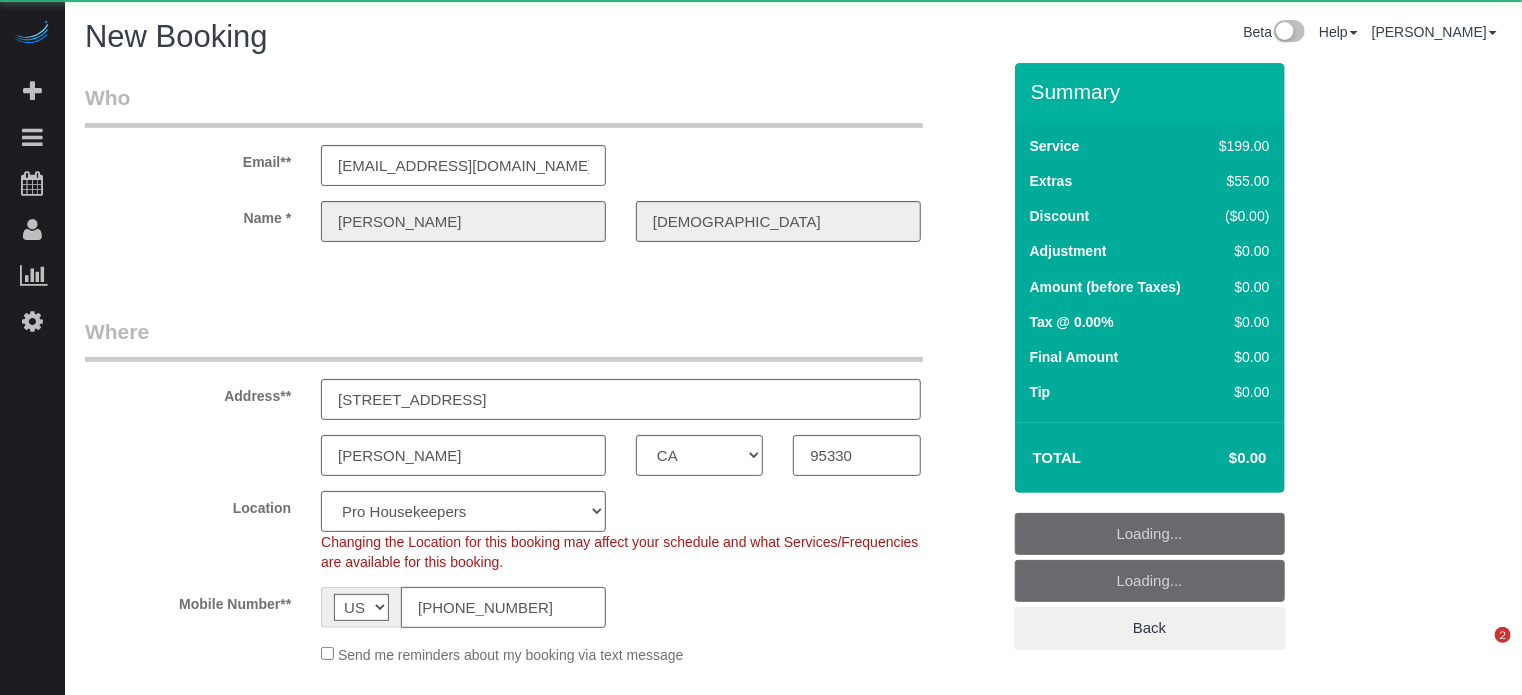 select on "object:1248" 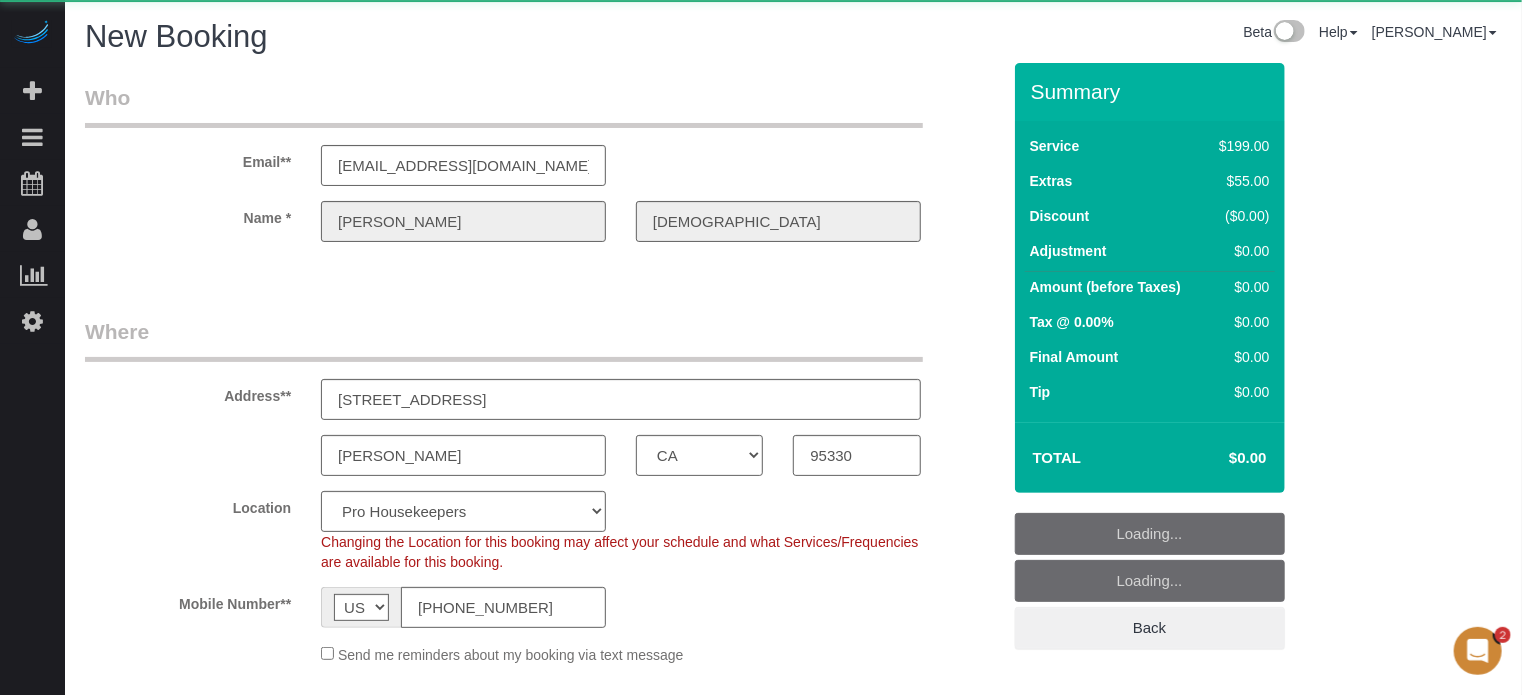 scroll, scrollTop: 0, scrollLeft: 0, axis: both 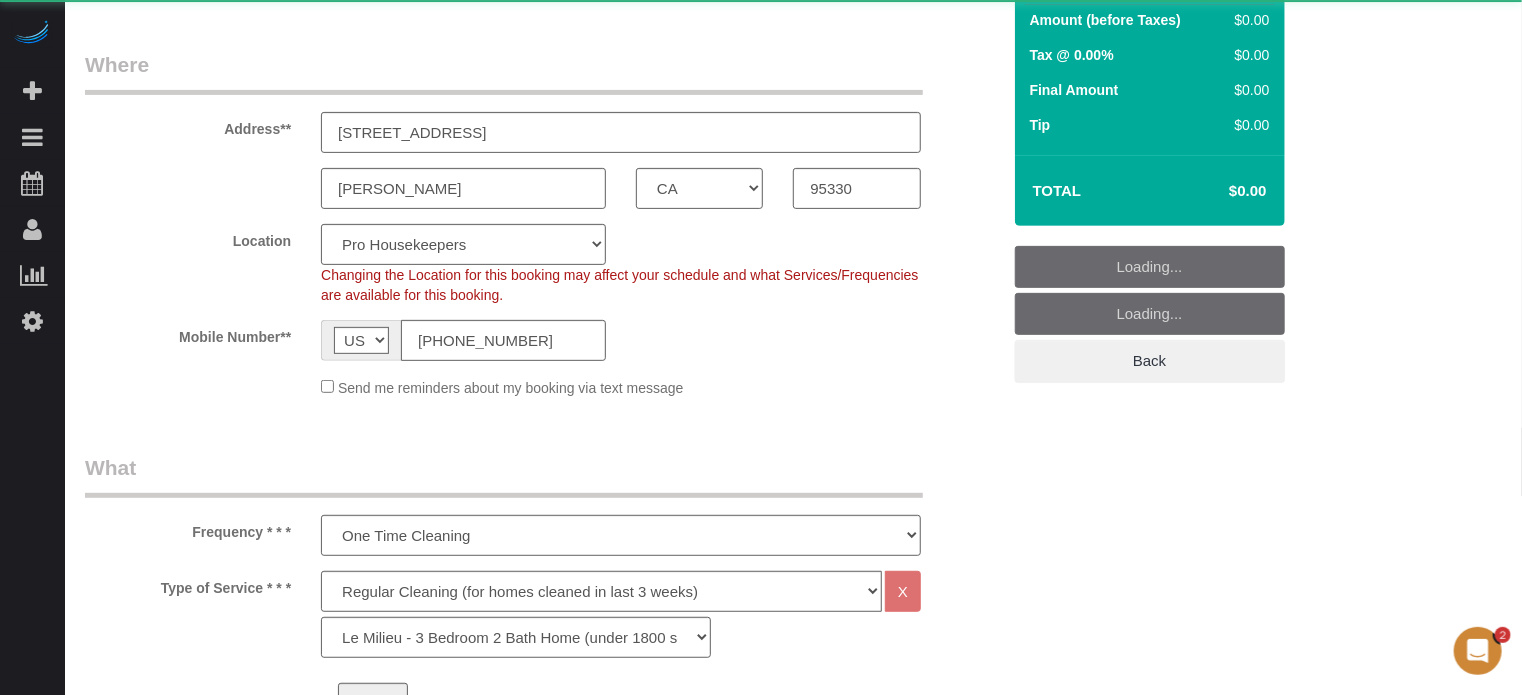 select on "object:1260" 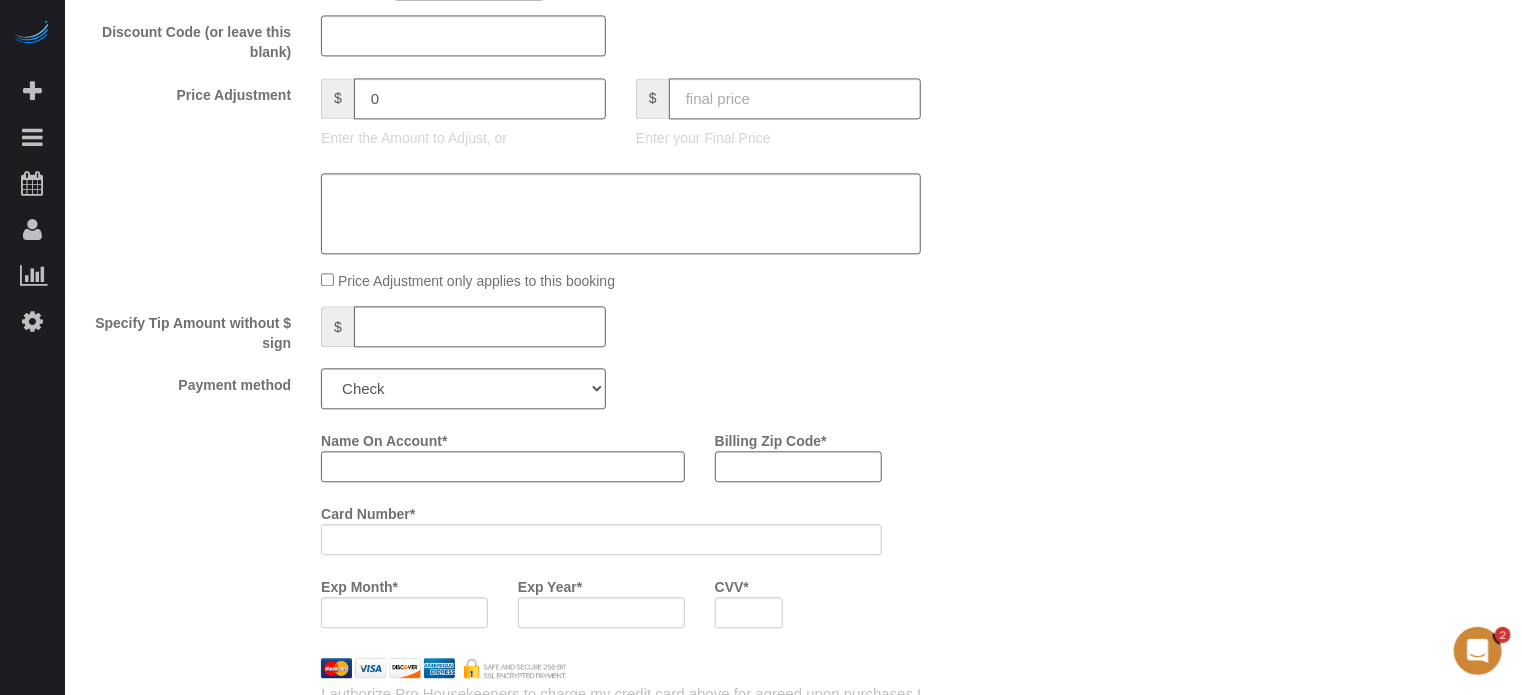 scroll, scrollTop: 2200, scrollLeft: 0, axis: vertical 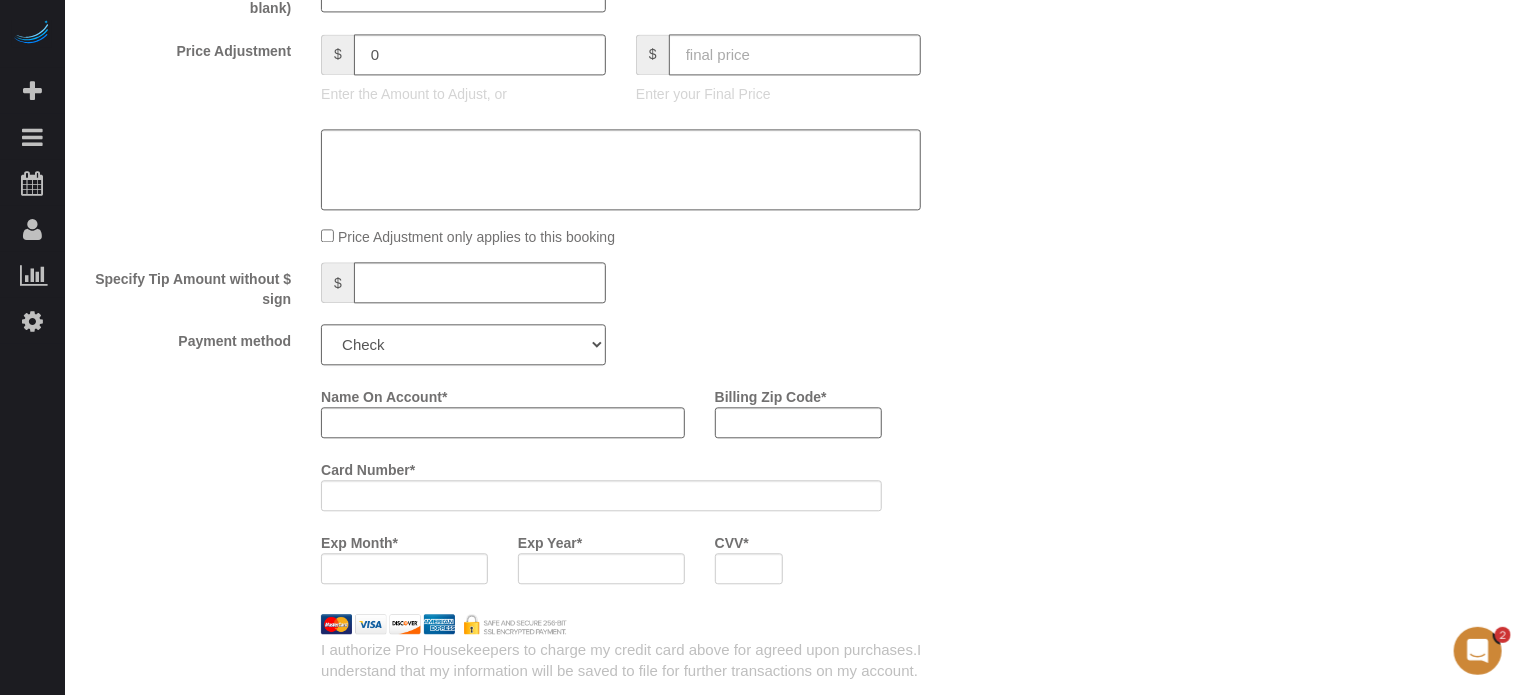 click on "Add Credit Card Cash Check Paypal" 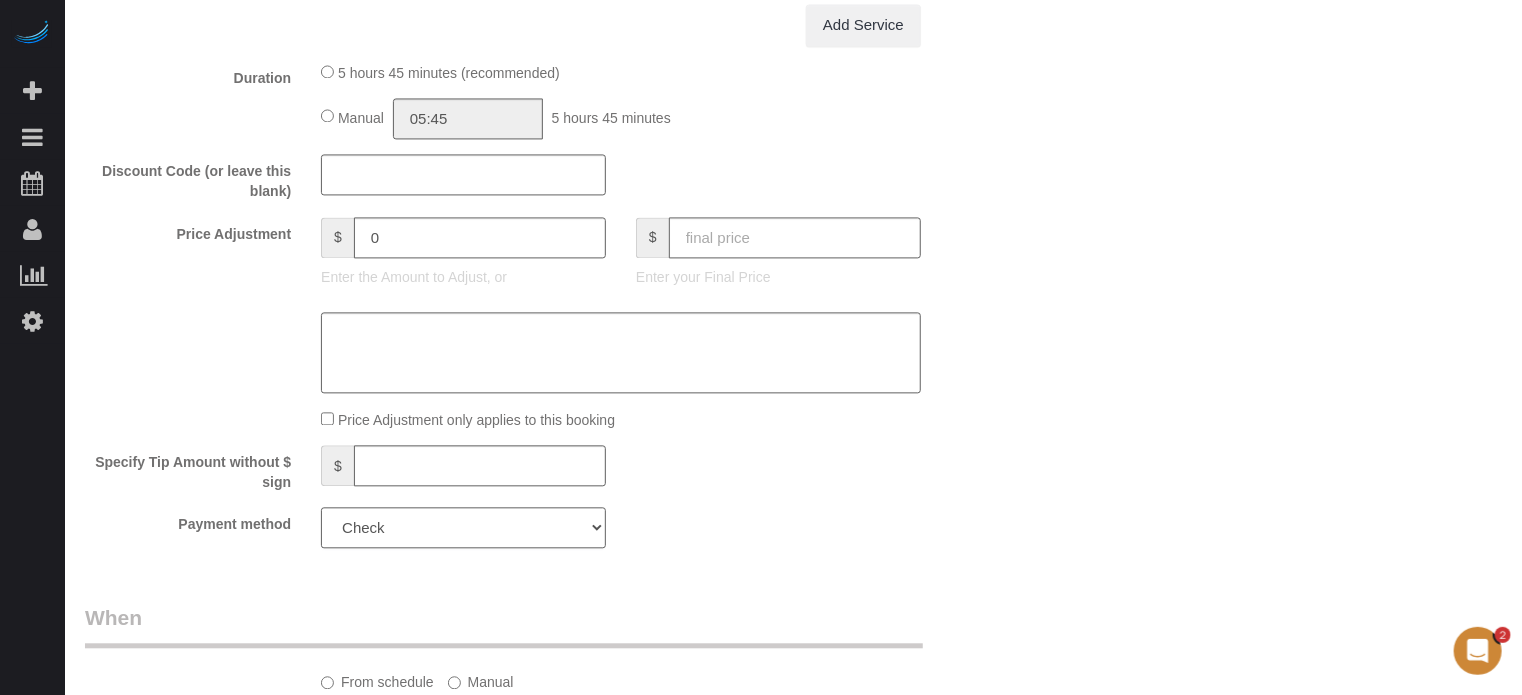 scroll, scrollTop: 1900, scrollLeft: 0, axis: vertical 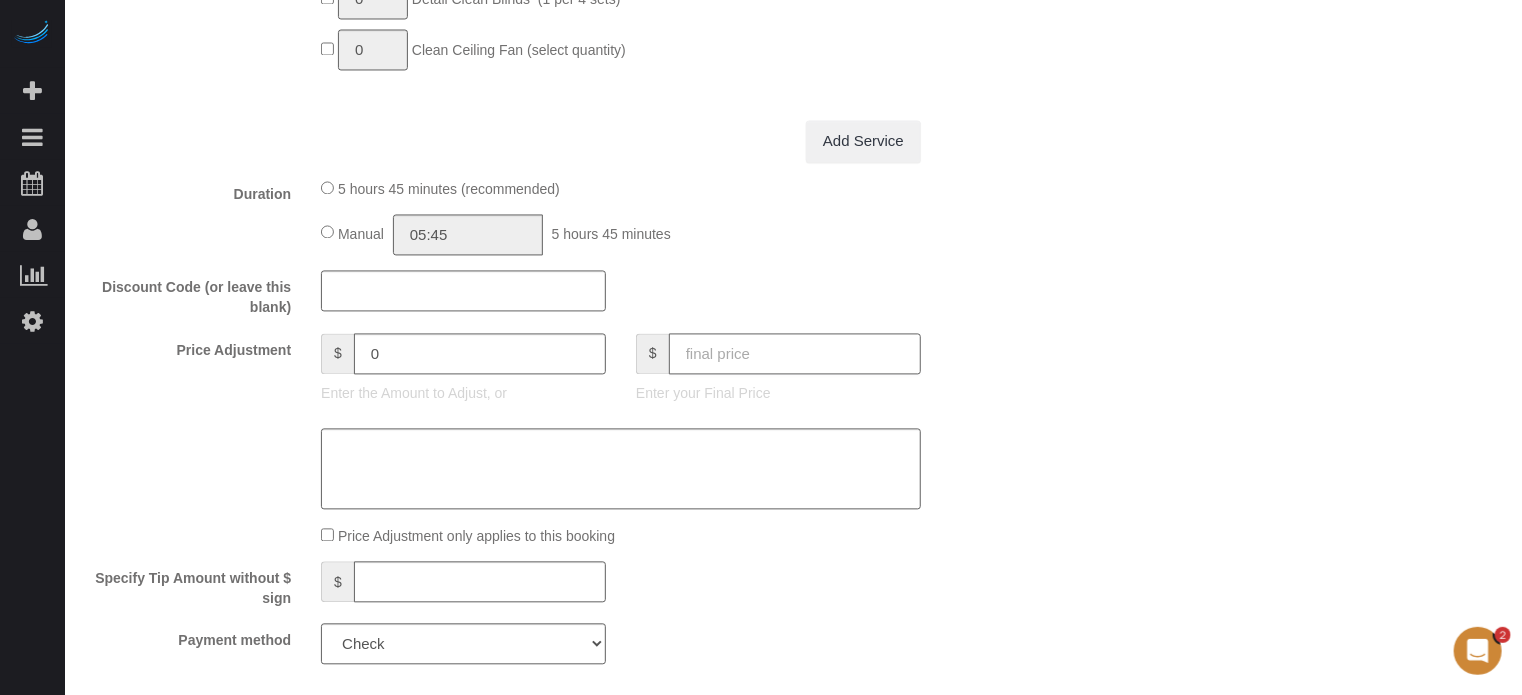 click 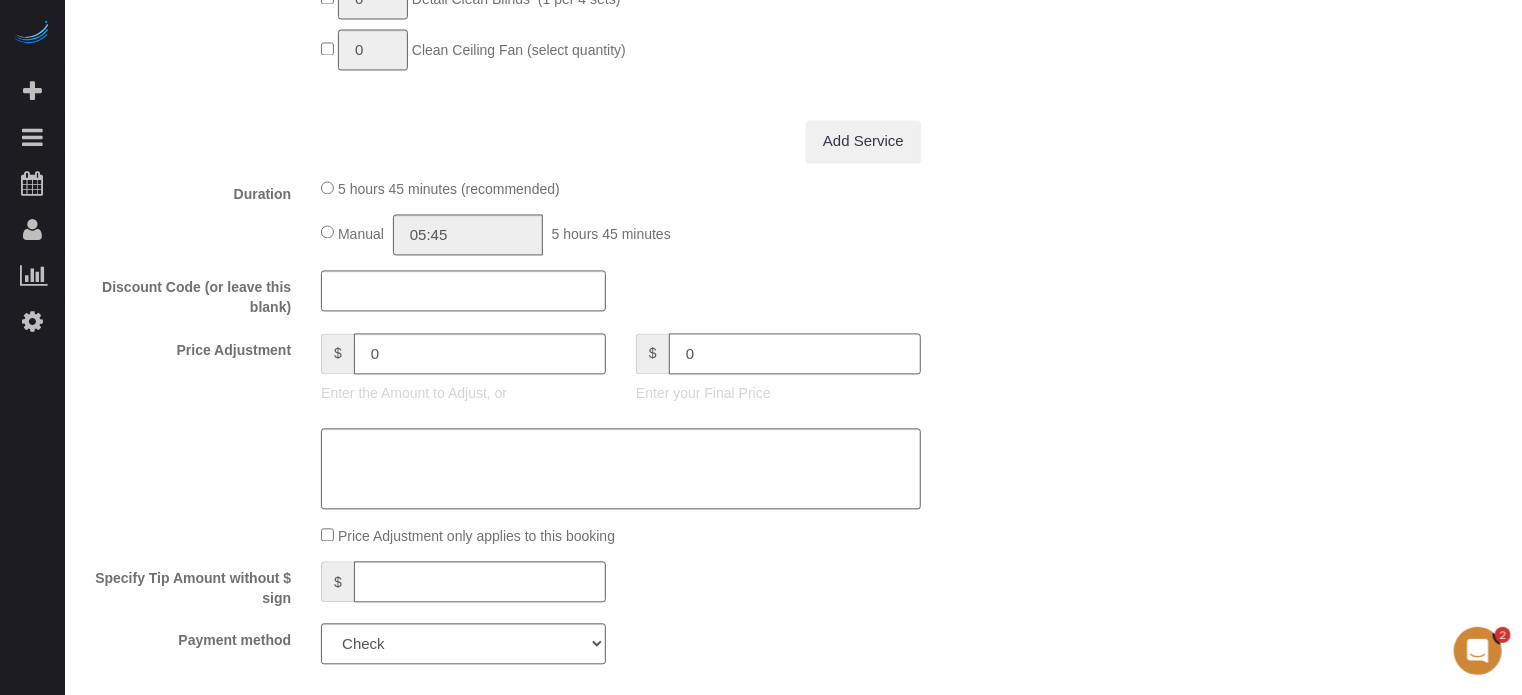 type on "0" 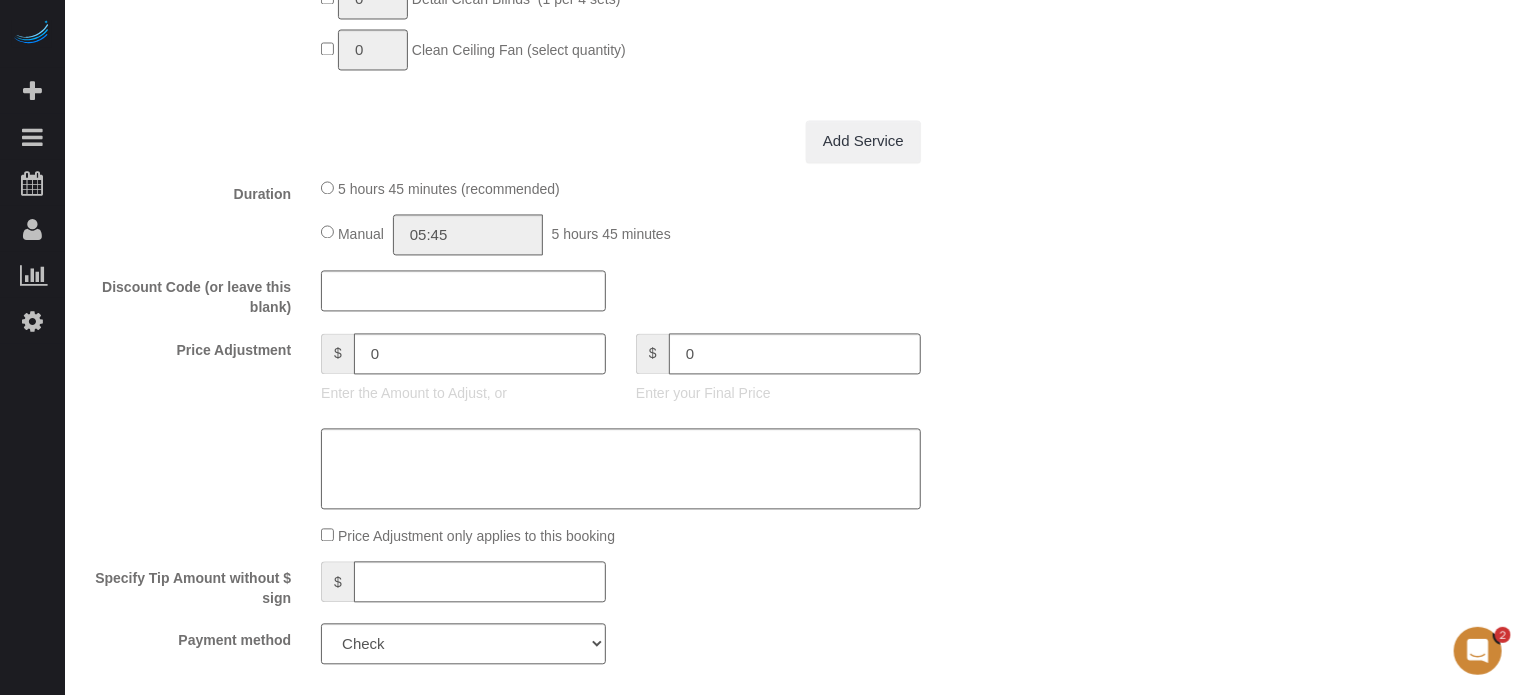 click on "Who
Email**
bdindral@gmail.com
Name *
Raghbir
Dindral
Where
Address**
1911 Amesbury CT
Lathrop
AK
AL
AR
AZ
CA
CO
CT
DC
DE
FL
GA
HI
IA
ID
IL
IN
KS
KY
LA
MA
MD
ME
MI
MN
MO
MS
MT
NC
ND
NE" at bounding box center (793, 123) 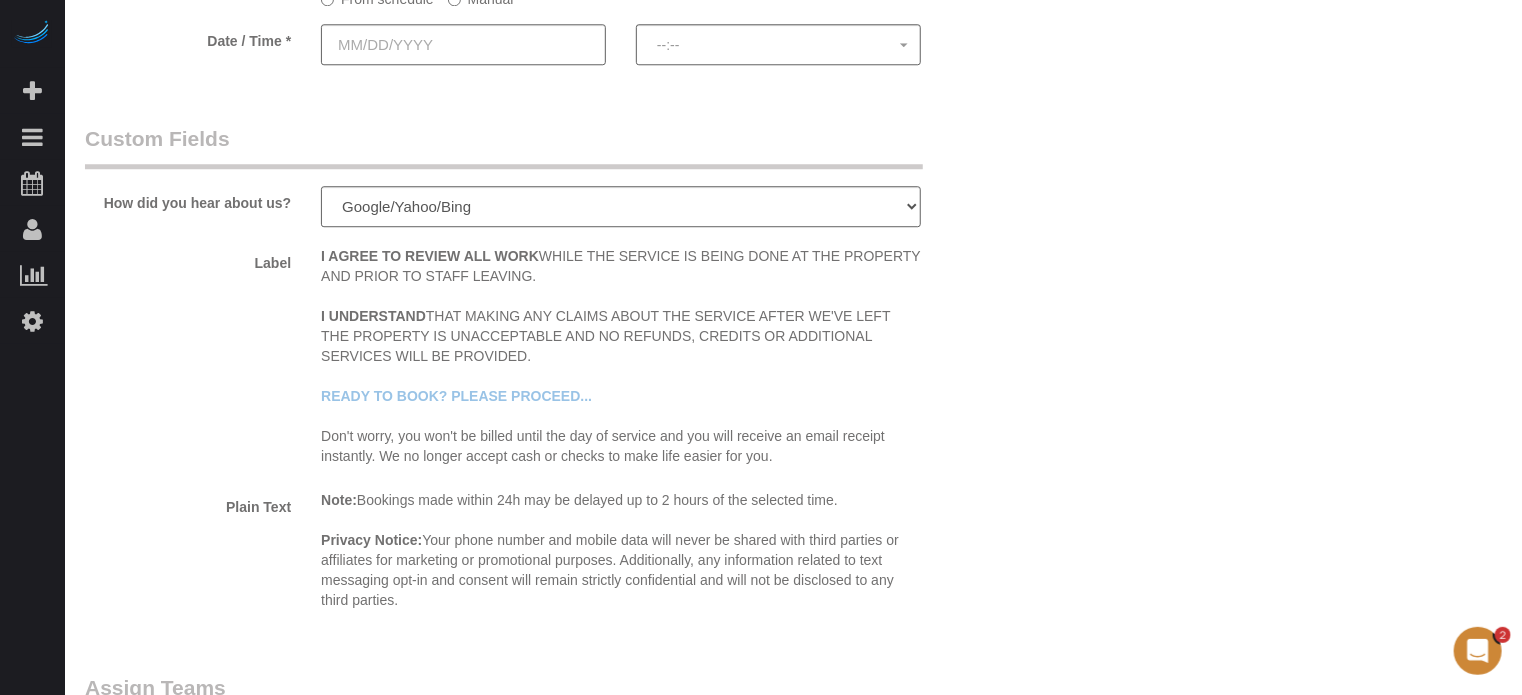 scroll, scrollTop: 2500, scrollLeft: 0, axis: vertical 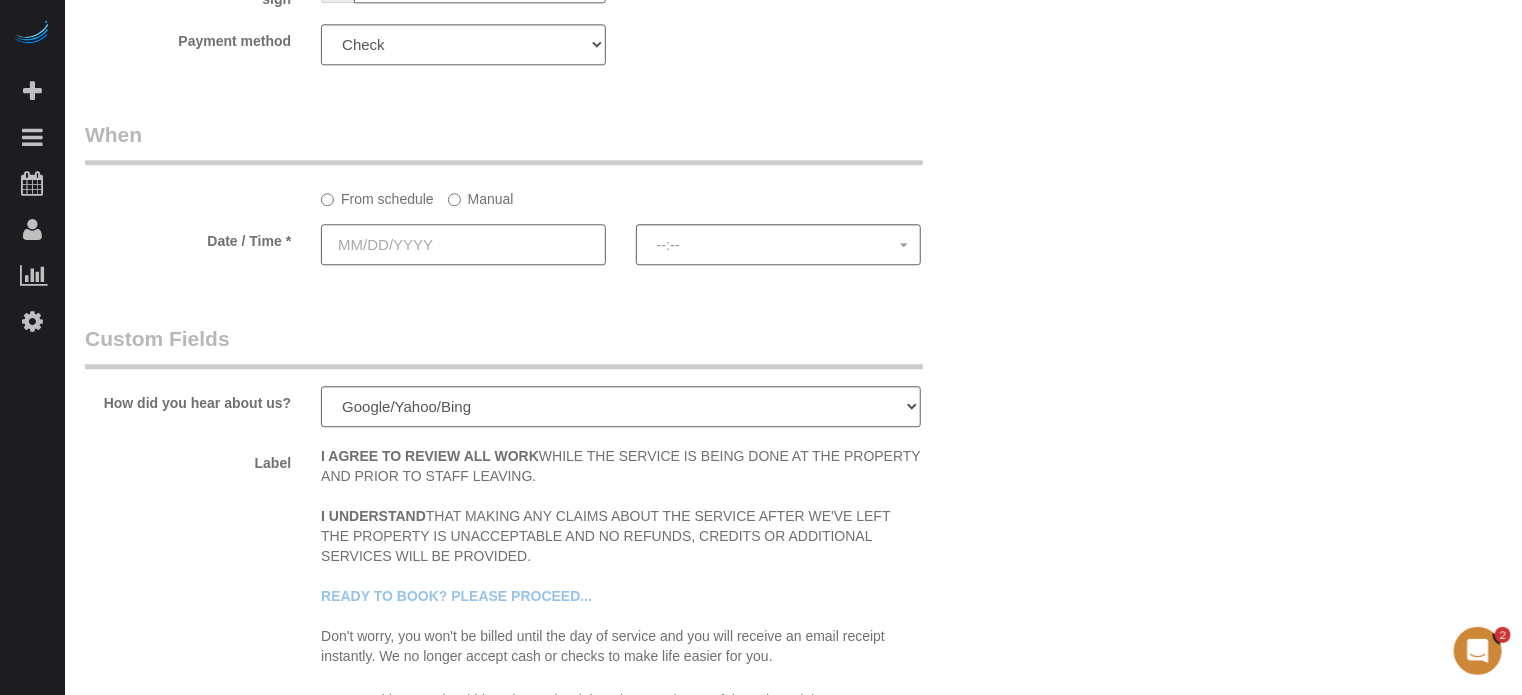 click at bounding box center (463, 244) 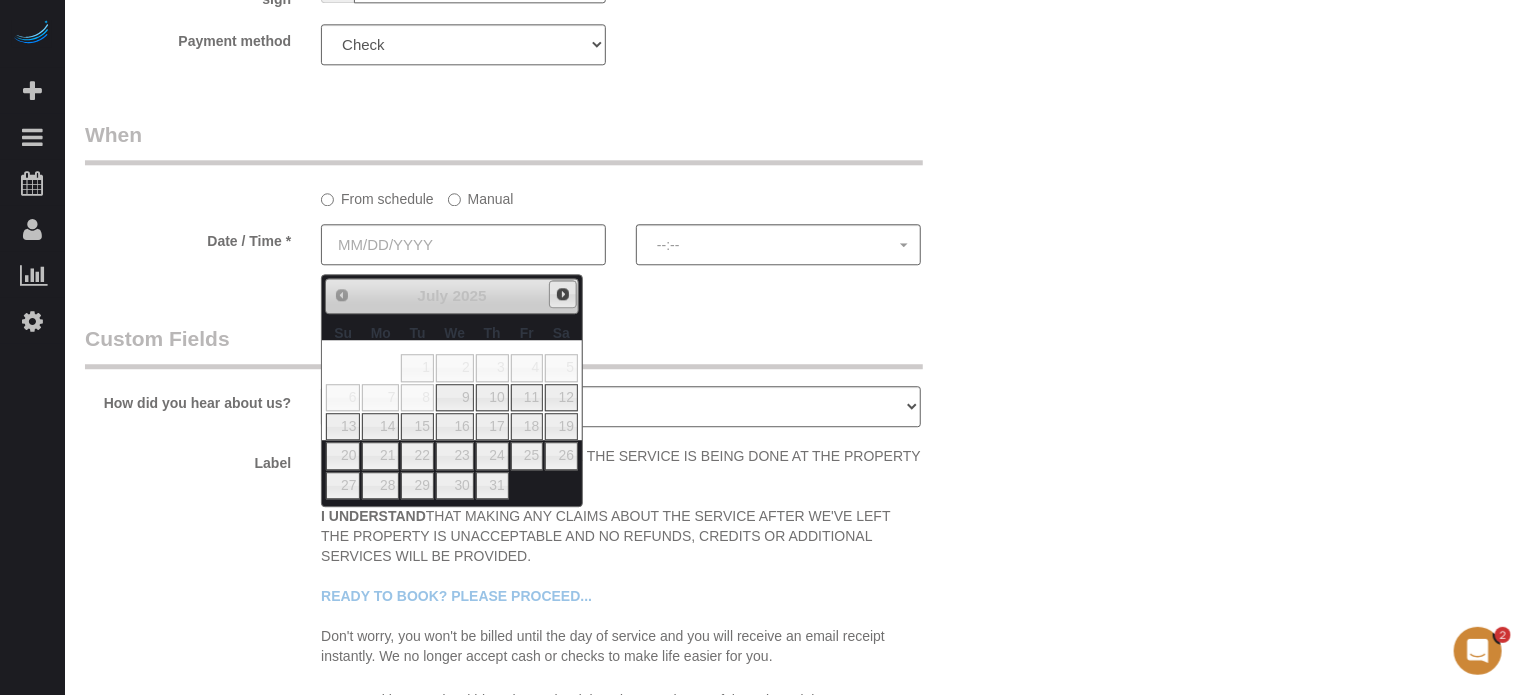 click on "Next" at bounding box center [563, 294] 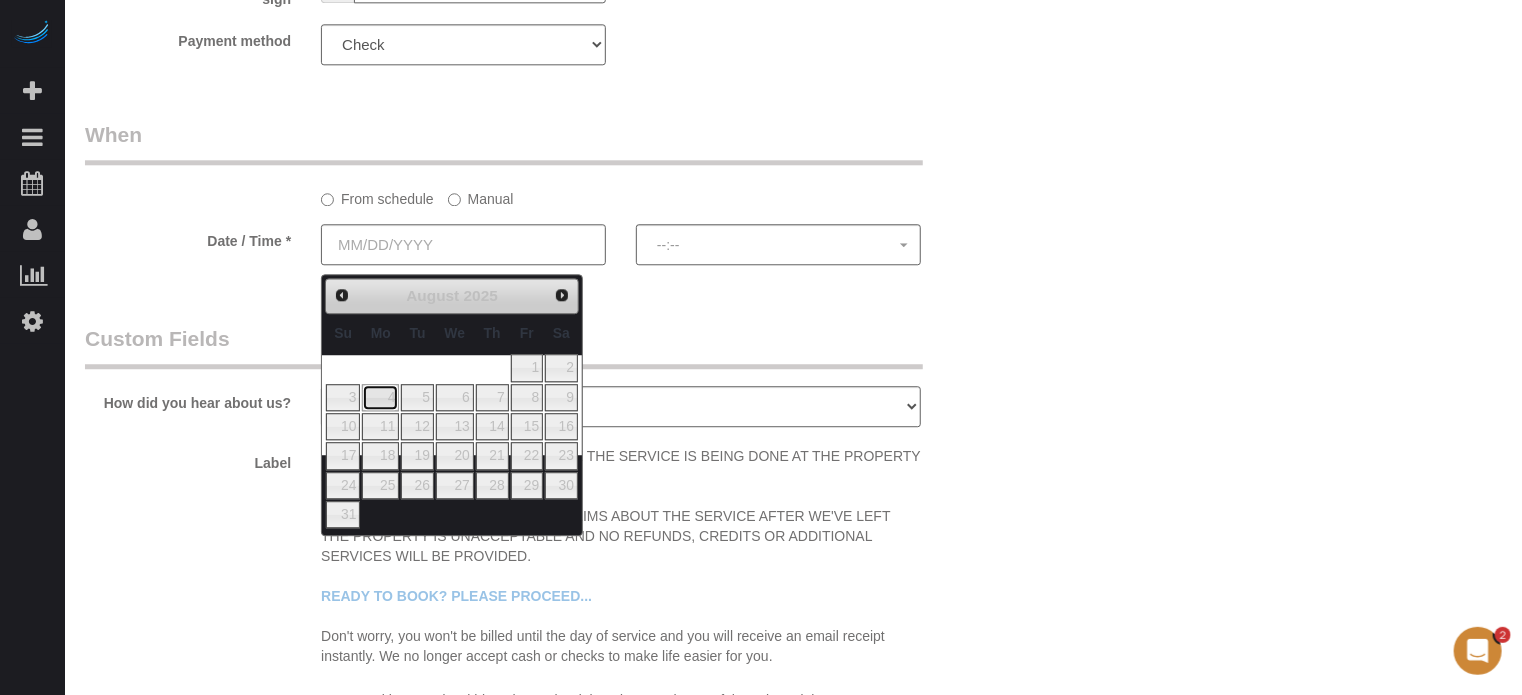 click on "4" at bounding box center (380, 397) 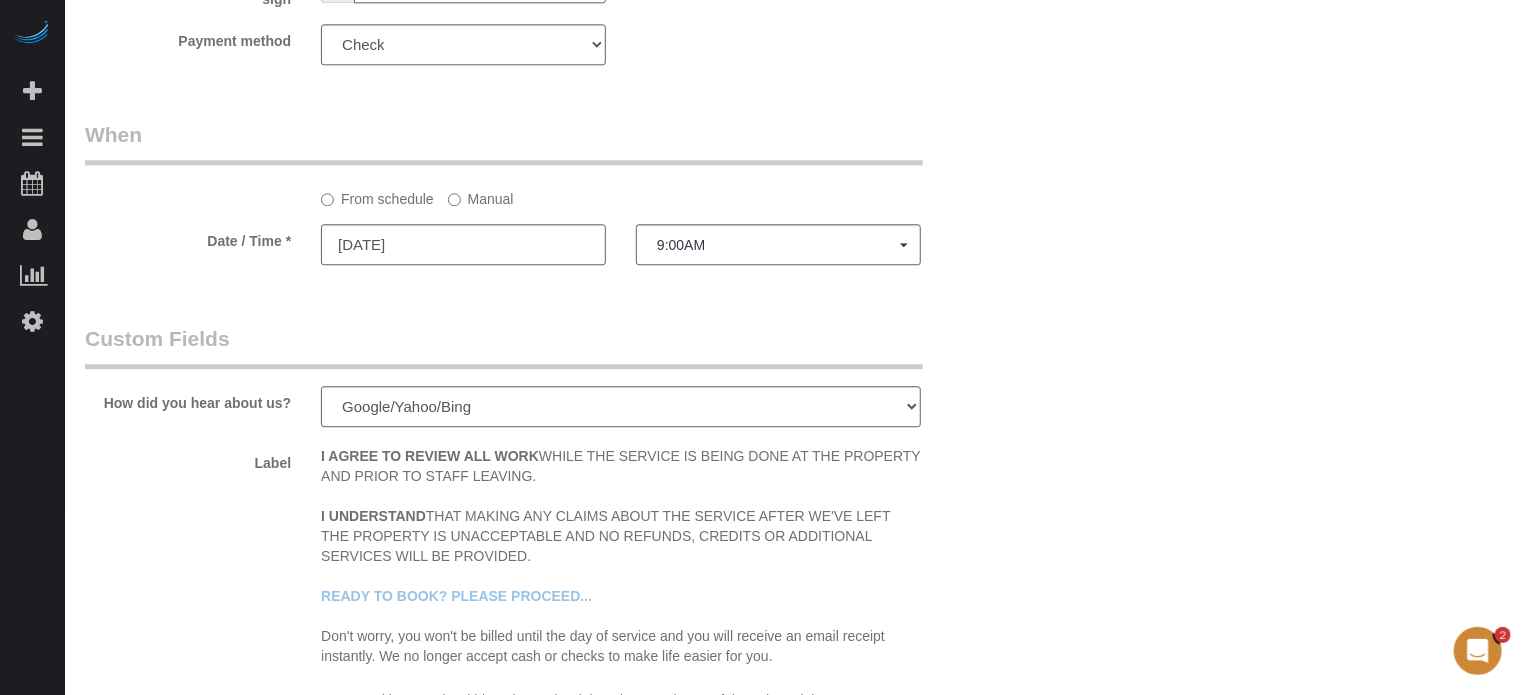 click on "Who
Email**
bdindral@gmail.com
Name *
Raghbir
Dindral
Where
Address**
1911 Amesbury CT
Lathrop
AK
AL
AR
AZ
CA
CO
CT
DC
DE
FL
GA
HI
IA
ID
IL
IN
KS
KY
LA
MA
MD
ME
MI
MN
MO
MS
MT
NC
ND
NE" at bounding box center [793, -477] 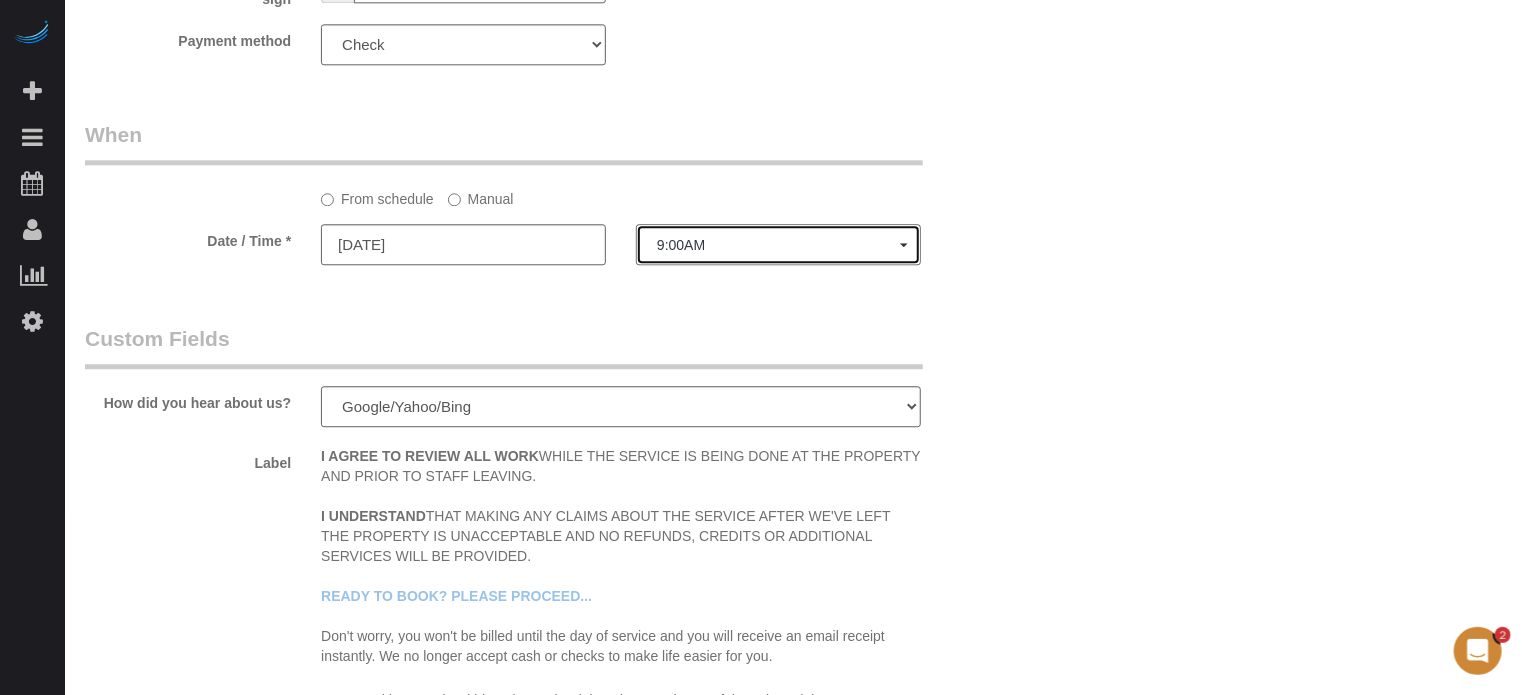 click on "9:00AM" 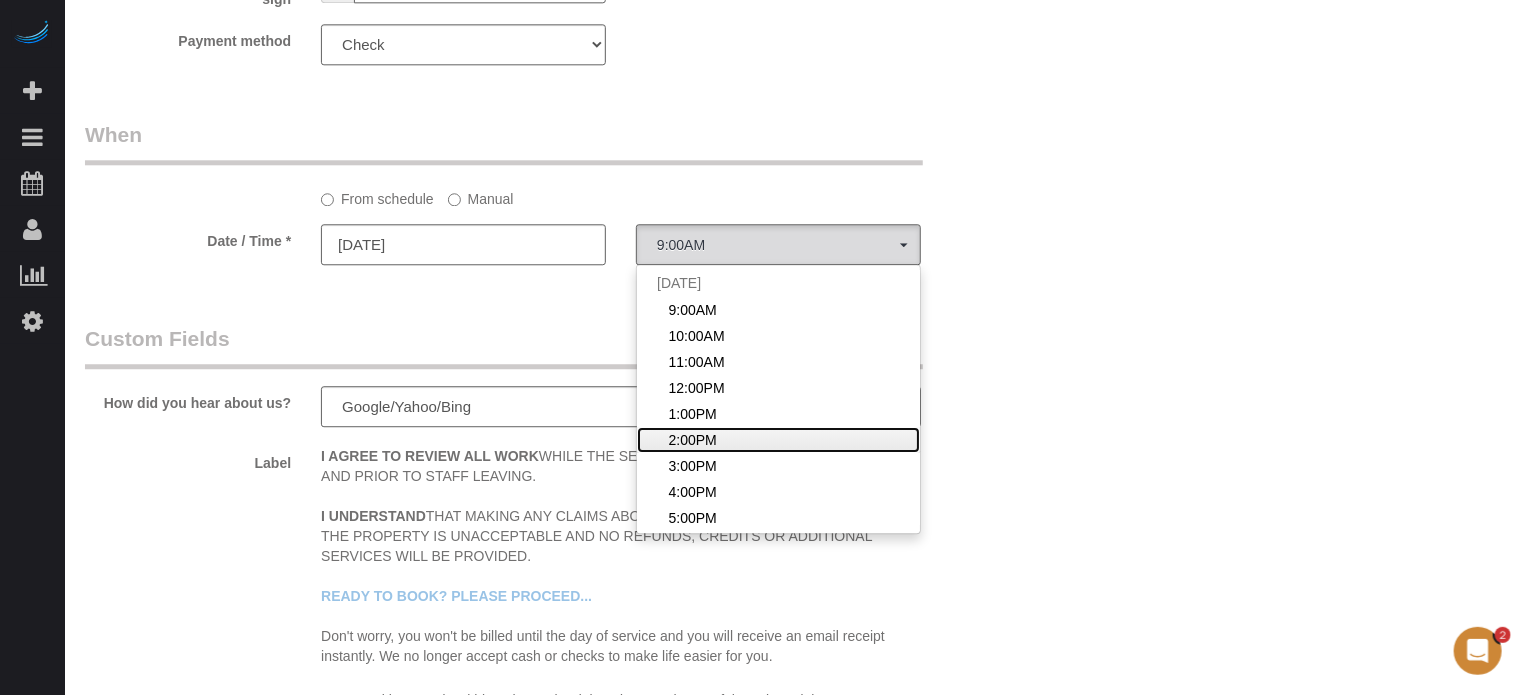 click on "2:00PM" 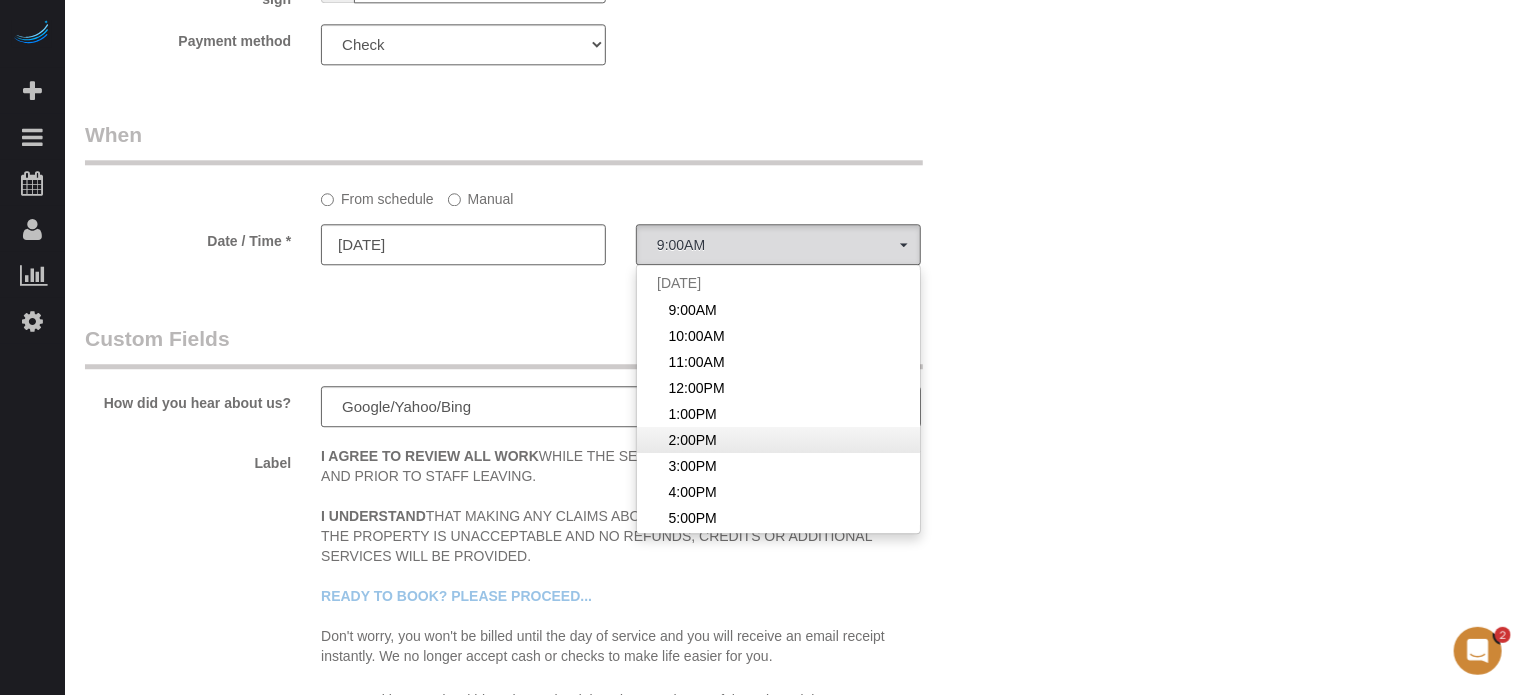 select on "spot6" 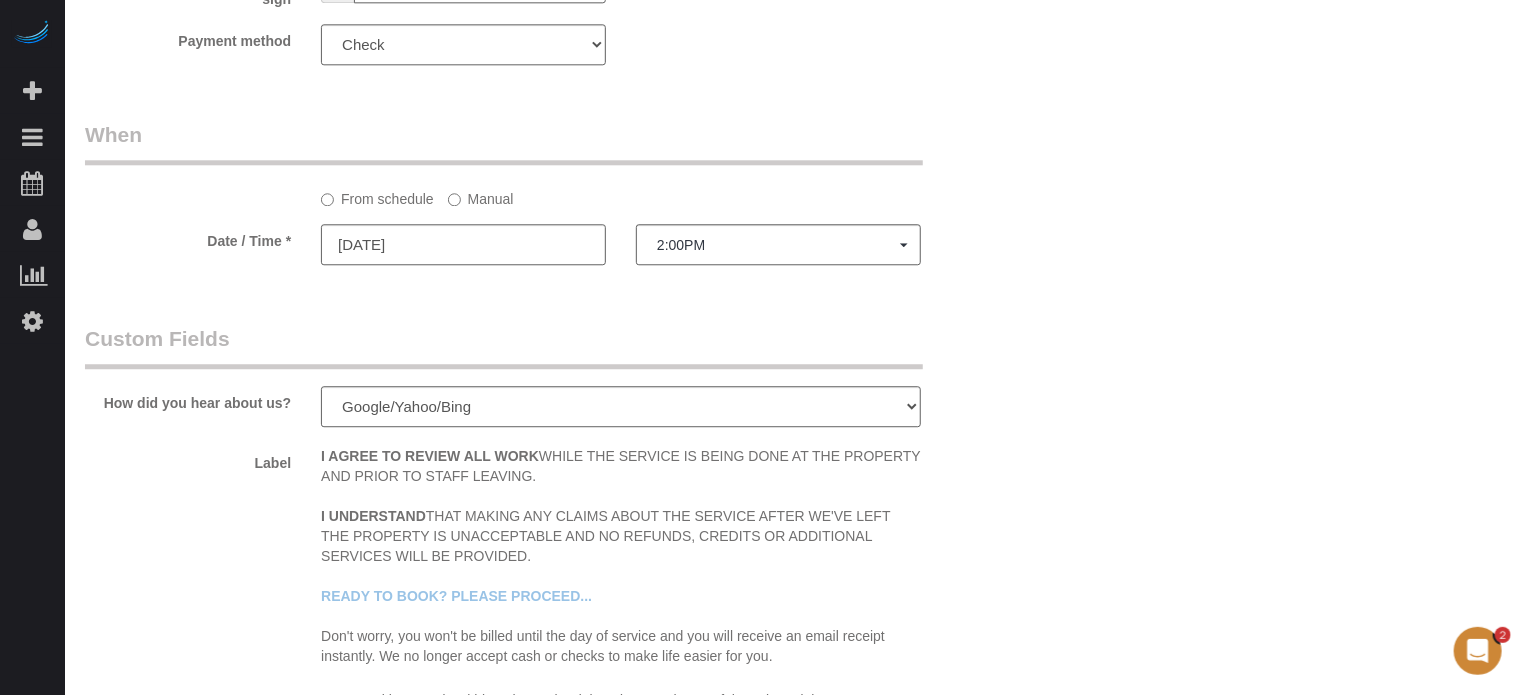 click on "Custom Fields" at bounding box center (504, 346) 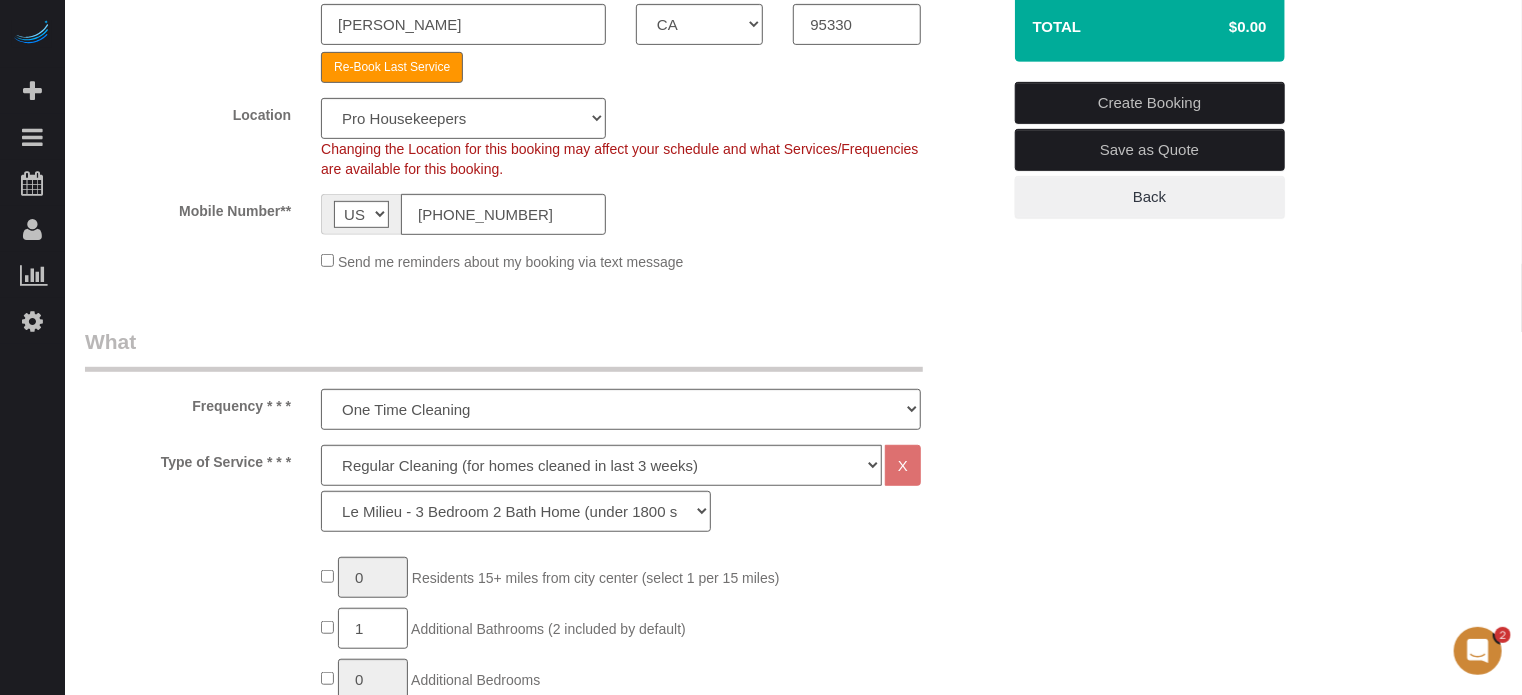scroll, scrollTop: 300, scrollLeft: 0, axis: vertical 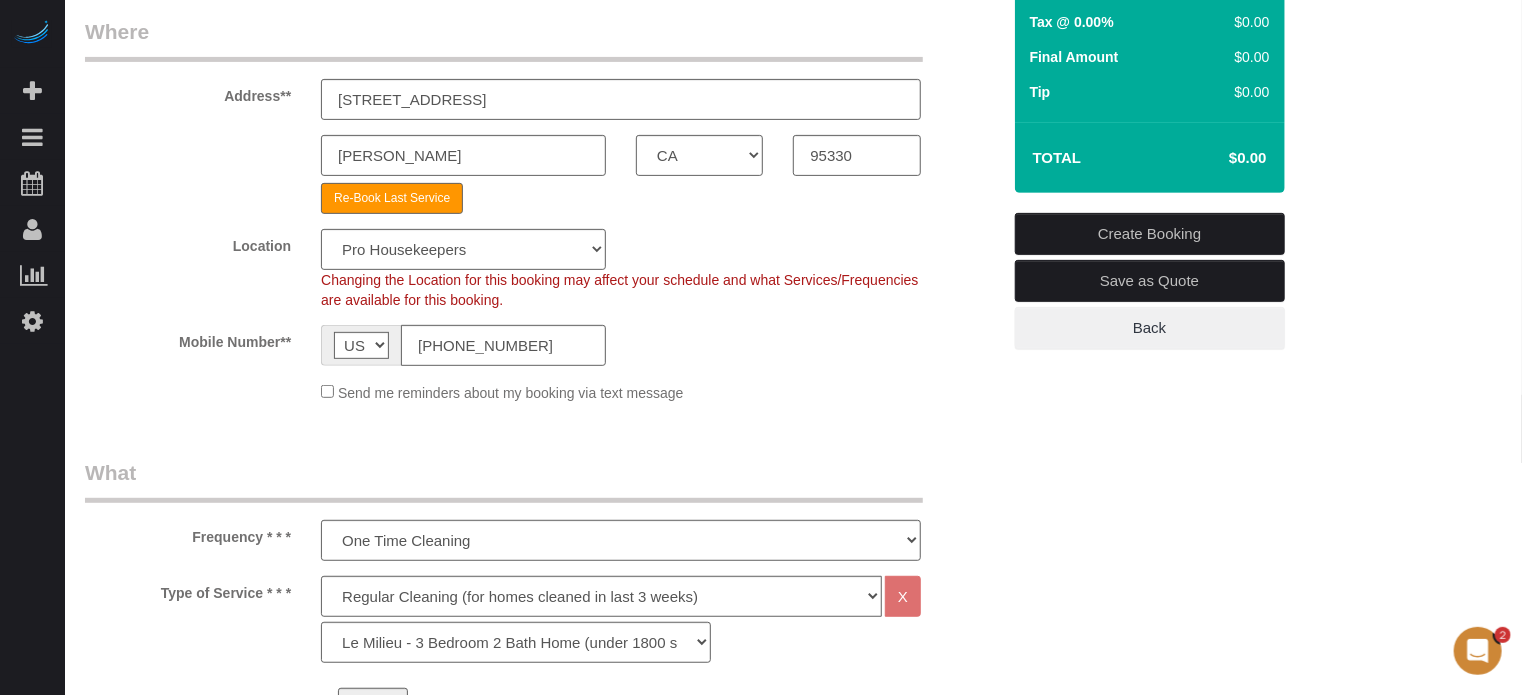 click on "Create Booking" at bounding box center [1150, 234] 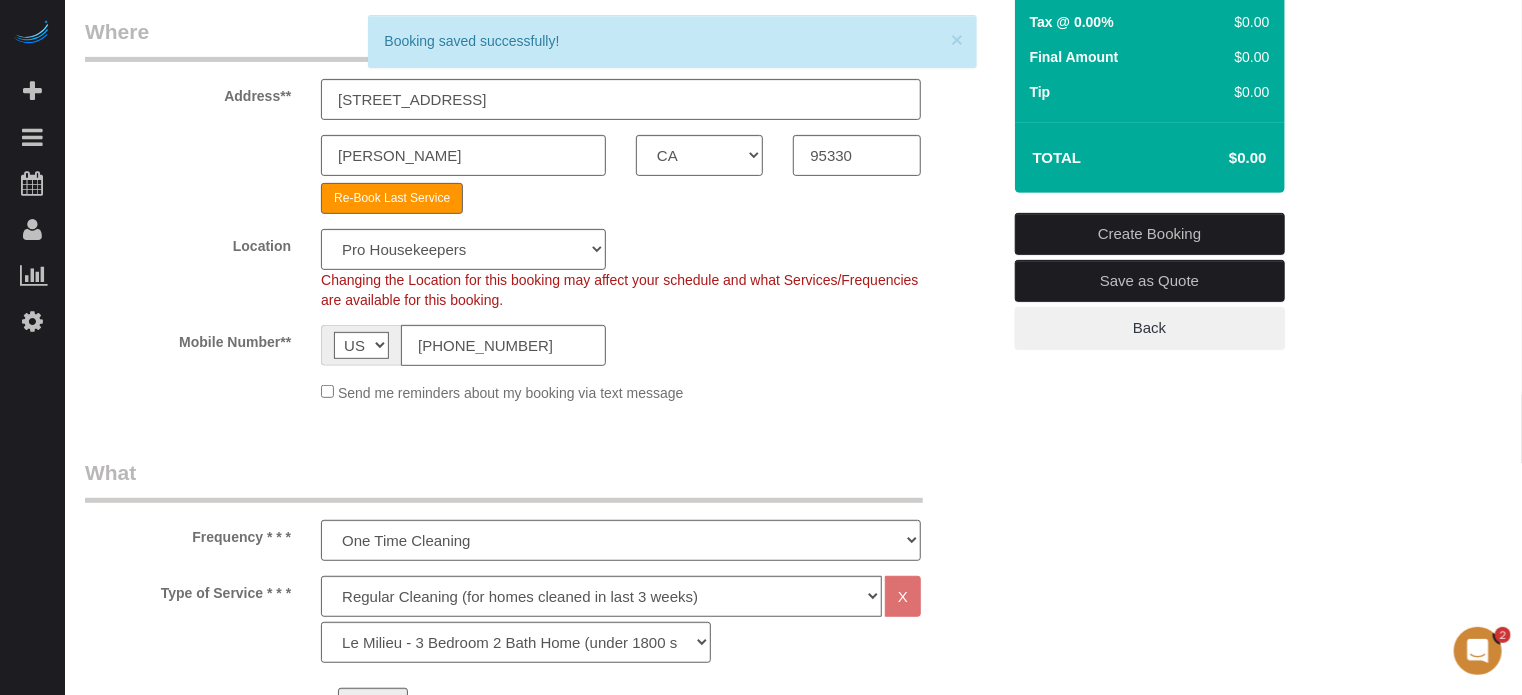 scroll, scrollTop: 0, scrollLeft: 0, axis: both 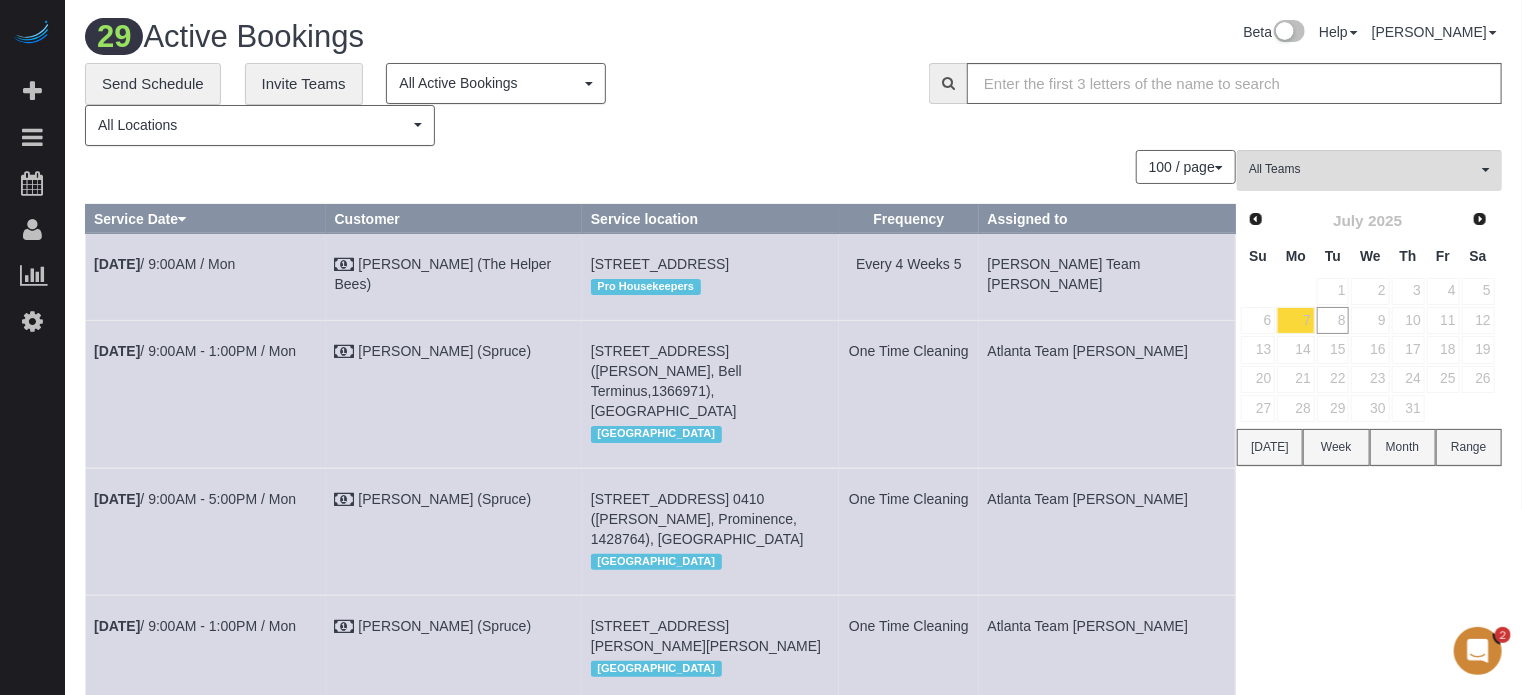 click on "All Teams
Remove Team Filters
Atlanta Team Eliane
Atlanta Team Latasha
Atlanta Team Matthew
Austin Carpet Cleaning
Austin Handyman Cesare
Austin Team Esther
Austin Team Isabel
Austin Team Priscilla
Austin Team Sheena
Boston Team Anabela
Boston Team Chioke
Boston Team Nina
Boston Team Zilma
Broward Team Alexis Simply Clean
Chandler Team Michelle
Chicago Team Marlene
Chicago Team Wesley
Cincinnati Team Asir" at bounding box center [1369, 1887] 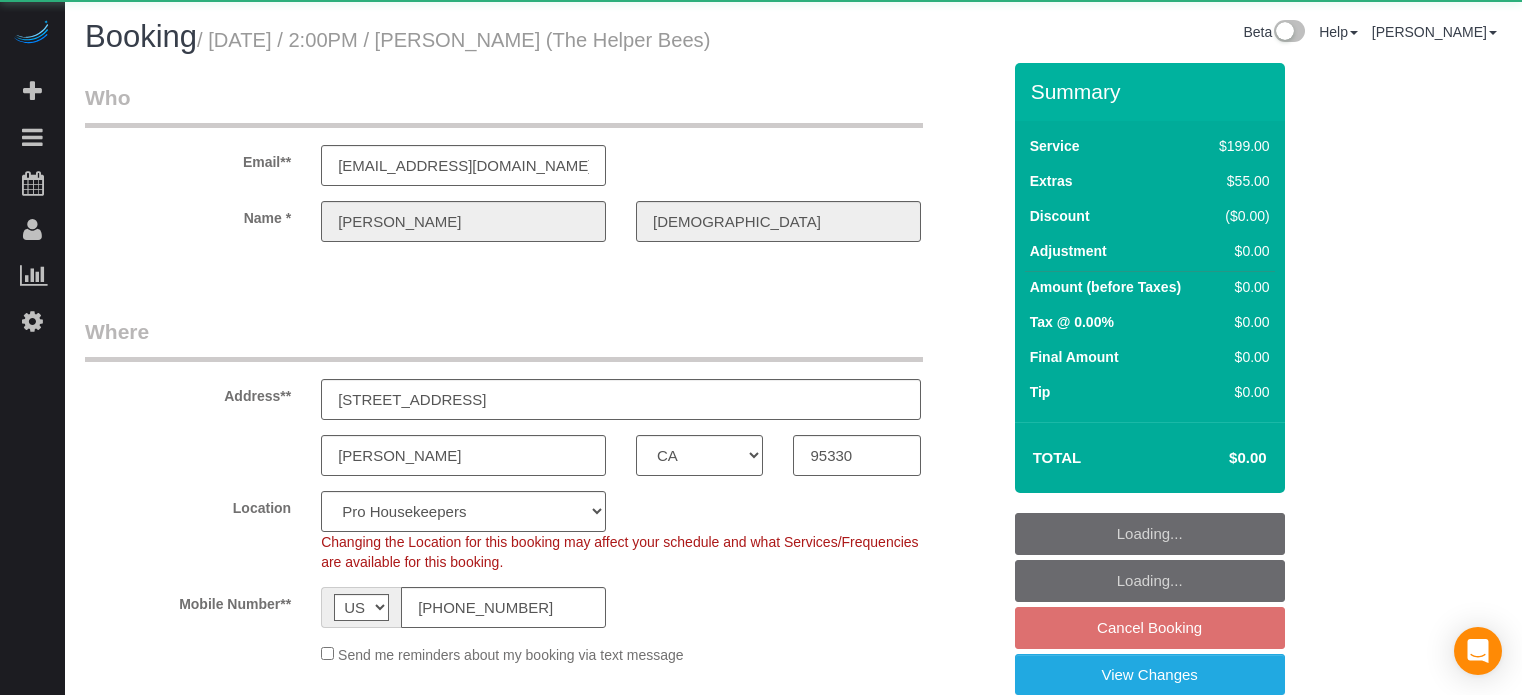 select on "CA" 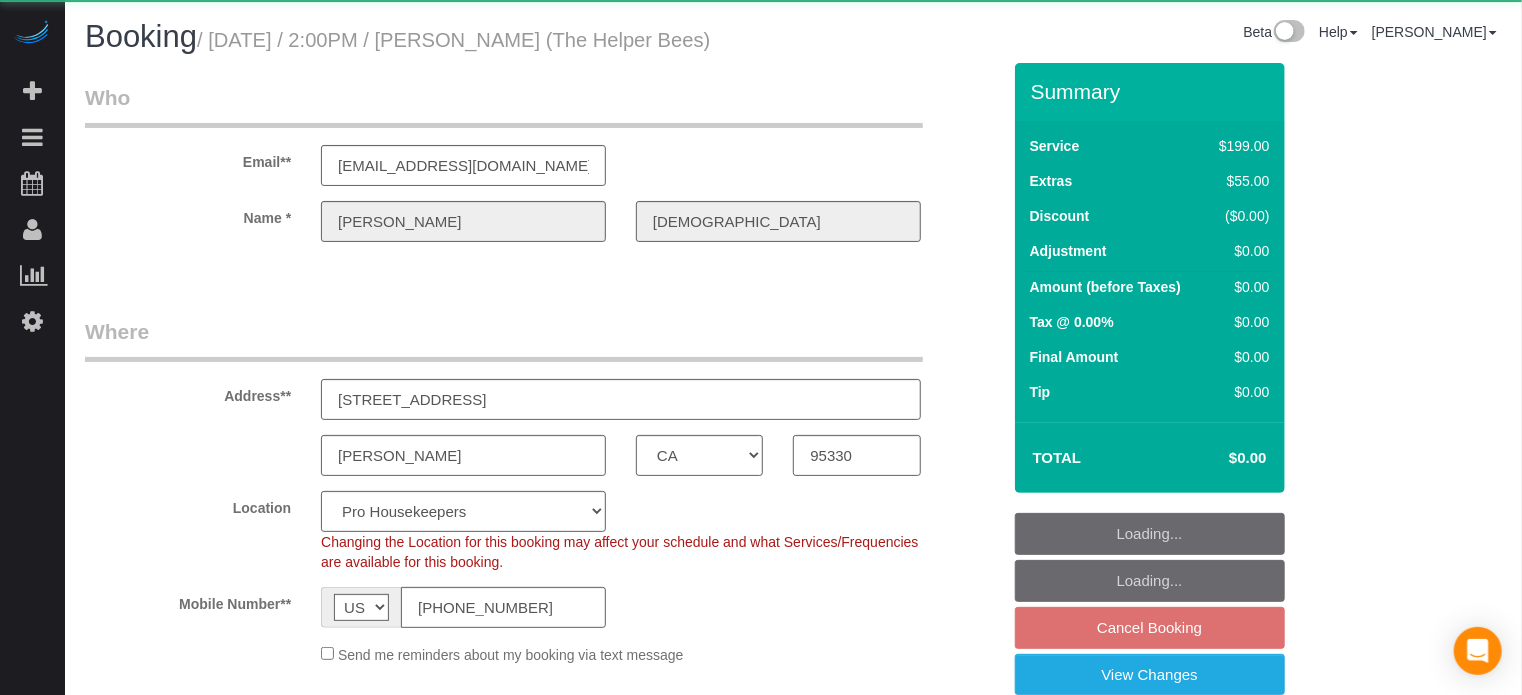 select on "object:1054" 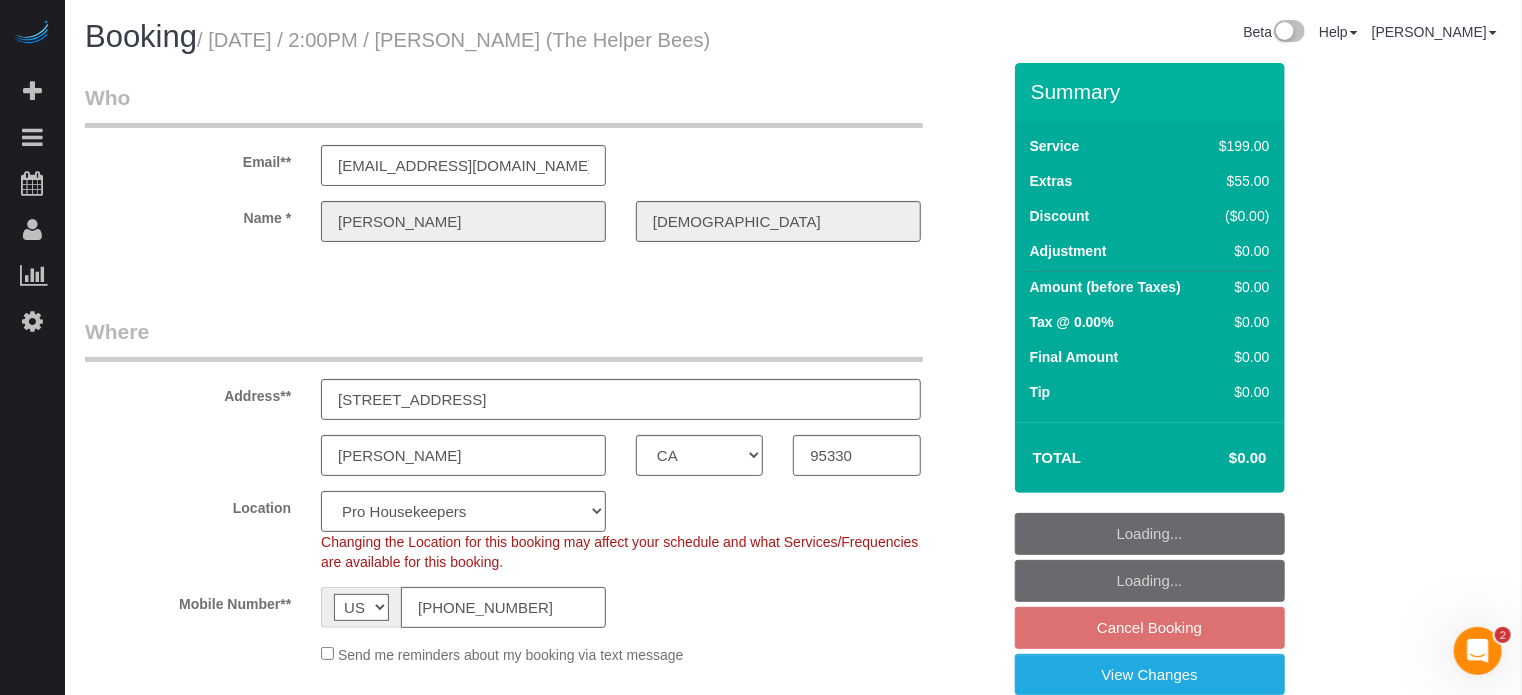 scroll, scrollTop: 0, scrollLeft: 0, axis: both 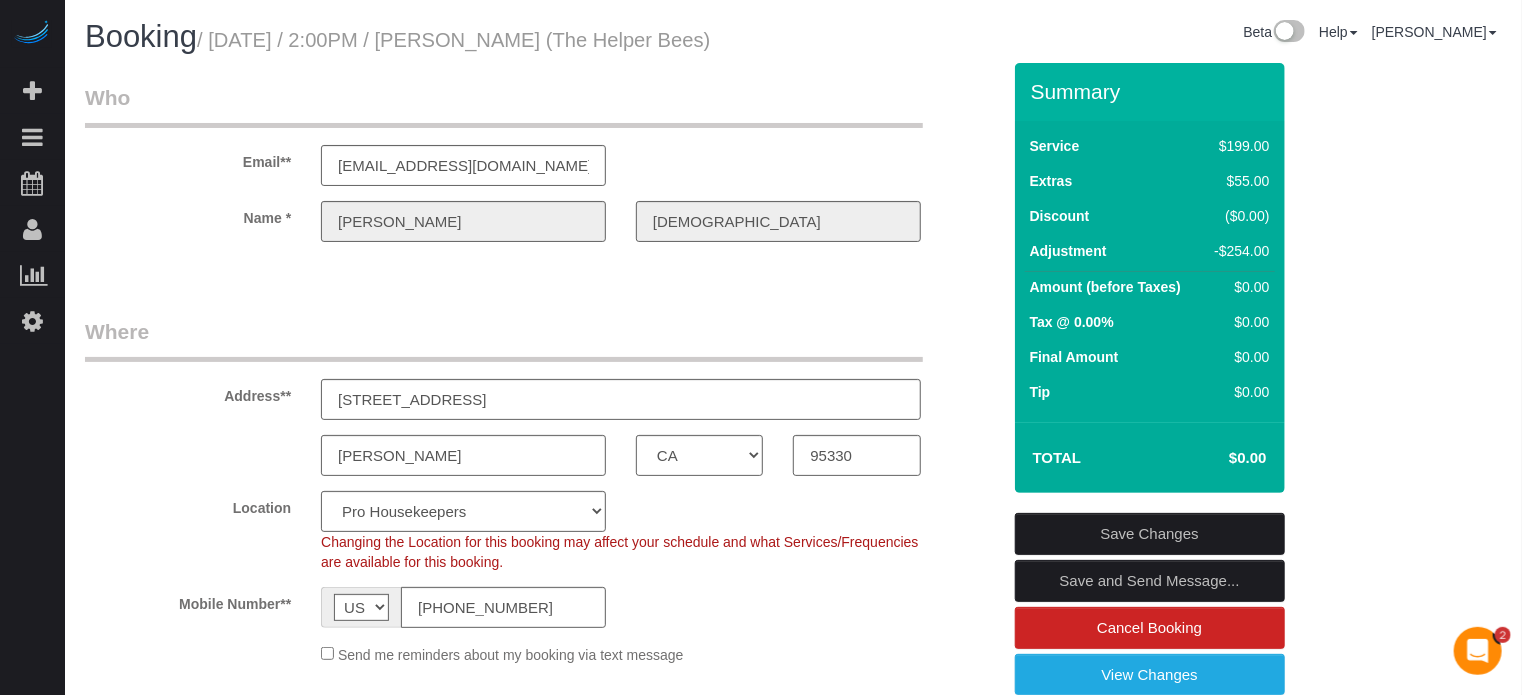 drag, startPoint x: 192, startPoint y: 415, endPoint x: 224, endPoint y: 392, distance: 39.40812 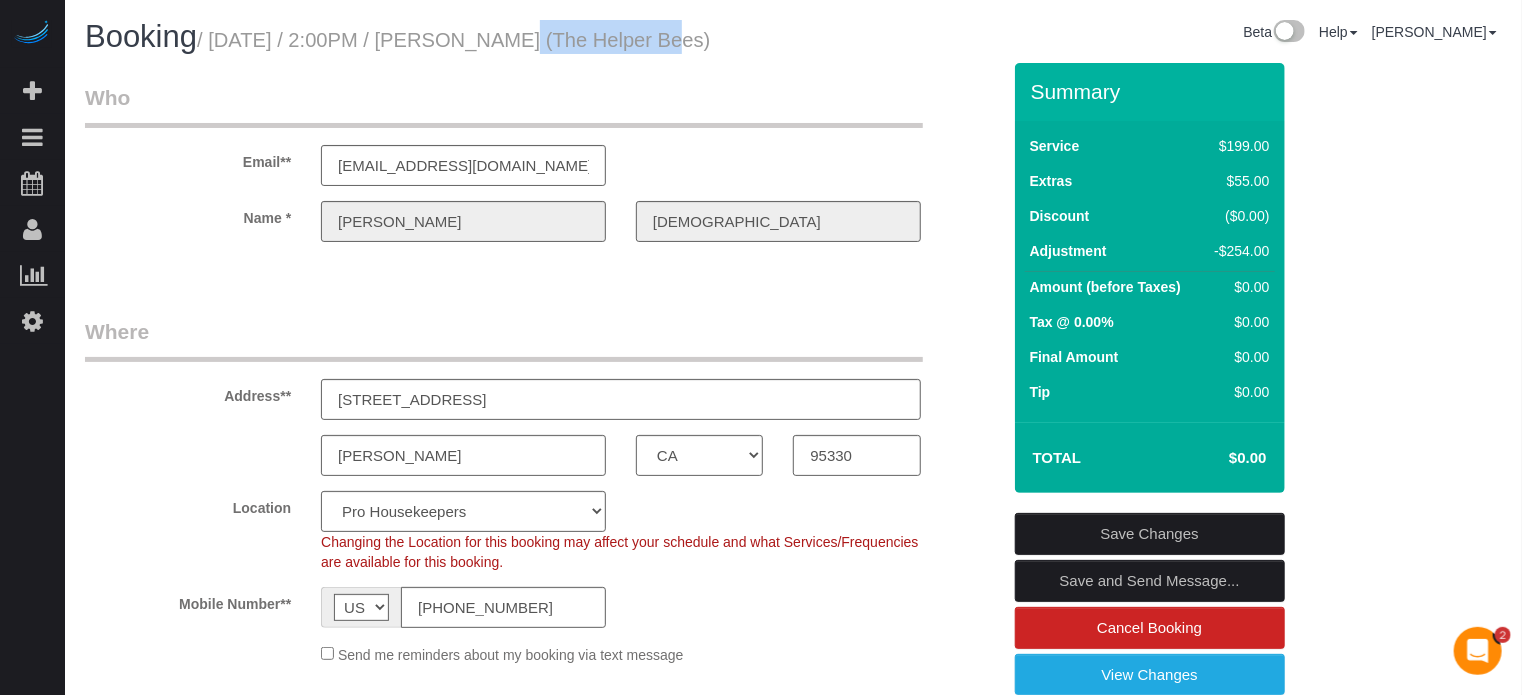 drag, startPoint x: 468, startPoint y: 46, endPoint x: 604, endPoint y: 44, distance: 136.01471 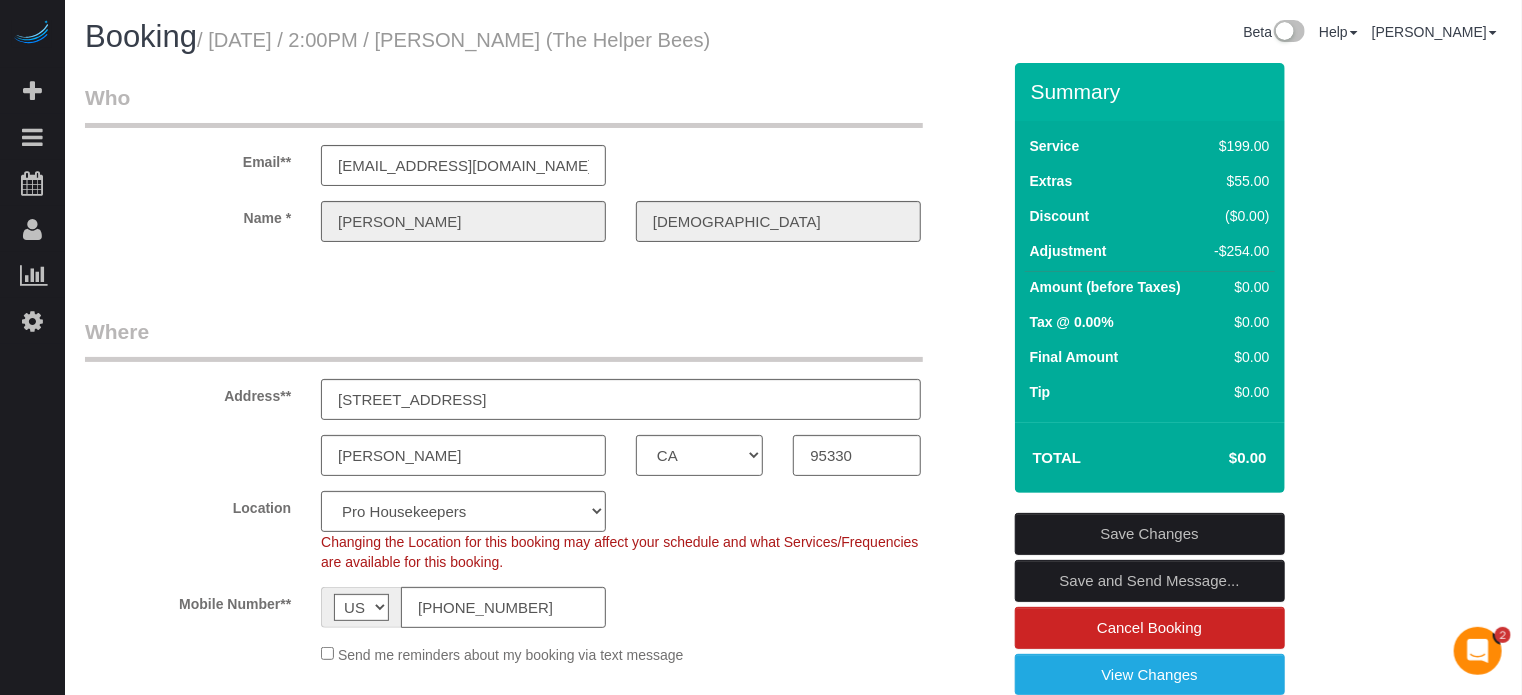 click on "Summary
Service
$199.00
Extras
$55.00
Discount
($0.00)
Adjustment
-$254.00
Amount (before Taxes)
$0.00
$0.00" at bounding box center (1177, 470) 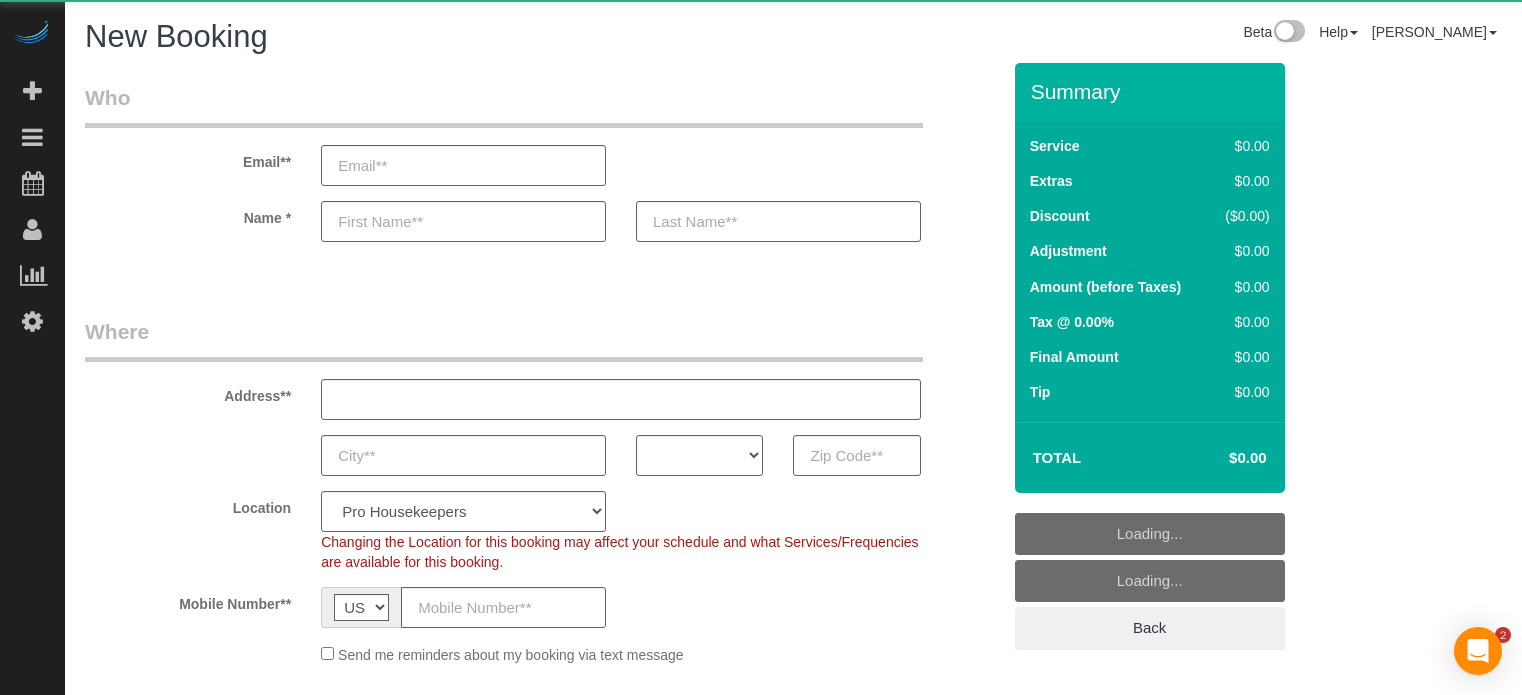 select on "number:9" 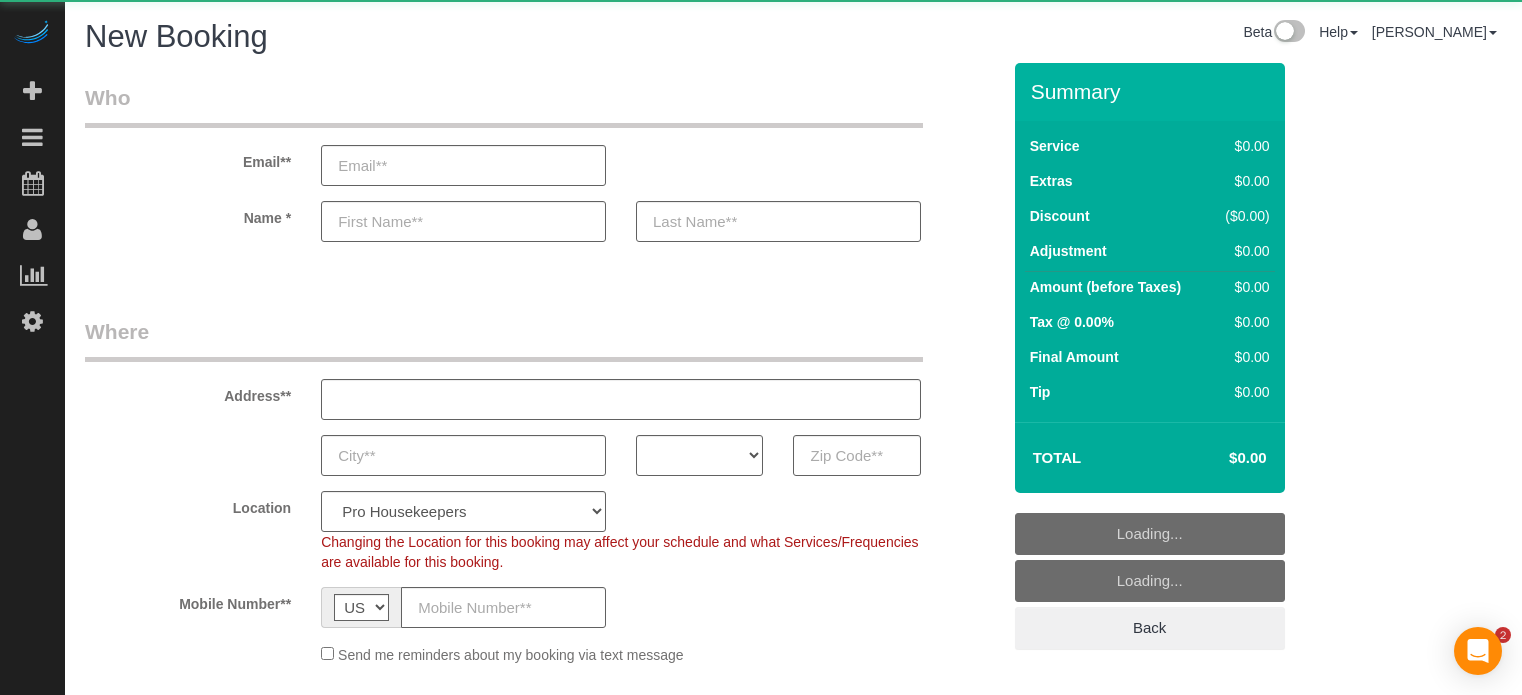 select on "object:740" 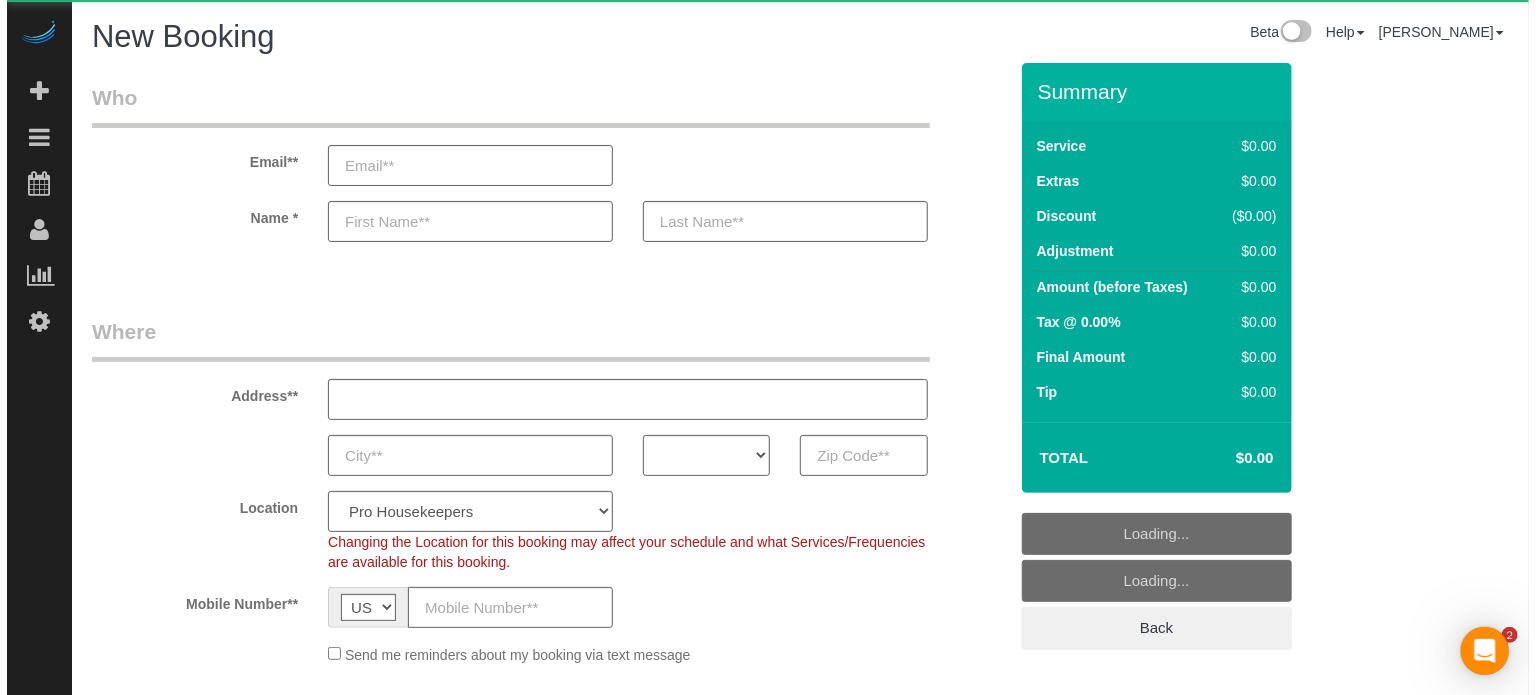 scroll, scrollTop: 0, scrollLeft: 0, axis: both 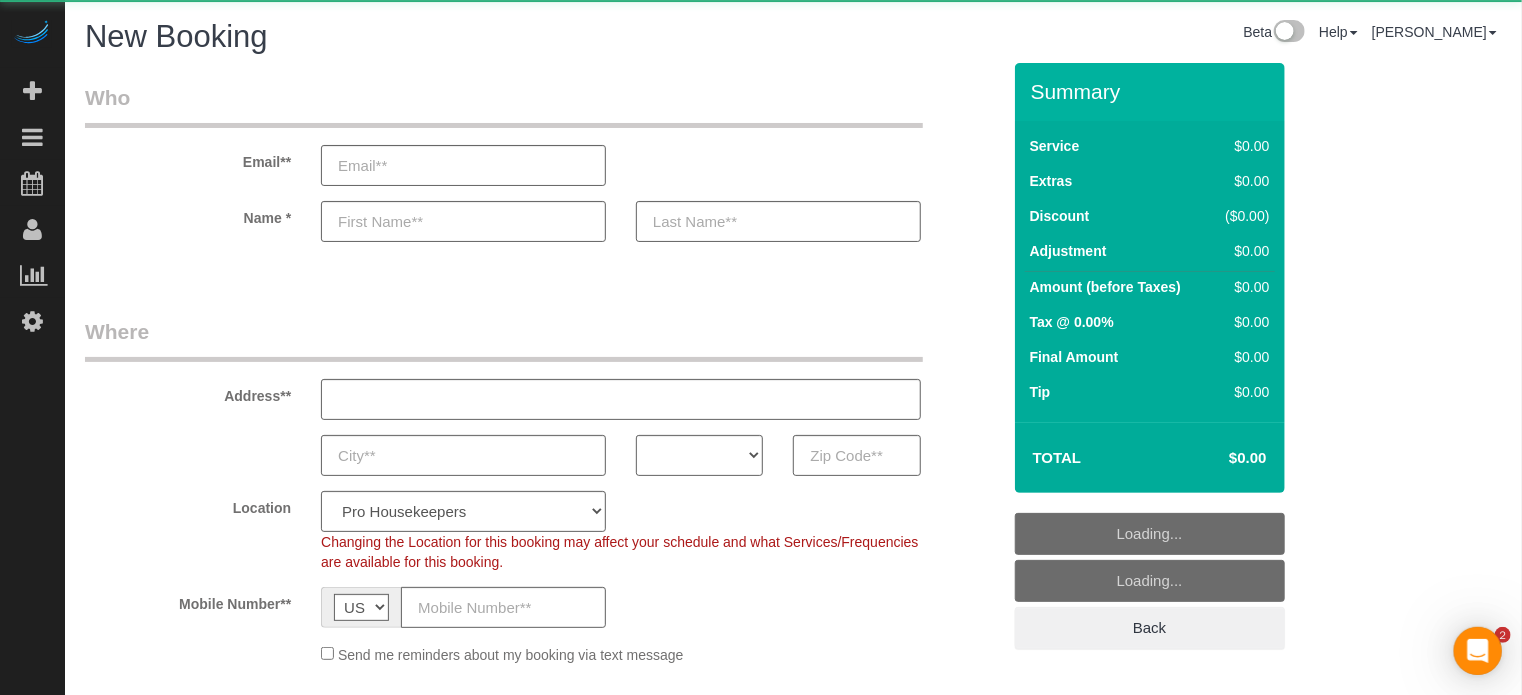 select on "4" 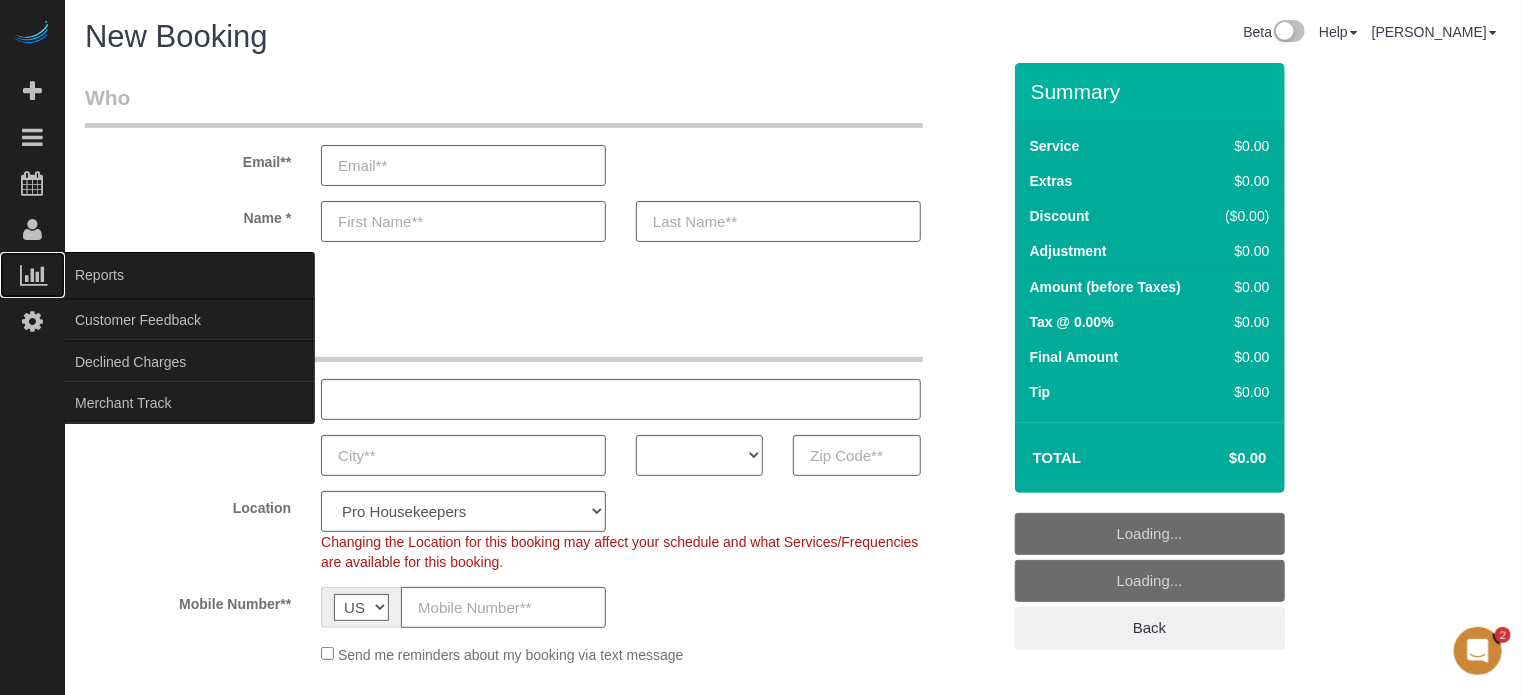click on "Reports" at bounding box center [190, 275] 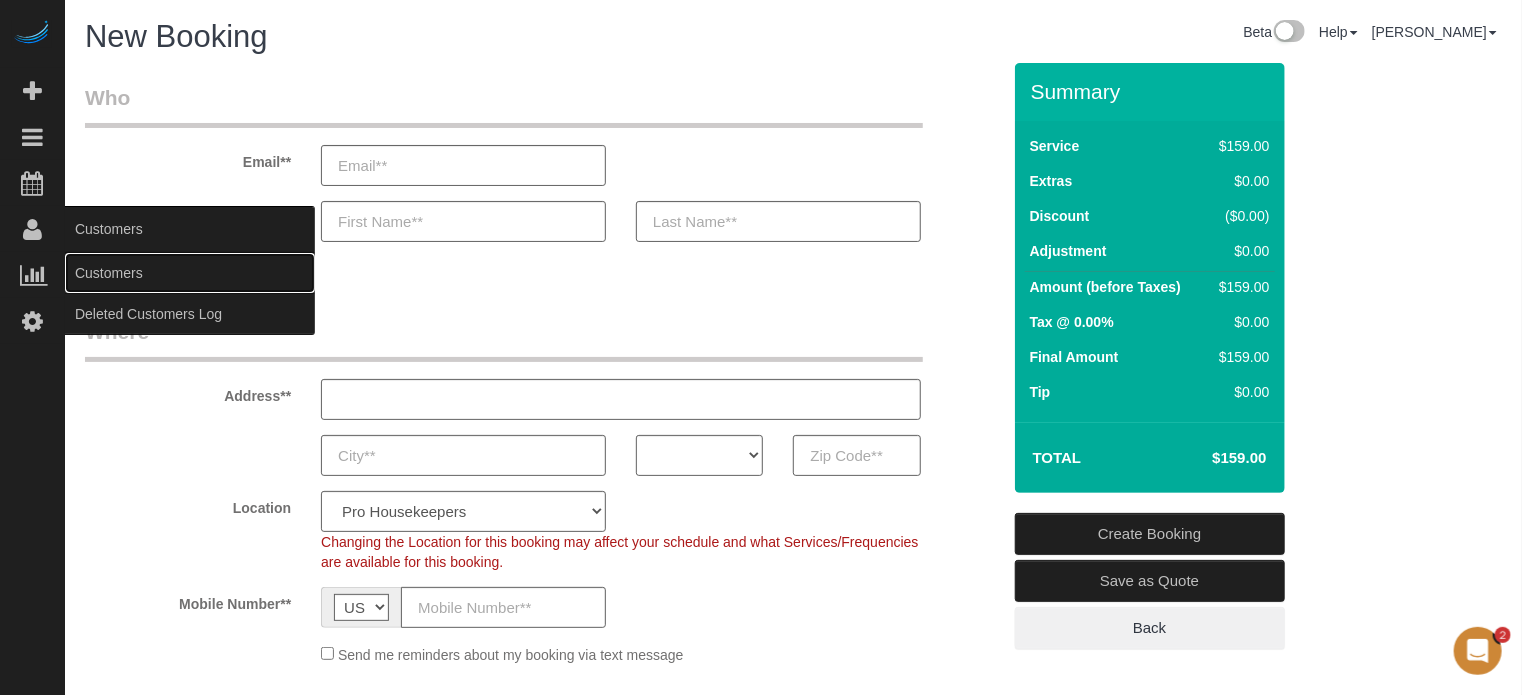 click on "Customers" at bounding box center (190, 273) 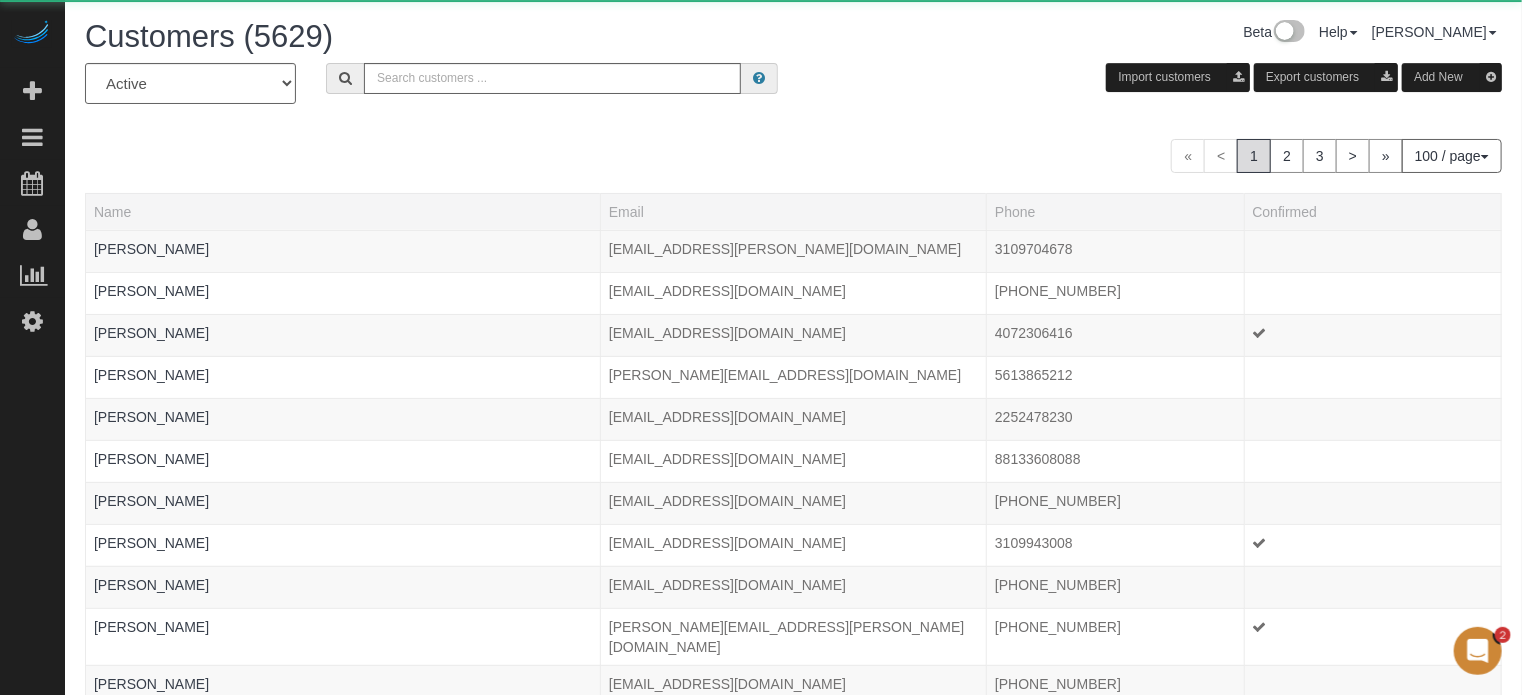click on "All Active Archived
Import customers
Export customers
Add New" at bounding box center [793, 91] 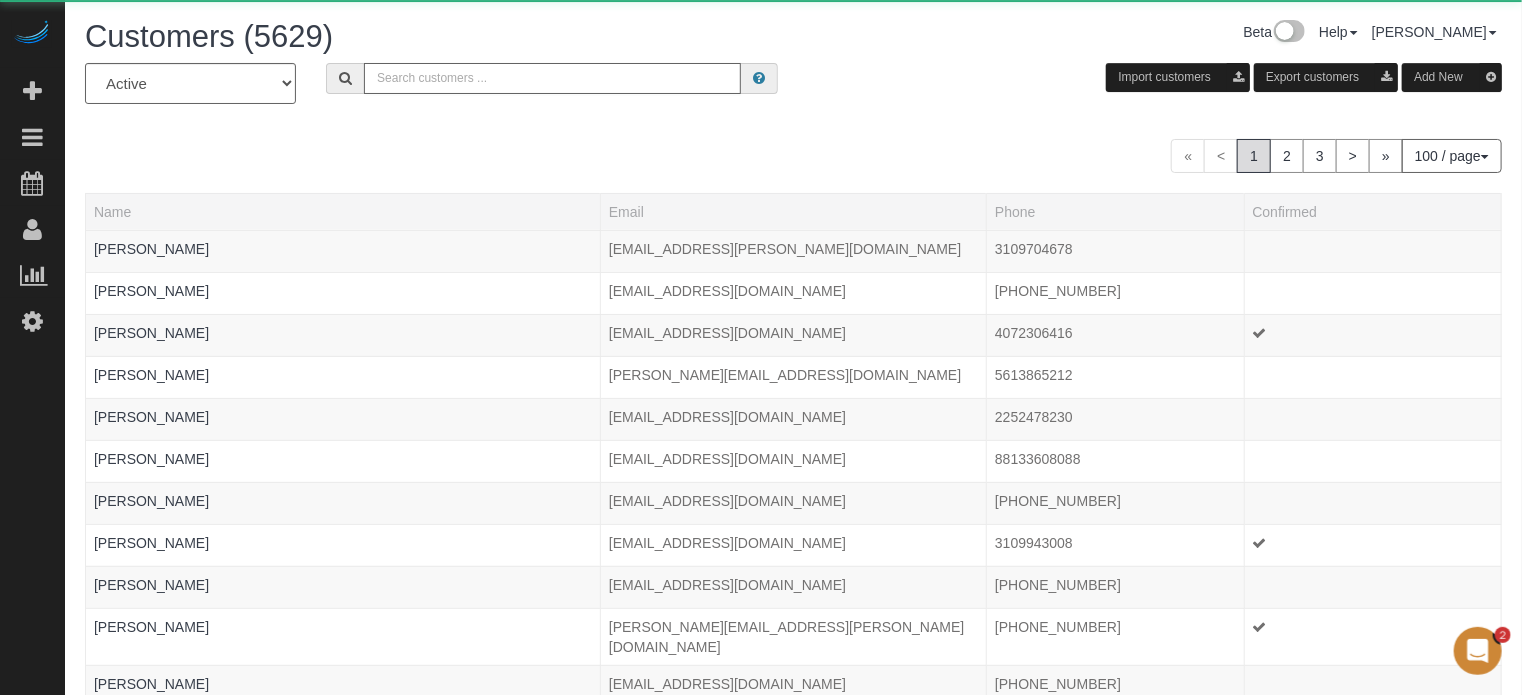 click at bounding box center [552, 78] 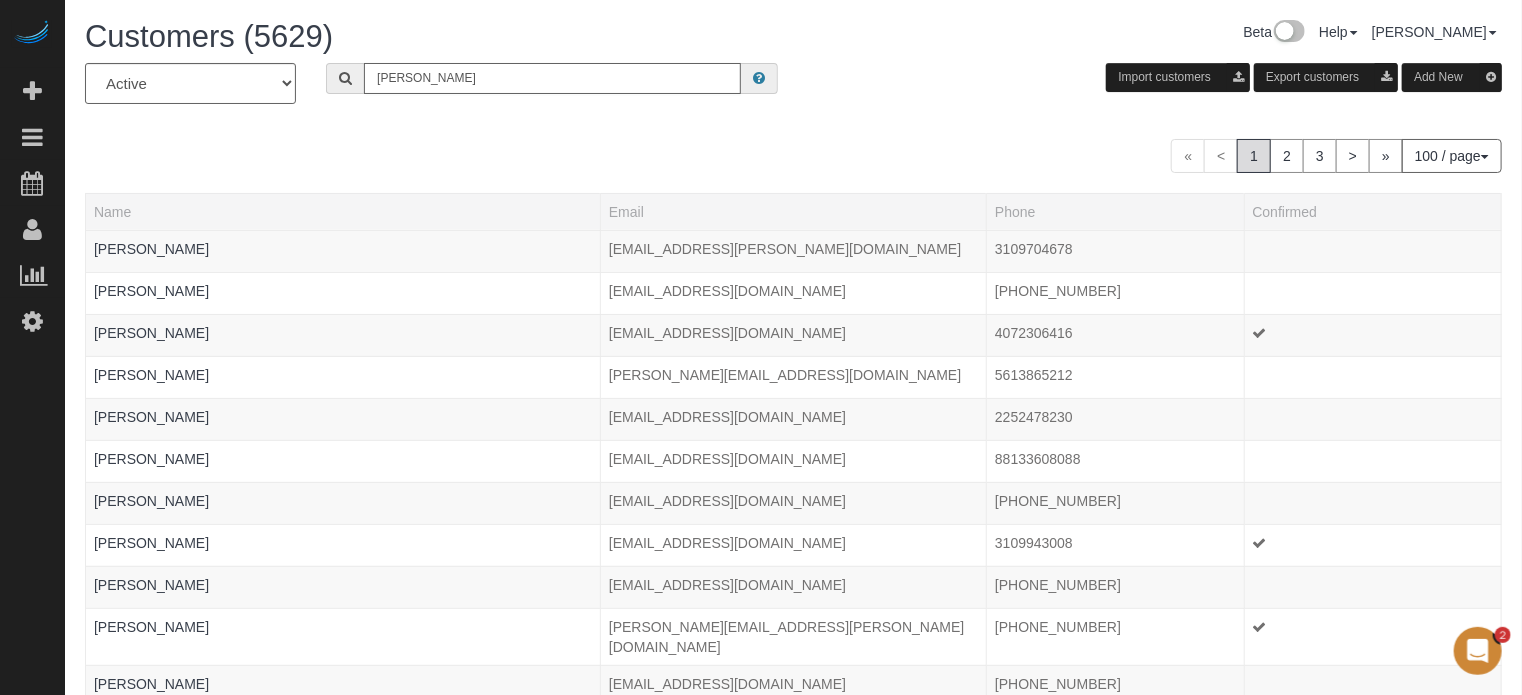 type on "sarah ba" 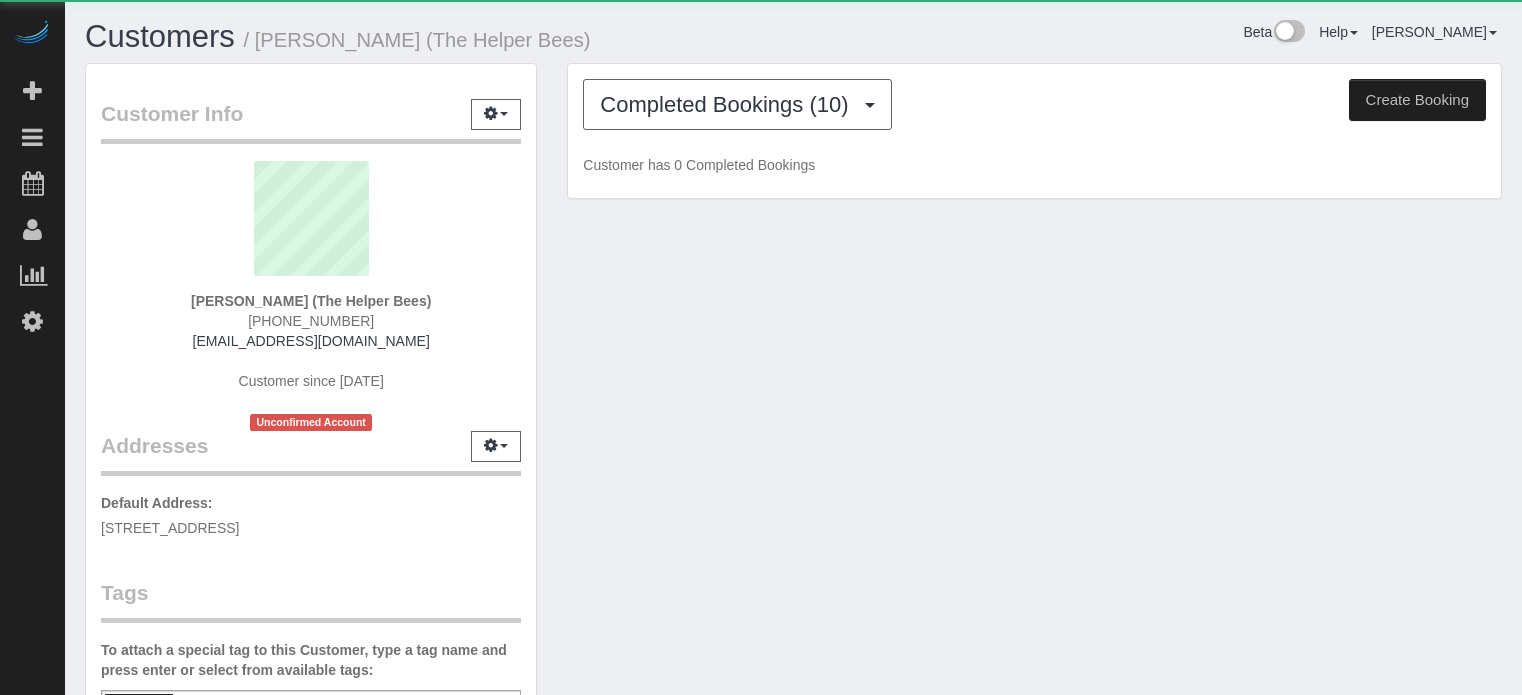scroll, scrollTop: 0, scrollLeft: 0, axis: both 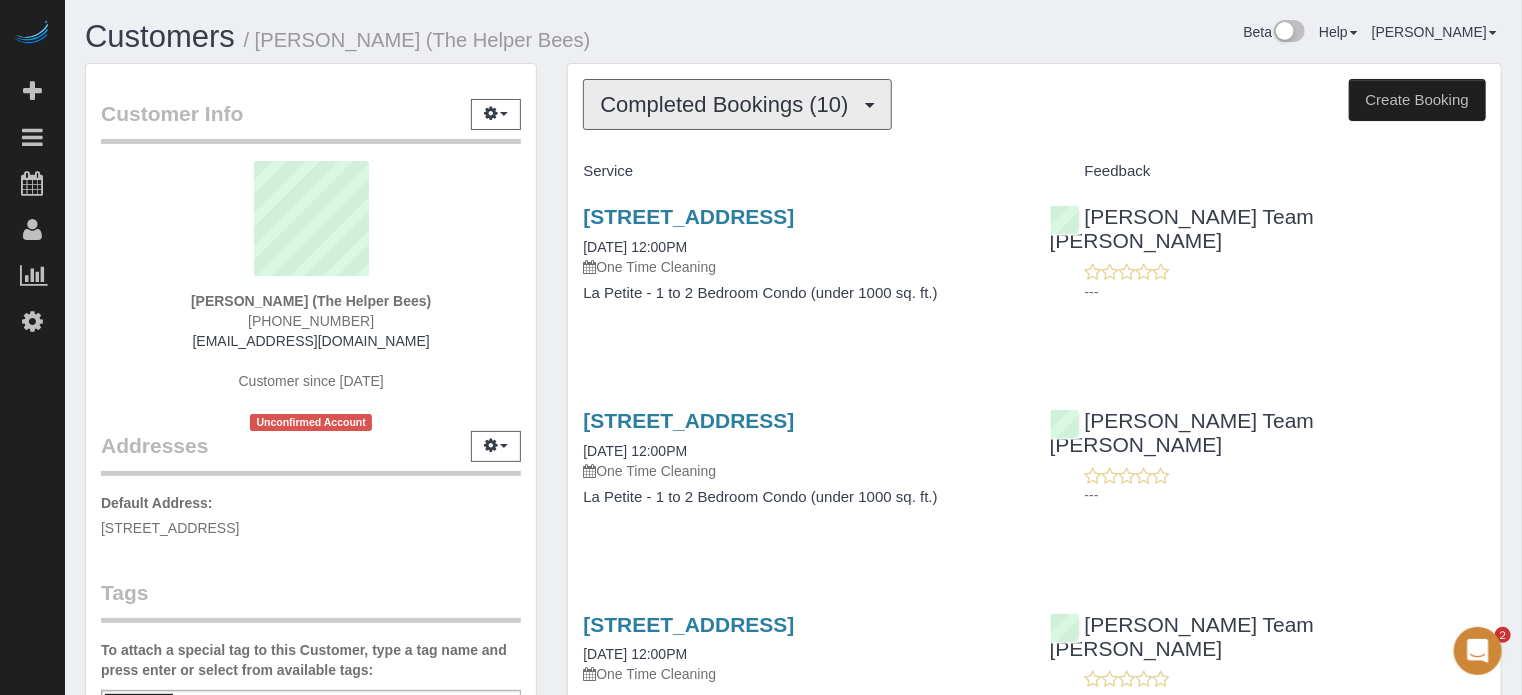 click on "Completed Bookings (10)" at bounding box center (737, 104) 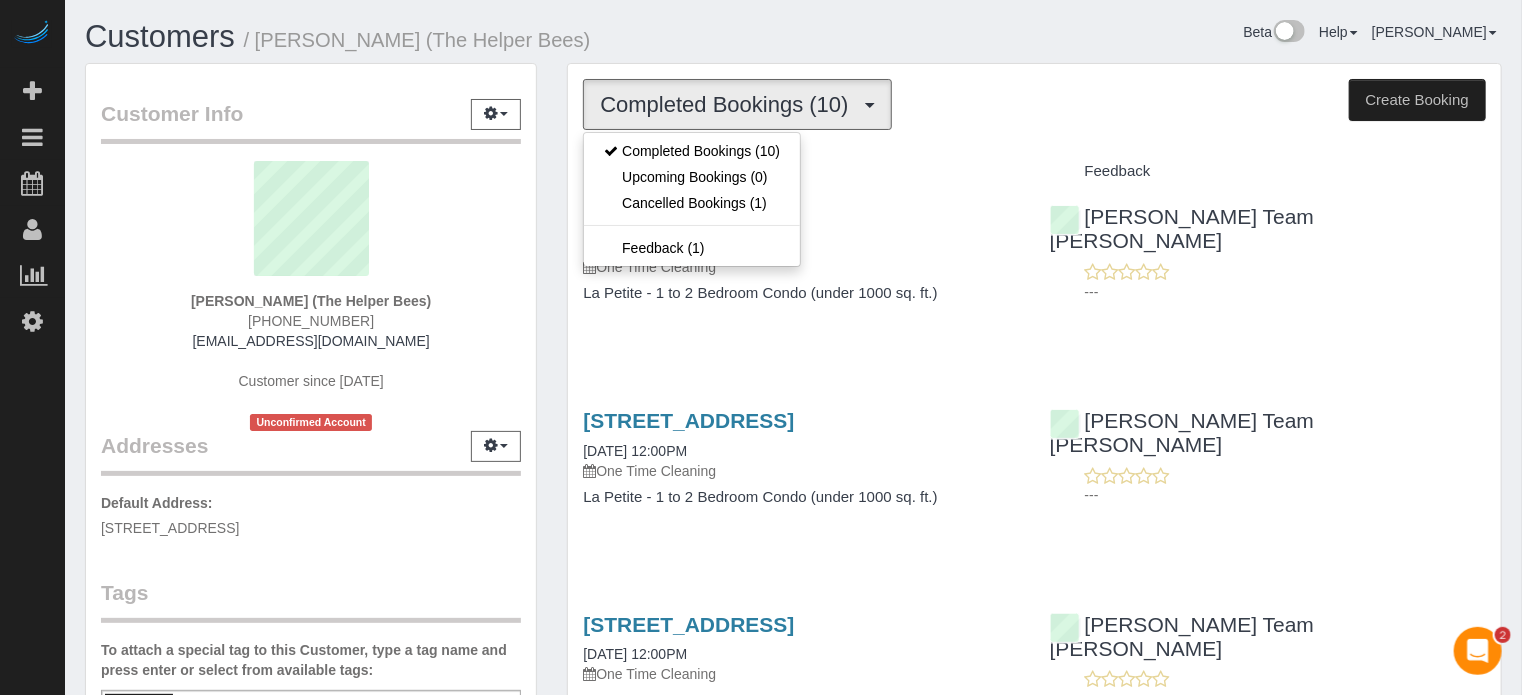 scroll, scrollTop: 0, scrollLeft: 0, axis: both 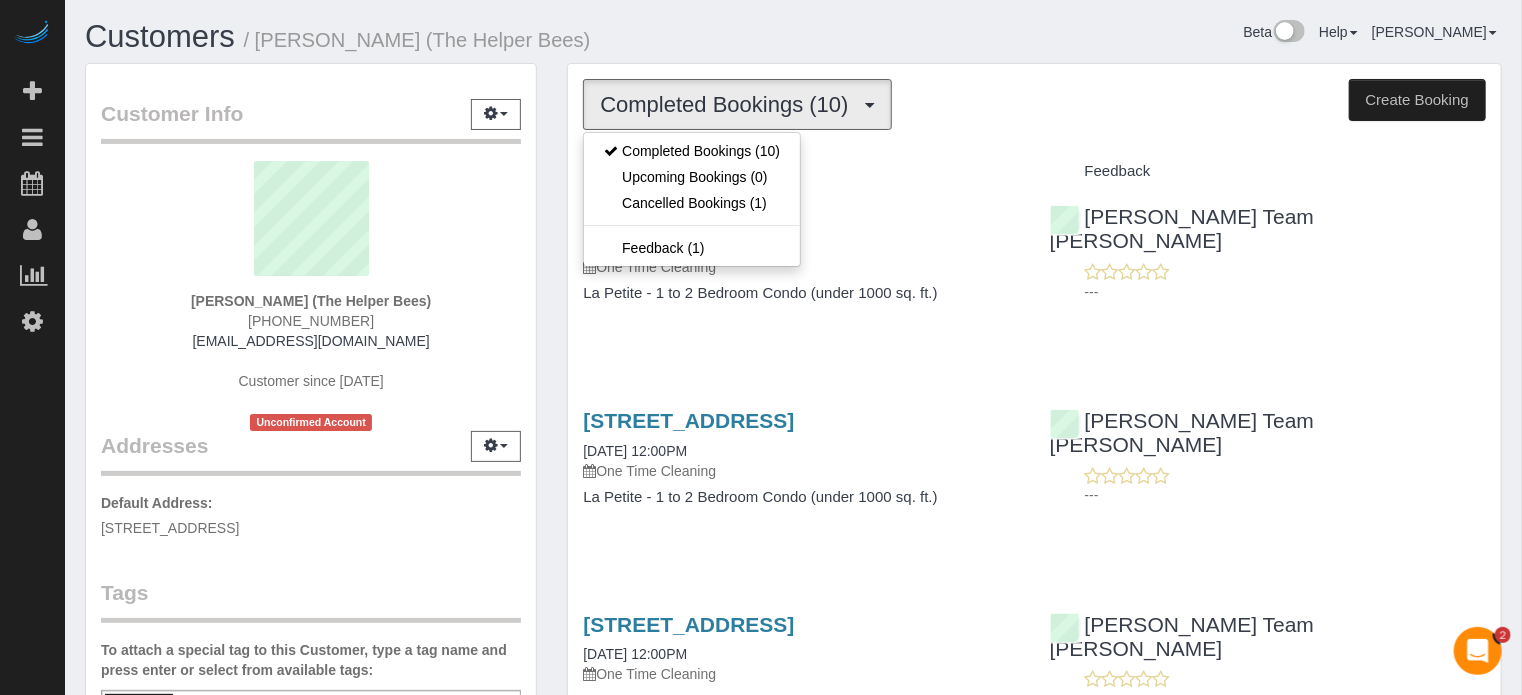 click on "Completed Bookings (10)" at bounding box center [737, 104] 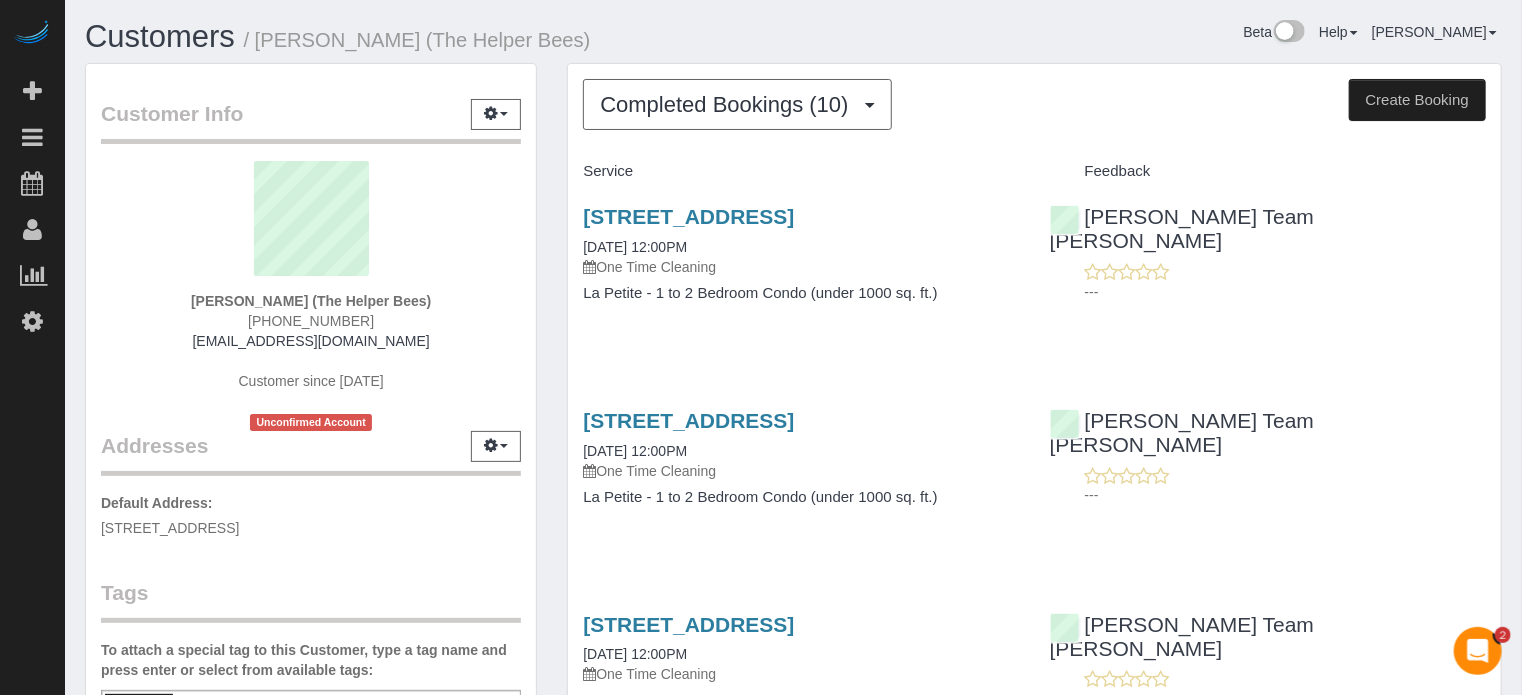 click on "[PHONE_NUMBER]" at bounding box center (311, 321) 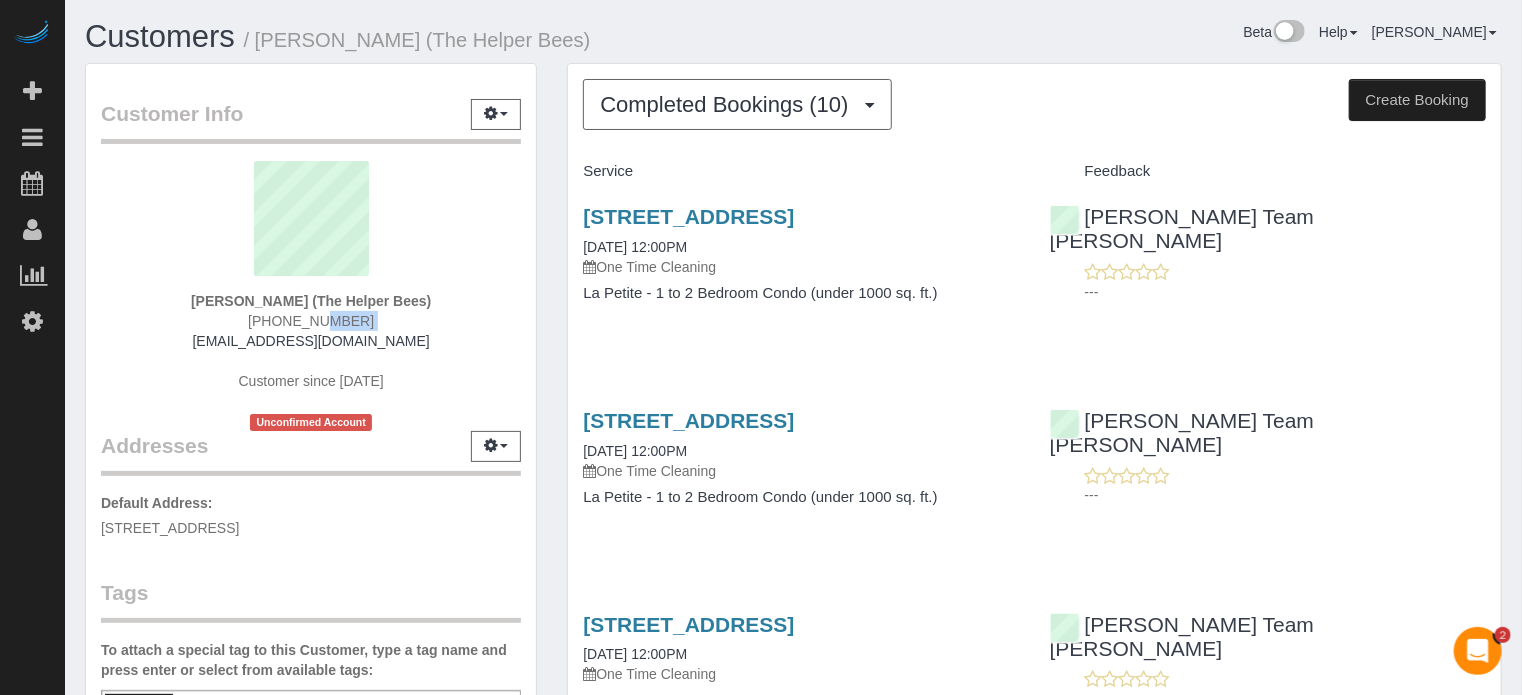 click on "[PHONE_NUMBER]" at bounding box center [311, 321] 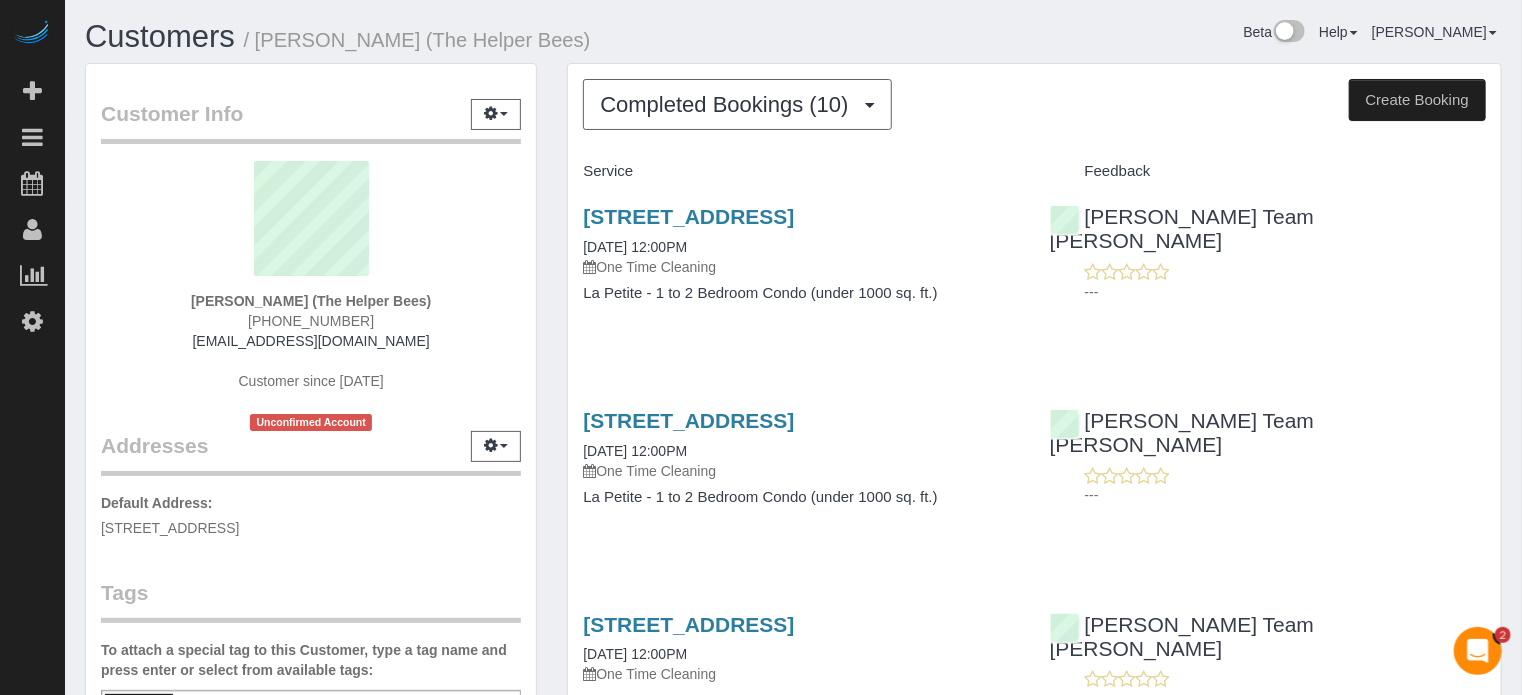click at bounding box center [311, 226] 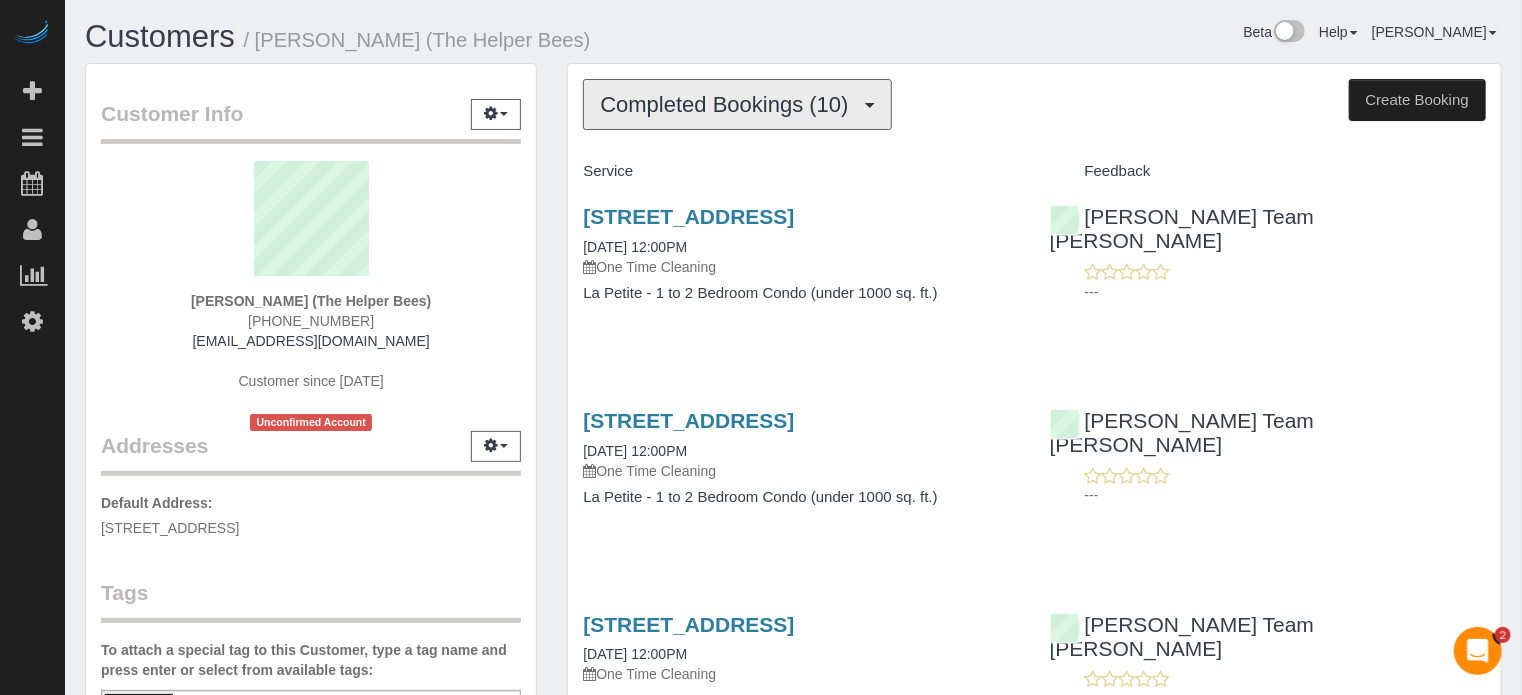 click on "Completed Bookings (10)" at bounding box center [729, 104] 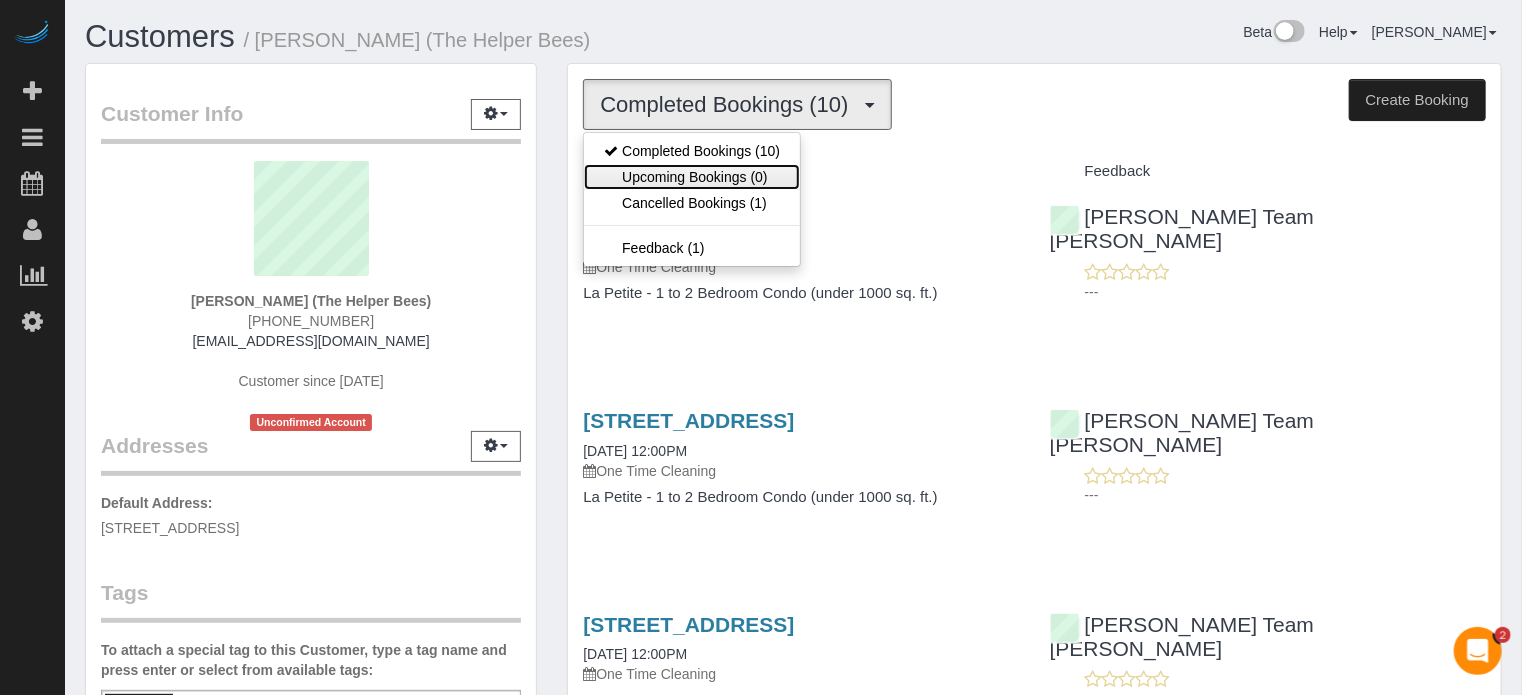 click on "Upcoming Bookings (0)" at bounding box center (692, 177) 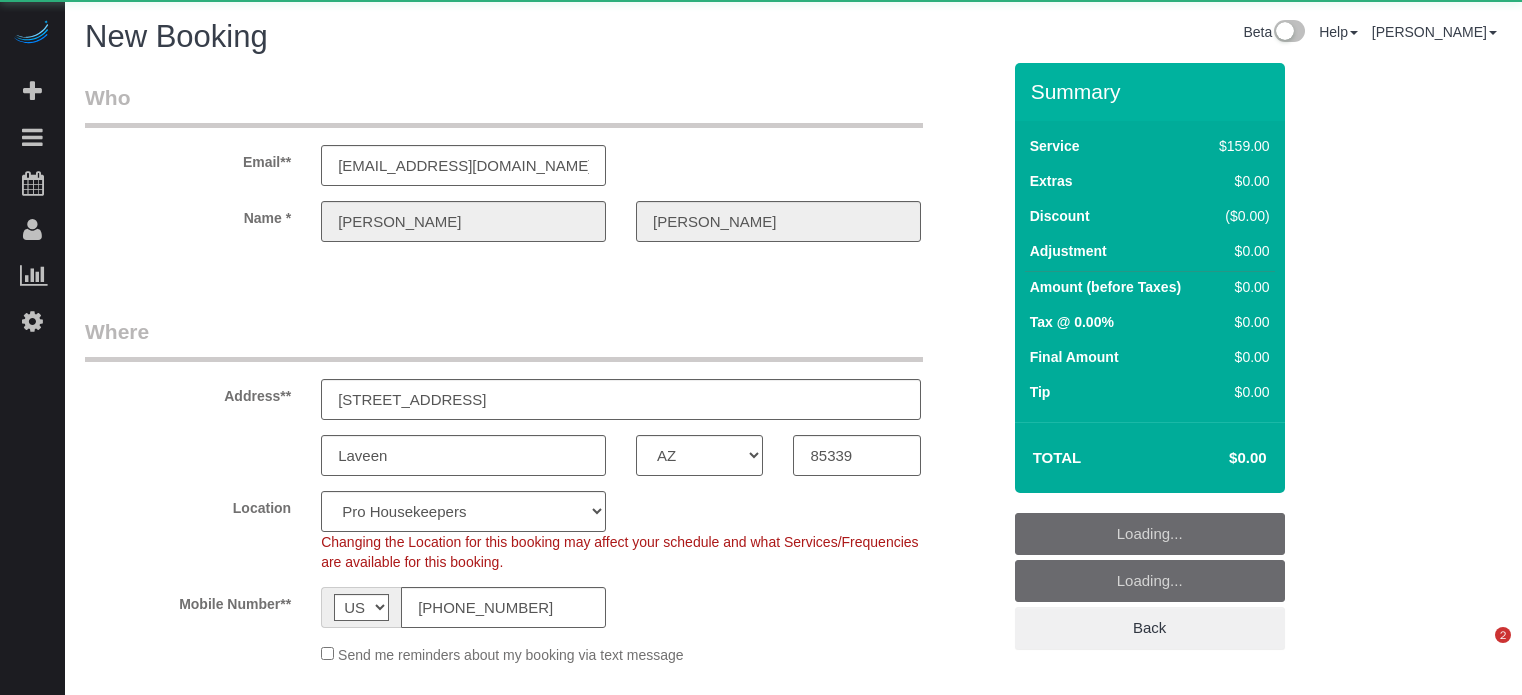 select on "AZ" 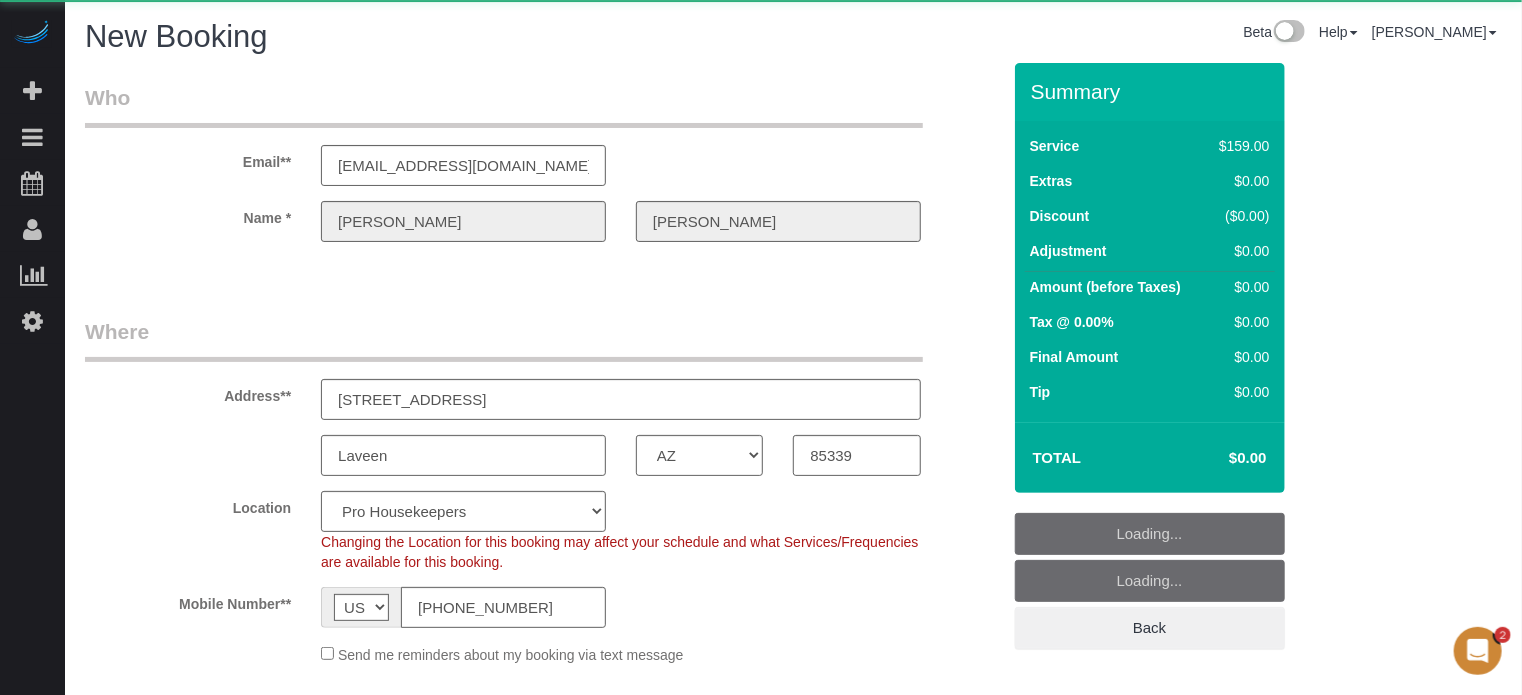 scroll, scrollTop: 0, scrollLeft: 0, axis: both 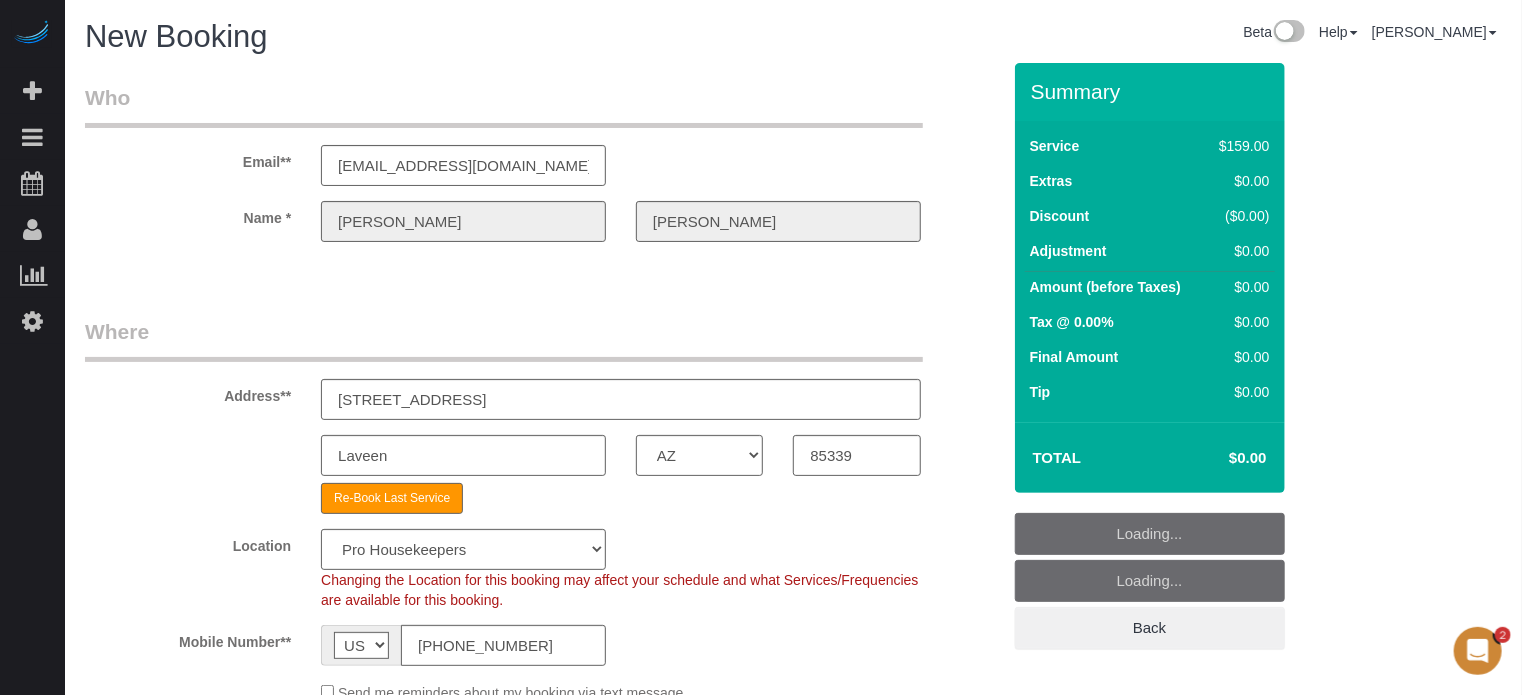 select on "object:1252" 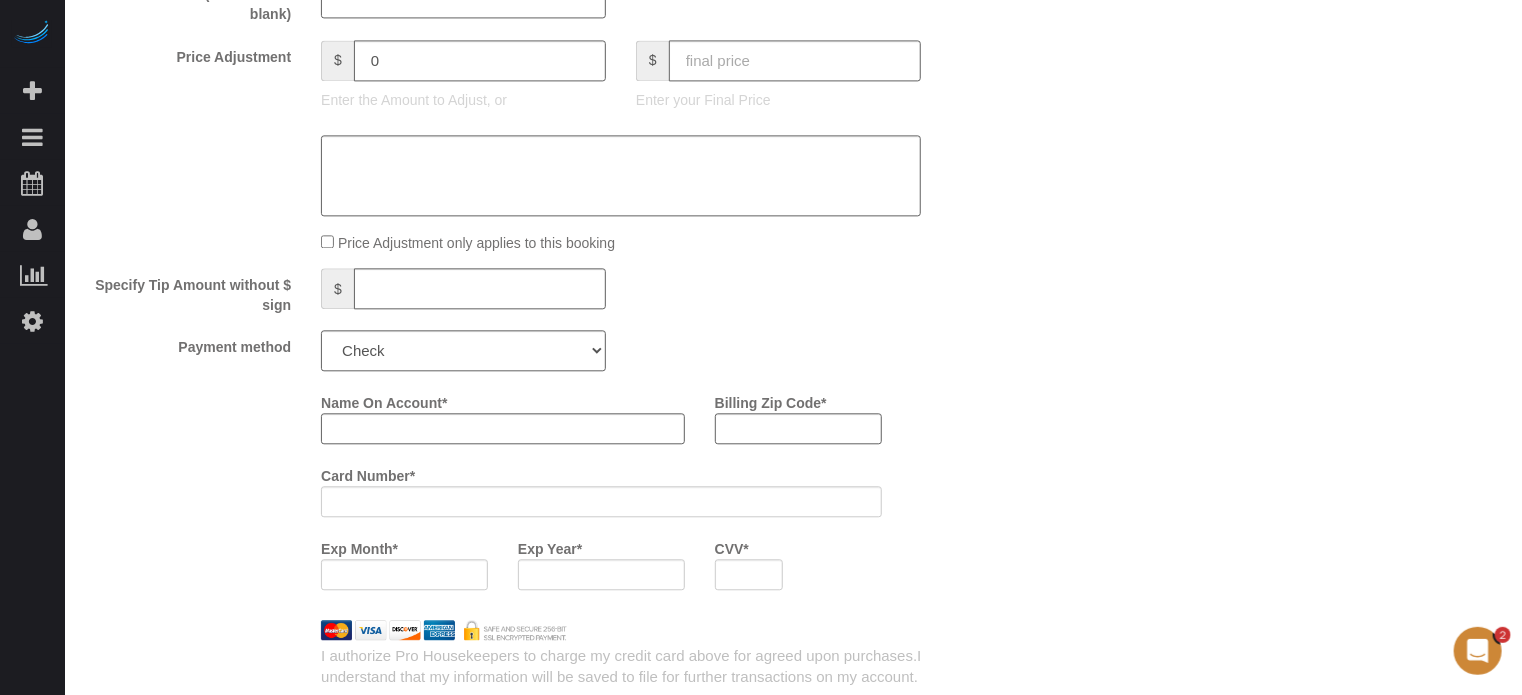 scroll, scrollTop: 2300, scrollLeft: 0, axis: vertical 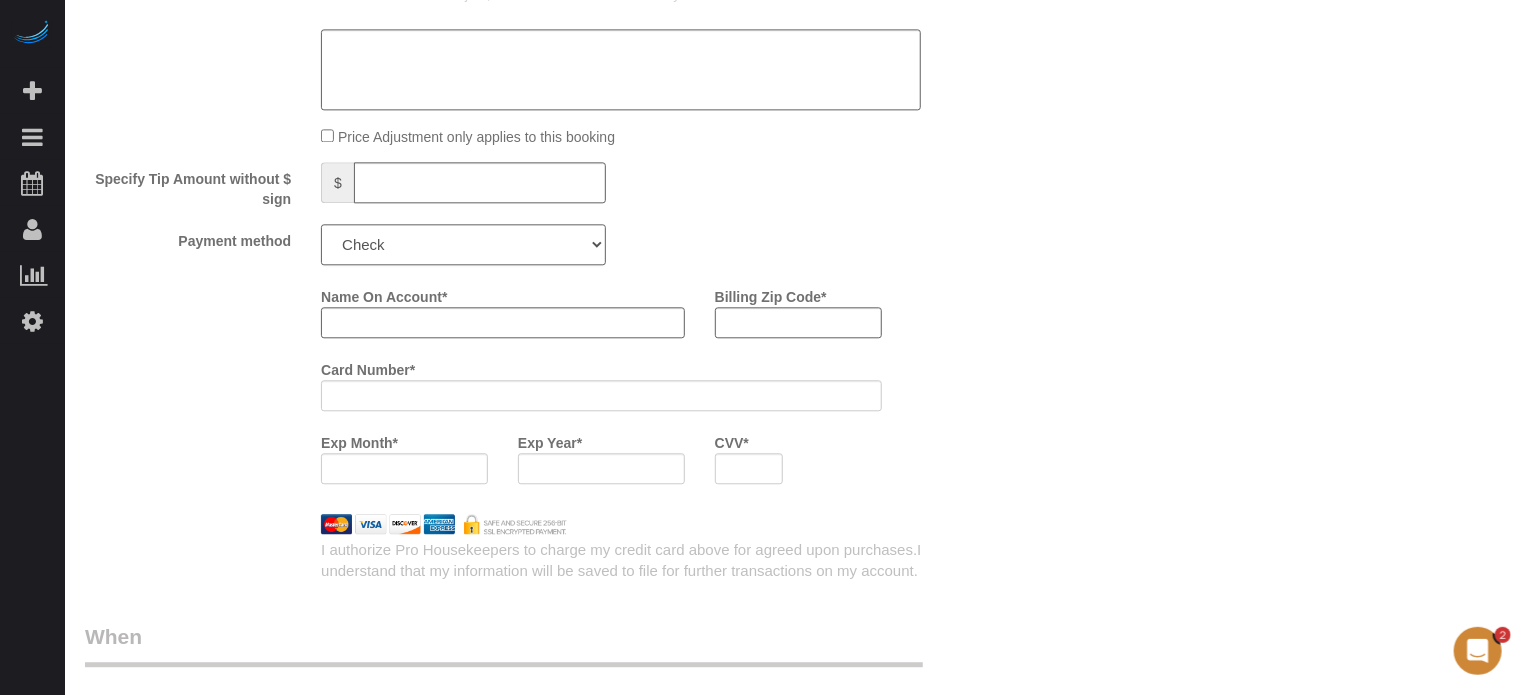 click on "Add Credit Card Cash Check Paypal" 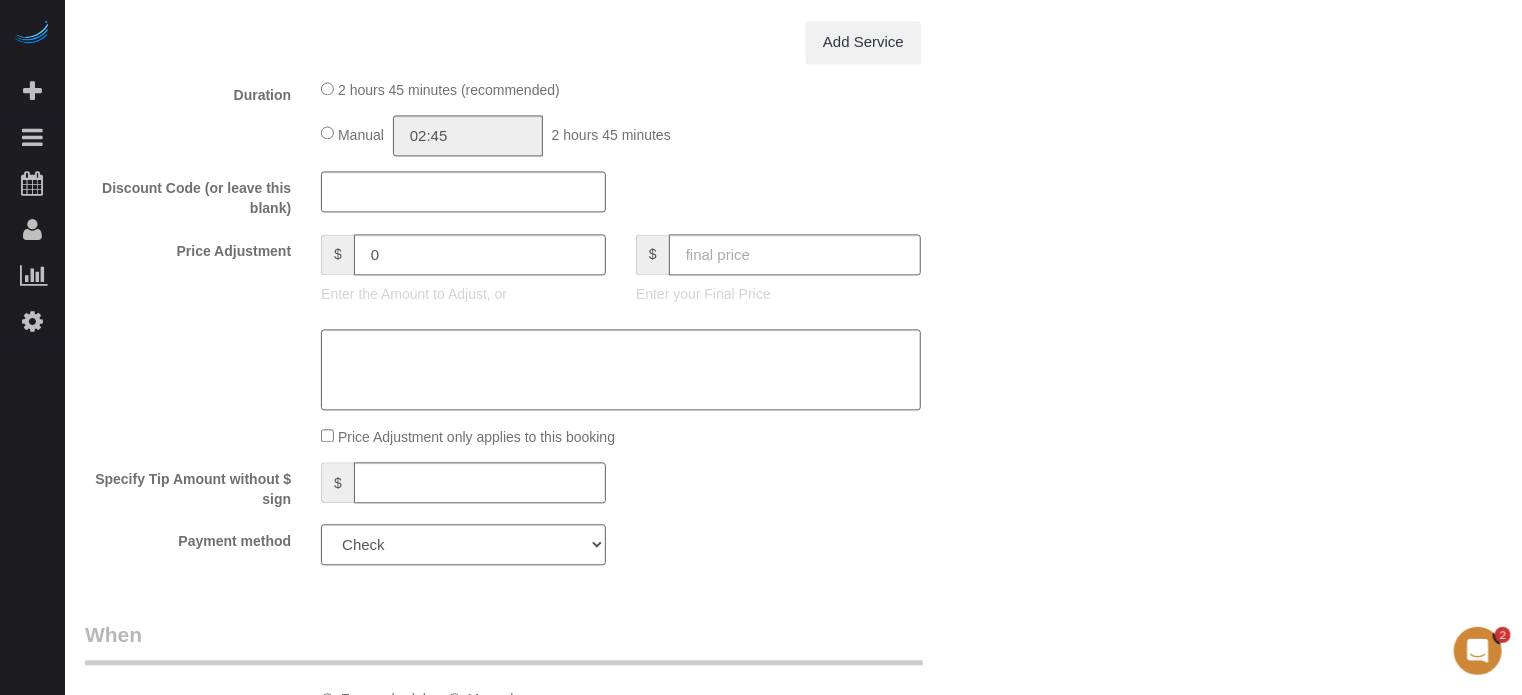 scroll, scrollTop: 2000, scrollLeft: 0, axis: vertical 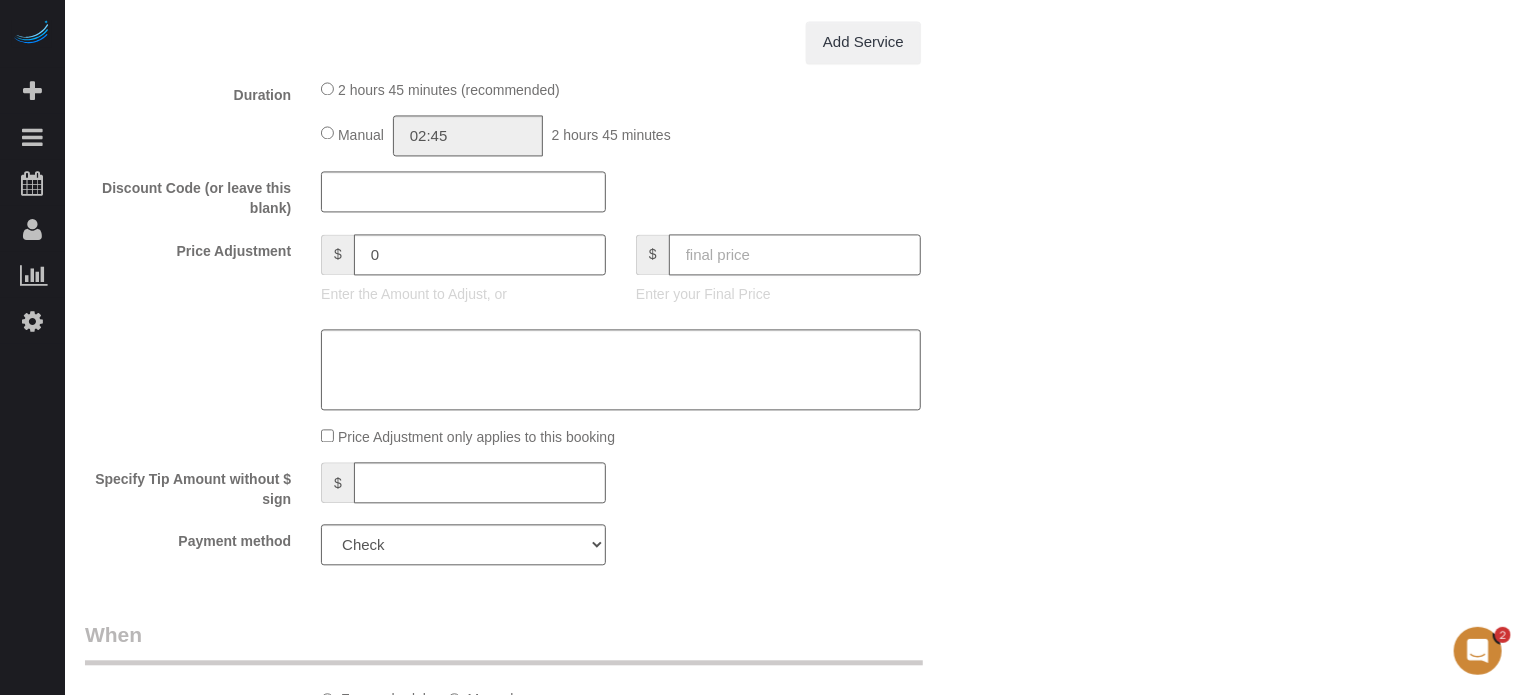 click 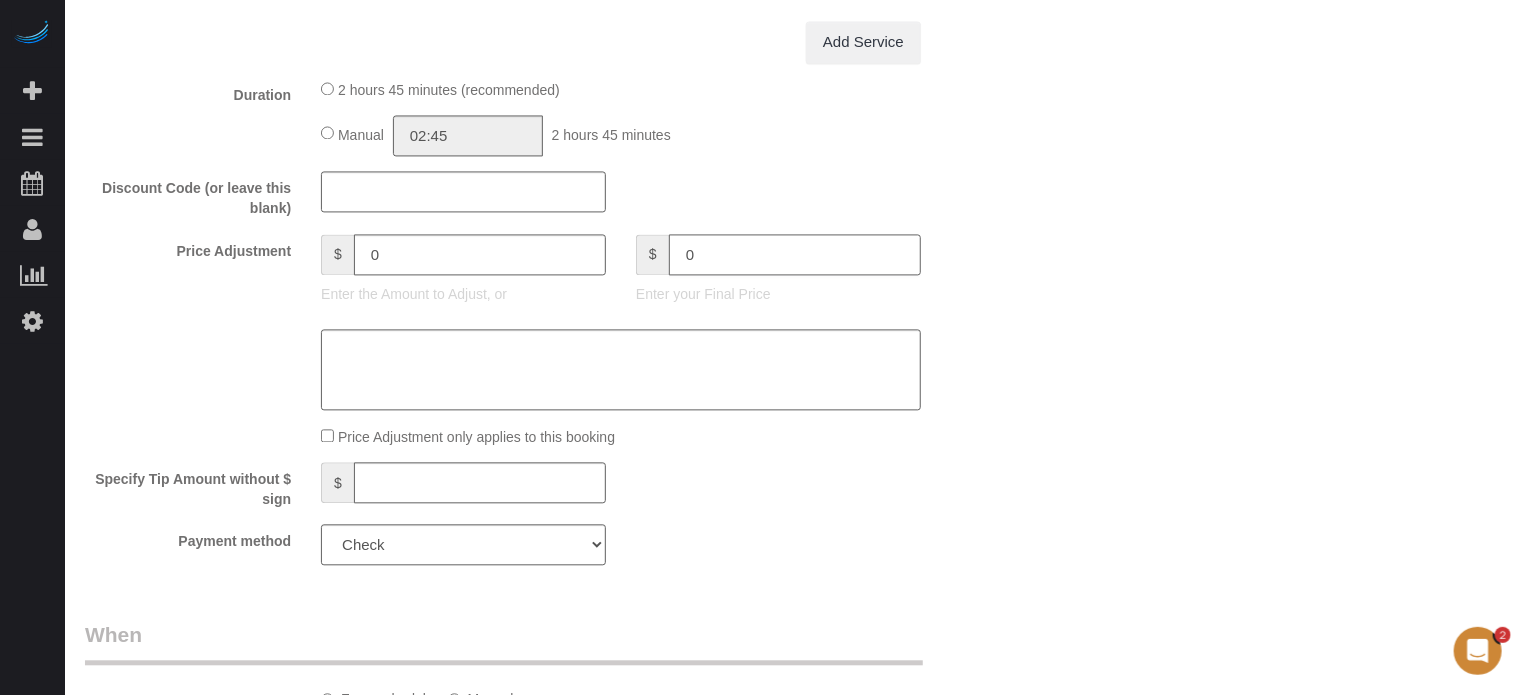 type on "0" 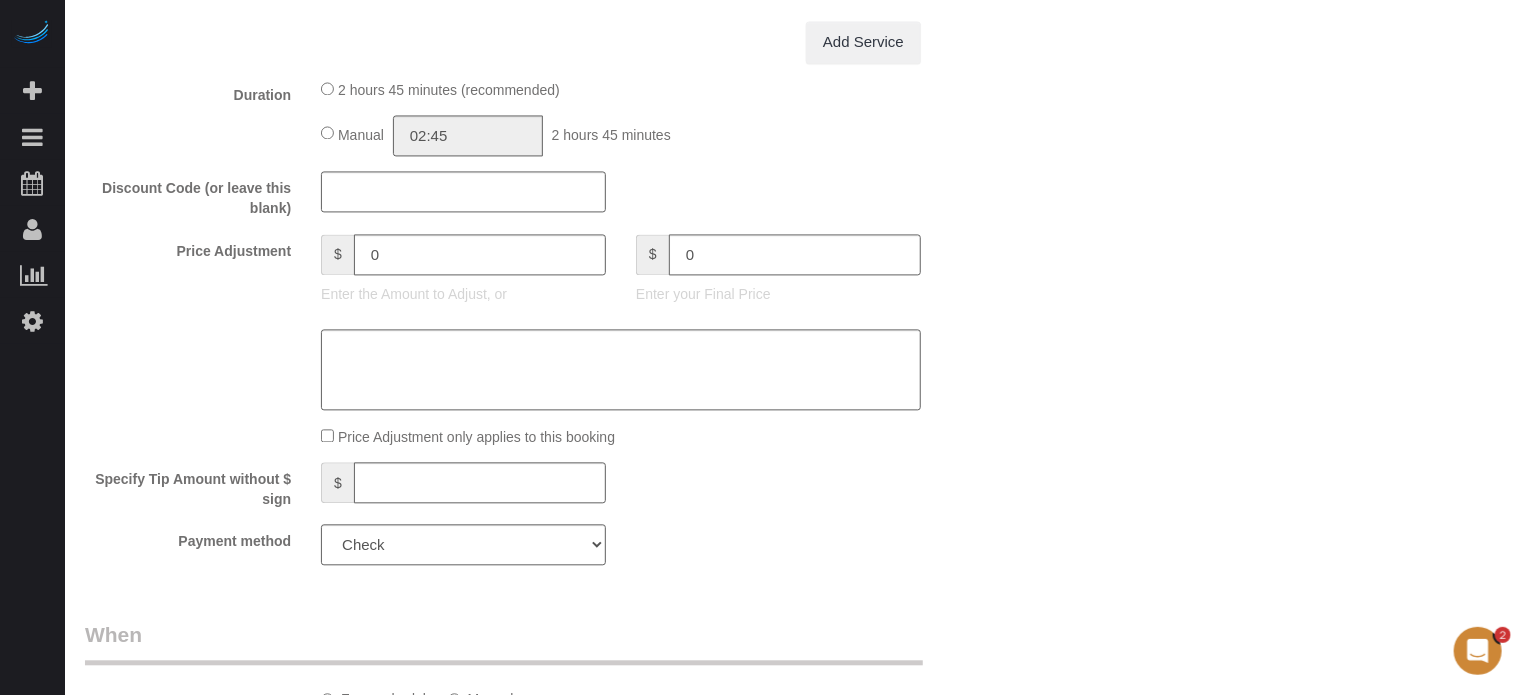 click 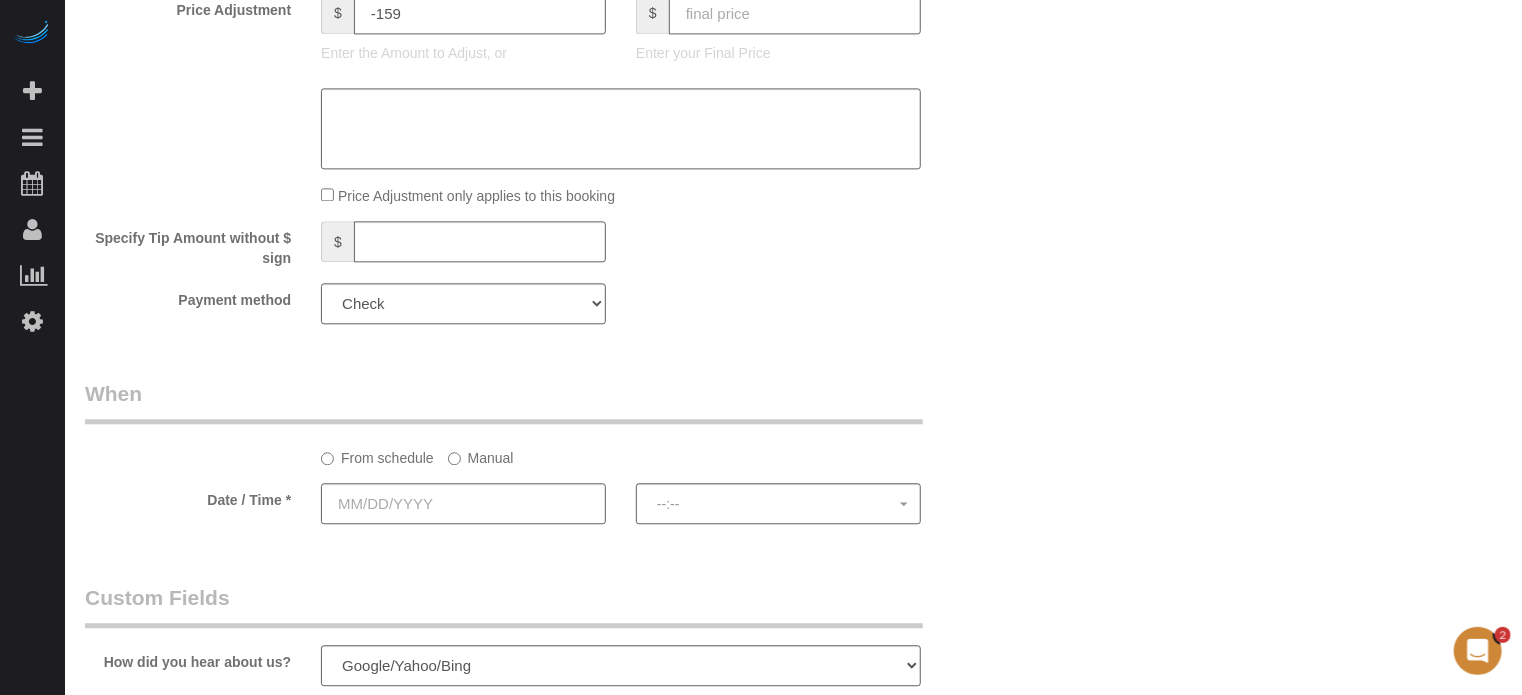 scroll, scrollTop: 2261, scrollLeft: 0, axis: vertical 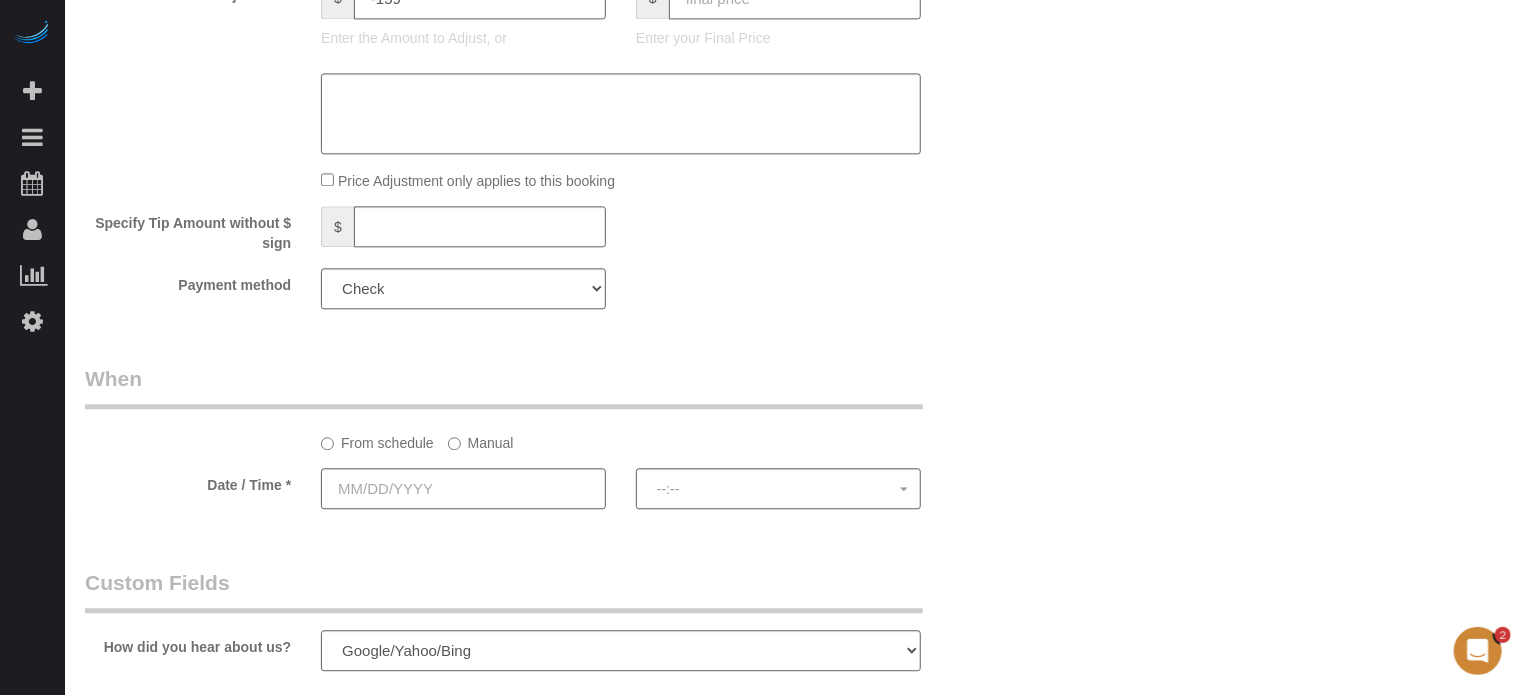 click on "Who
Email**
[EMAIL_ADDRESS][DOMAIN_NAME]
Name *
[PERSON_NAME]
Where
Address**
[STREET_ADDRESS]
[GEOGRAPHIC_DATA]
AK
AL
AR
AZ
CA
CO
CT
DC
DE
[GEOGRAPHIC_DATA]
[GEOGRAPHIC_DATA]
HI
IA
ID
IL
IN
KS
[GEOGRAPHIC_DATA]
LA
MA
MD
ME
MI
[GEOGRAPHIC_DATA]
[GEOGRAPHIC_DATA]
MS
MT
[GEOGRAPHIC_DATA]
ND
NE
NH" at bounding box center (793, -233) 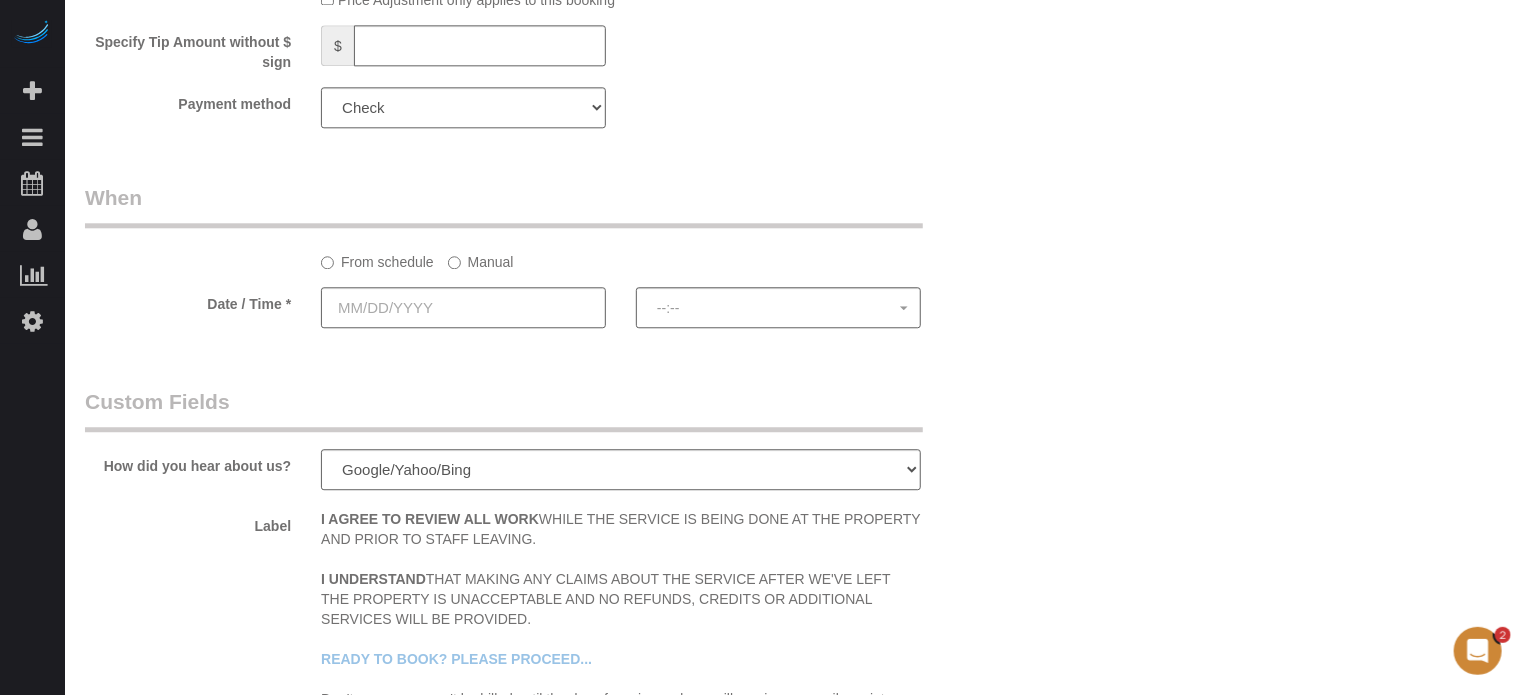 scroll, scrollTop: 2456, scrollLeft: 0, axis: vertical 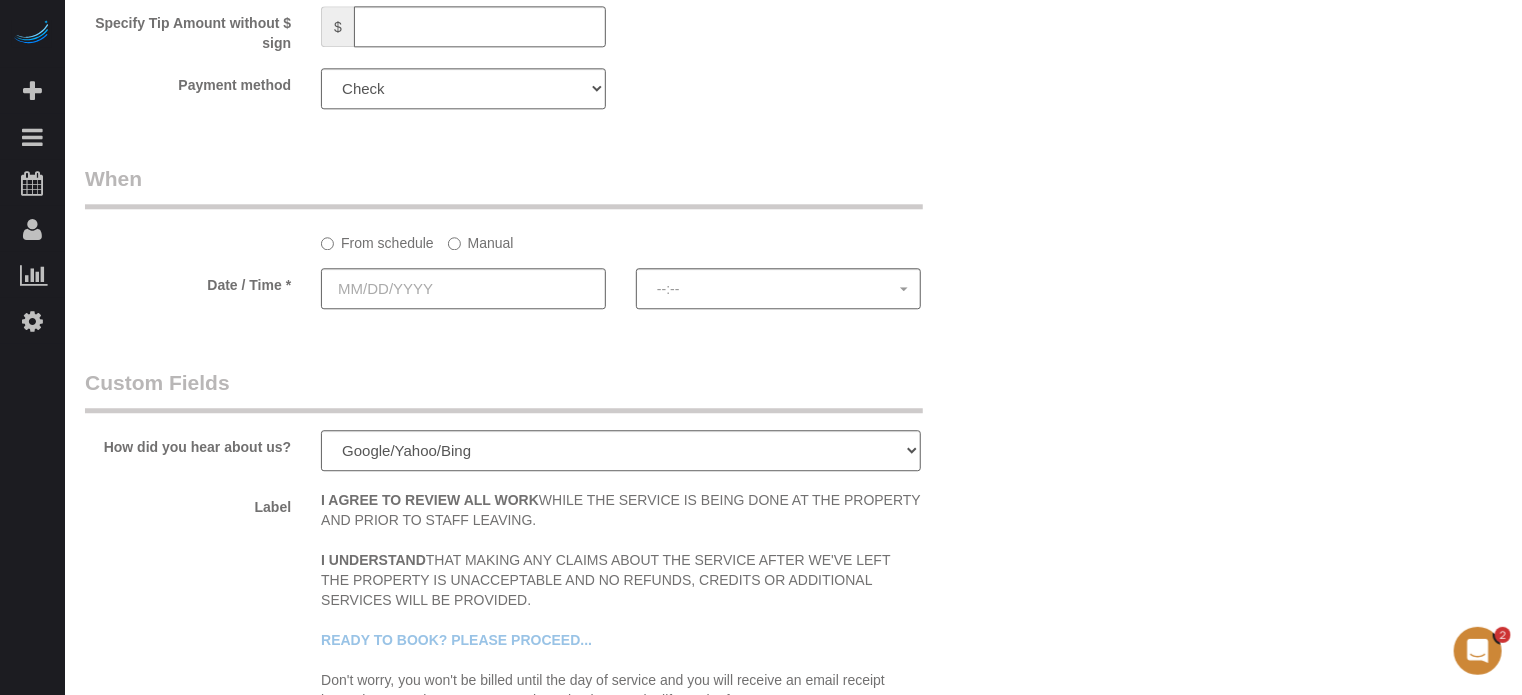 click on "Who
Email**
[EMAIL_ADDRESS][DOMAIN_NAME]
Name *
[PERSON_NAME]
Where
Address**
[STREET_ADDRESS]
[GEOGRAPHIC_DATA]
AK
AL
AR
AZ
CA
CO
CT
DC
DE
[GEOGRAPHIC_DATA]
[GEOGRAPHIC_DATA]
HI
IA
ID
IL
IN
KS
[GEOGRAPHIC_DATA]
LA
MA
MD
ME
MI
[GEOGRAPHIC_DATA]
[GEOGRAPHIC_DATA]
MS
MT
[GEOGRAPHIC_DATA]
ND
NE
NH" at bounding box center [793, -433] 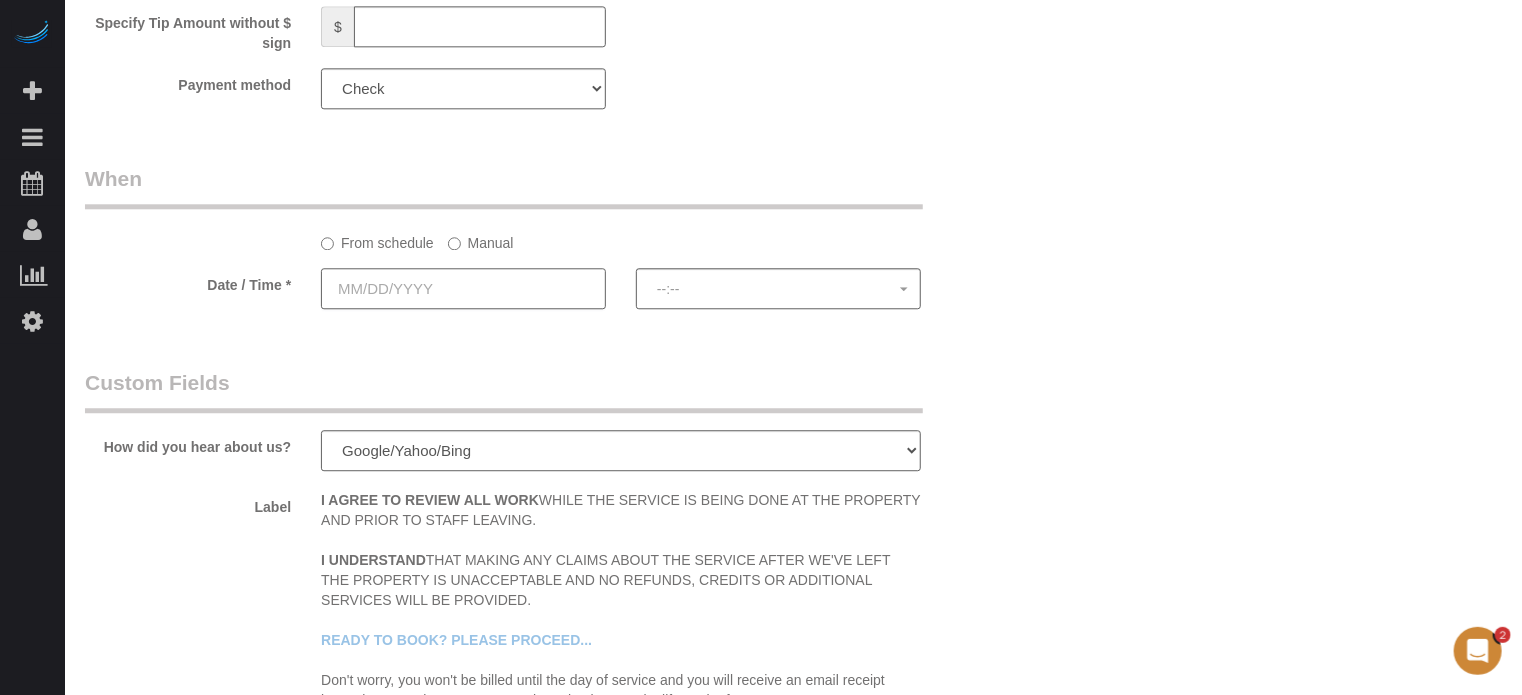 click at bounding box center [463, 288] 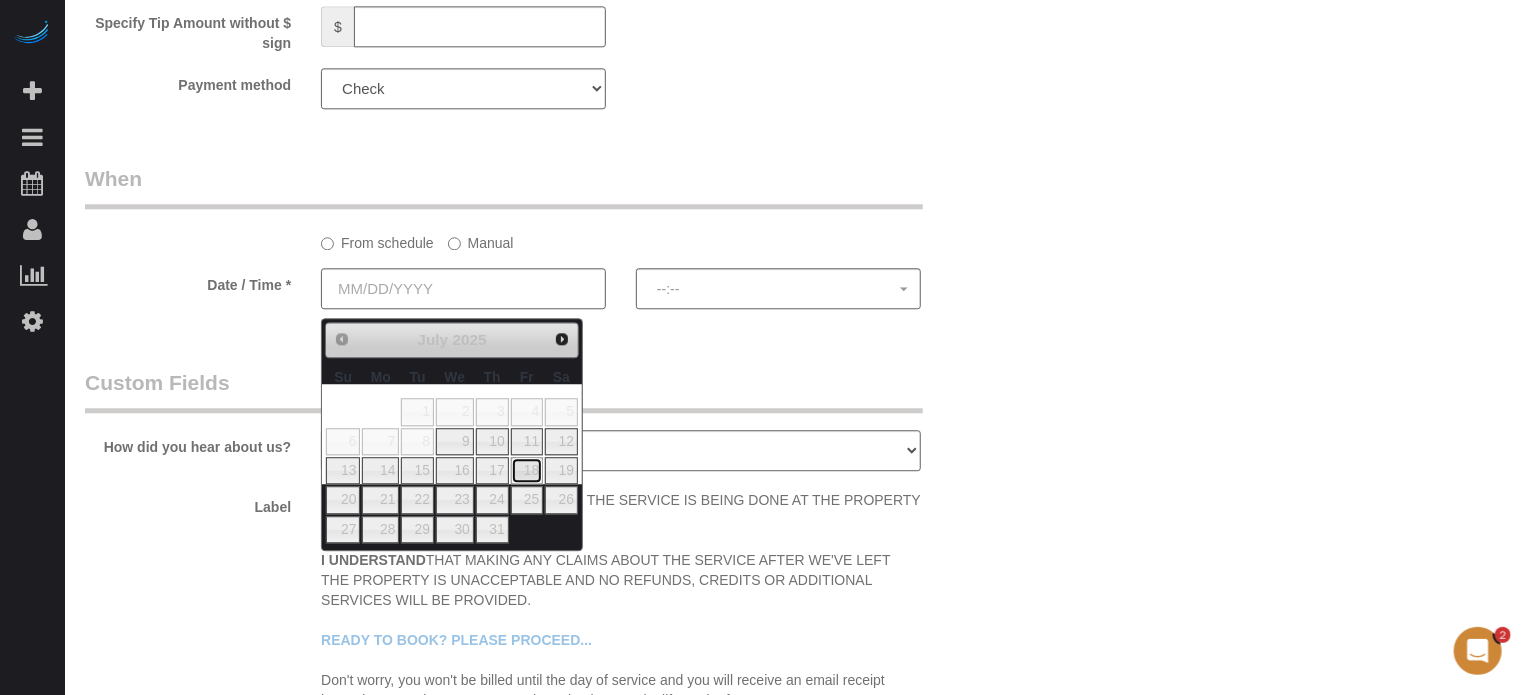 click on "18" at bounding box center (527, 470) 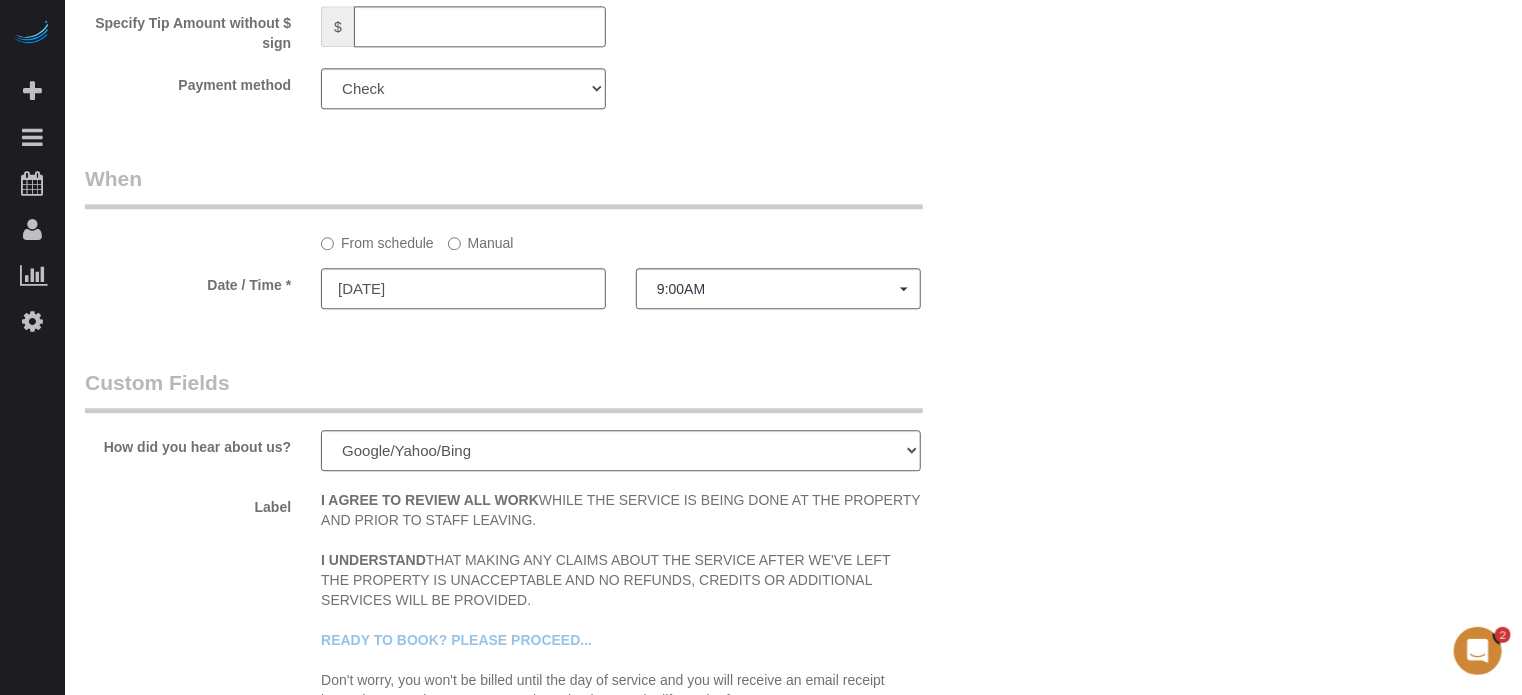 click on "From schedule
Manual
Date / Time *
07/18/2025
9:00AM   Fri July 18th 9:00AM 10:00AM 11:00AM 12:00PM 1:00PM 2:00PM 3:00PM 4:00PM 5:00PM 6:00PM Sat July 19th 9:00AM 10:00AM 11:00AM 12:00PM 1:00PM 2:00PM 3:00PM 4:00PM 5:00PM 6:00PM Sun July 20th 9:00AM 10:00AM 11:00AM 12:00PM 1:00PM 2:00PM 3:00PM 4:00PM 5:00PM 6:00PM Mon July 21st 9:00AM 10:00AM 11:00AM 12:00PM 1:00PM 2:00PM 3:00PM 4:00PM 5:00PM 6:00PM Tue July 22nd 9:00AM 10:00AM 11:00AM 12:00PM 1:00PM 2:00PM 3:00PM 4:00PM 5:00PM 6:00PM --:-- 9:00AM 10:00AM 11:00AM 12:00PM 1:00PM 2:00PM 3:00PM 4:00PM 5:00PM 6:00PM 9:00AM 10:00AM 11:00AM 12:00PM 1:00PM 2:00PM 3:00PM 4:00PM 5:00PM 6:00PM 9:00AM 10:00AM 11:00AM 12:00PM 1:00PM 2:00PM 3:00PM 4:00PM 5:00PM 6:00PM 9:00AM 10:00AM 11:00AM 12:00PM 1:00PM 2:00PM 3:00PM 4:00PM 5:00PM 6:00PM 9:00AM 10:00AM 11:00AM 12:00PM 1:00PM 2:00PM 3:00PM 4:00PM 5:00PM 6:00PM" 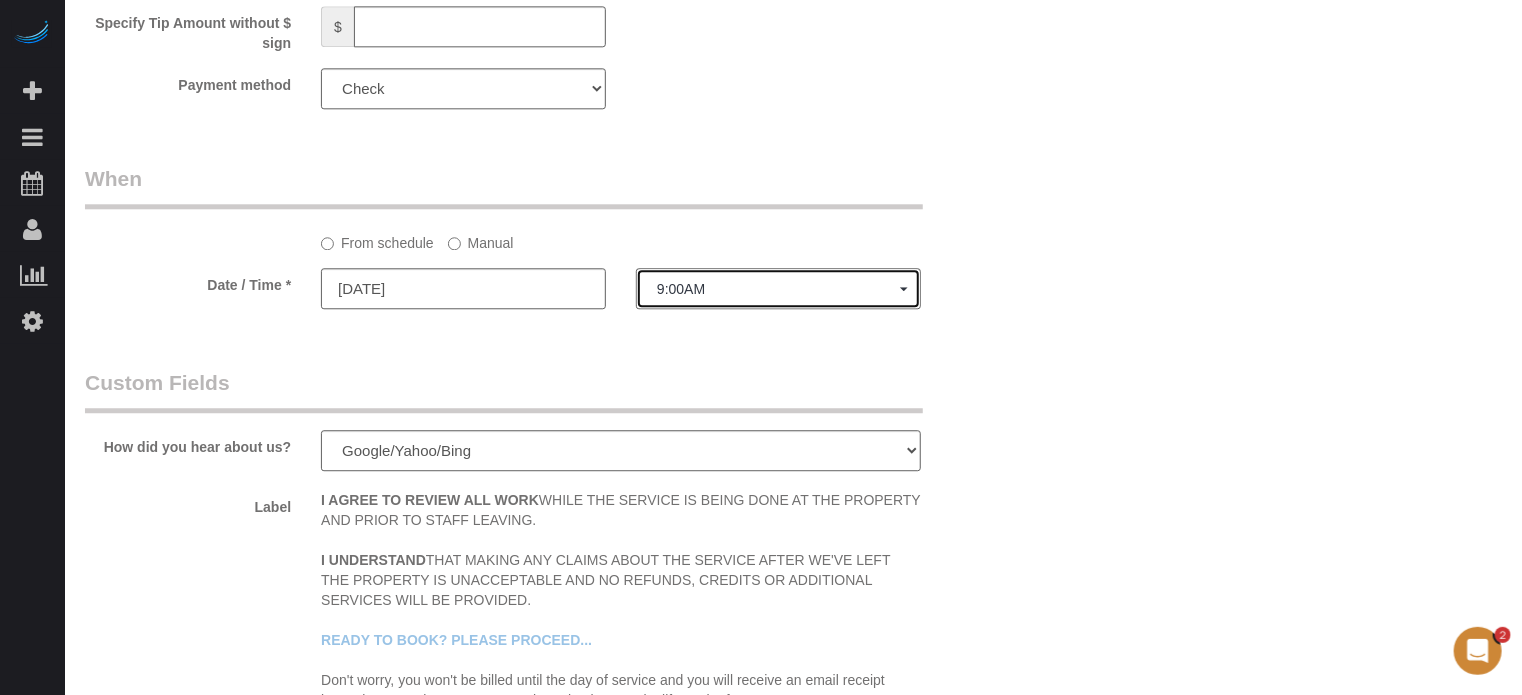 click on "9:00AM" 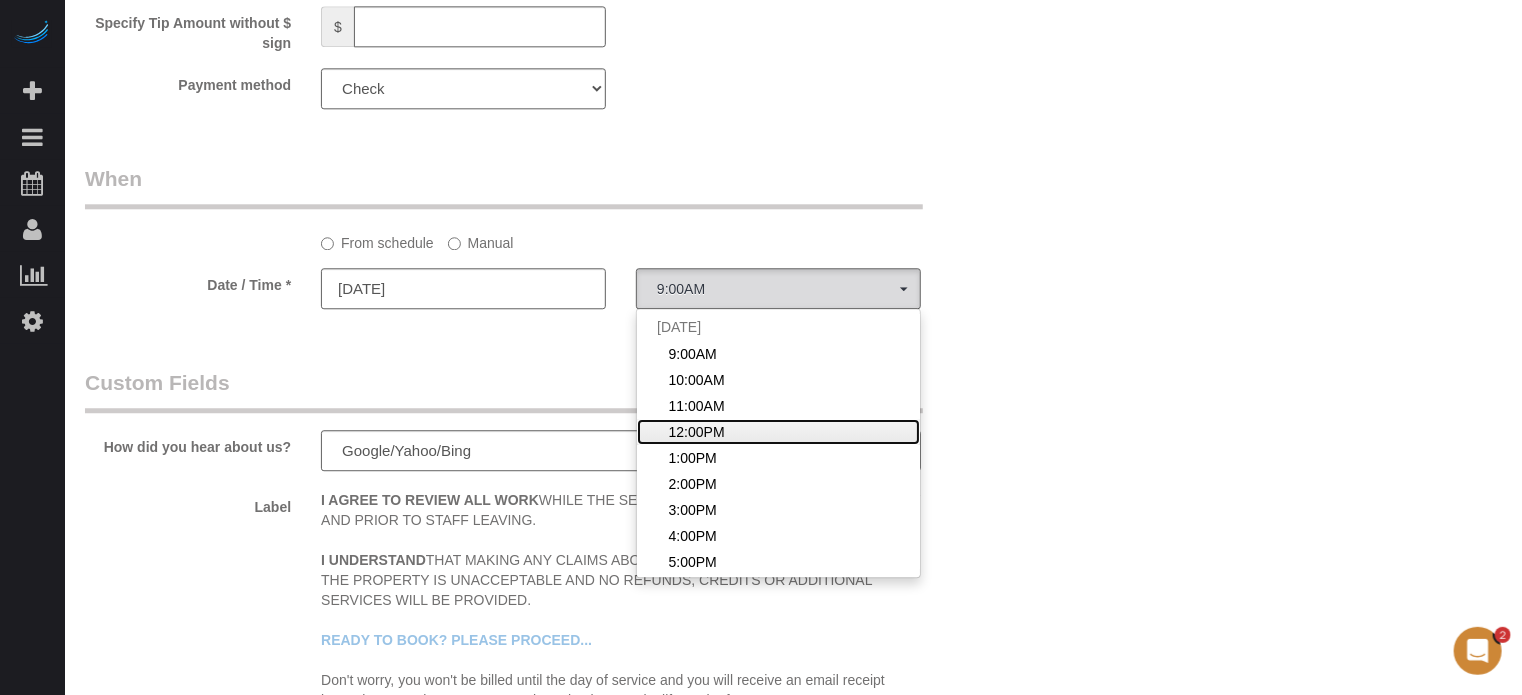 click on "12:00PM" 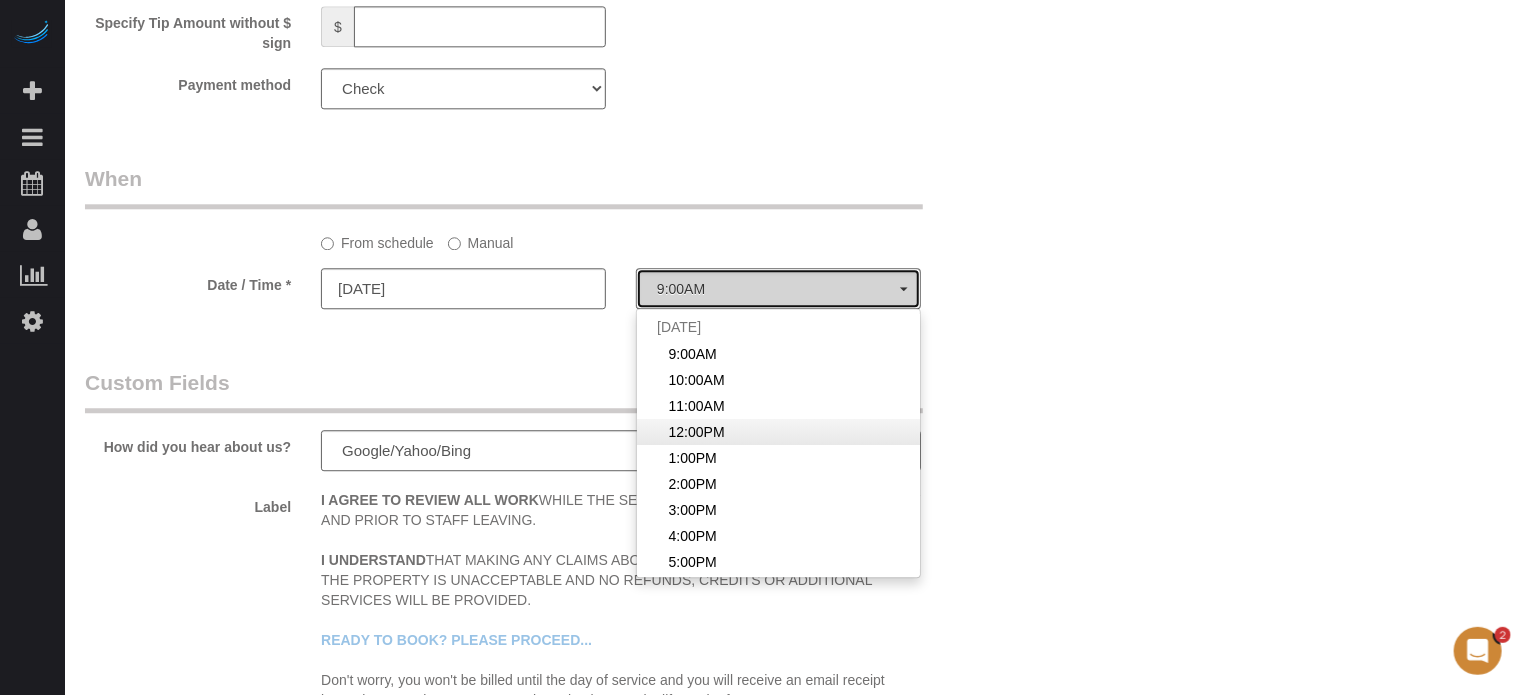 select on "spot4" 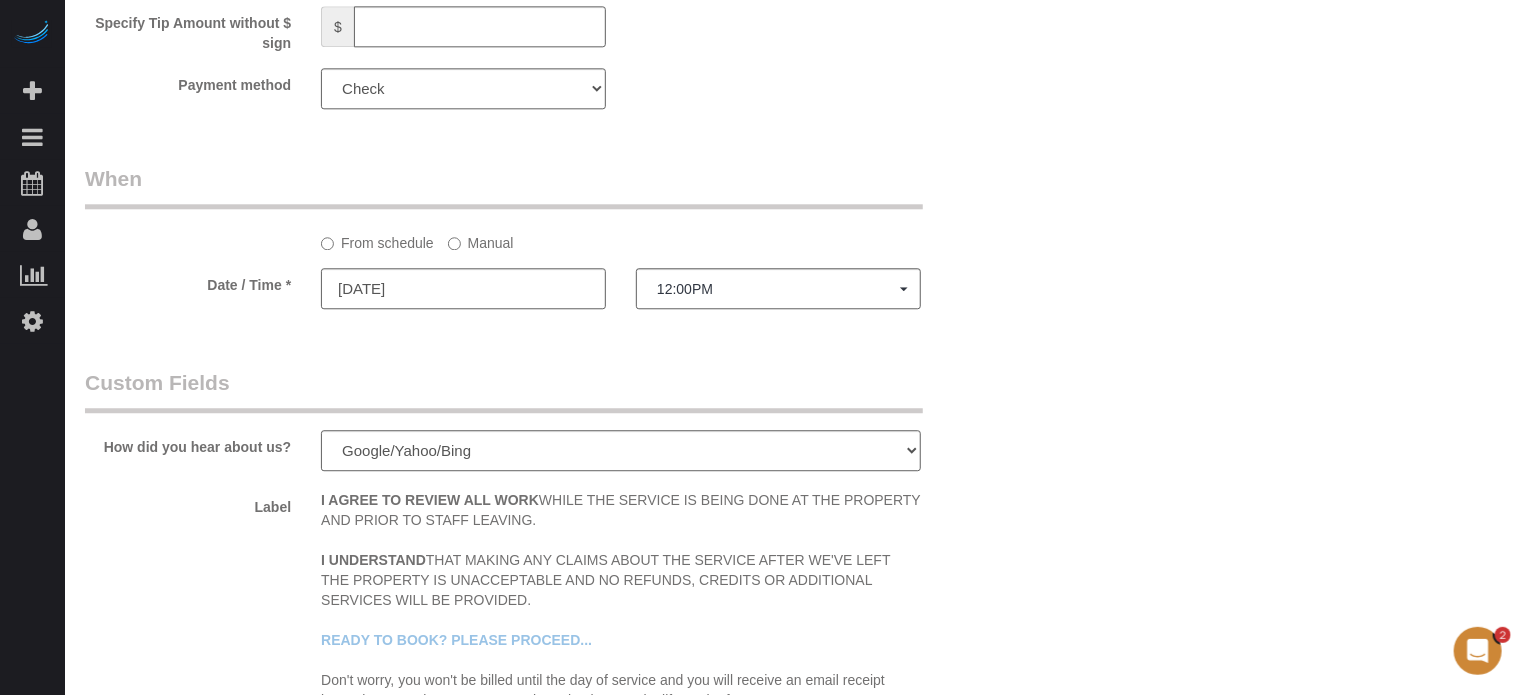 click on "From schedule
Manual" 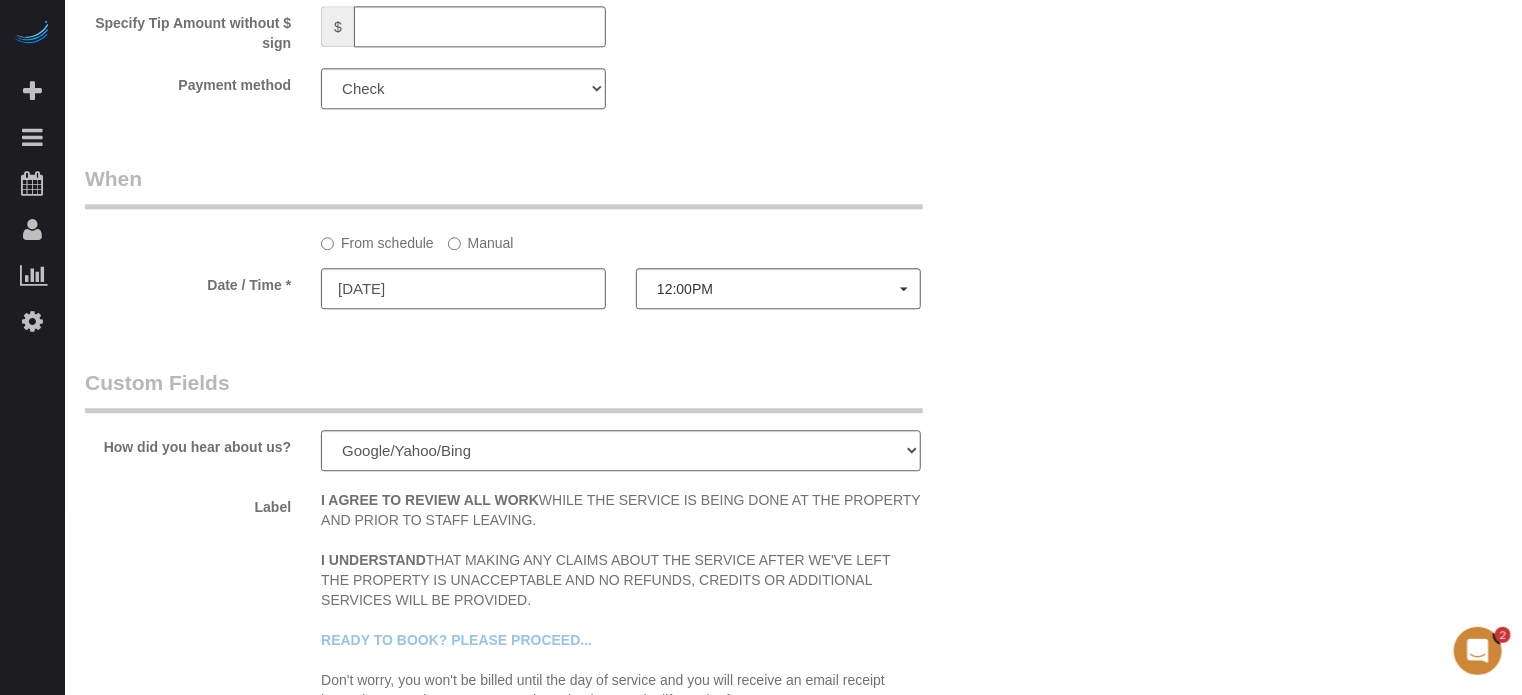 click on "Who
Email**
[EMAIL_ADDRESS][DOMAIN_NAME]
Name *
[PERSON_NAME]
Where
Address**
[STREET_ADDRESS]
[GEOGRAPHIC_DATA]
AK
AL
AR
AZ
CA
CO
CT
DC
DE
[GEOGRAPHIC_DATA]
[GEOGRAPHIC_DATA]
HI
IA
ID
IL
IN
KS
[GEOGRAPHIC_DATA]
LA
MA
MD
ME
MI
[GEOGRAPHIC_DATA]
[GEOGRAPHIC_DATA]
MS
MT
[GEOGRAPHIC_DATA]
ND
NE
NH" at bounding box center [542, -433] 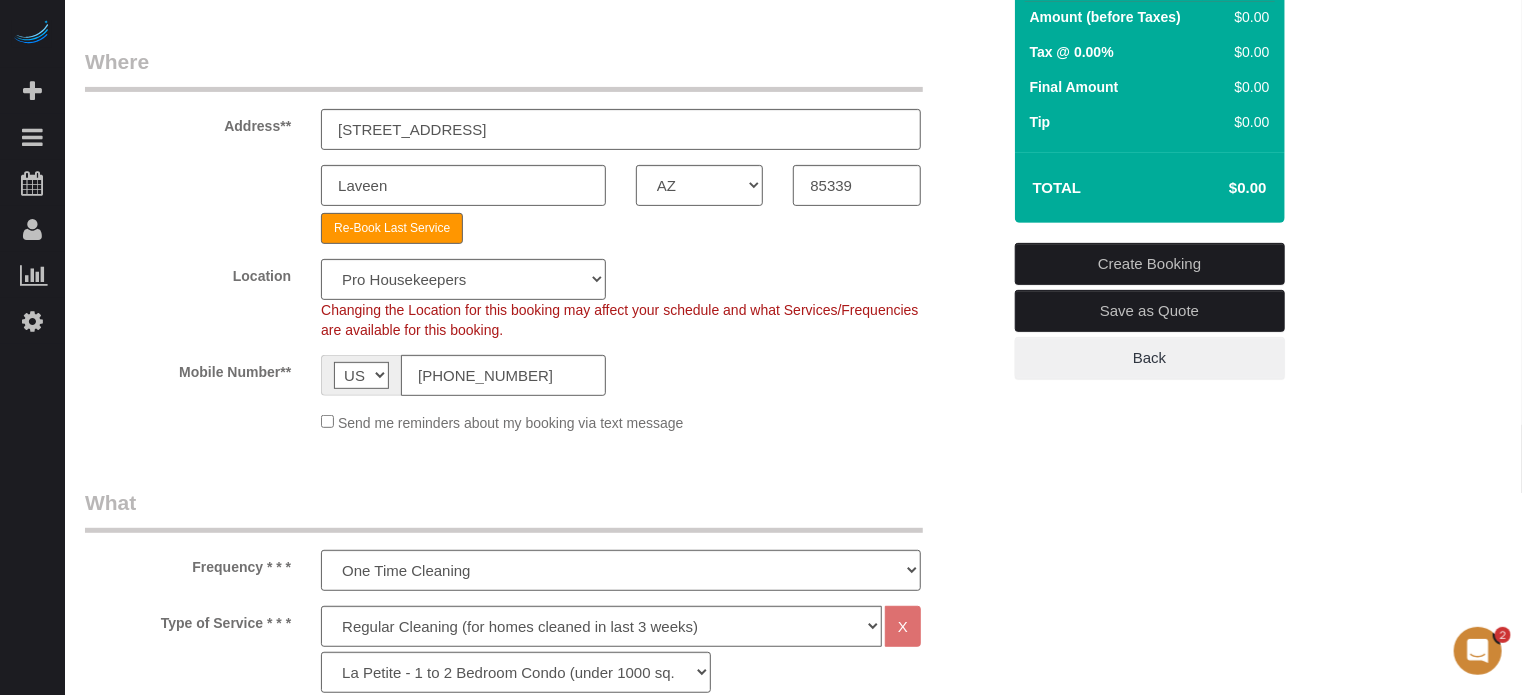 scroll, scrollTop: 256, scrollLeft: 0, axis: vertical 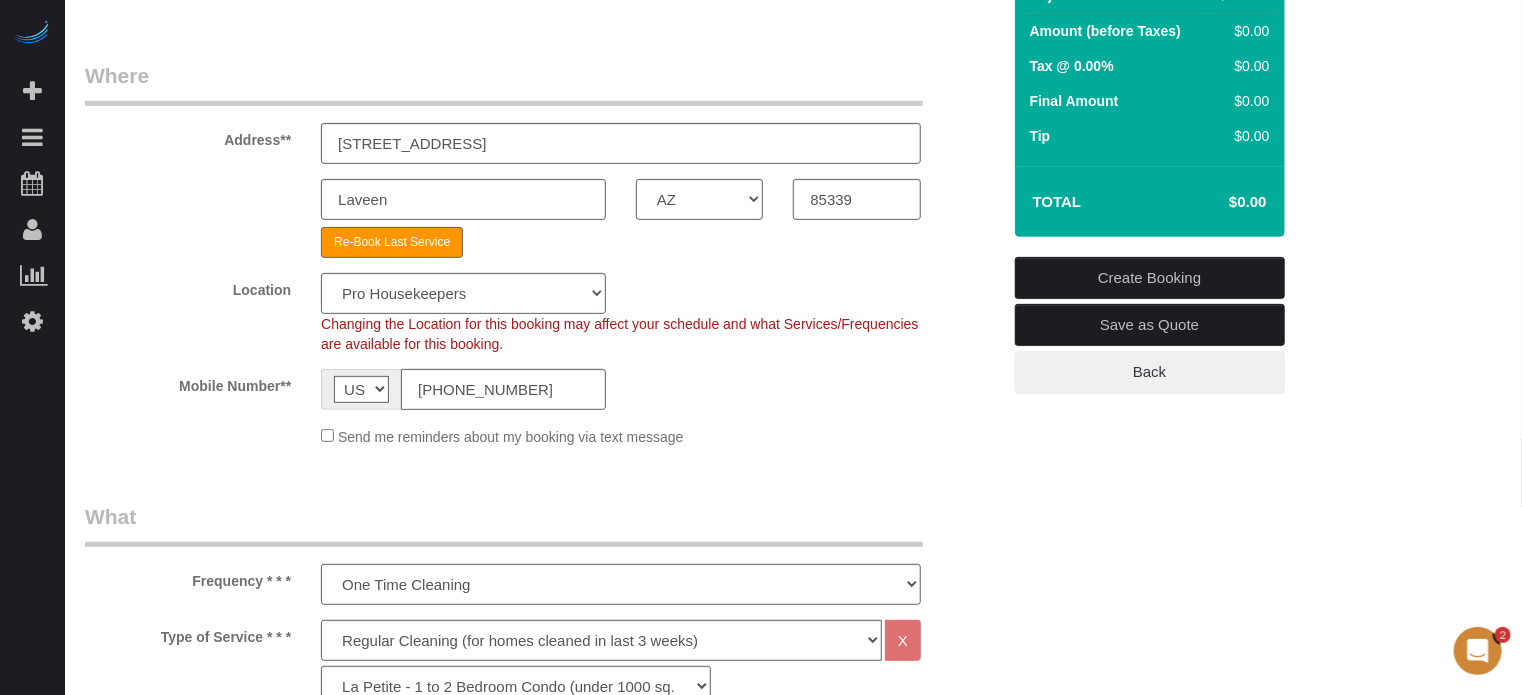 click on "Create Booking" at bounding box center (1150, 278) 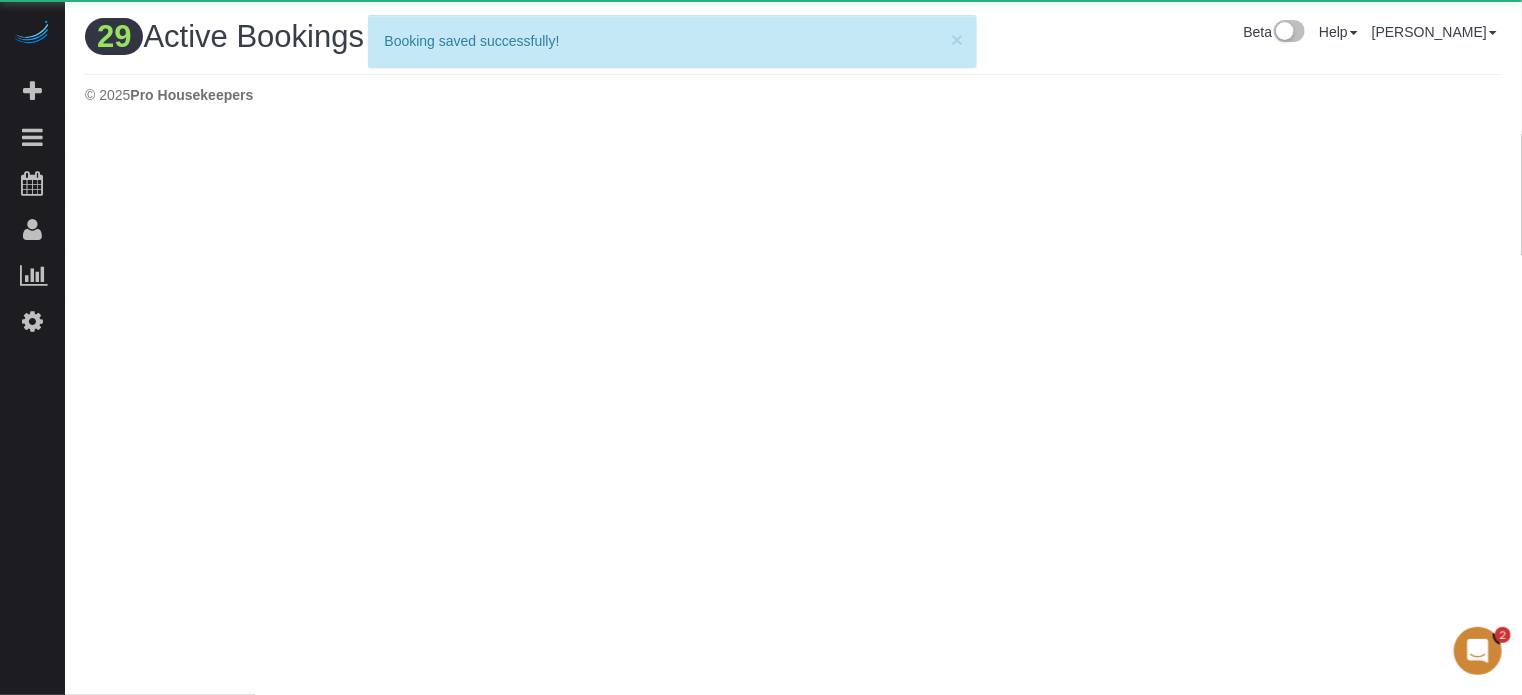 scroll, scrollTop: 0, scrollLeft: 0, axis: both 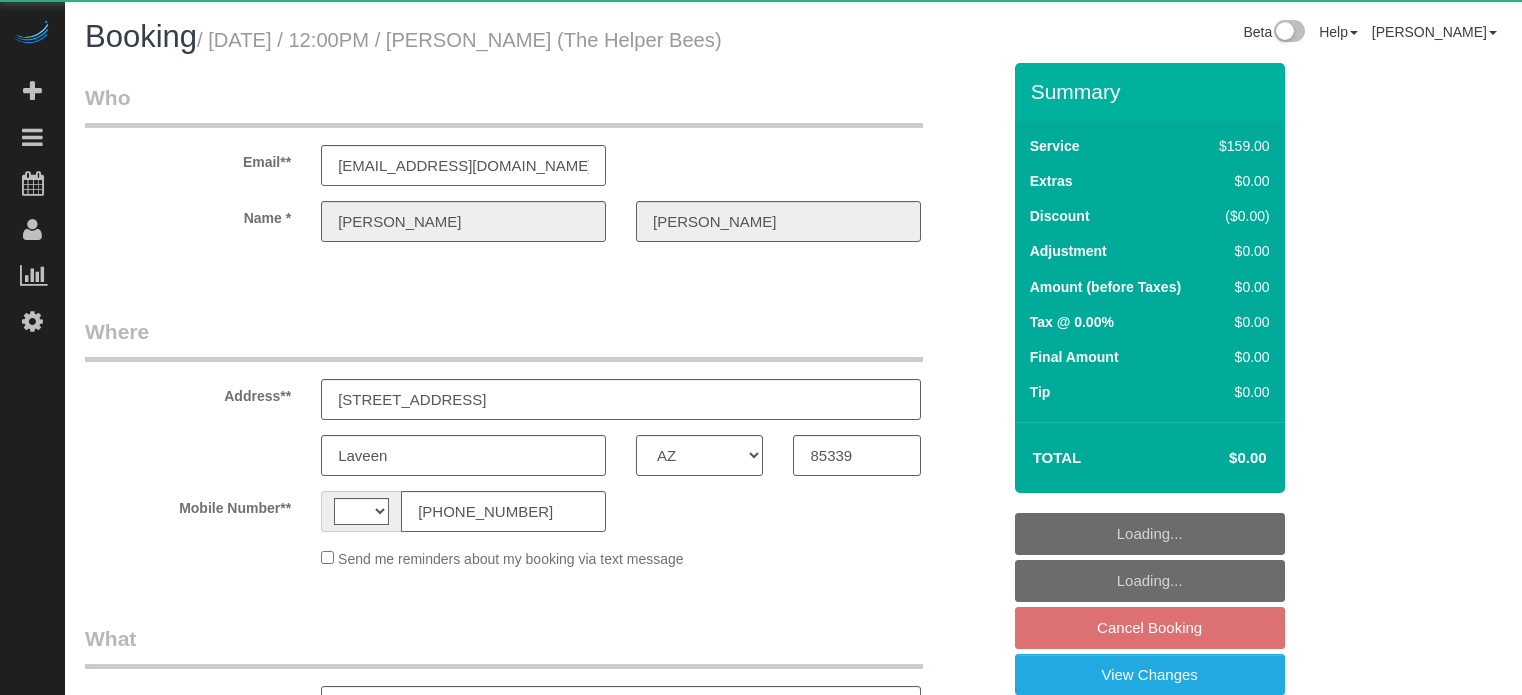 select on "AZ" 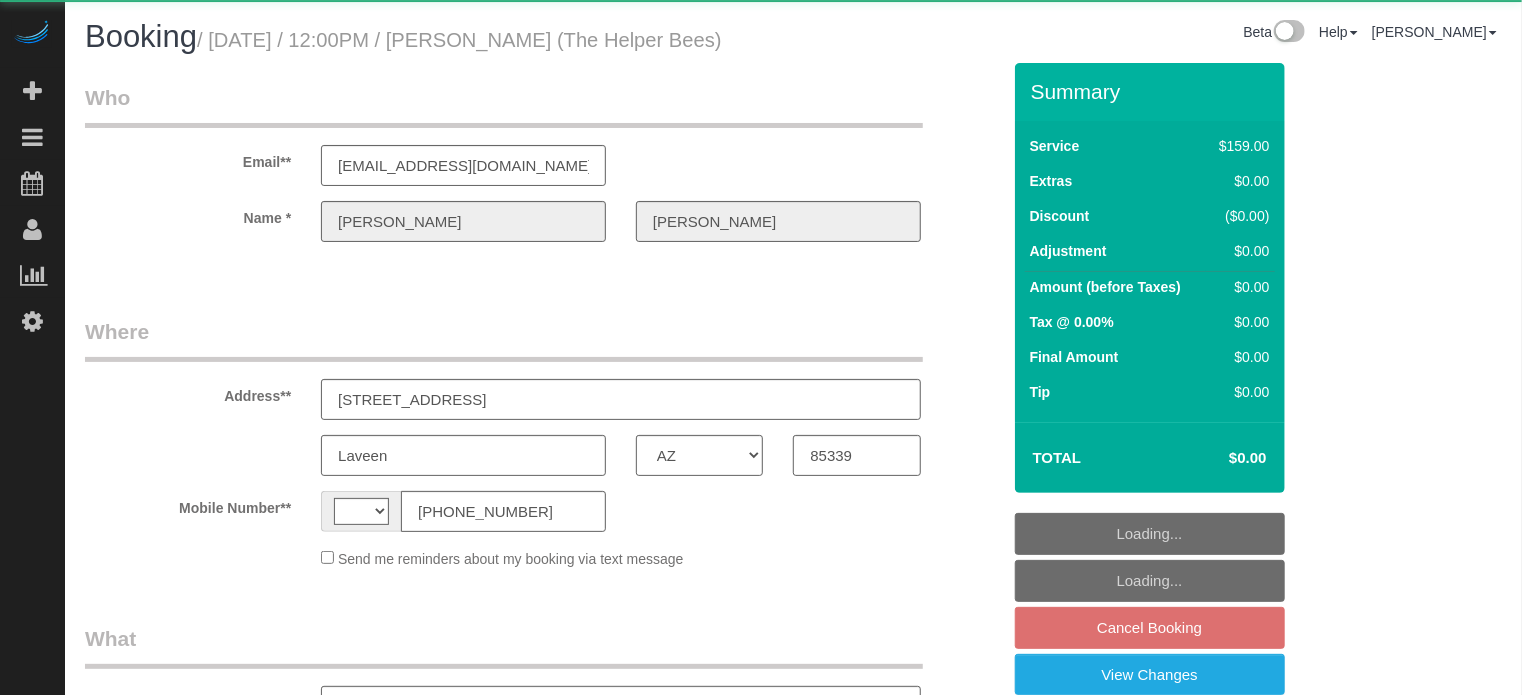 select on "string:[GEOGRAPHIC_DATA]" 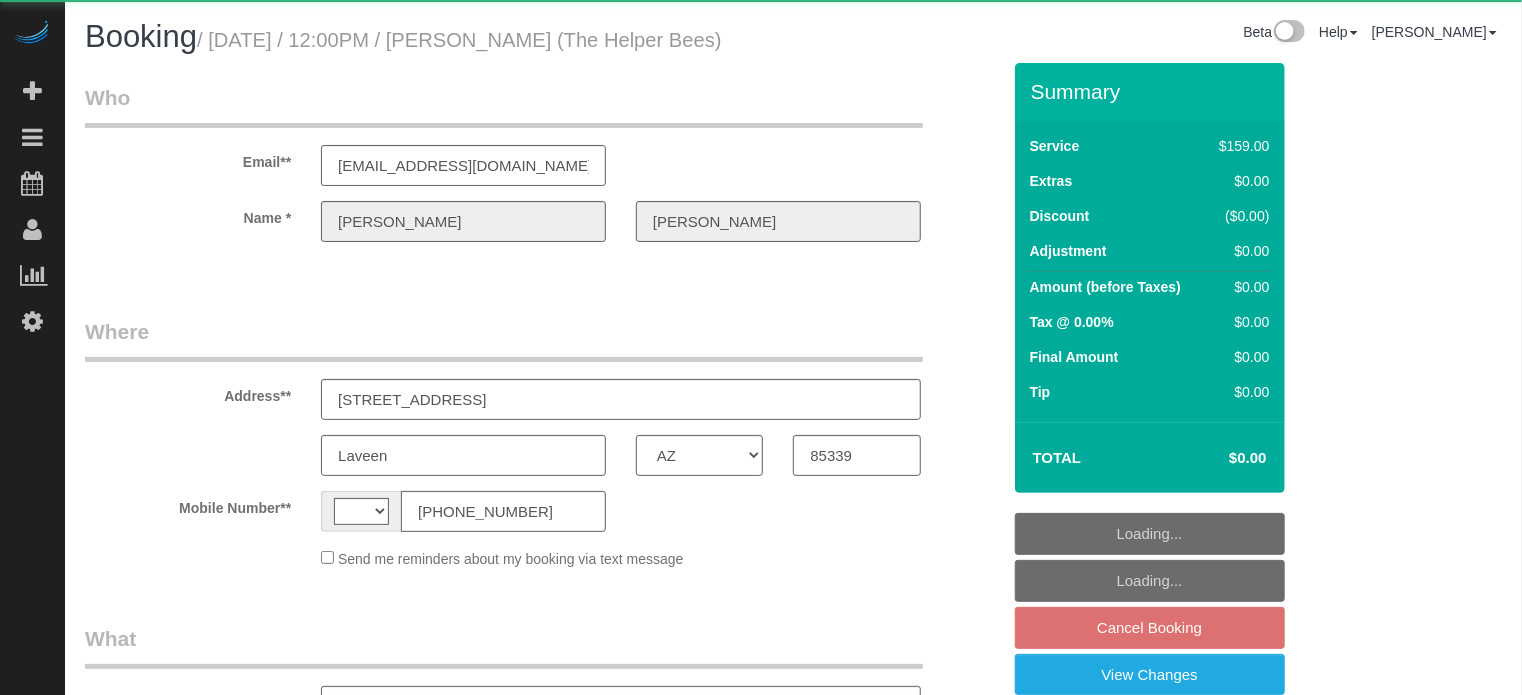 select on "object:1183" 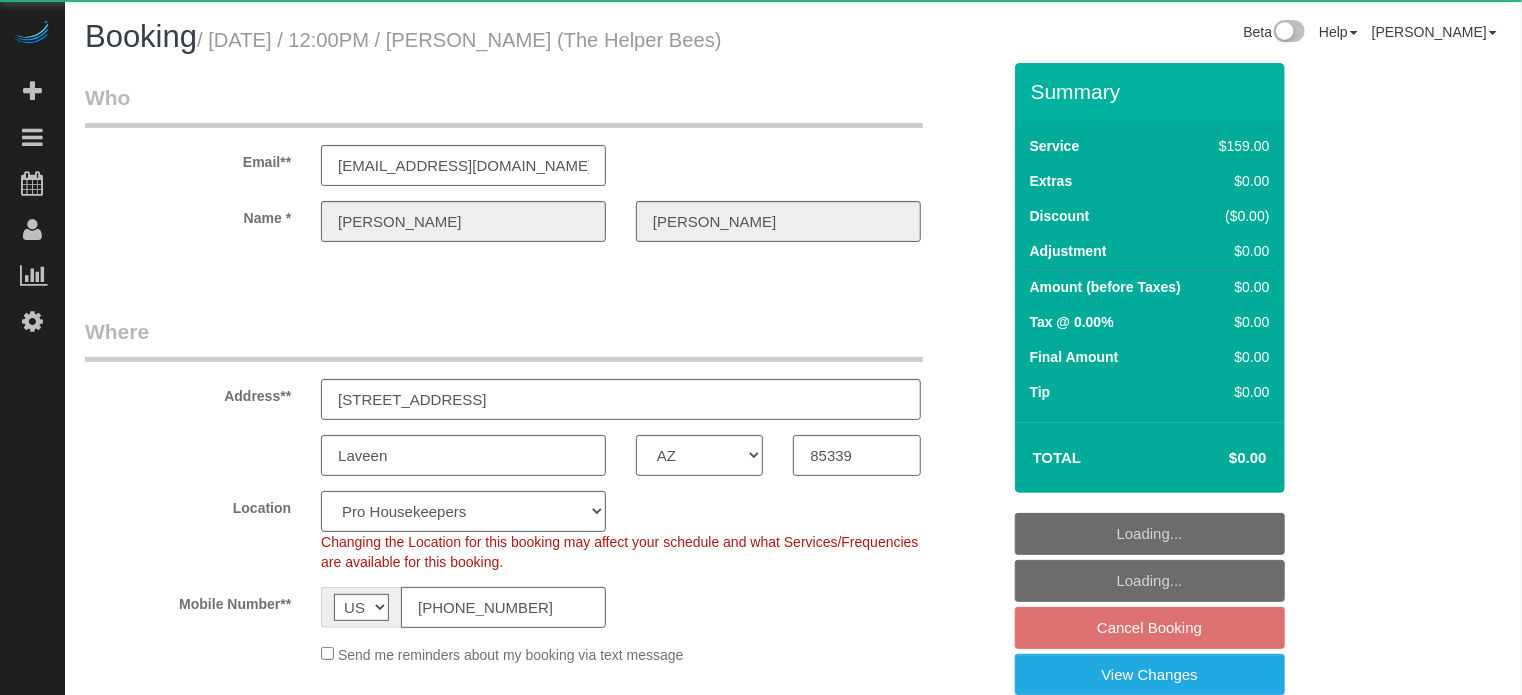 select on "spot54" 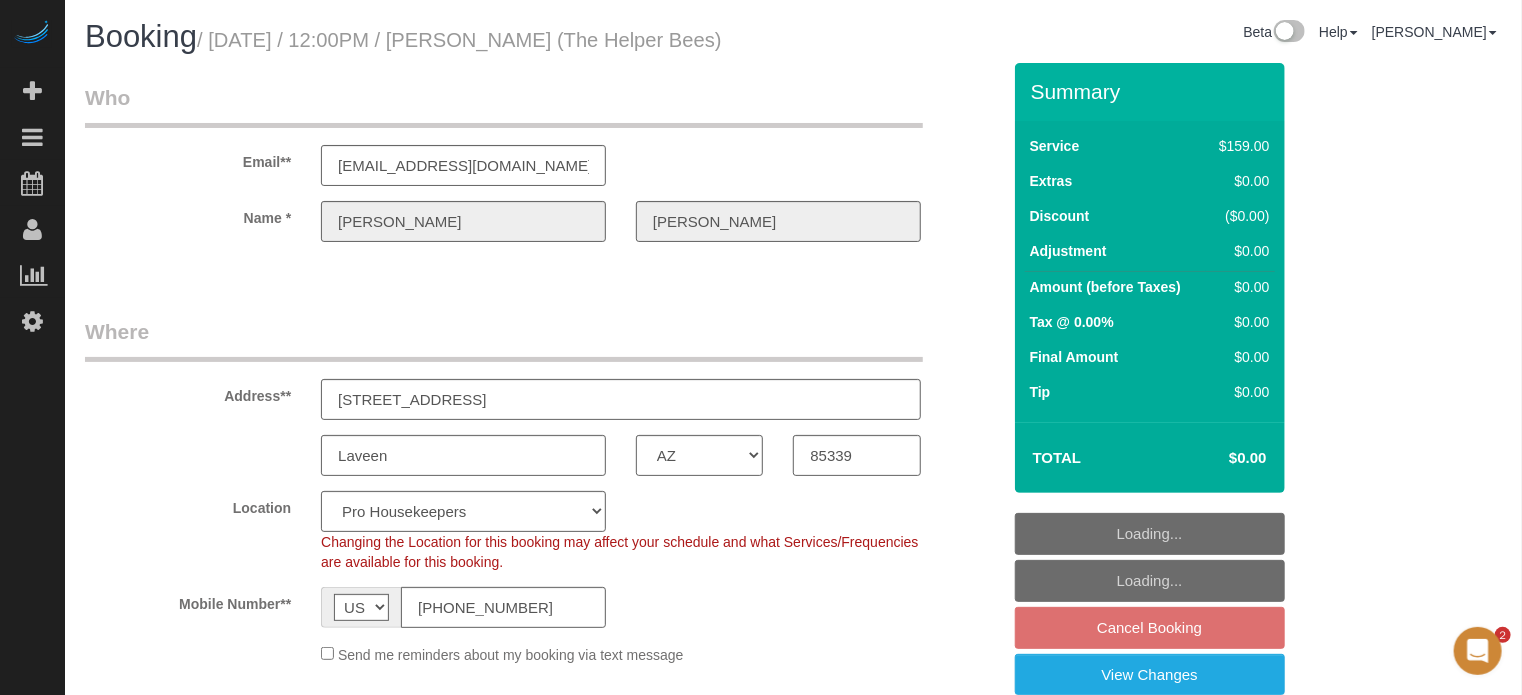 scroll, scrollTop: 51, scrollLeft: 0, axis: vertical 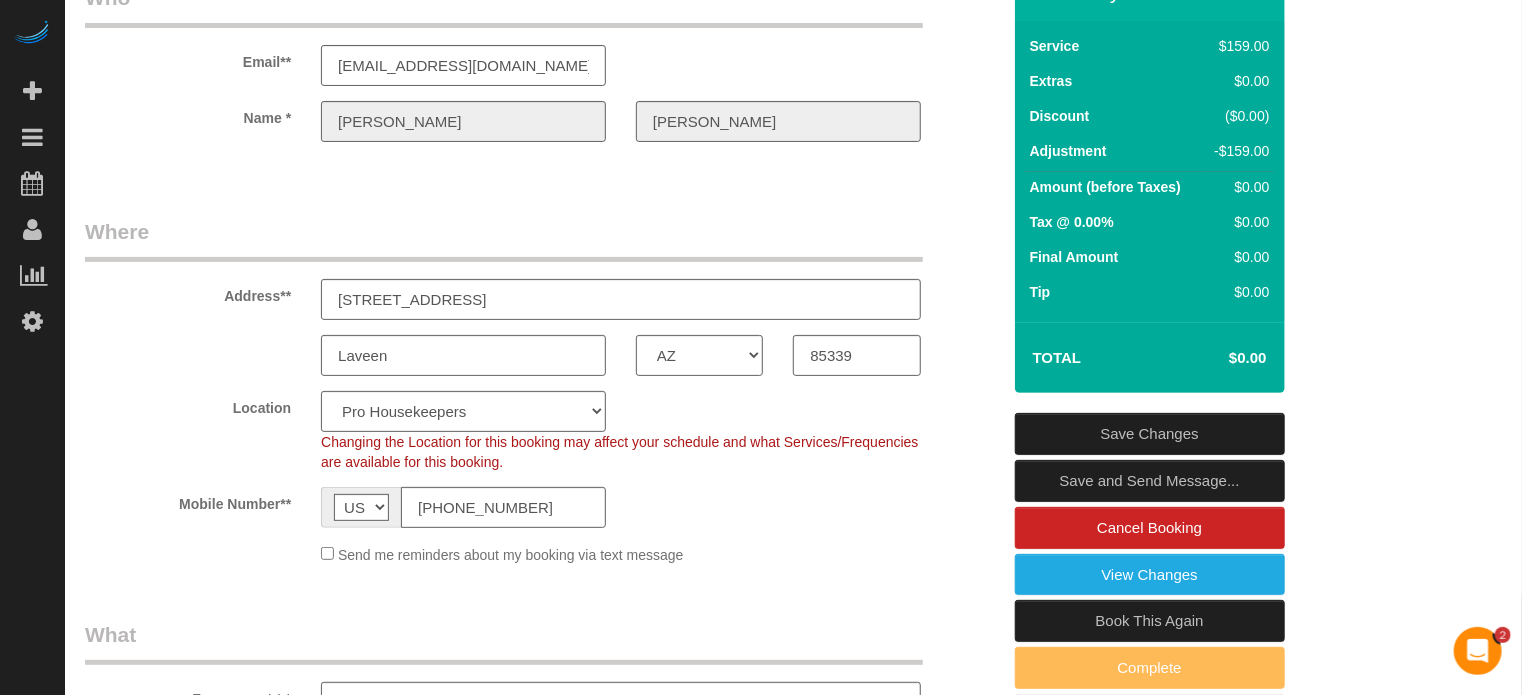 click on "Book This Again" at bounding box center (1150, 621) 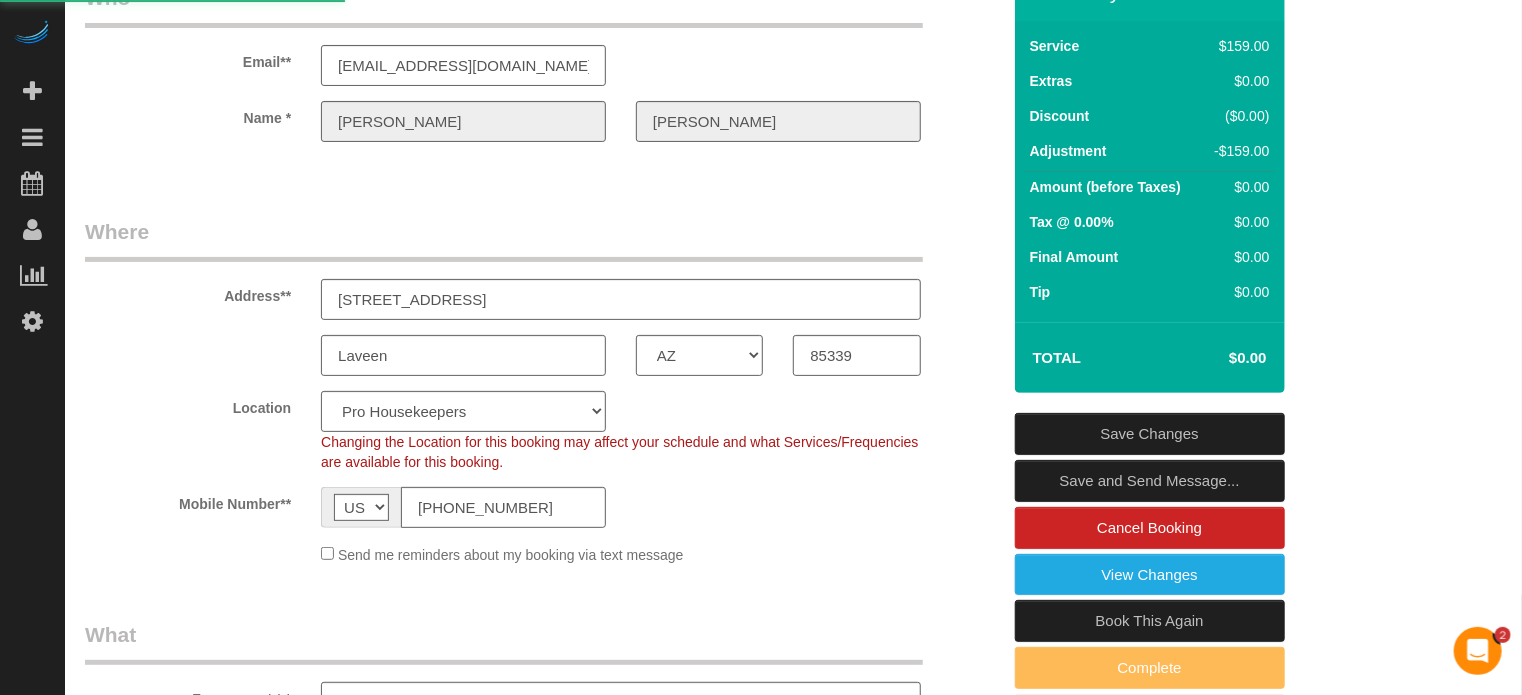 select on "AZ" 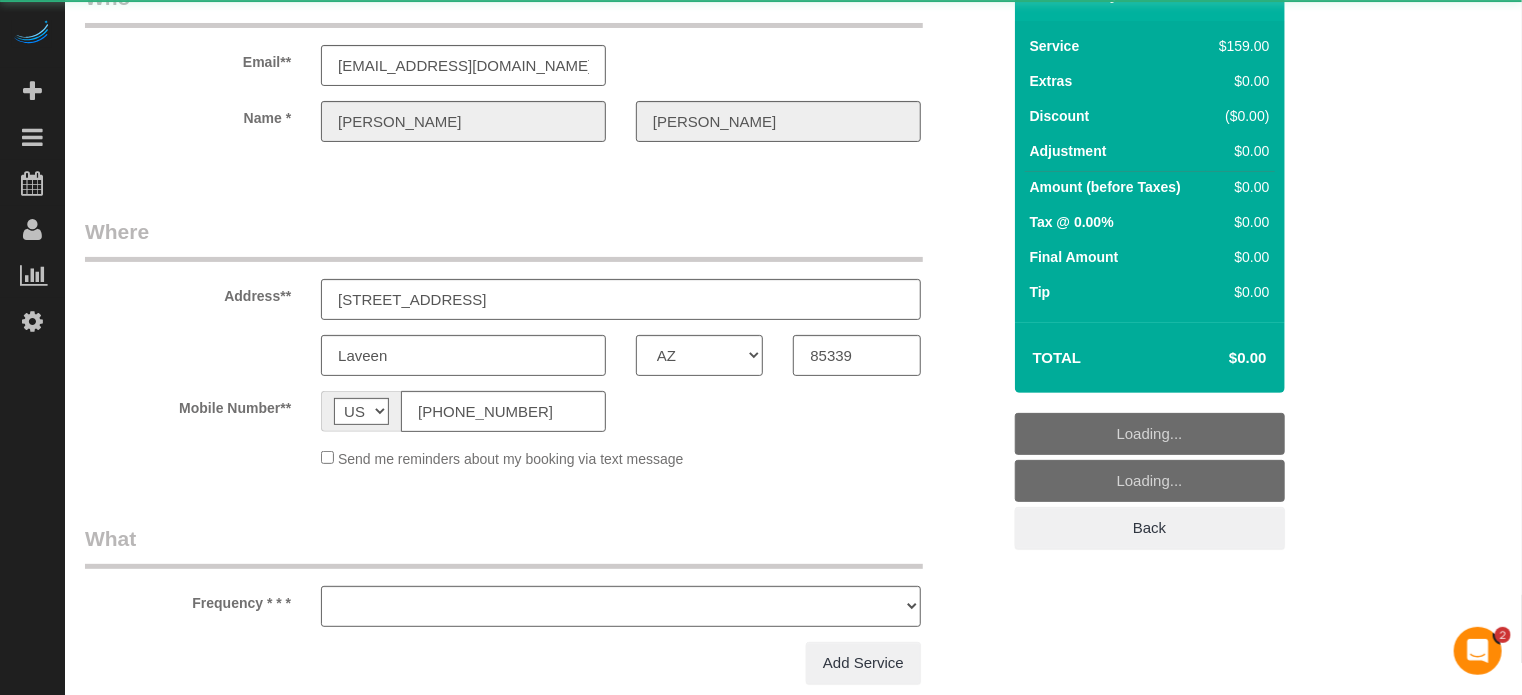 scroll, scrollTop: 0, scrollLeft: 0, axis: both 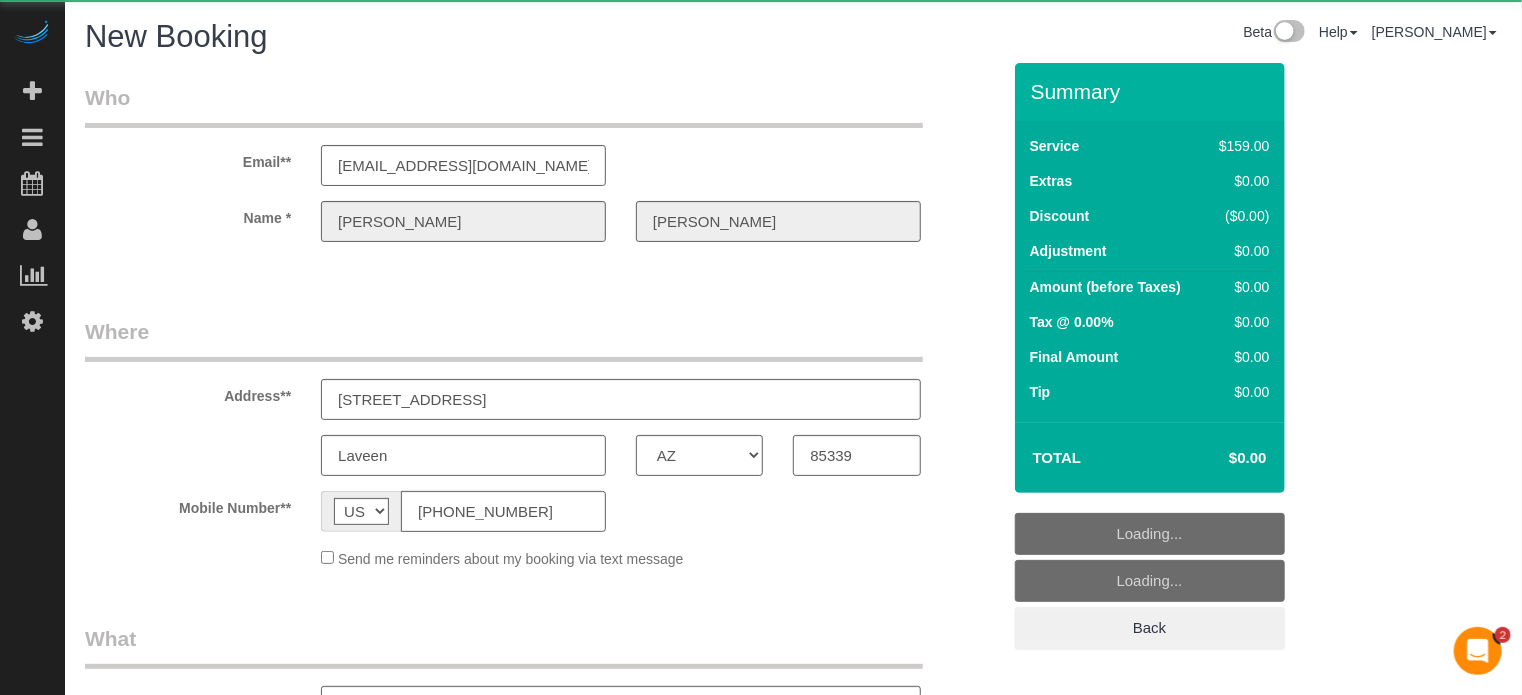 select on "object:2055" 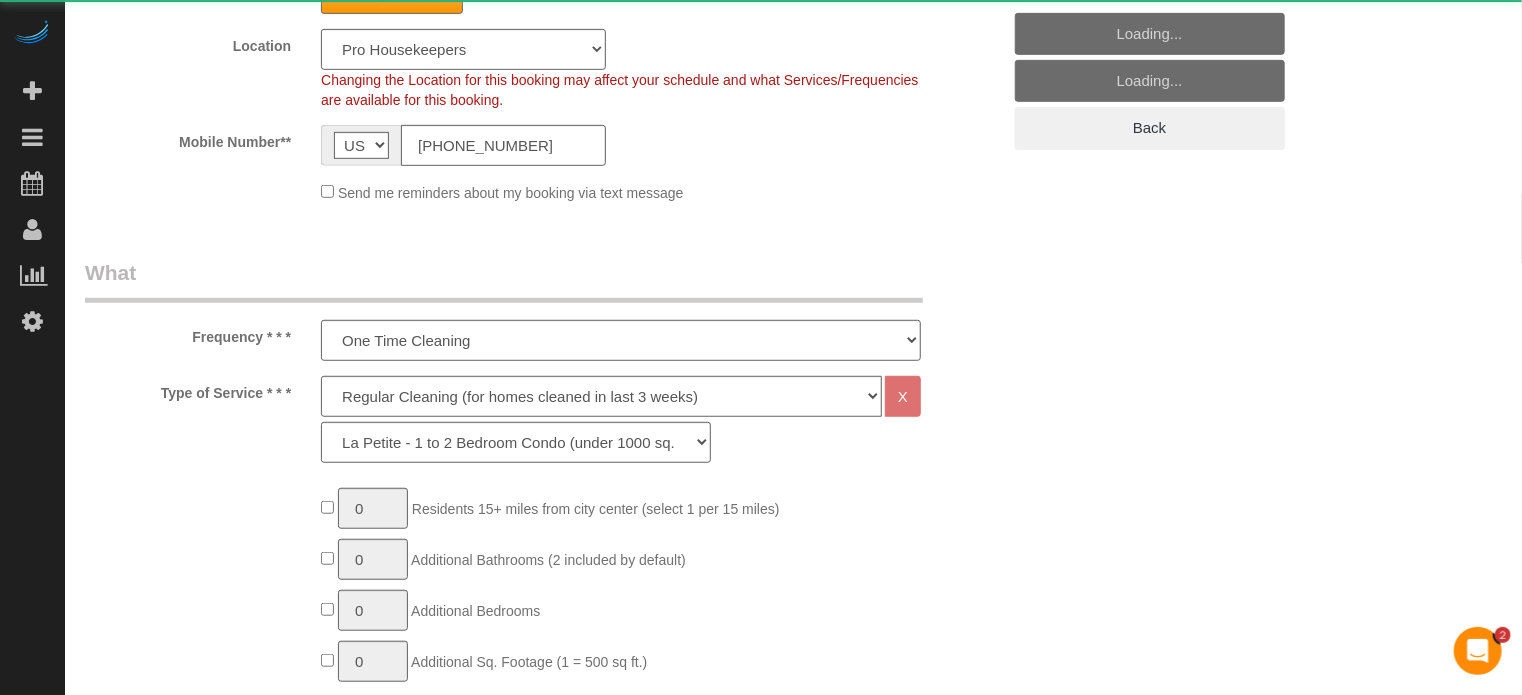 select on "object:2493" 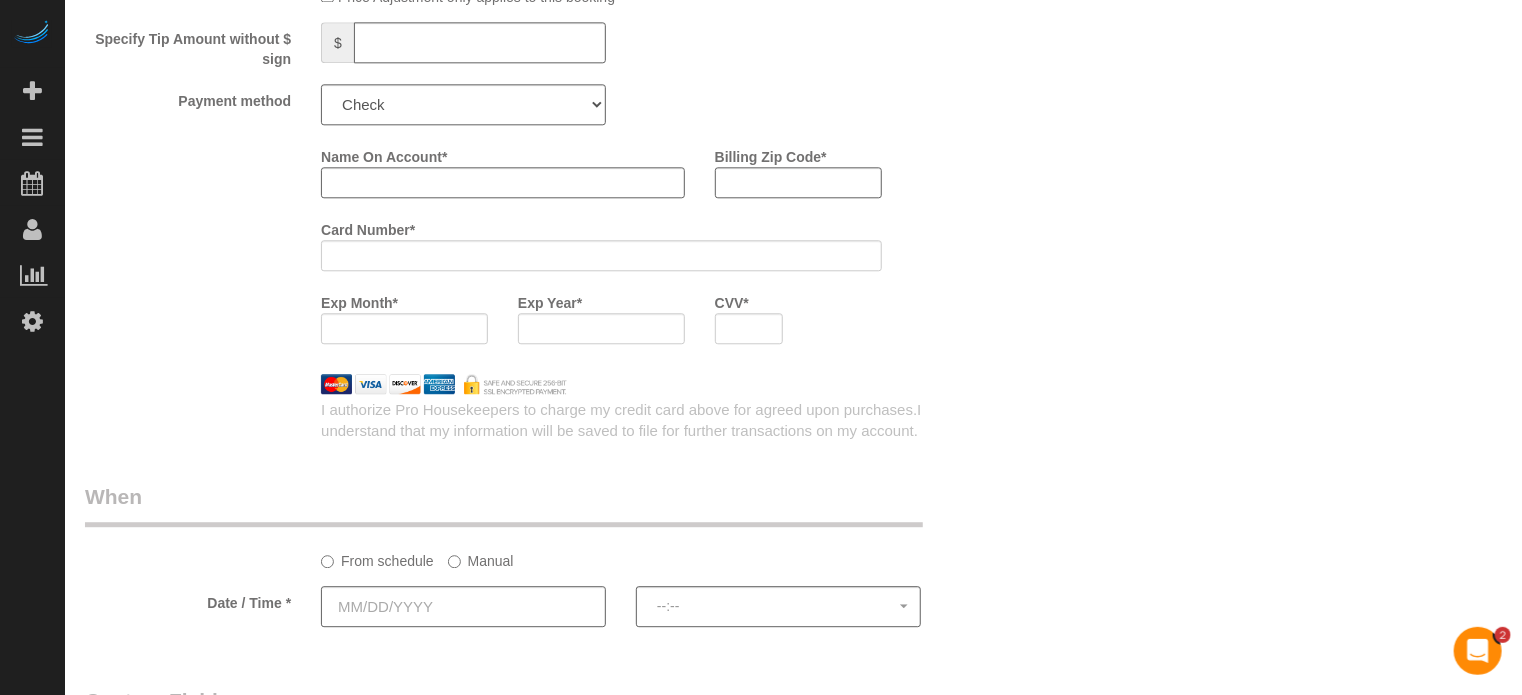 scroll, scrollTop: 2300, scrollLeft: 0, axis: vertical 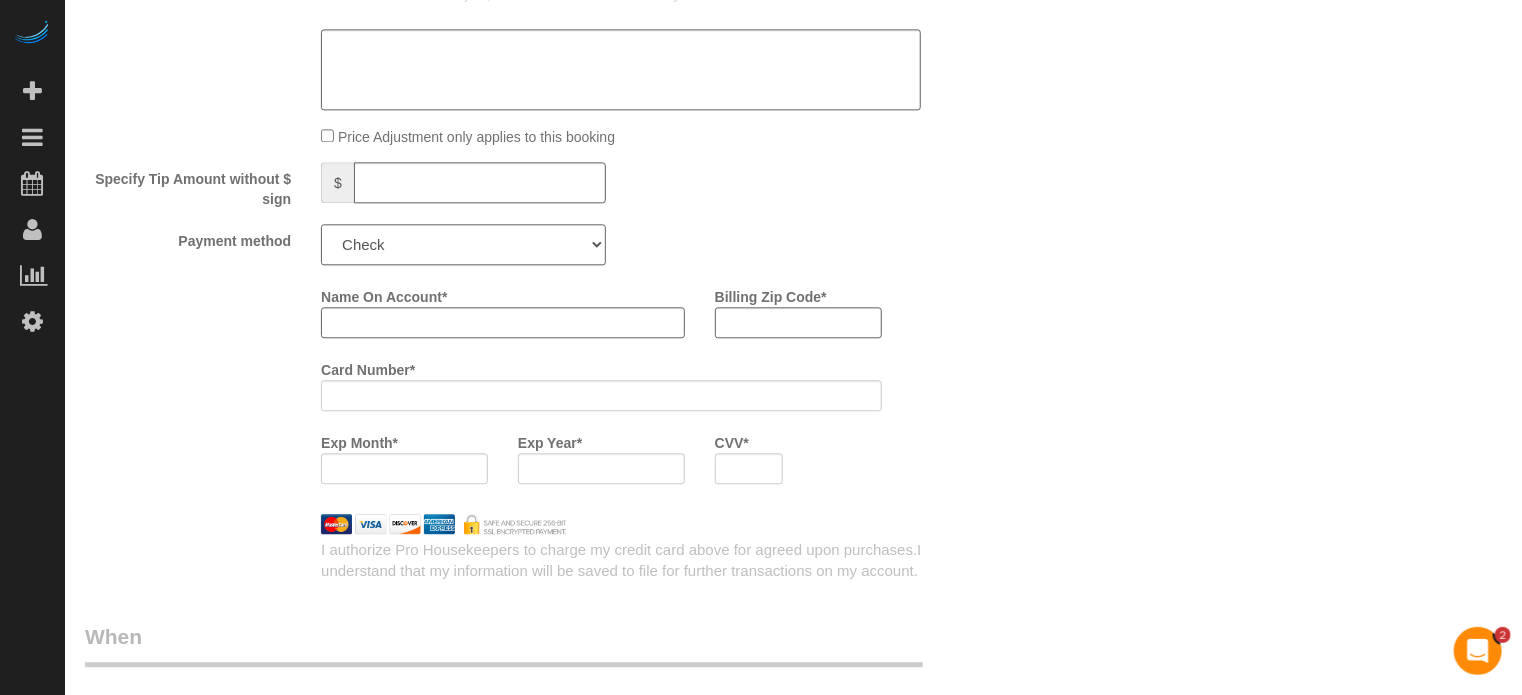 click on "Add Credit Card Cash Check Paypal" 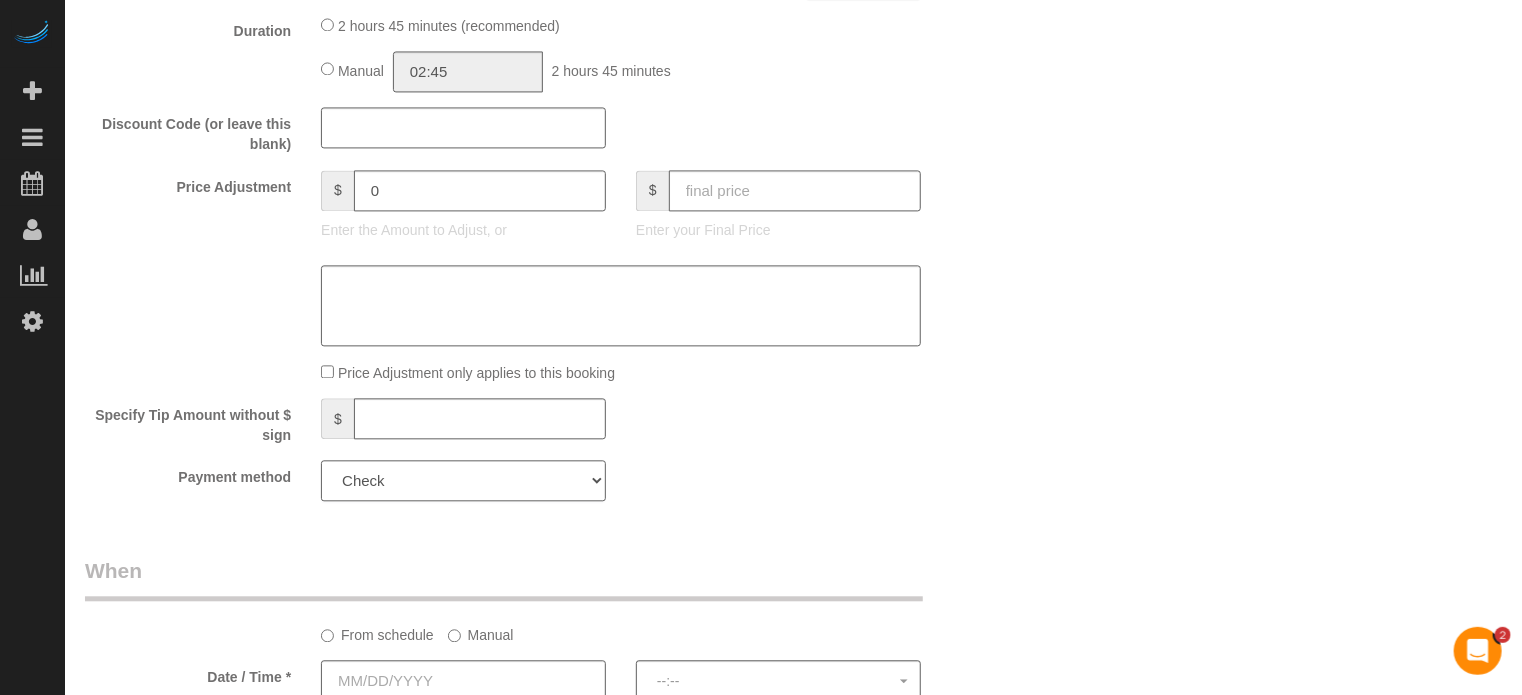 scroll, scrollTop: 1900, scrollLeft: 0, axis: vertical 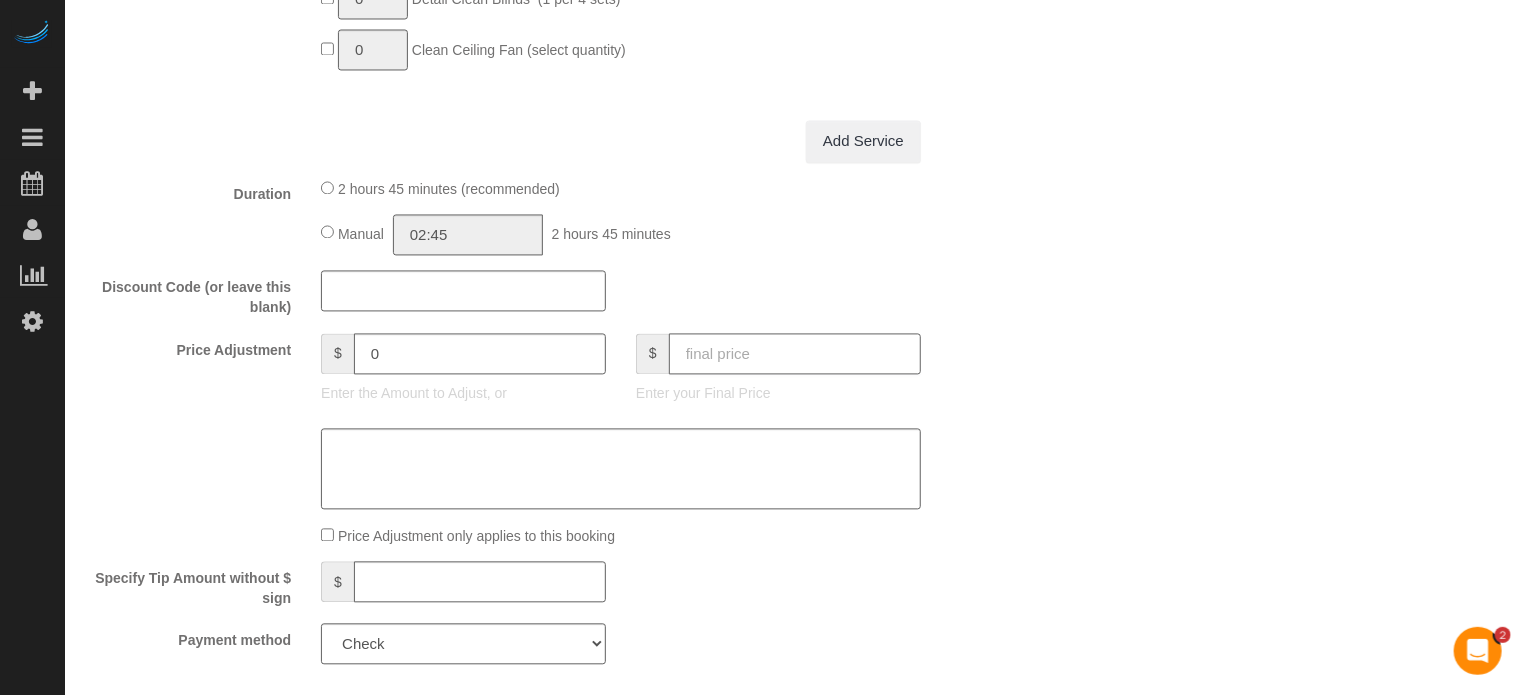 click 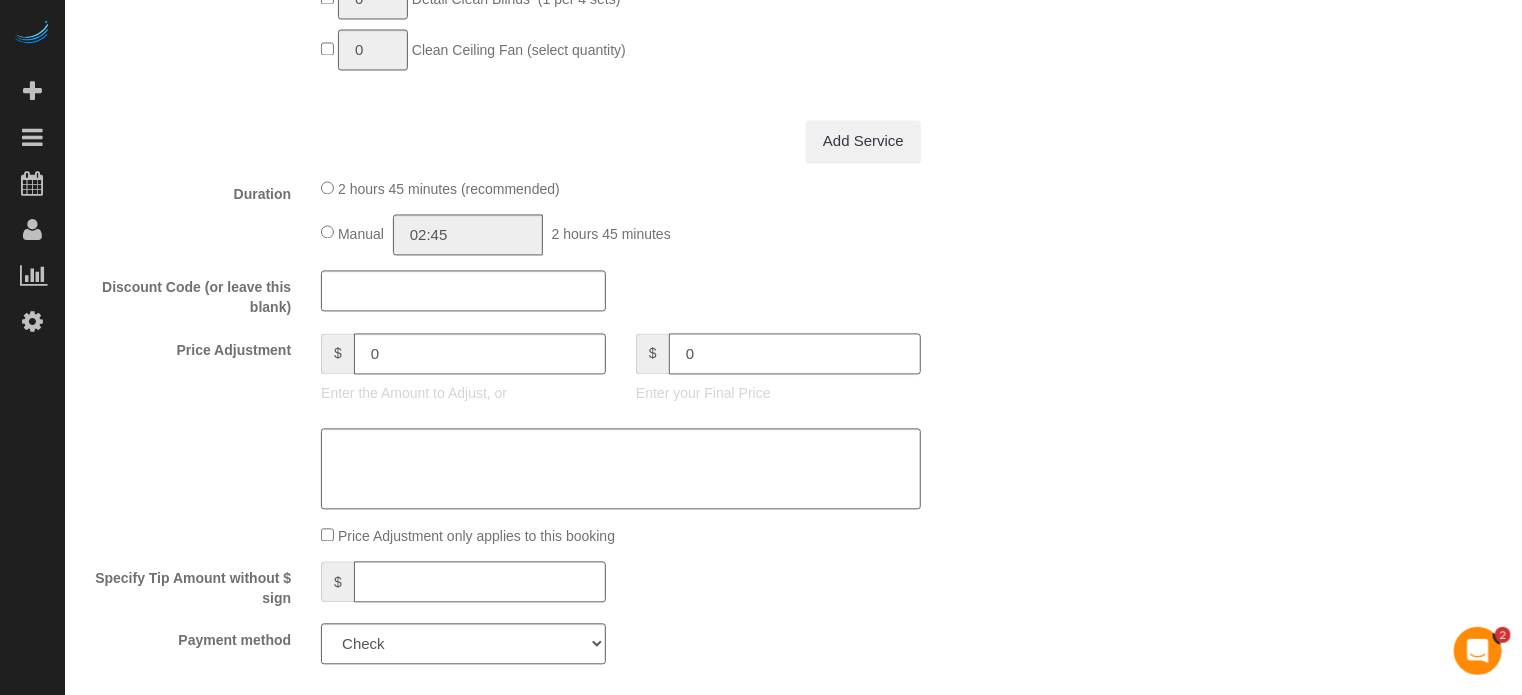 type on "0" 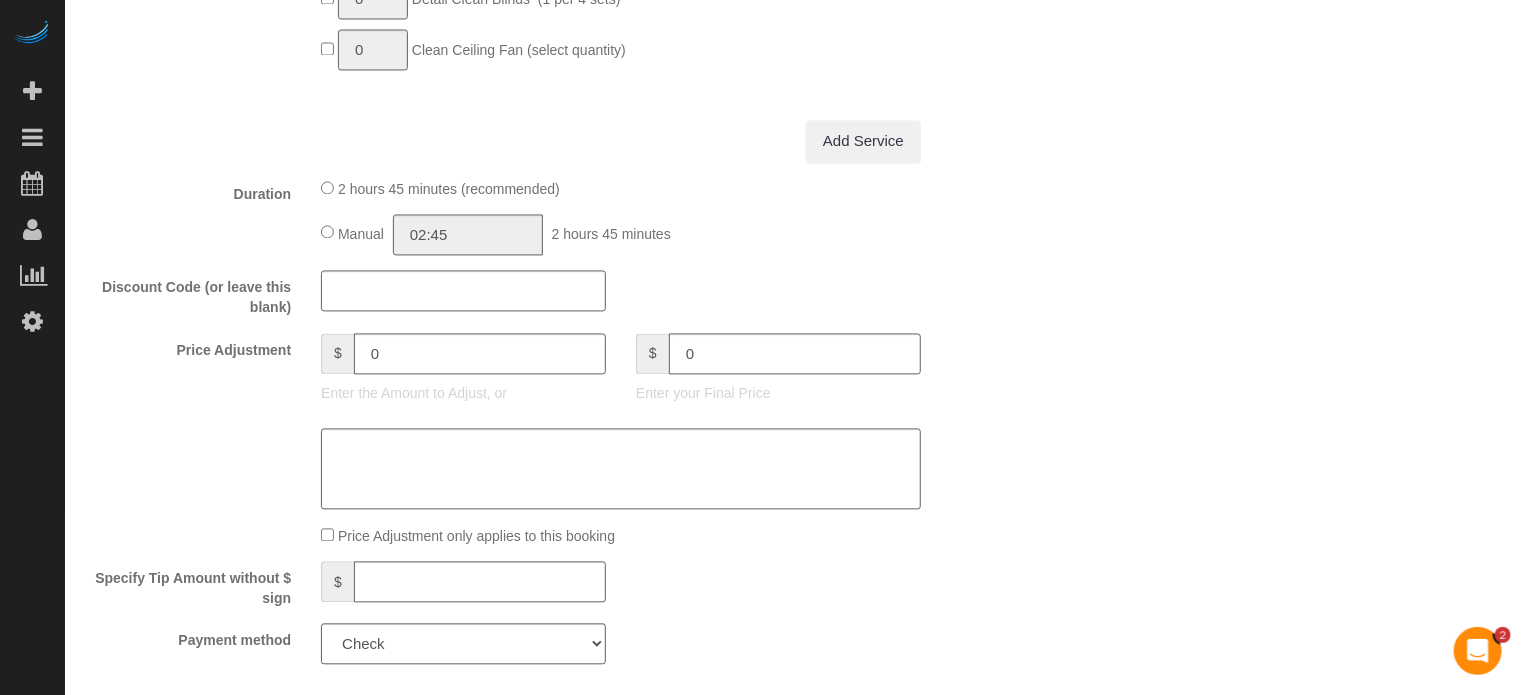 click on "Who
Email**
[EMAIL_ADDRESS][DOMAIN_NAME]
Name *
[PERSON_NAME]
Where
Address**
[STREET_ADDRESS]
[GEOGRAPHIC_DATA]
AK
AL
AR
AZ
CA
CO
CT
DC
DE
[GEOGRAPHIC_DATA]
[GEOGRAPHIC_DATA]
HI
IA
ID
IL
IN
KS
[GEOGRAPHIC_DATA]
LA
MA
MD
ME
MI
[GEOGRAPHIC_DATA]
[GEOGRAPHIC_DATA]
MS
MT
[GEOGRAPHIC_DATA]
ND
NE
NH" at bounding box center (793, 123) 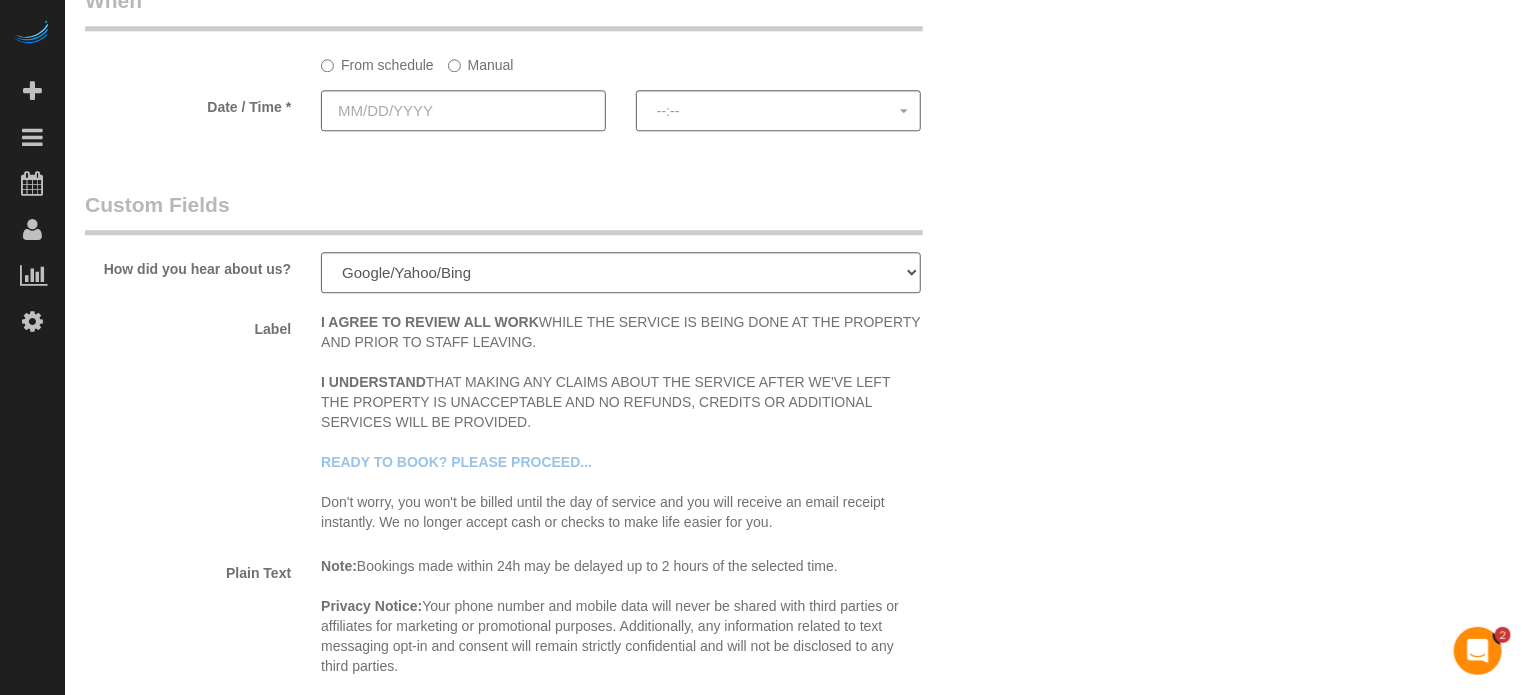 scroll, scrollTop: 2700, scrollLeft: 0, axis: vertical 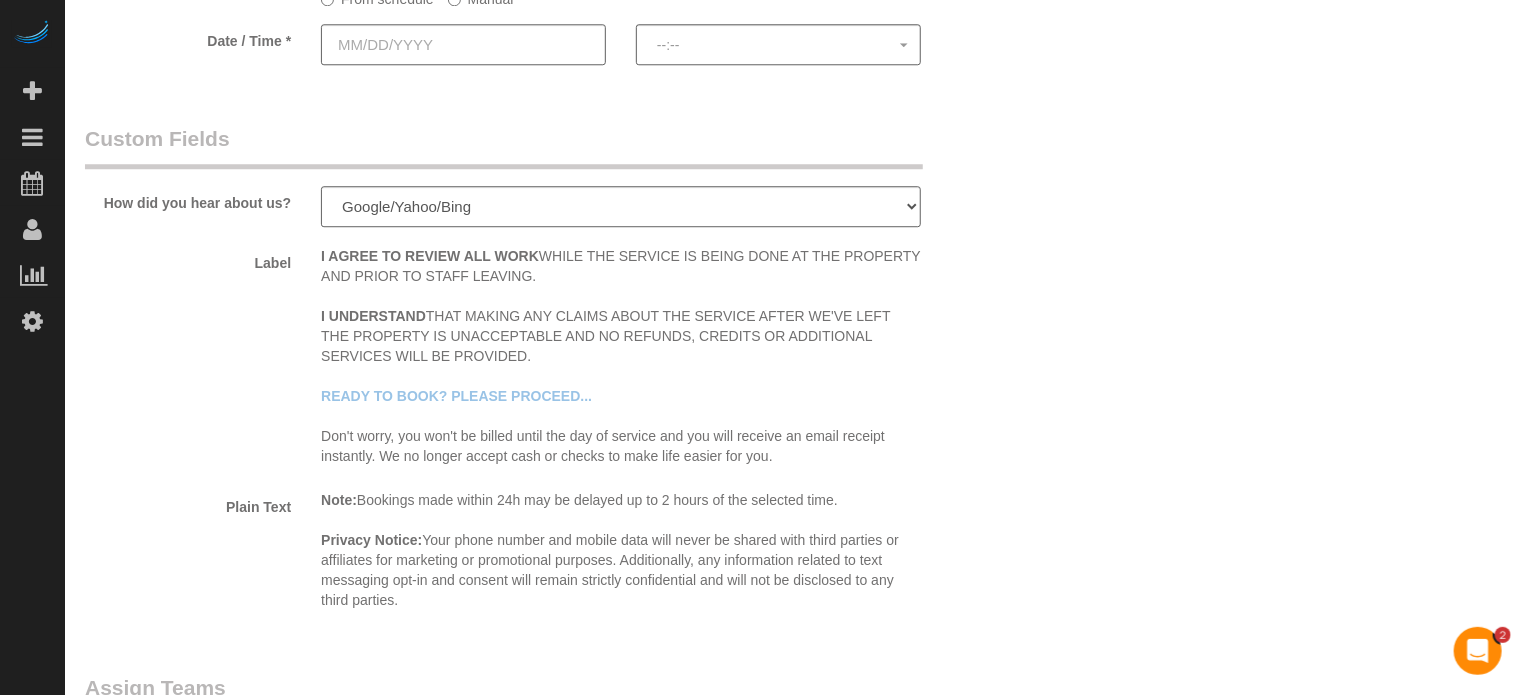 type on "-159" 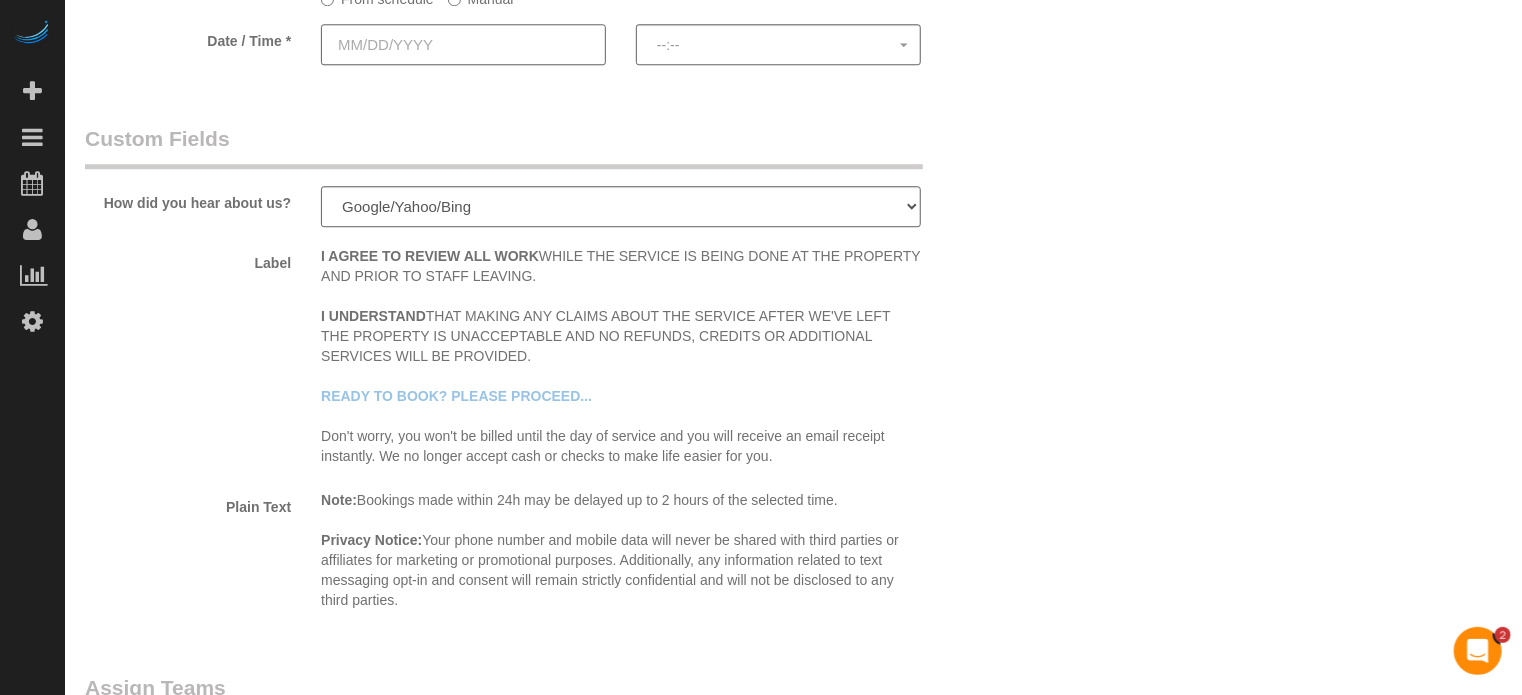 click at bounding box center (463, 44) 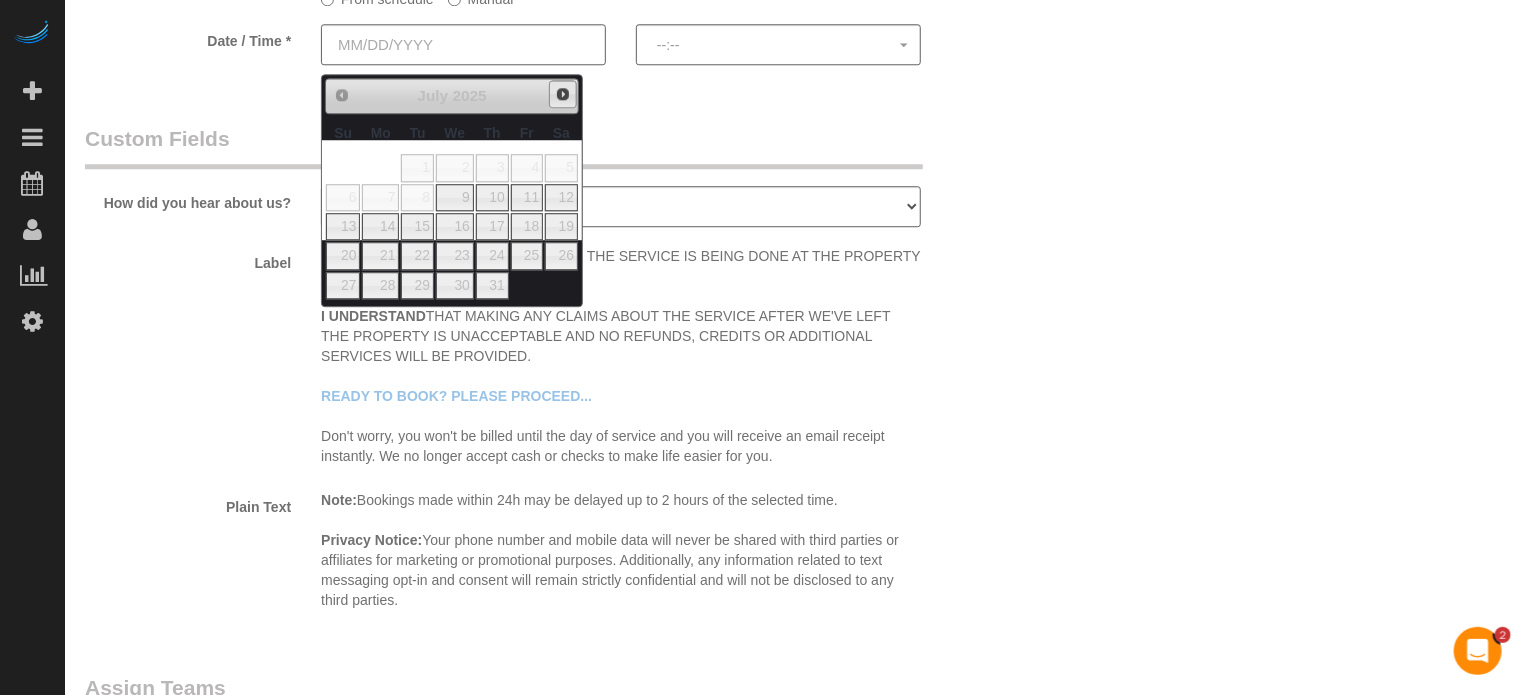 click on "Next" at bounding box center [563, 94] 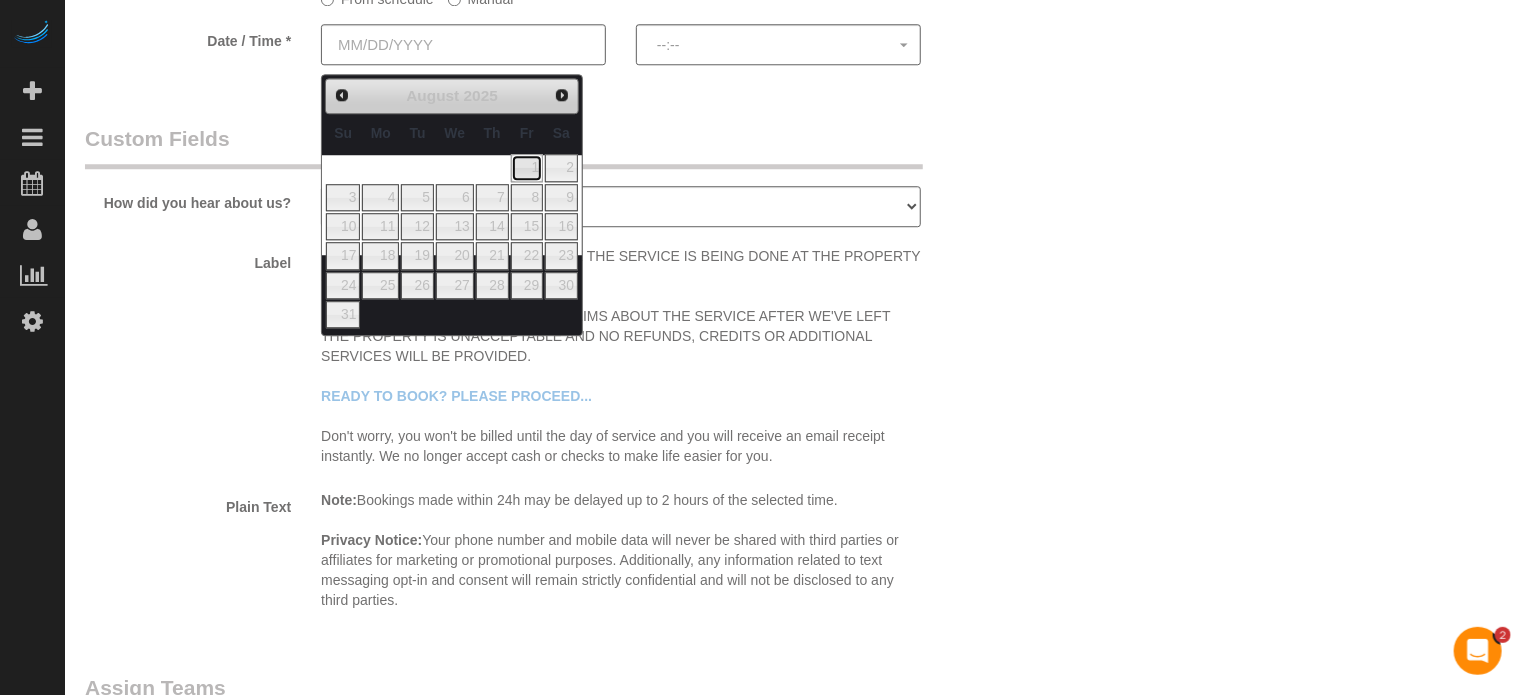 click on "1" at bounding box center (527, 167) 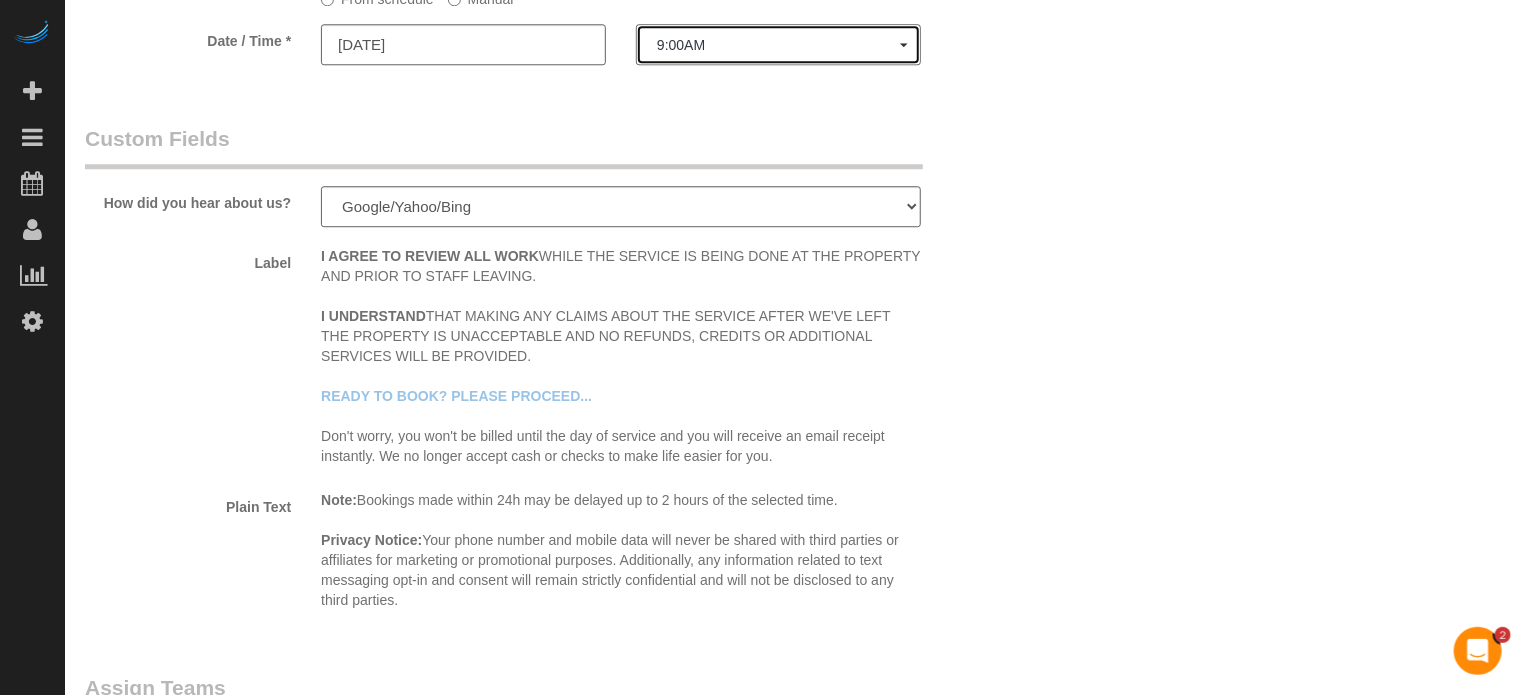 click on "9:00AM" 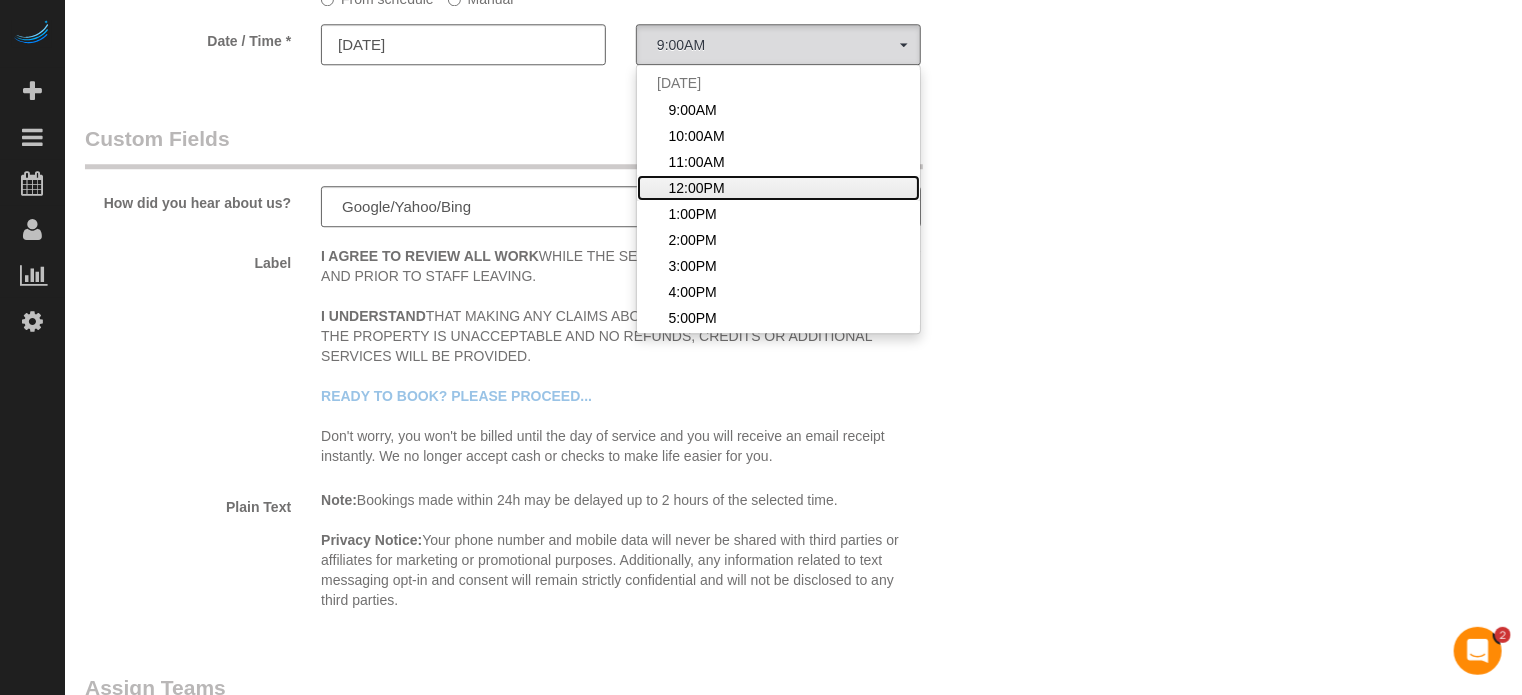 click on "12:00PM" 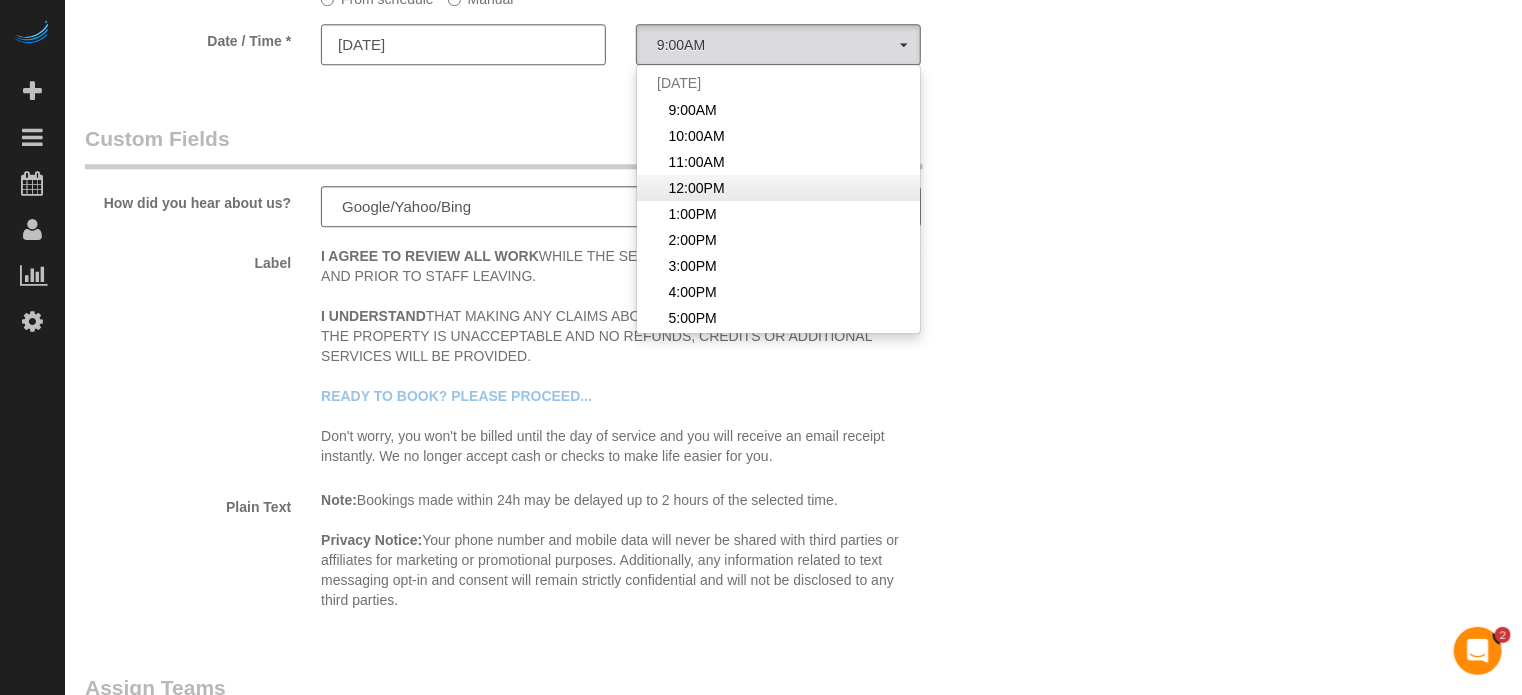 select on "spot154" 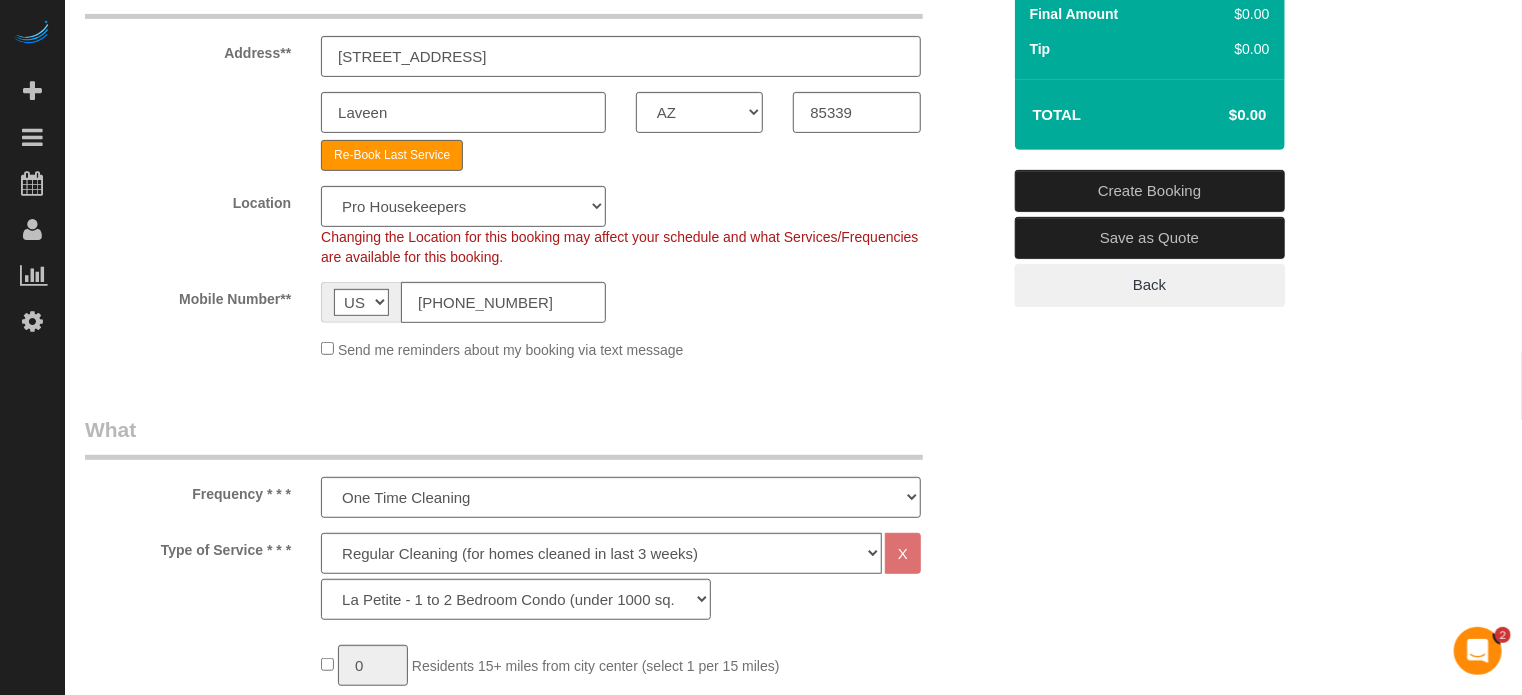 scroll, scrollTop: 200, scrollLeft: 0, axis: vertical 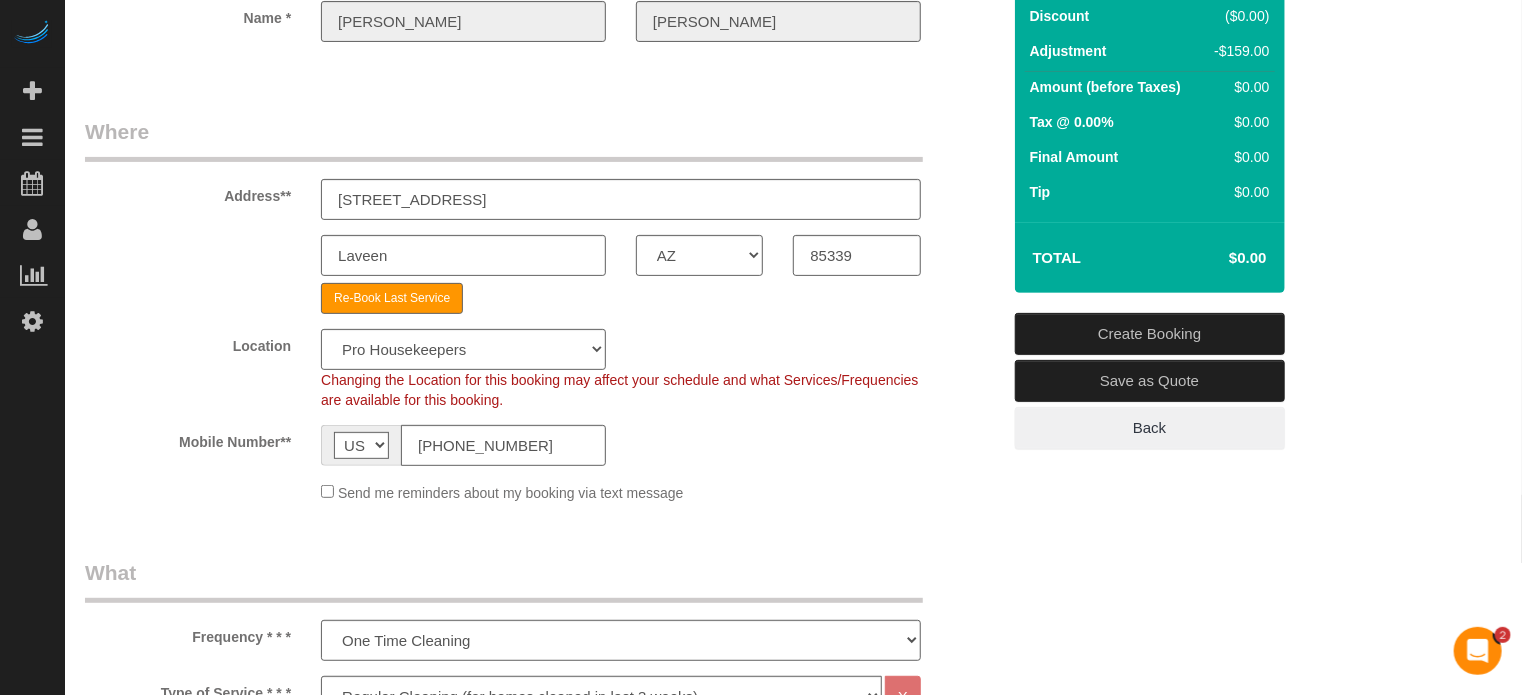 click on "Create Booking" at bounding box center (1150, 334) 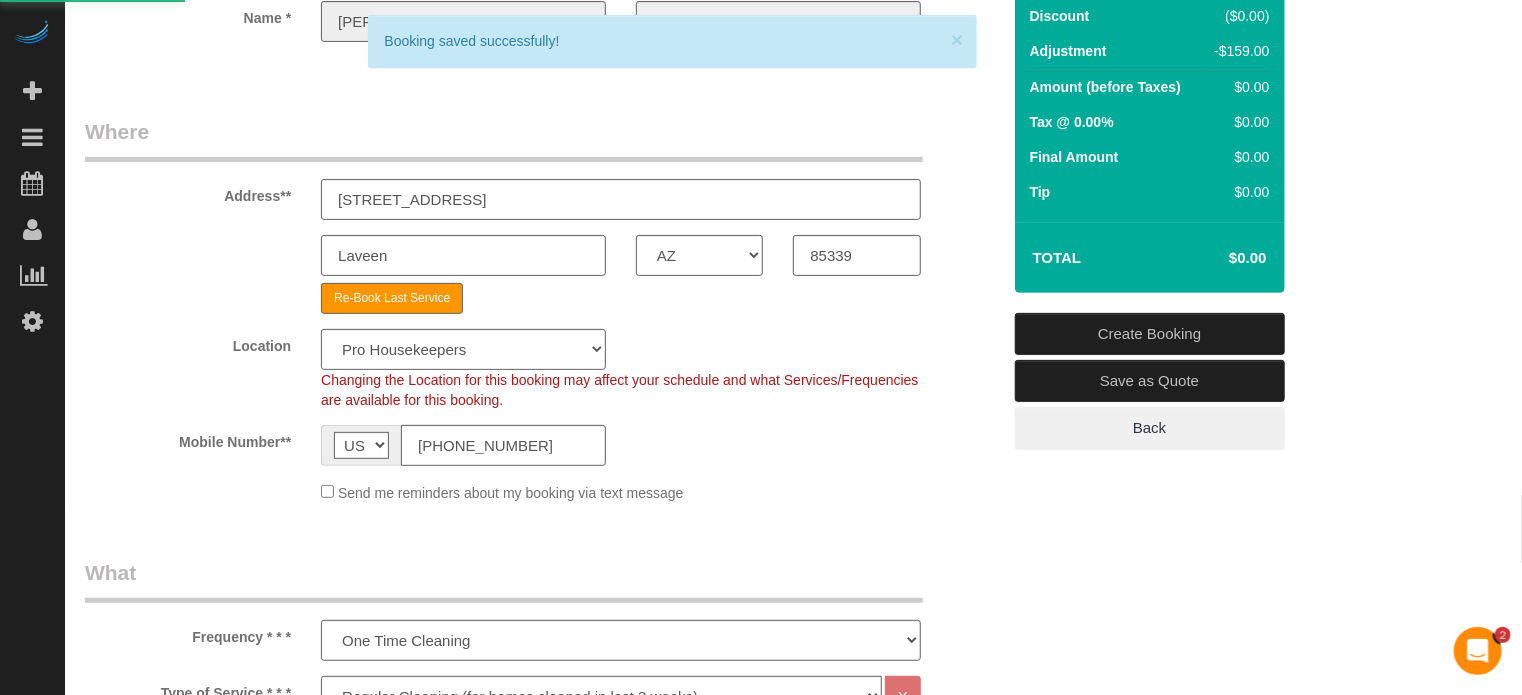 scroll, scrollTop: 0, scrollLeft: 0, axis: both 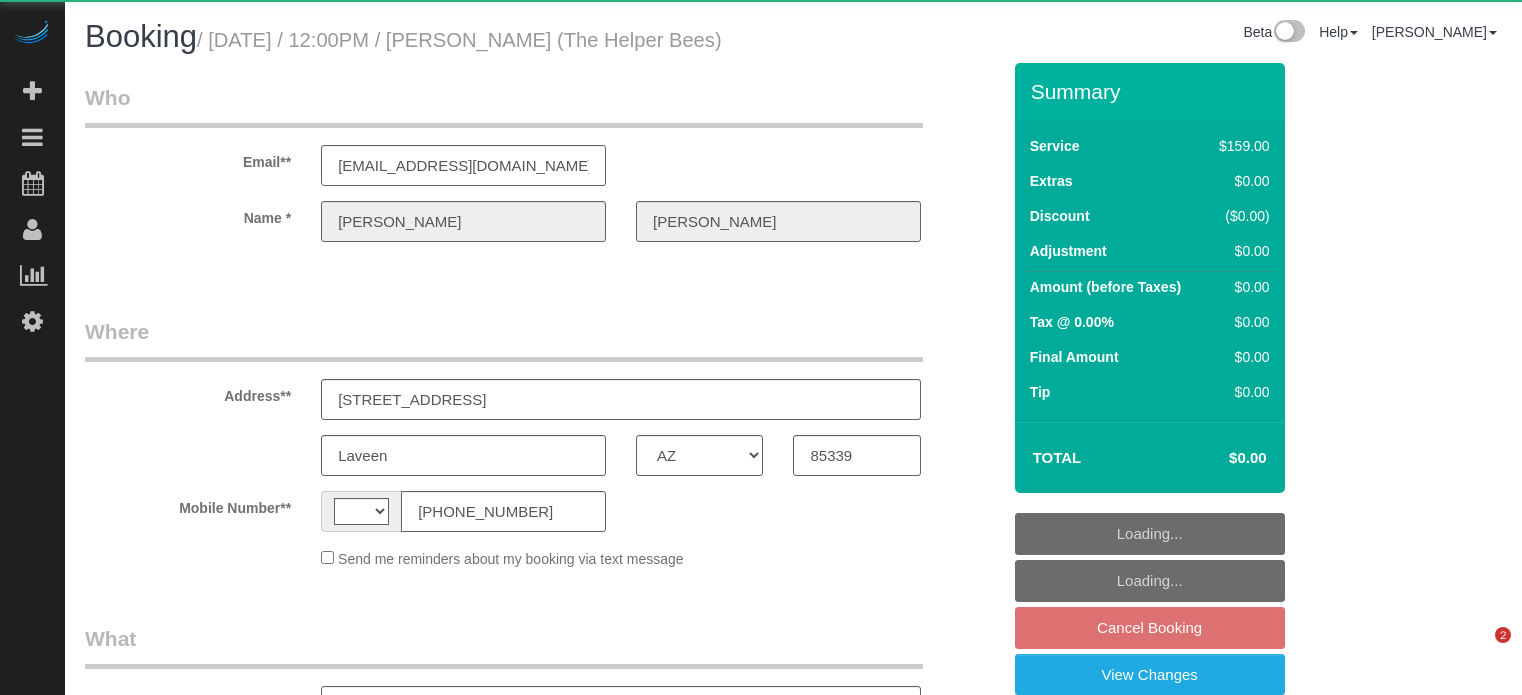 select on "AZ" 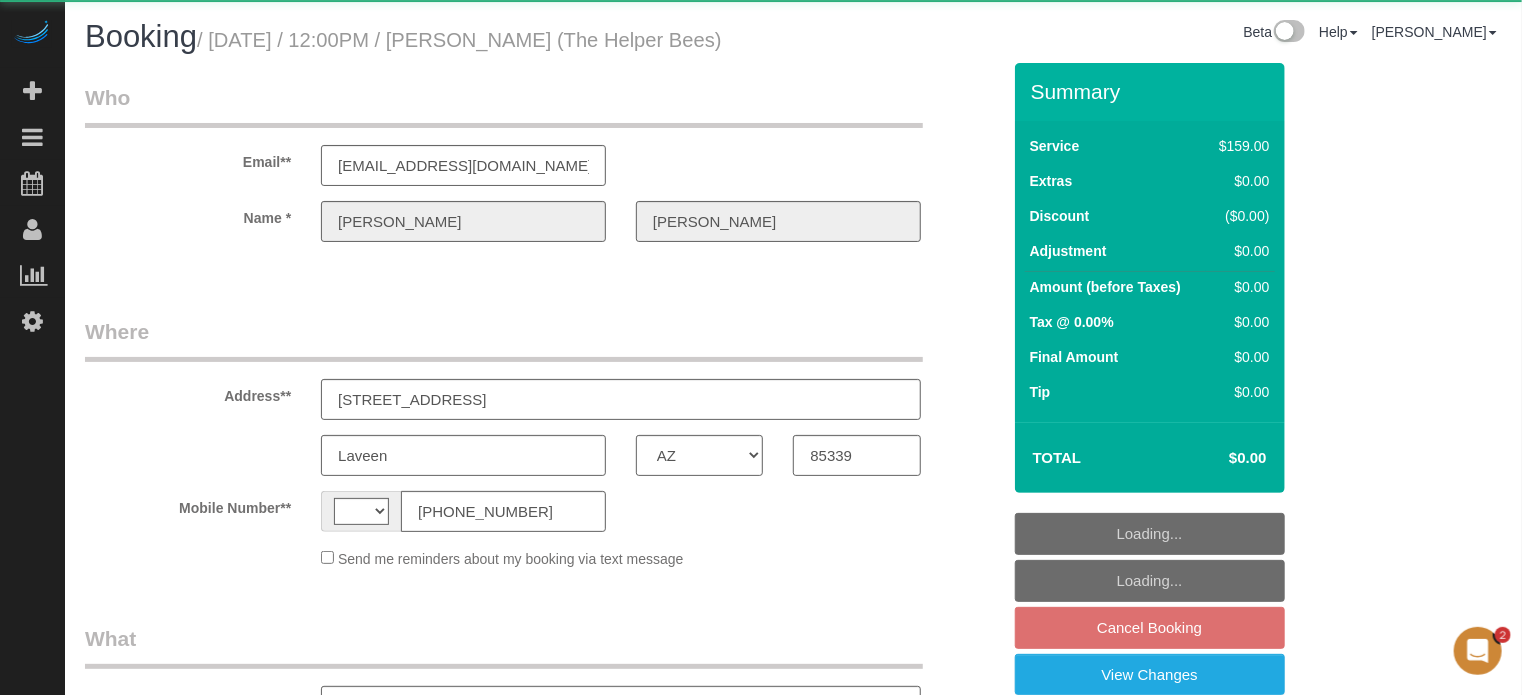scroll, scrollTop: 0, scrollLeft: 0, axis: both 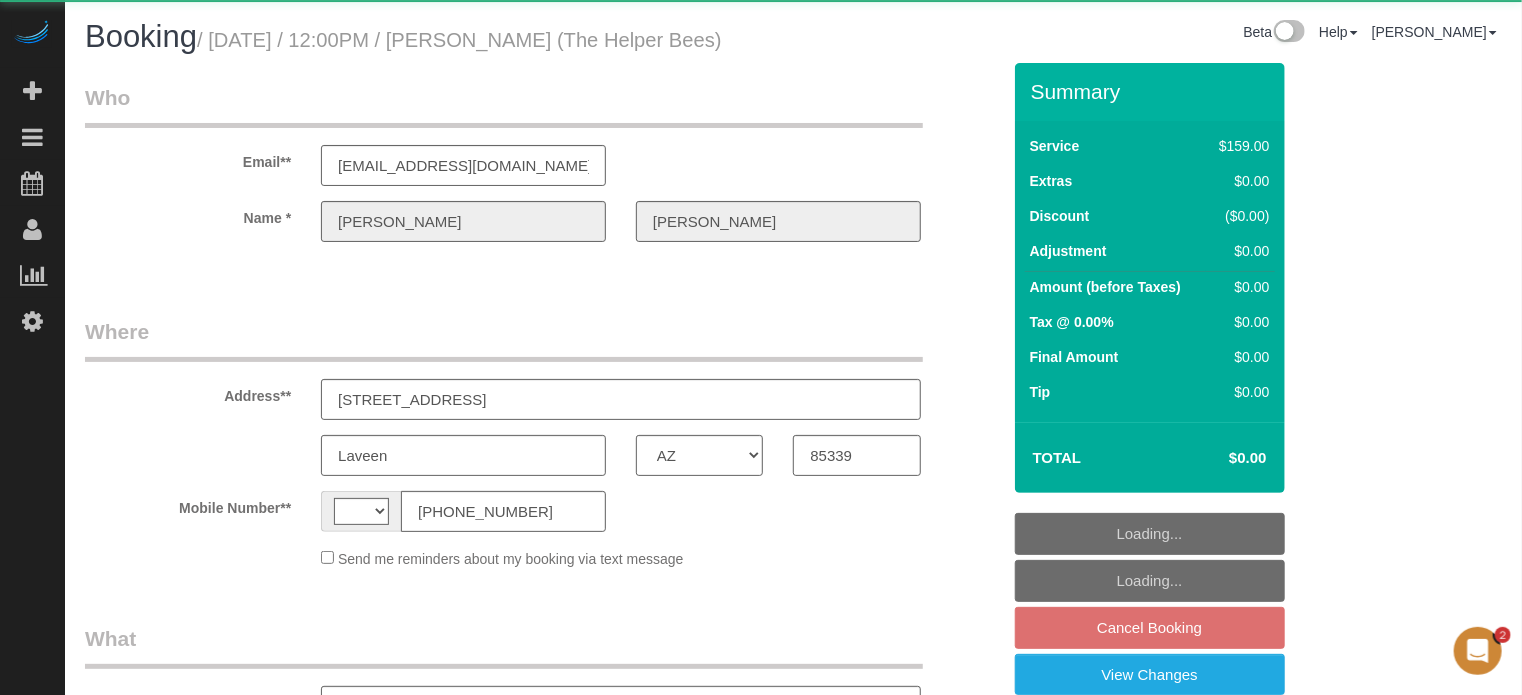 select on "string:[GEOGRAPHIC_DATA]" 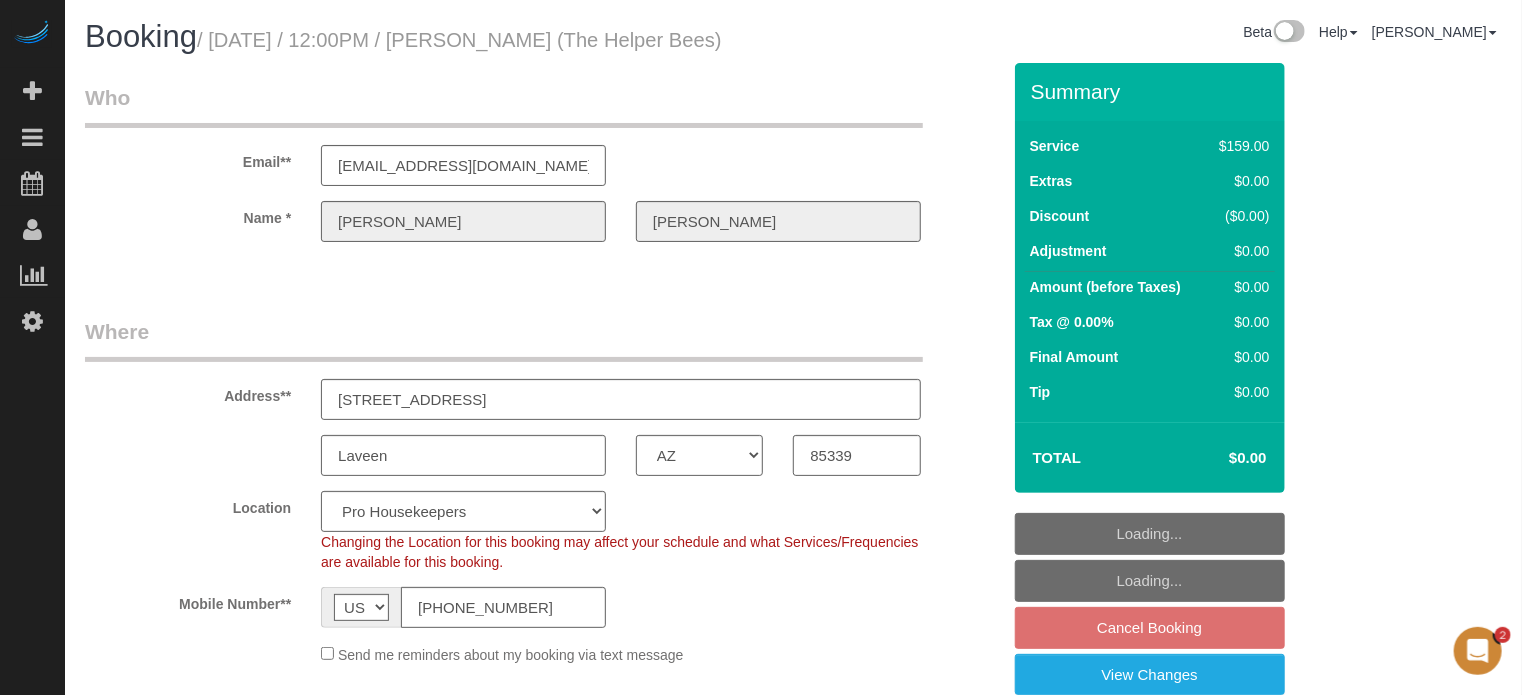 select on "object:1183" 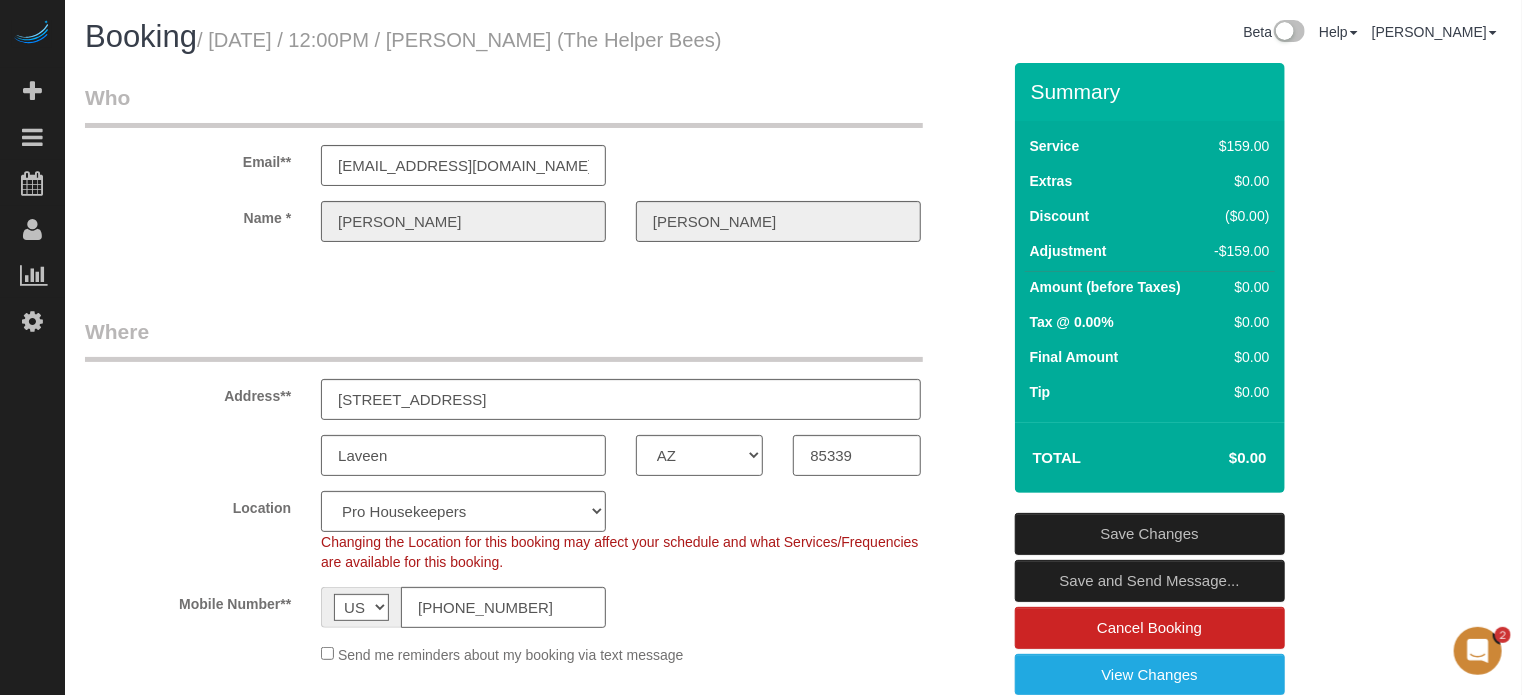 click on "Who
Email**
[EMAIL_ADDRESS][DOMAIN_NAME]
Name *
[PERSON_NAME]
Where
Address**
[STREET_ADDRESS]
[GEOGRAPHIC_DATA]
AK
AL
AR
AZ
CA
CO
CT
DC
DE
[GEOGRAPHIC_DATA]
[GEOGRAPHIC_DATA]
HI
IA
ID
IL
IN
KS
[GEOGRAPHIC_DATA]
LA
MA
MD
ME
MI
[GEOGRAPHIC_DATA]
[GEOGRAPHIC_DATA]
MS
MT
[GEOGRAPHIC_DATA]
ND
NE
NH" at bounding box center [793, 2068] 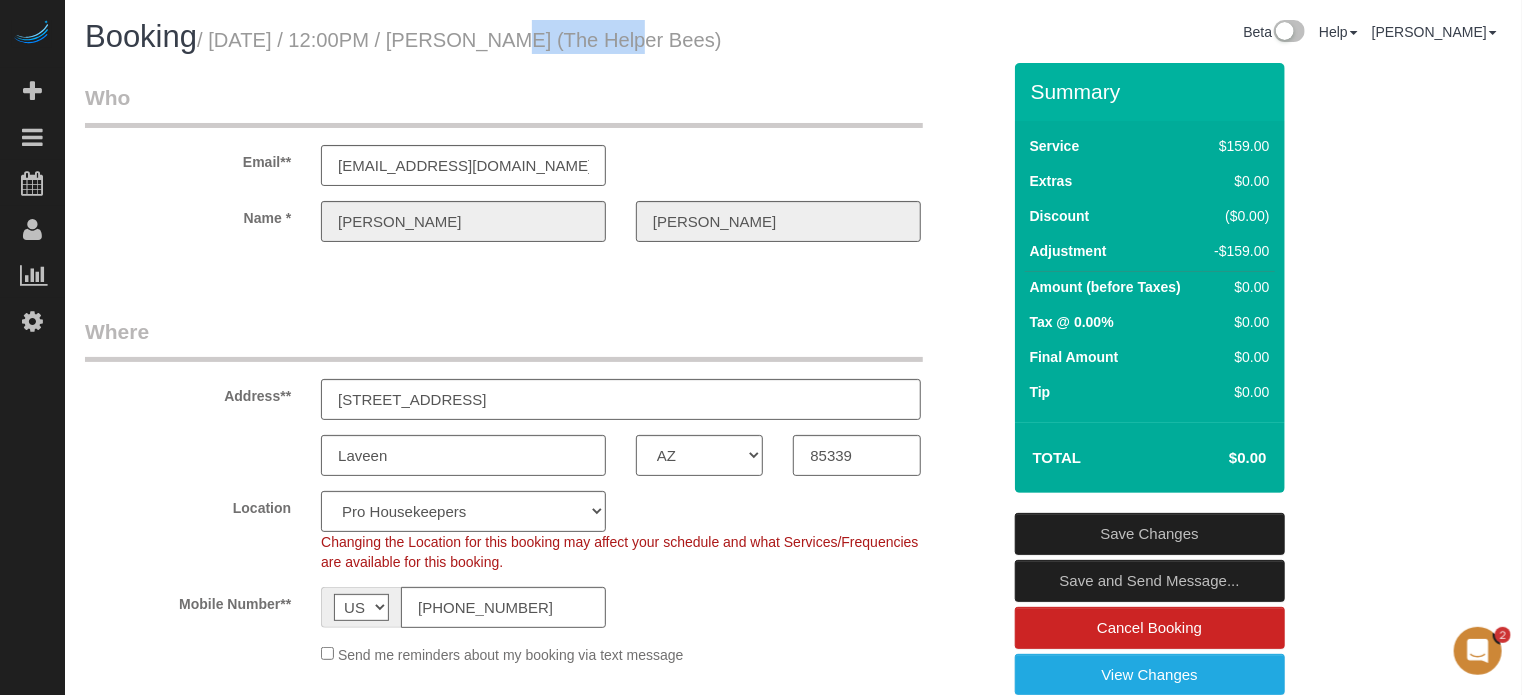 drag, startPoint x: 452, startPoint y: 42, endPoint x: 570, endPoint y: 44, distance: 118.016945 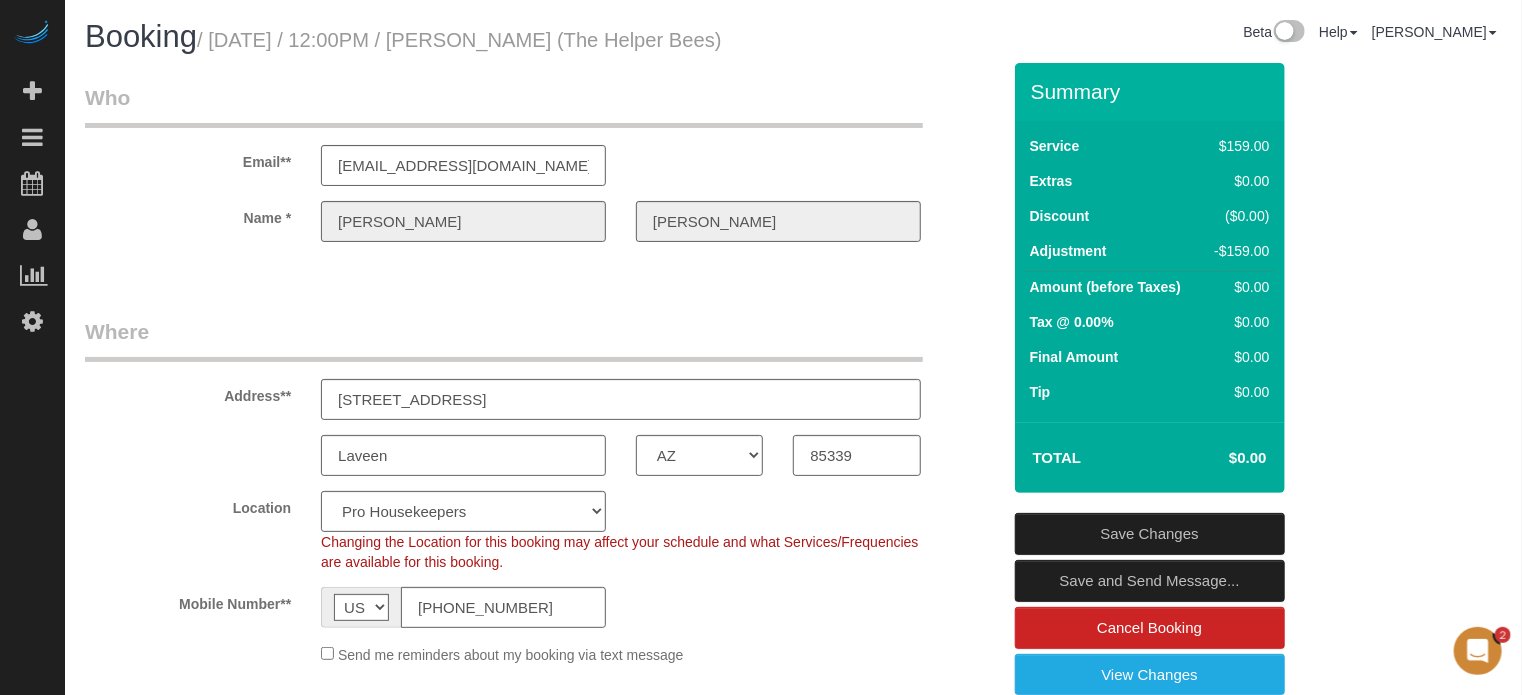 click on "Who
Email**
[EMAIL_ADDRESS][DOMAIN_NAME]
Name *
[PERSON_NAME]
Where
Address**
[STREET_ADDRESS]
[GEOGRAPHIC_DATA]
AK
AL
AR
AZ
CA
CO
CT
DC
DE
[GEOGRAPHIC_DATA]
[GEOGRAPHIC_DATA]
HI
IA
ID
IL
IN
KS
[GEOGRAPHIC_DATA]
LA
MA
MD
ME
MI
[GEOGRAPHIC_DATA]
[GEOGRAPHIC_DATA]
MS
MT
[GEOGRAPHIC_DATA]
ND
NE
NH" at bounding box center (793, 2068) 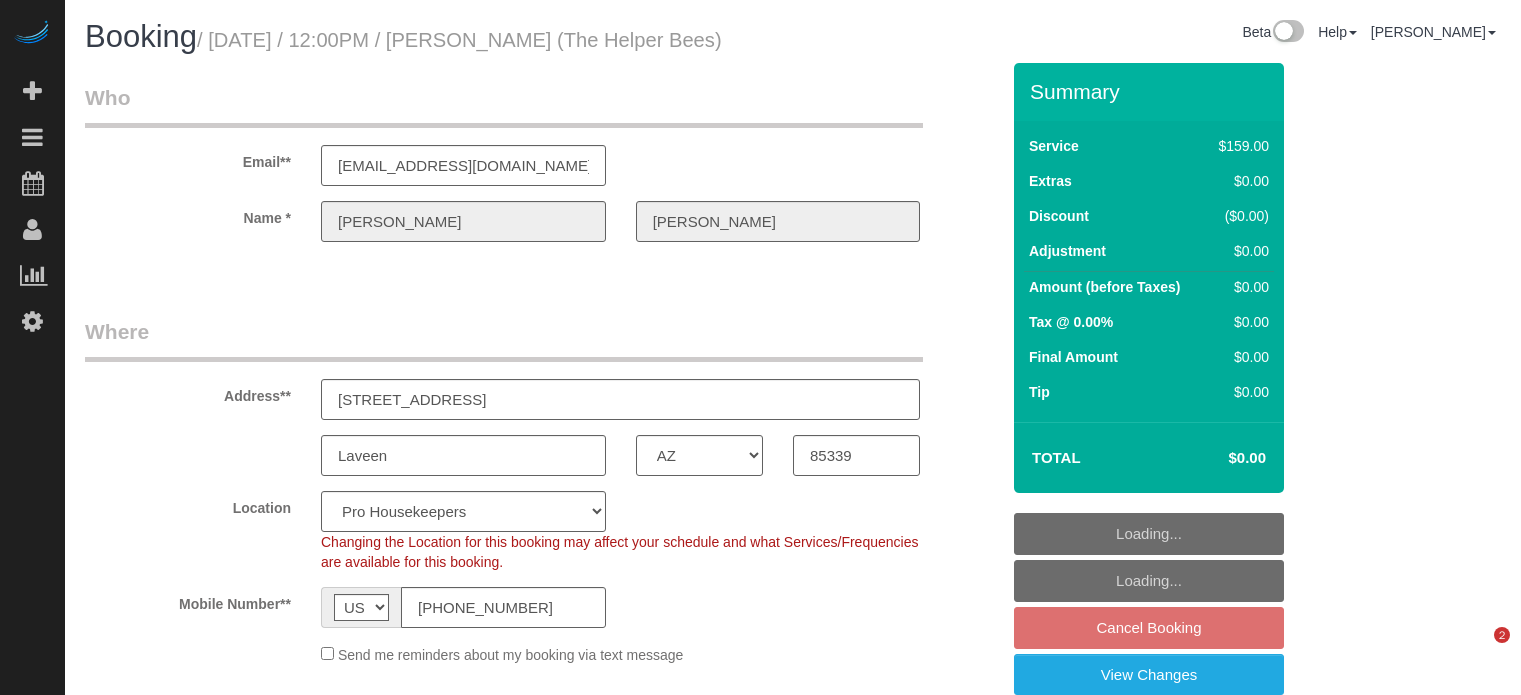 select on "AZ" 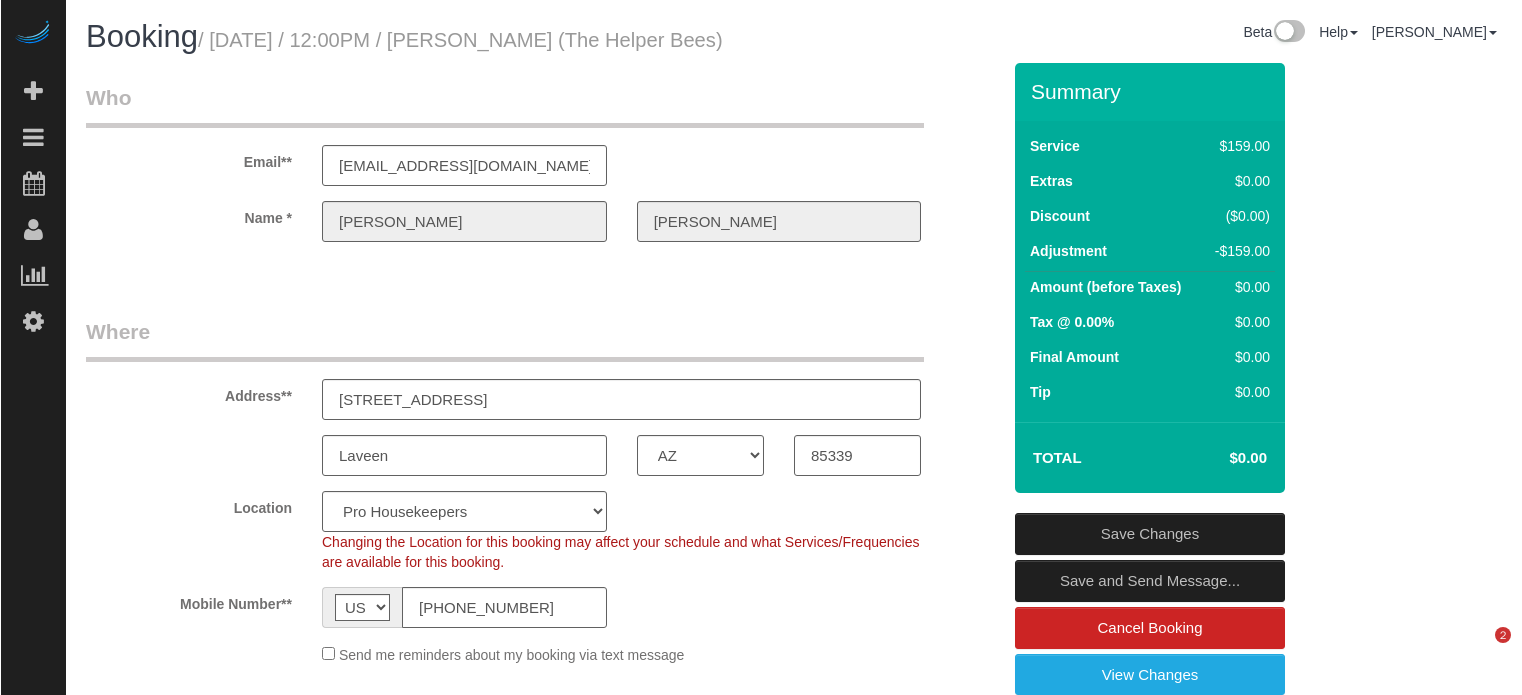 scroll, scrollTop: 0, scrollLeft: 0, axis: both 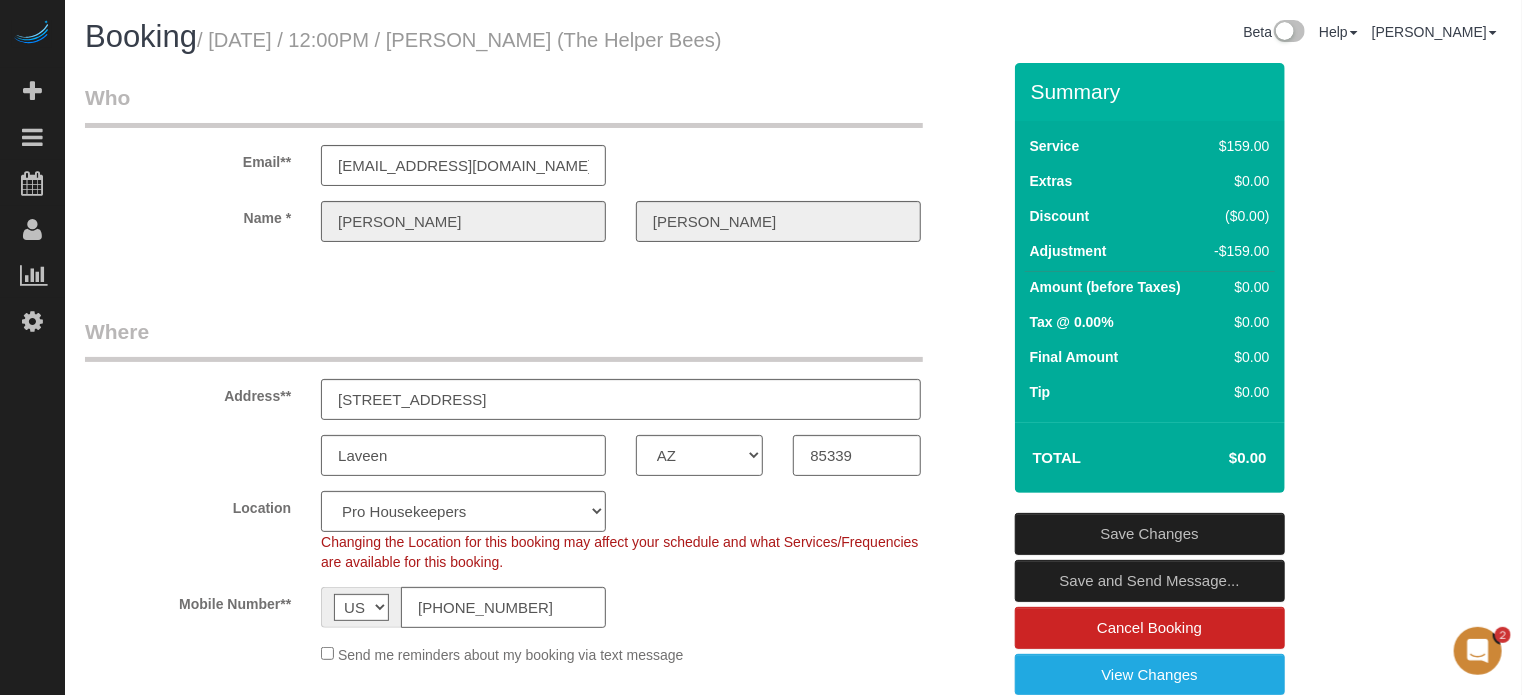 drag, startPoint x: 1437, startPoint y: 234, endPoint x: 1340, endPoint y: 223, distance: 97.62172 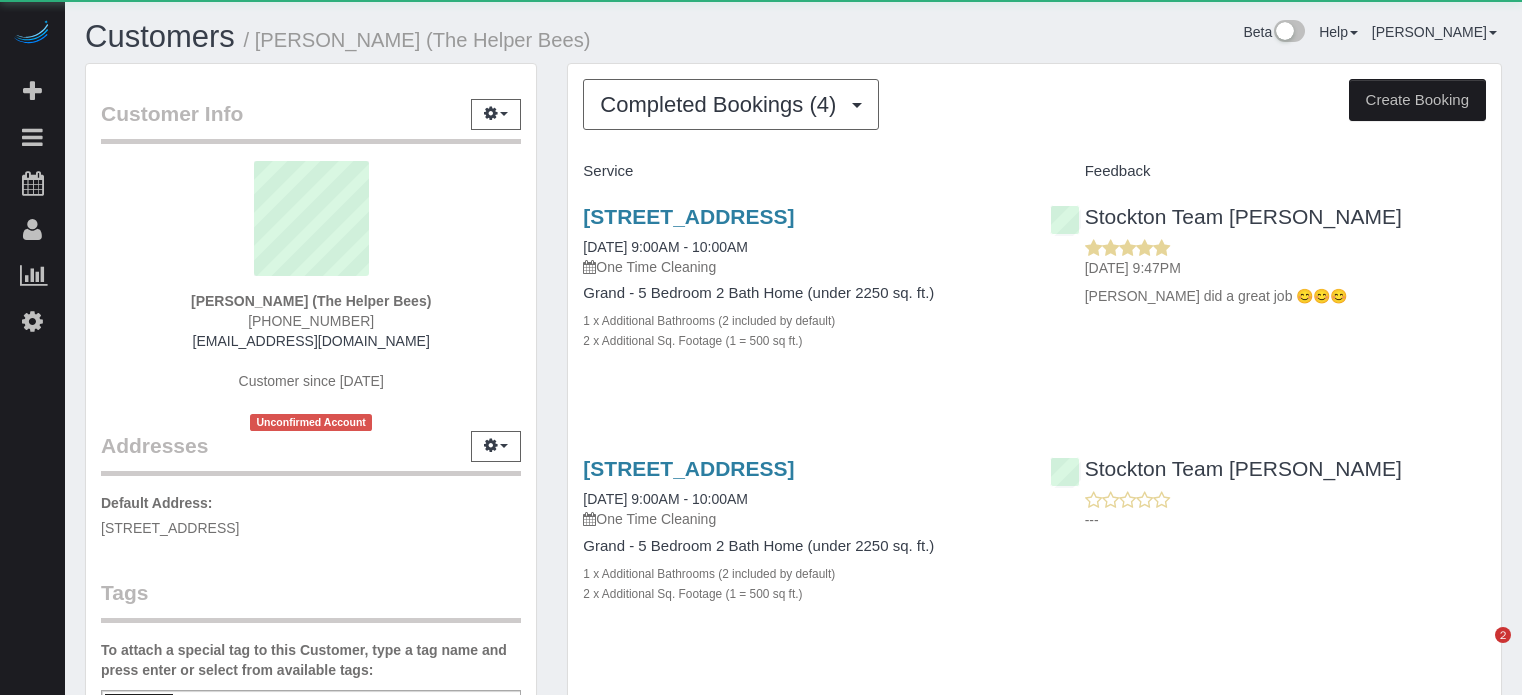 scroll, scrollTop: 0, scrollLeft: 0, axis: both 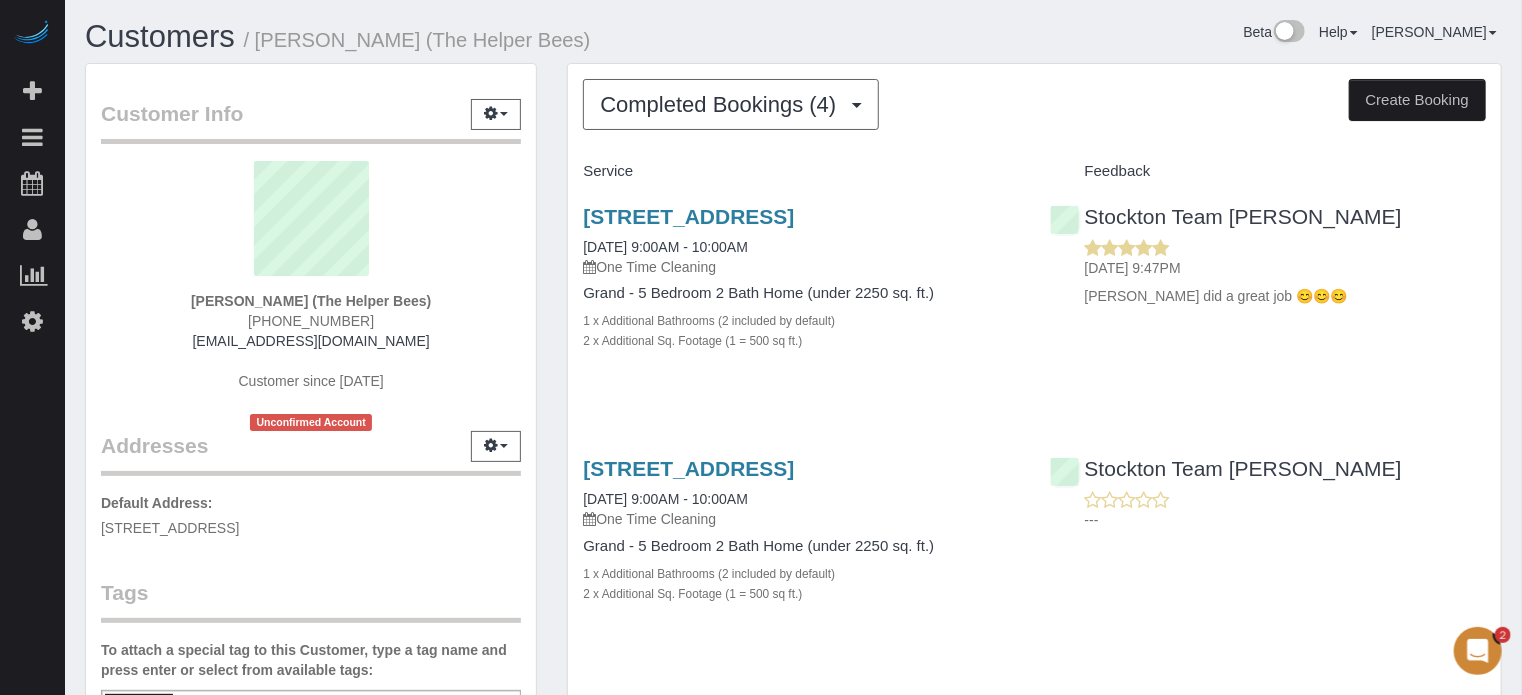 click on "Completed Bookings (4)
Completed Bookings (4)
Upcoming Bookings (0)
Cancelled Bookings (0)
Feedback (1)
Create Booking
Service
Feedback
[STREET_ADDRESS]" at bounding box center [1034, 648] 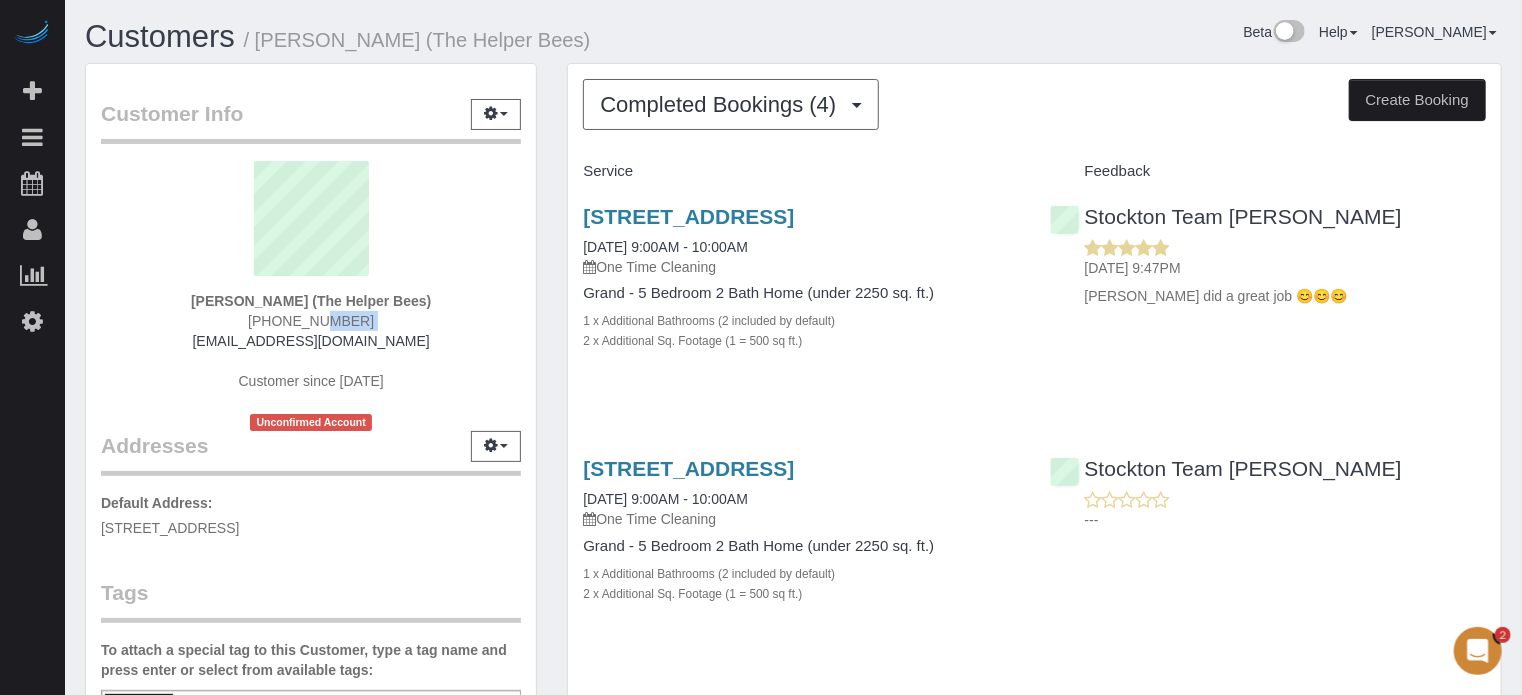 click on "[PHONE_NUMBER]" at bounding box center [311, 321] 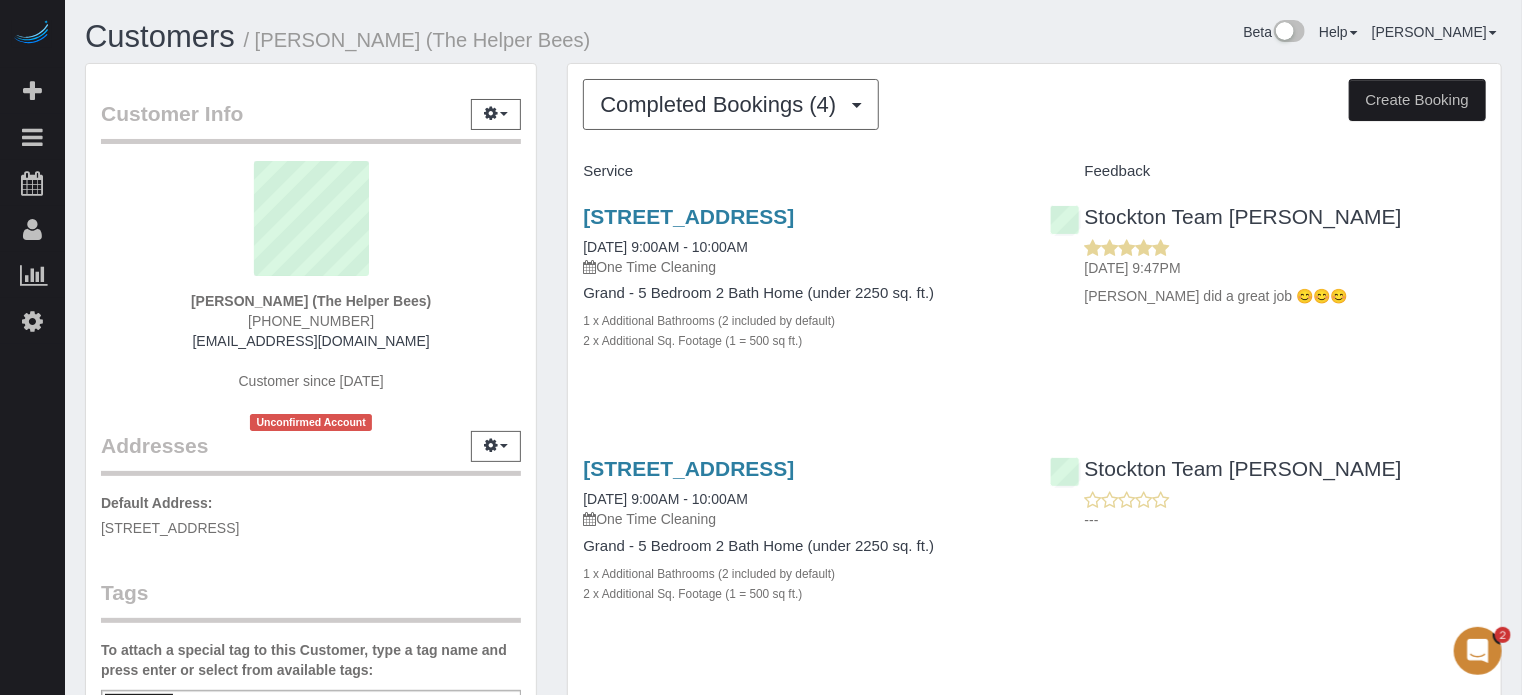 drag, startPoint x: 1340, startPoint y: 403, endPoint x: 1312, endPoint y: 400, distance: 28.160255 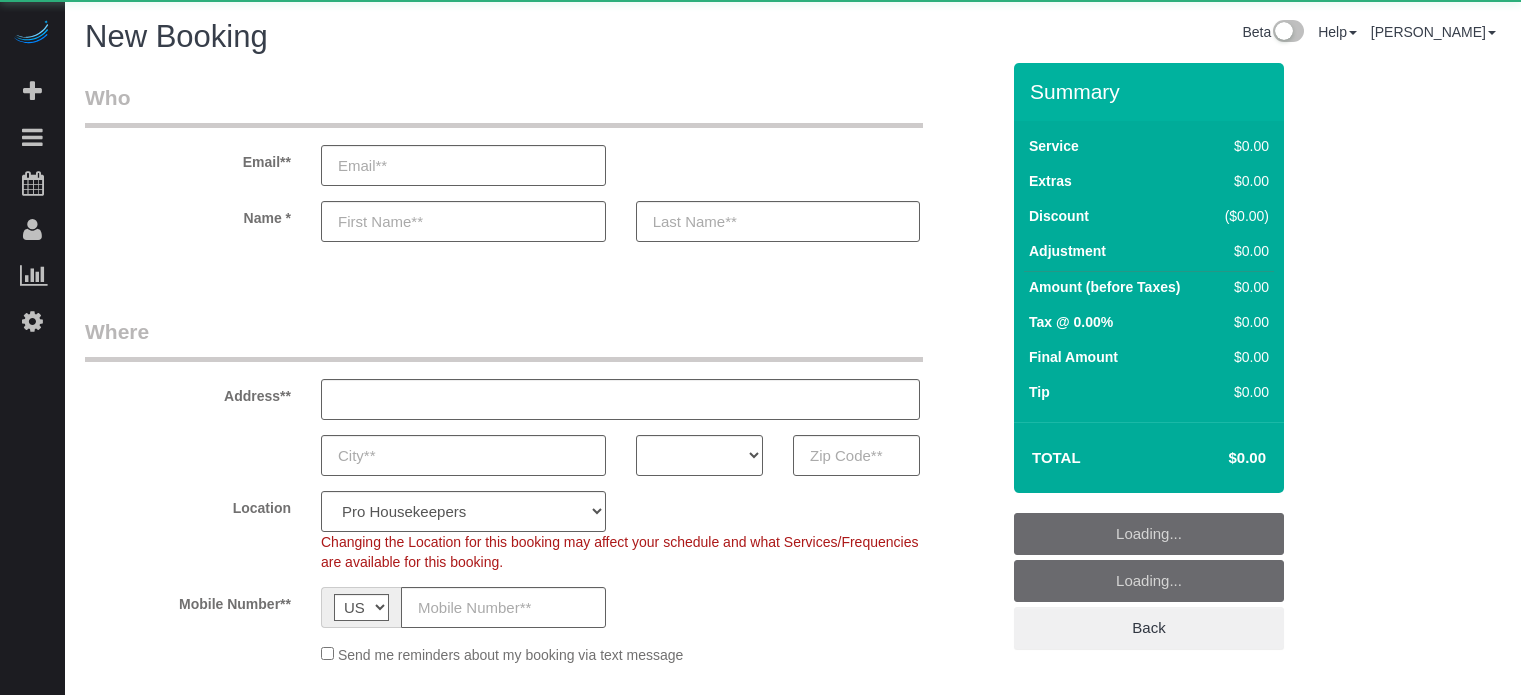 select on "number:9" 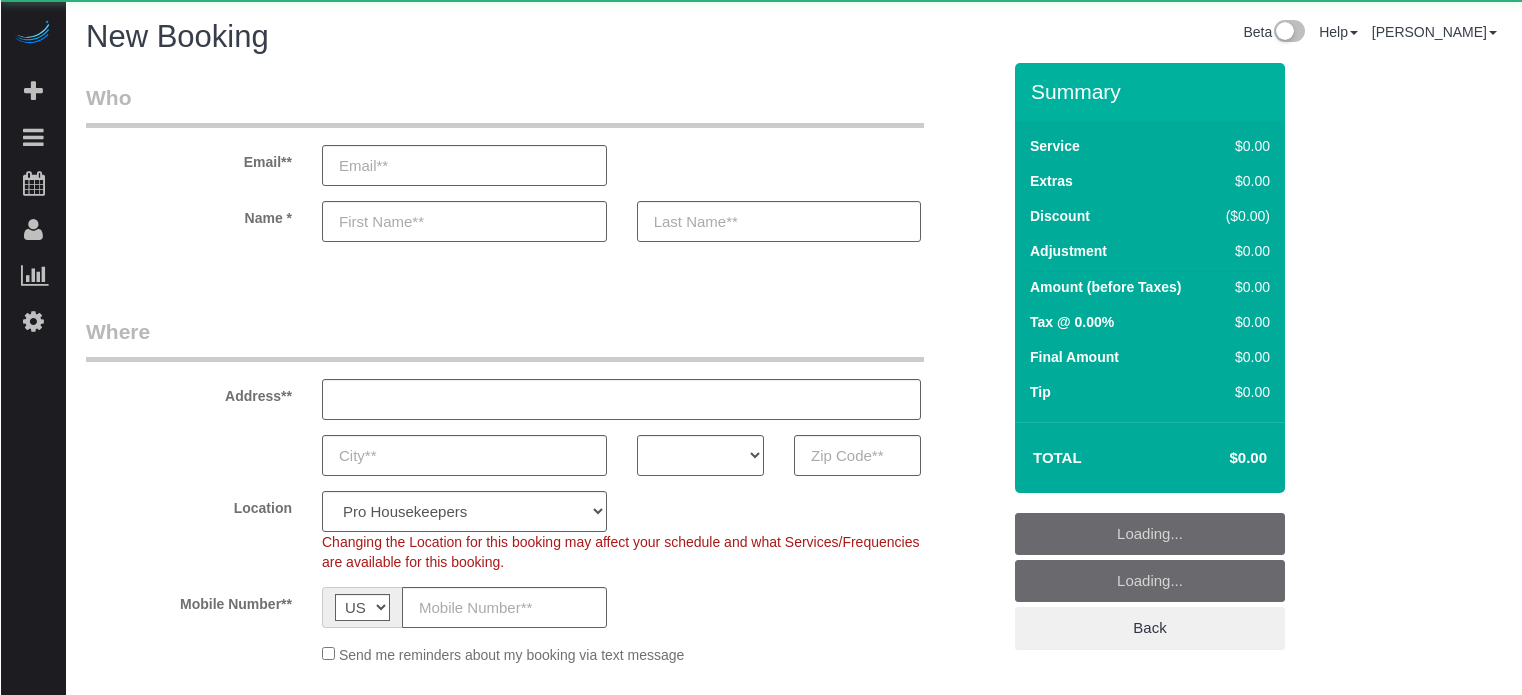 scroll, scrollTop: 0, scrollLeft: 0, axis: both 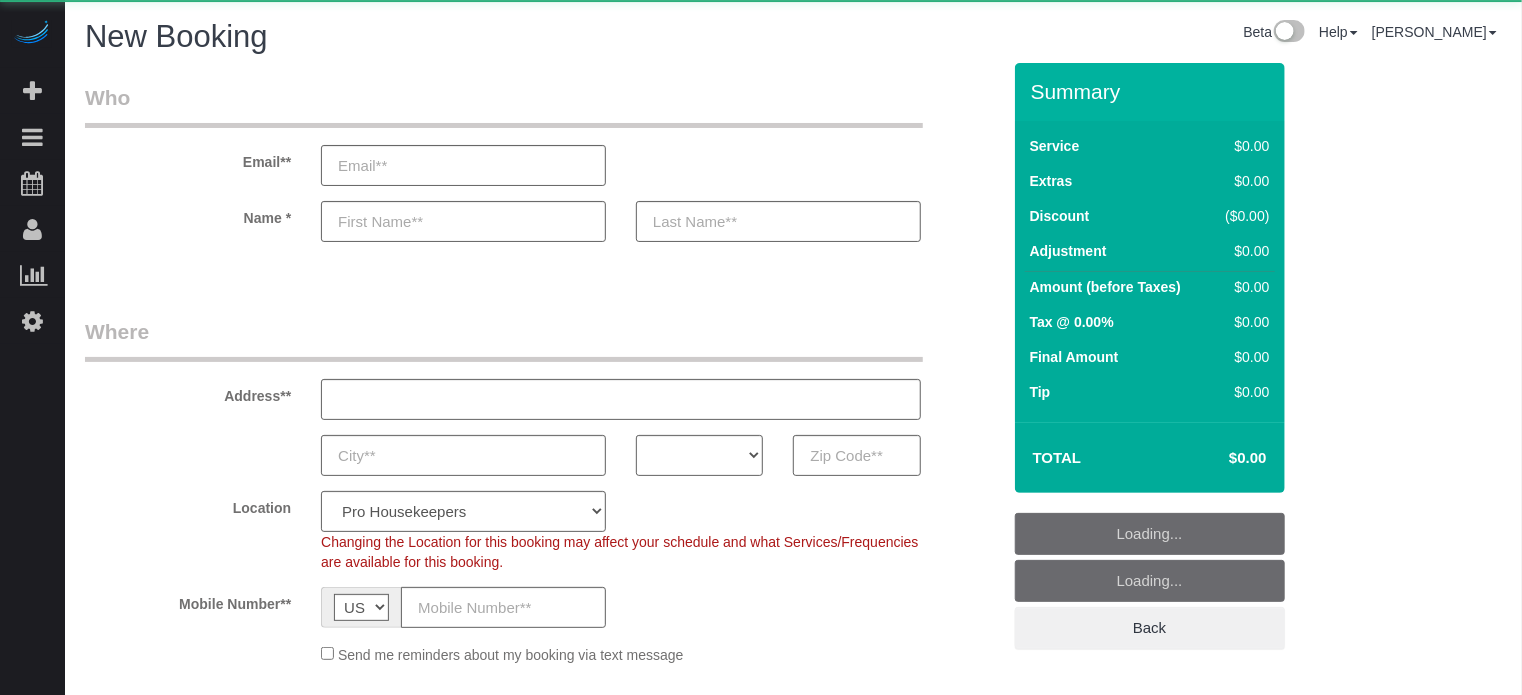 select on "4" 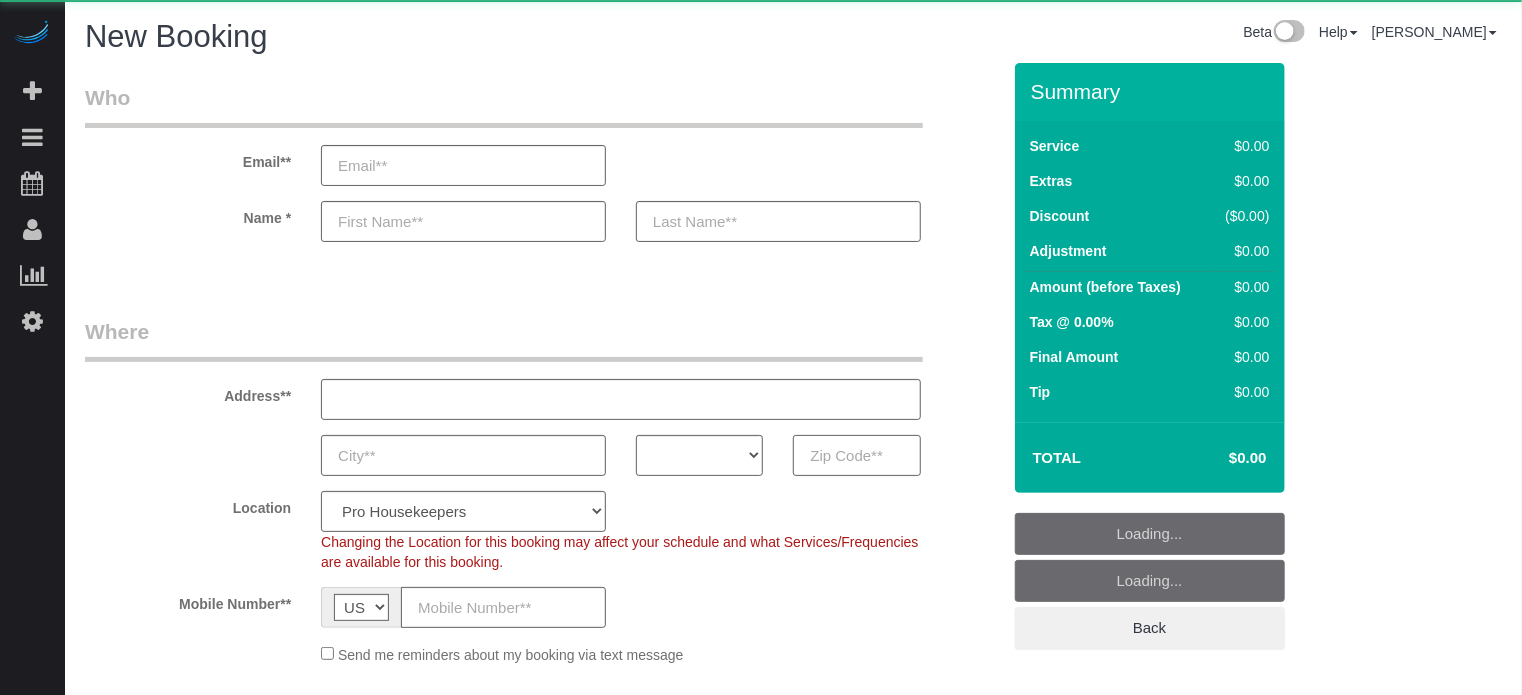 click at bounding box center (856, 455) 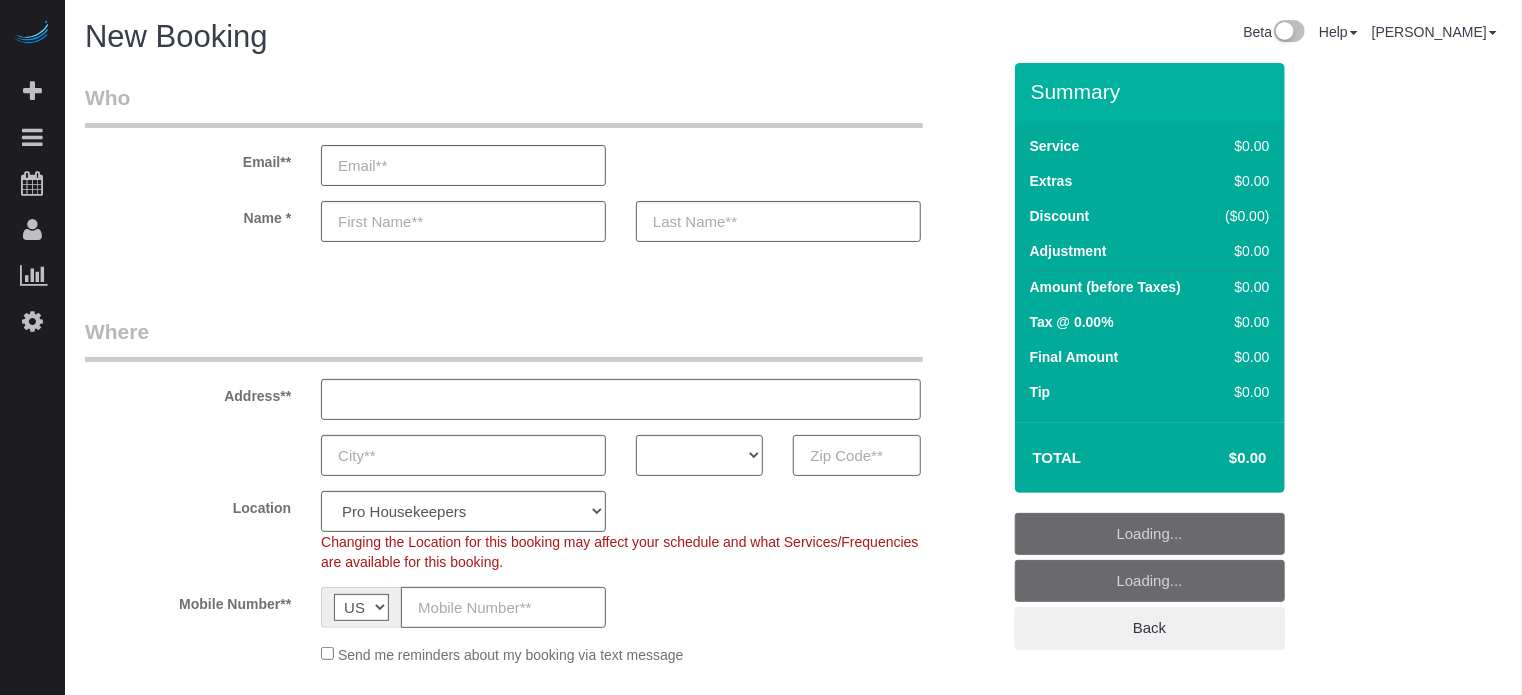 paste on "33305" 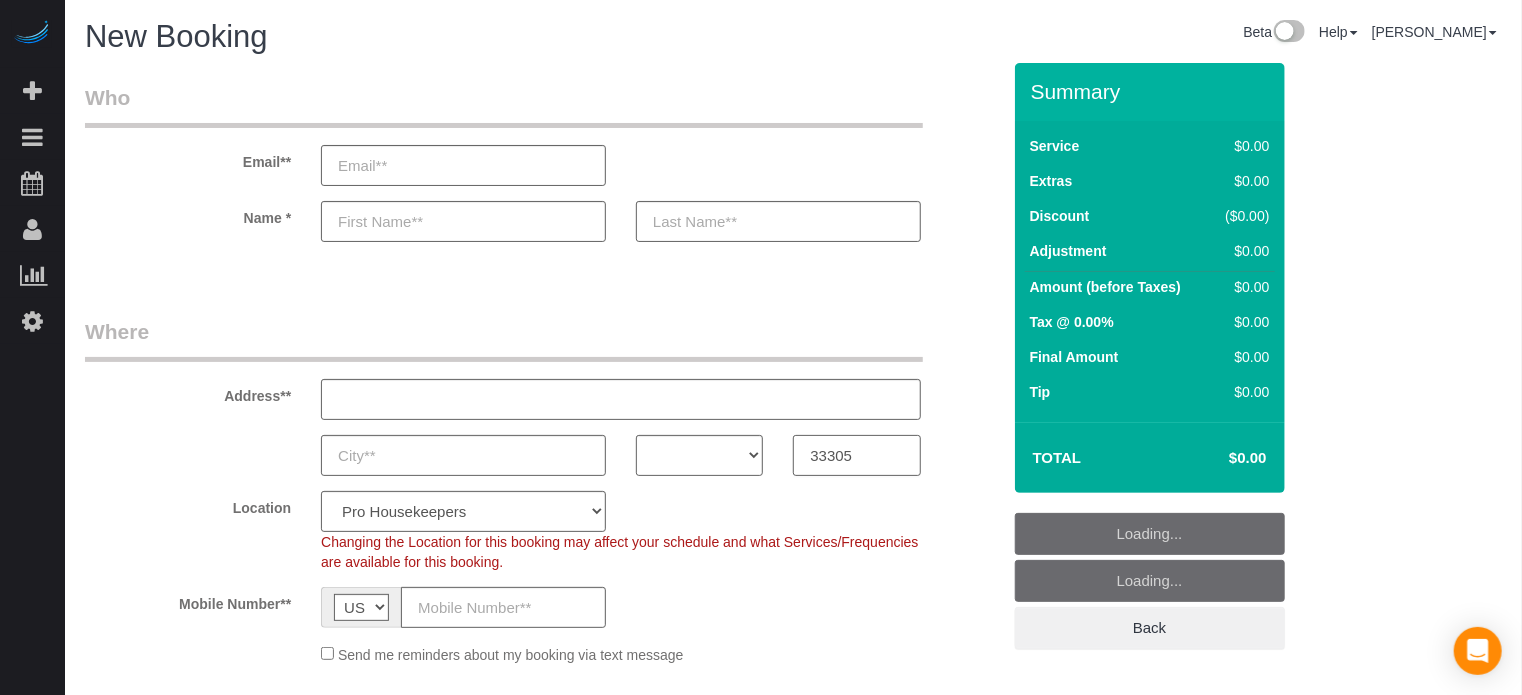 type on "33305" 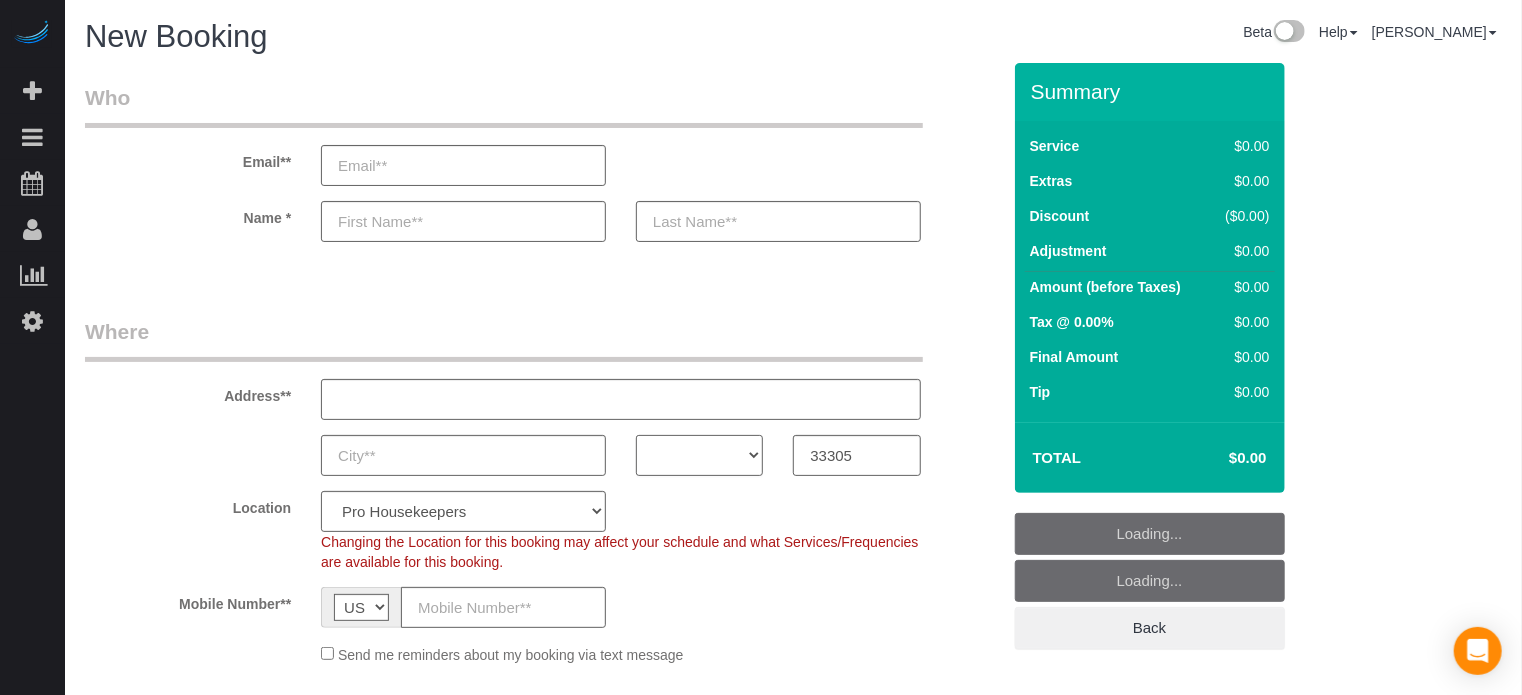 drag, startPoint x: 679, startPoint y: 450, endPoint x: 679, endPoint y: 435, distance: 15 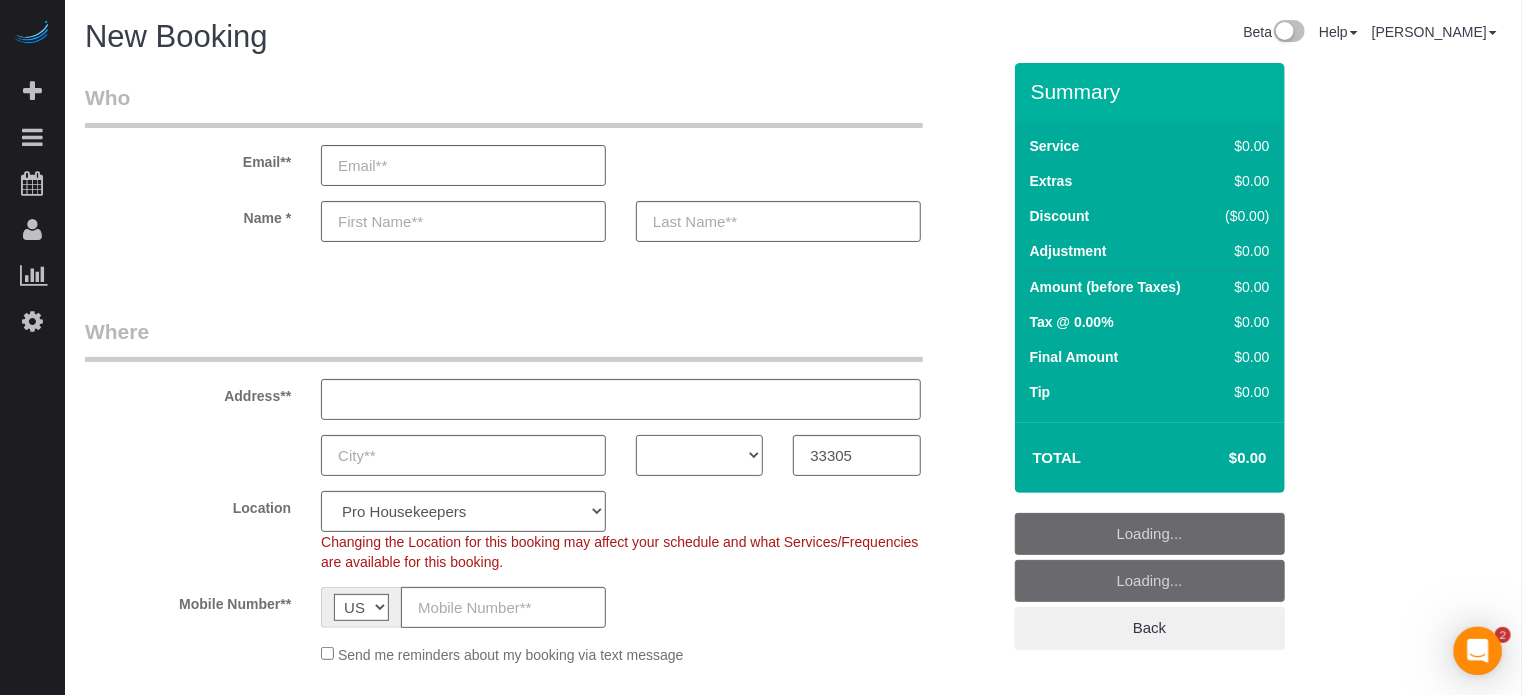 scroll, scrollTop: 0, scrollLeft: 0, axis: both 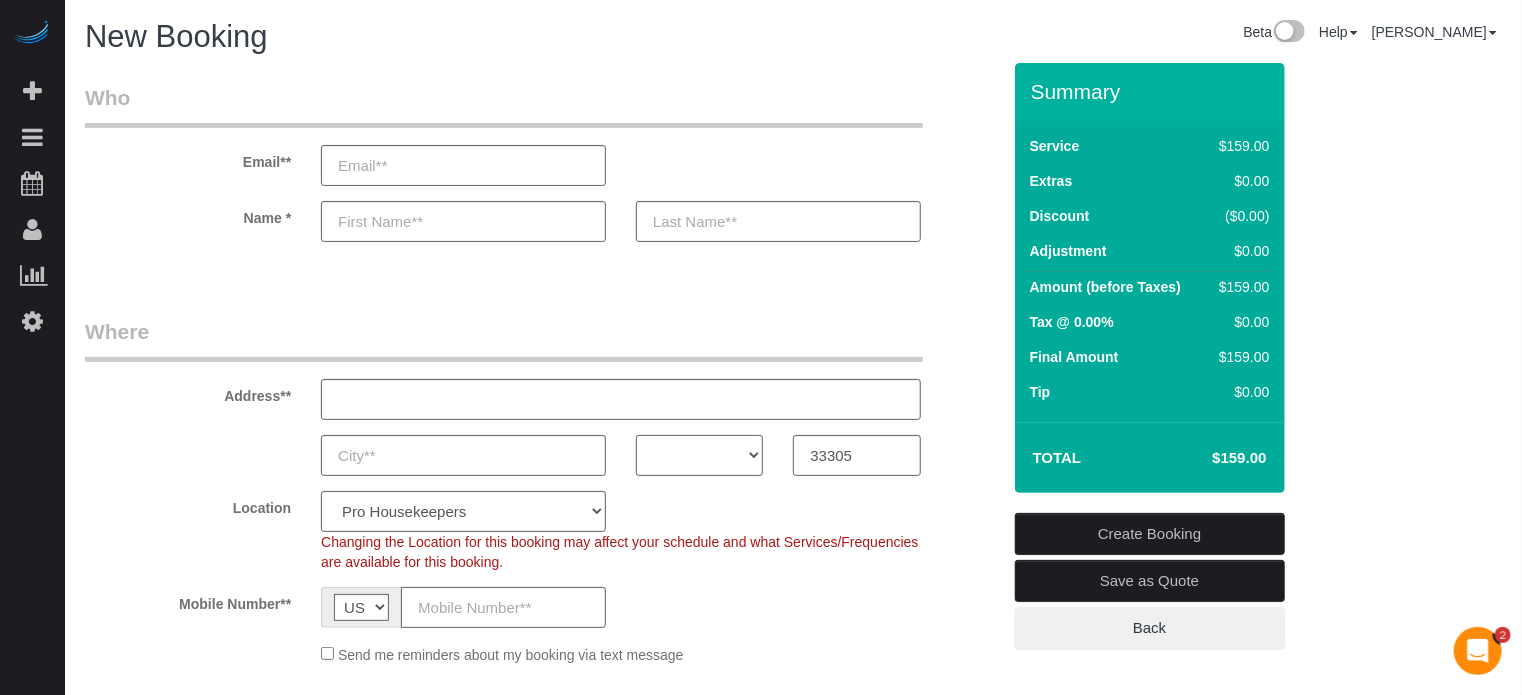 select on "FL" 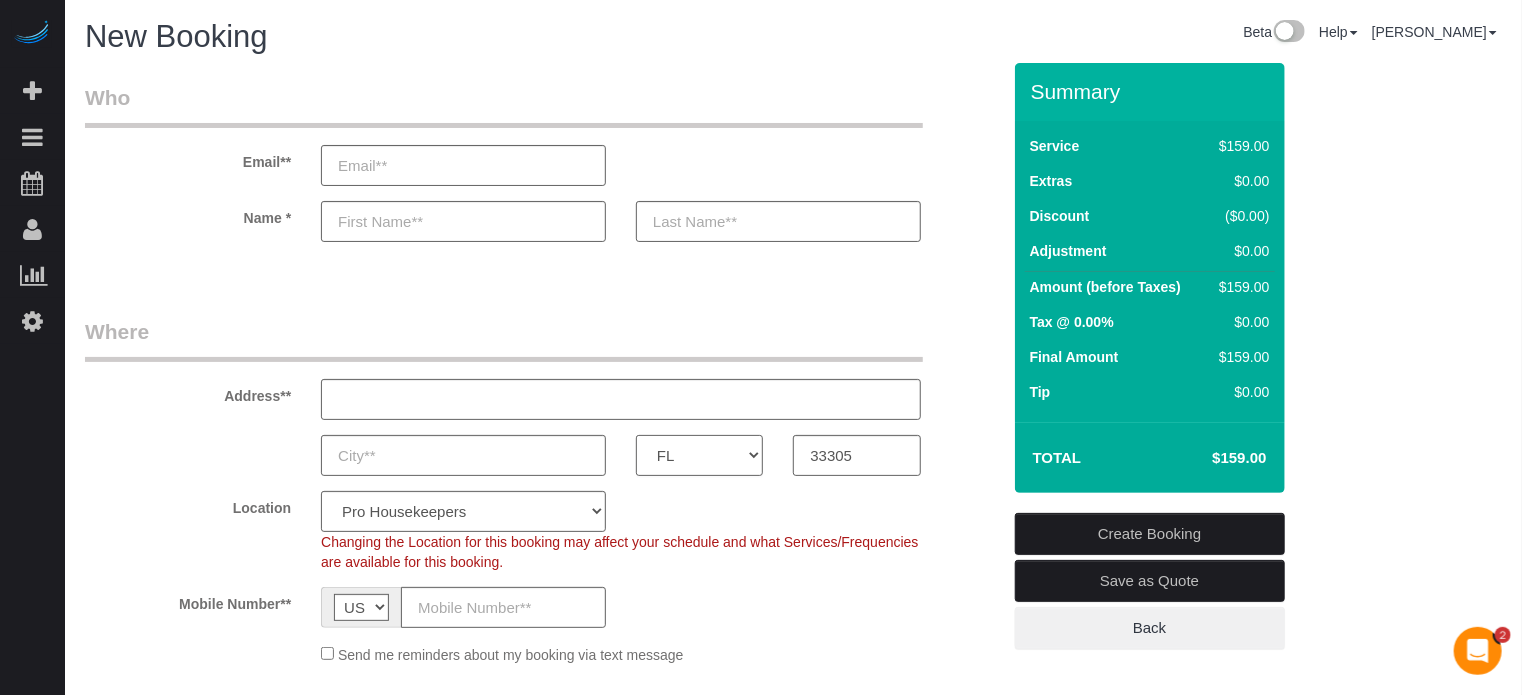click on "AK
AL
AR
AZ
CA
CO
CT
DC
DE
FL
GA
HI
IA
ID
IL
IN
KS
KY
LA
MA
MD
ME
MI
MN
MO
MS
MT
NC
ND
NE
NH
NJ
NM
NV
NY
OH
OK
OR
PA
RI
SC
SD
TN
TX
UT
VA
VT
WA
WI
WV
WY" at bounding box center [699, 455] 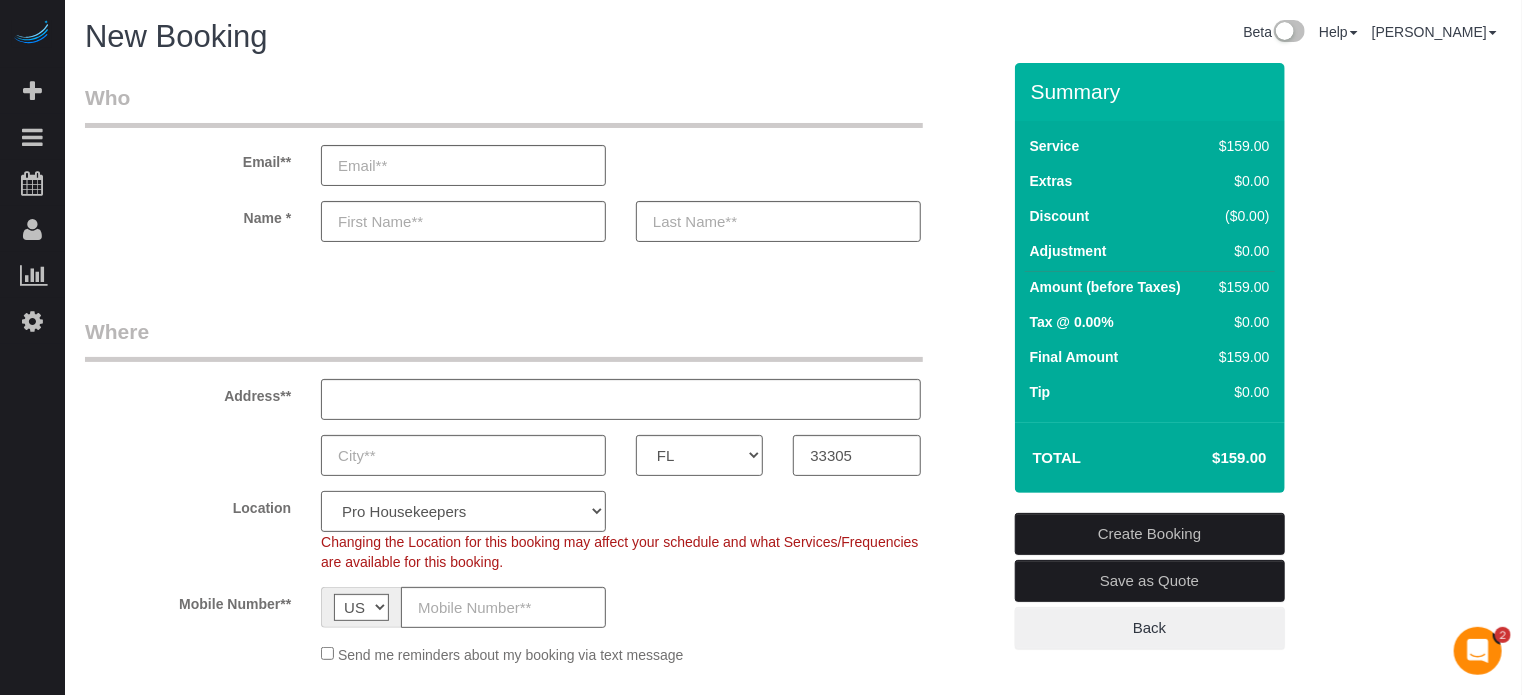 click on "Pro Housekeepers Atlanta Austin Boston Chicago Cincinnati Clearwater Denver Ft Lauderdale Houston Jacksonville Kansas Las Vegas Los Angeles Area Miami Area Naples NYC Area Orlando Palm Beach Phoenix Portland Area San Francisco Area Sarasota Seattle Area St Petersburg Tampa Washington DC" 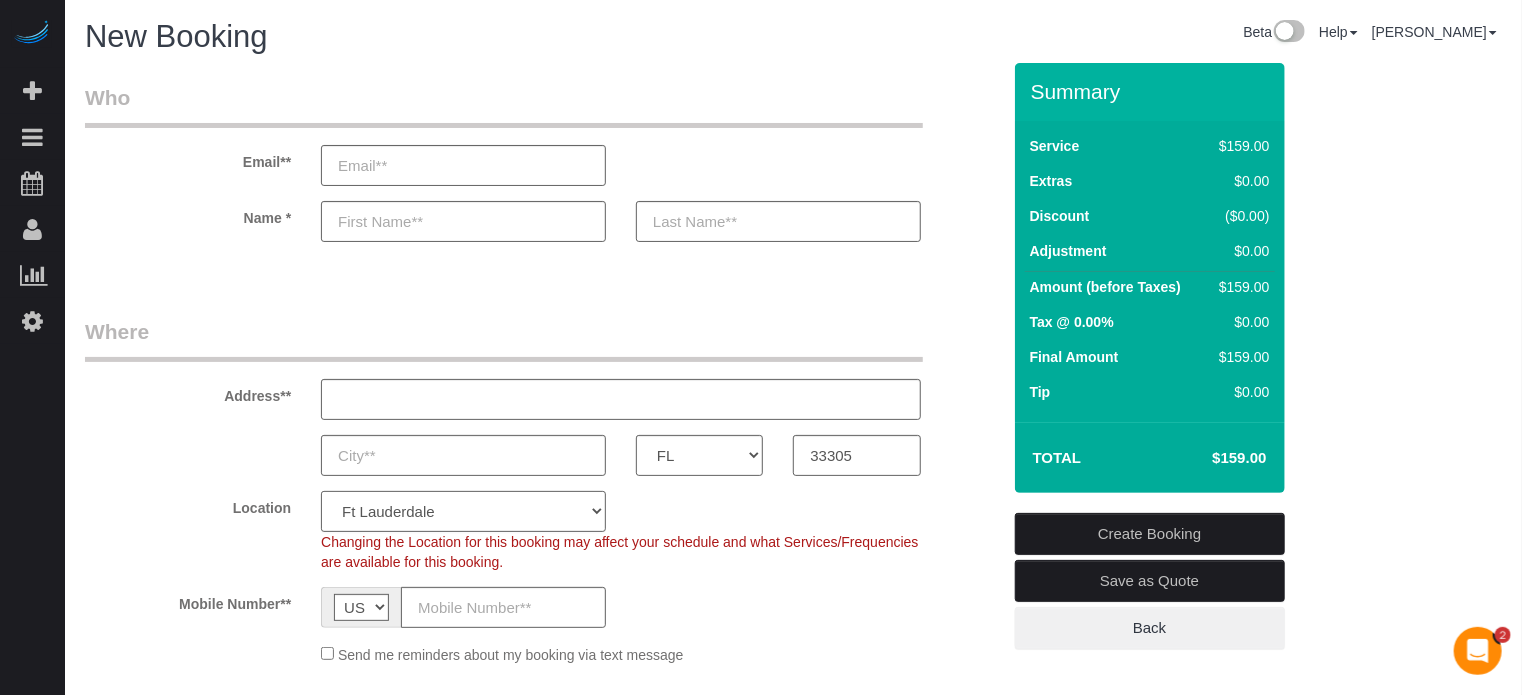 click on "Pro Housekeepers Atlanta Austin Boston Chicago Cincinnati Clearwater Denver Ft Lauderdale Houston Jacksonville Kansas Las Vegas Los Angeles Area Miami Area Naples NYC Area Orlando Palm Beach Phoenix Portland Area San Francisco Area Sarasota Seattle Area St Petersburg Tampa Washington DC" 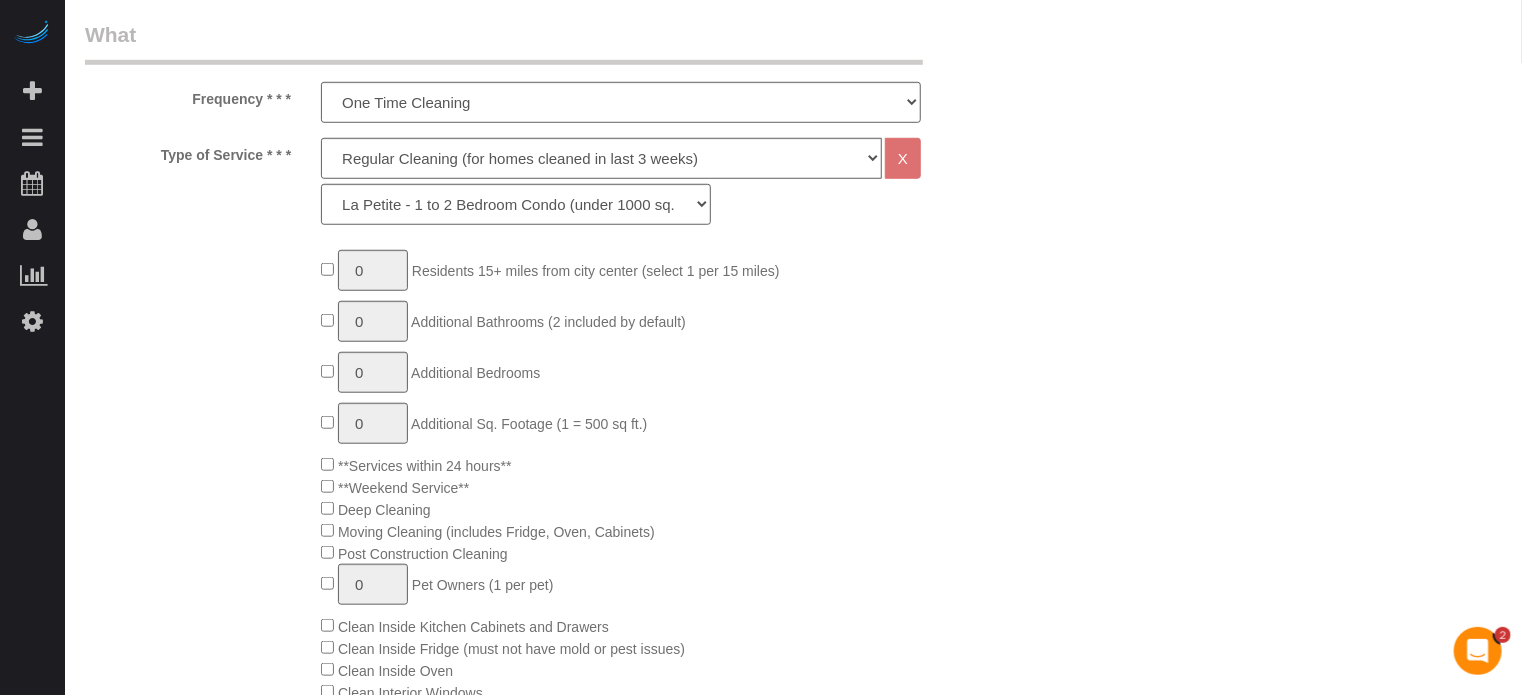 scroll, scrollTop: 600, scrollLeft: 0, axis: vertical 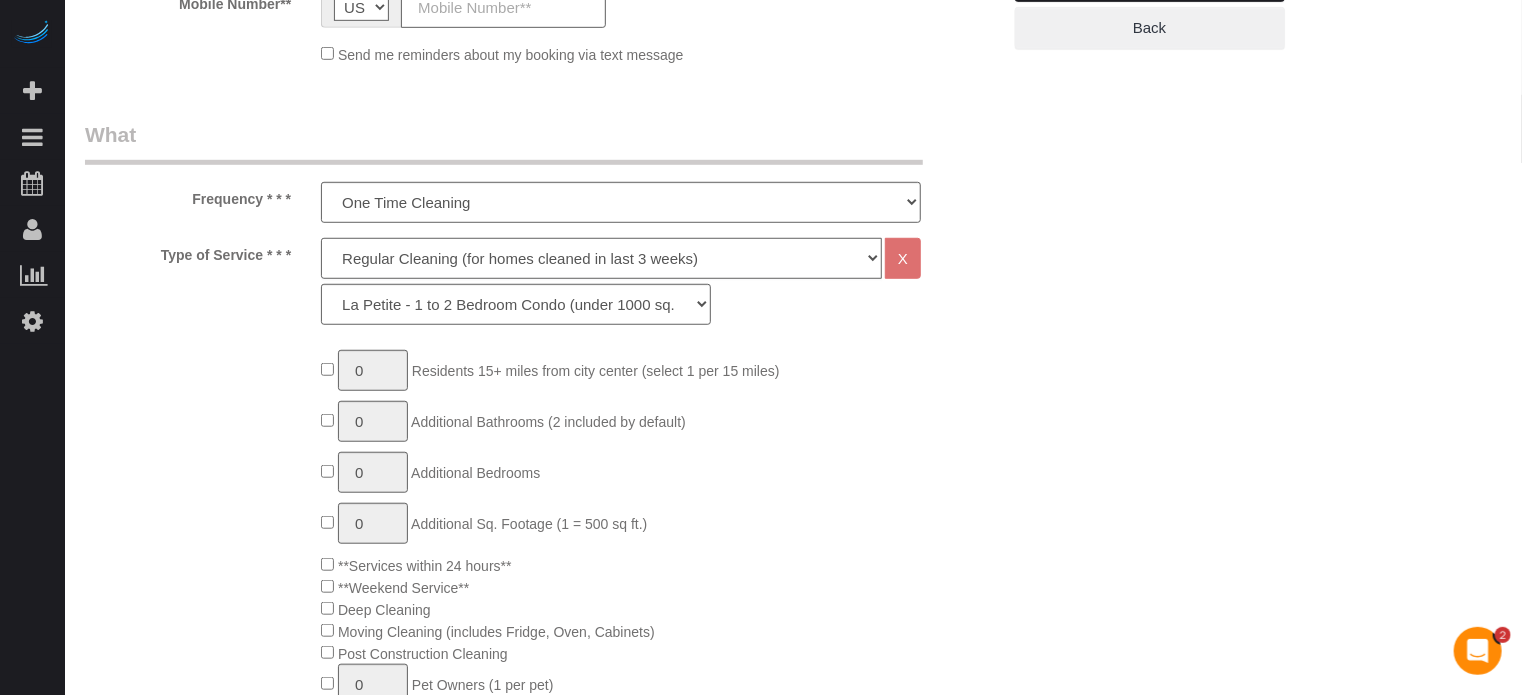click on "Deep Cleaning (for homes that have not been cleaned in 3+ weeks) Spruce Regular Cleaning (for homes cleaned in last 3 weeks) Moving Cleanup (to clean home for new tenants) Post Construction Cleaning Vacation Rental Cleaning Hourly" 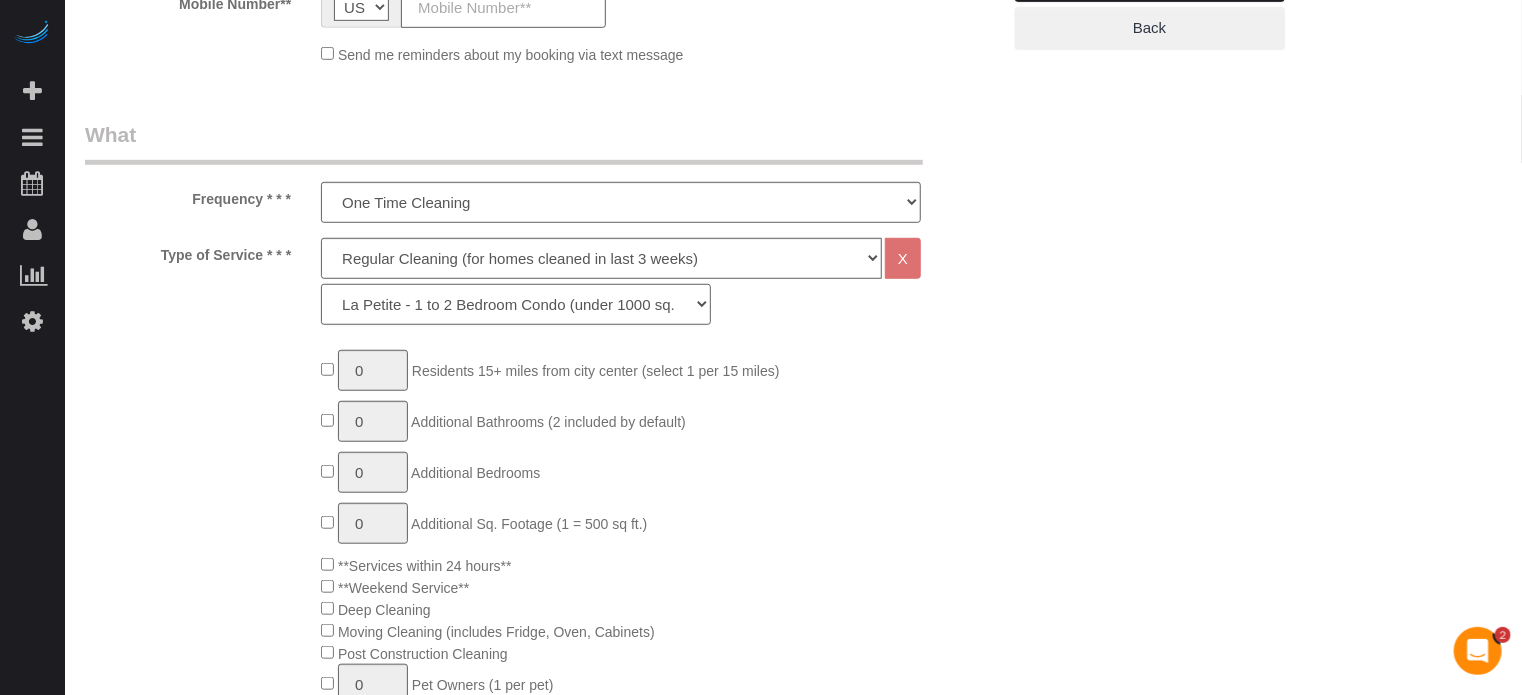click on "La Petite - 1 to 2 Bedroom Condo (under 1000 sq. ft.) La Petite II - 2 Bedroom 2 Bath Home/Condo ([DATE]-[DATE] sq. ft.) Le Milieu - 3 Bedroom 2 Bath Home (under 1800 sq. ft.) Le Milieu - 4 Bedroom 2 Bath Home (under 1800 sq. ft.) Grand - 5 Bedroom 2 Bath Home (under 2250 sq. ft.) Très Grand - 6 Bedroom 2 Bath Home (under 3000 sq. ft.)" 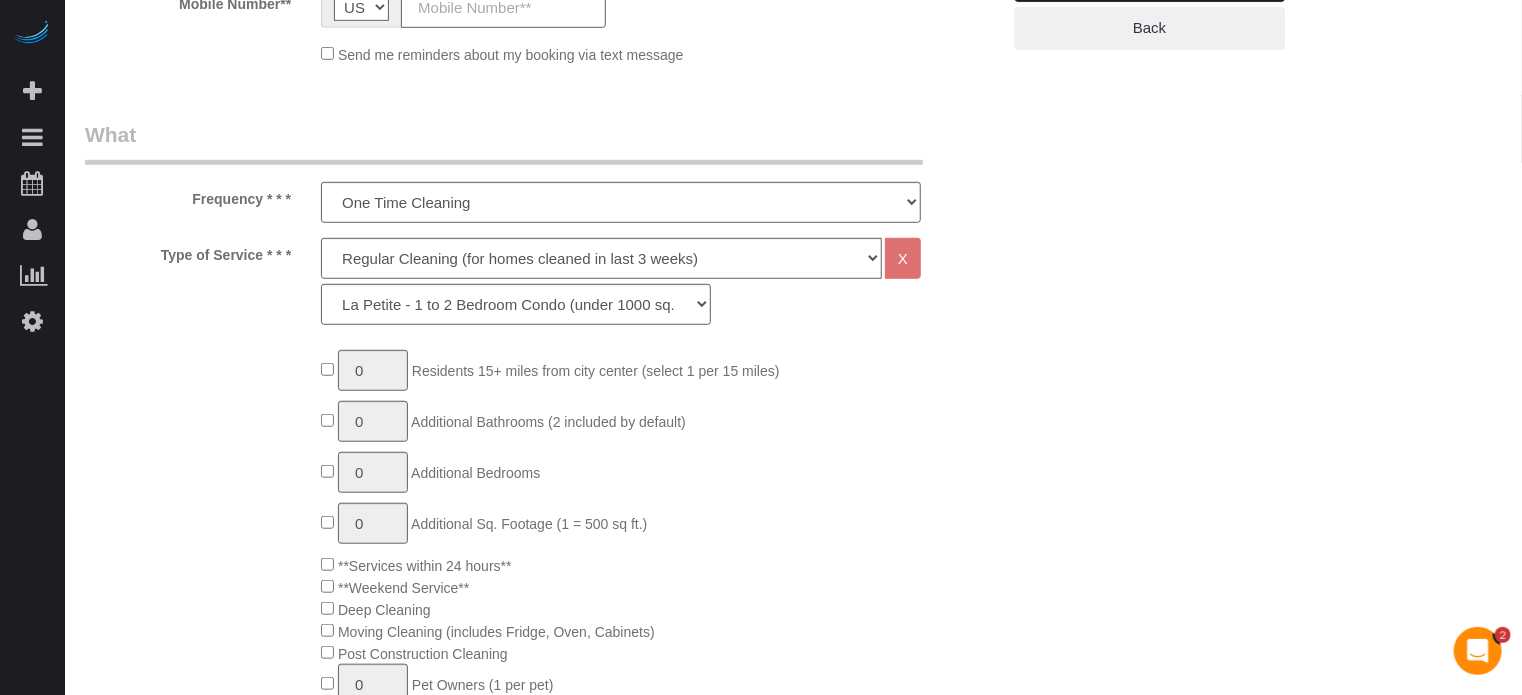 click on "La Petite - 1 to 2 Bedroom Condo (under 1000 sq. ft.) La Petite II - 2 Bedroom 2 Bath Home/Condo ([DATE]-[DATE] sq. ft.) Le Milieu - 3 Bedroom 2 Bath Home (under 1800 sq. ft.) Le Milieu - 4 Bedroom 2 Bath Home (under 1800 sq. ft.) Grand - 5 Bedroom 2 Bath Home (under 2250 sq. ft.) Très Grand - 6 Bedroom 2 Bath Home (under 3000 sq. ft.)" 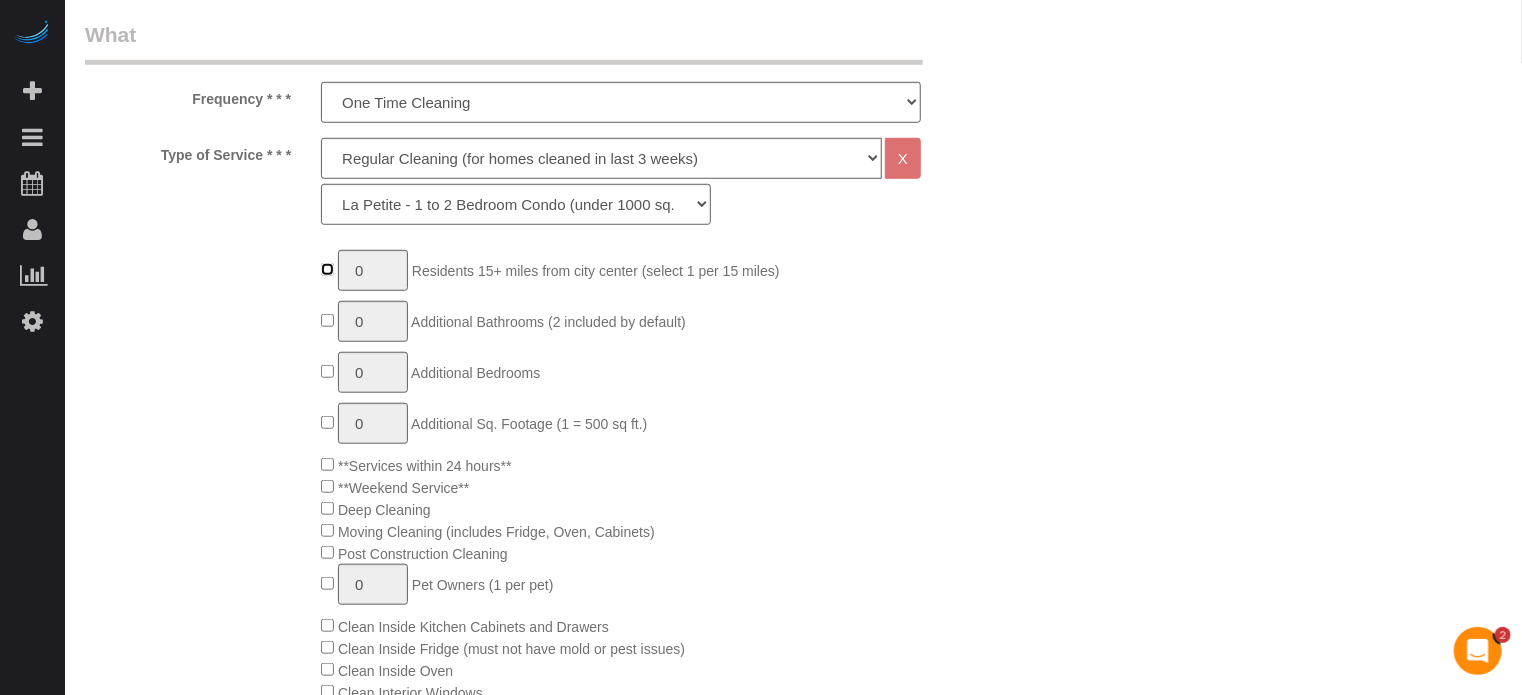 type on "1" 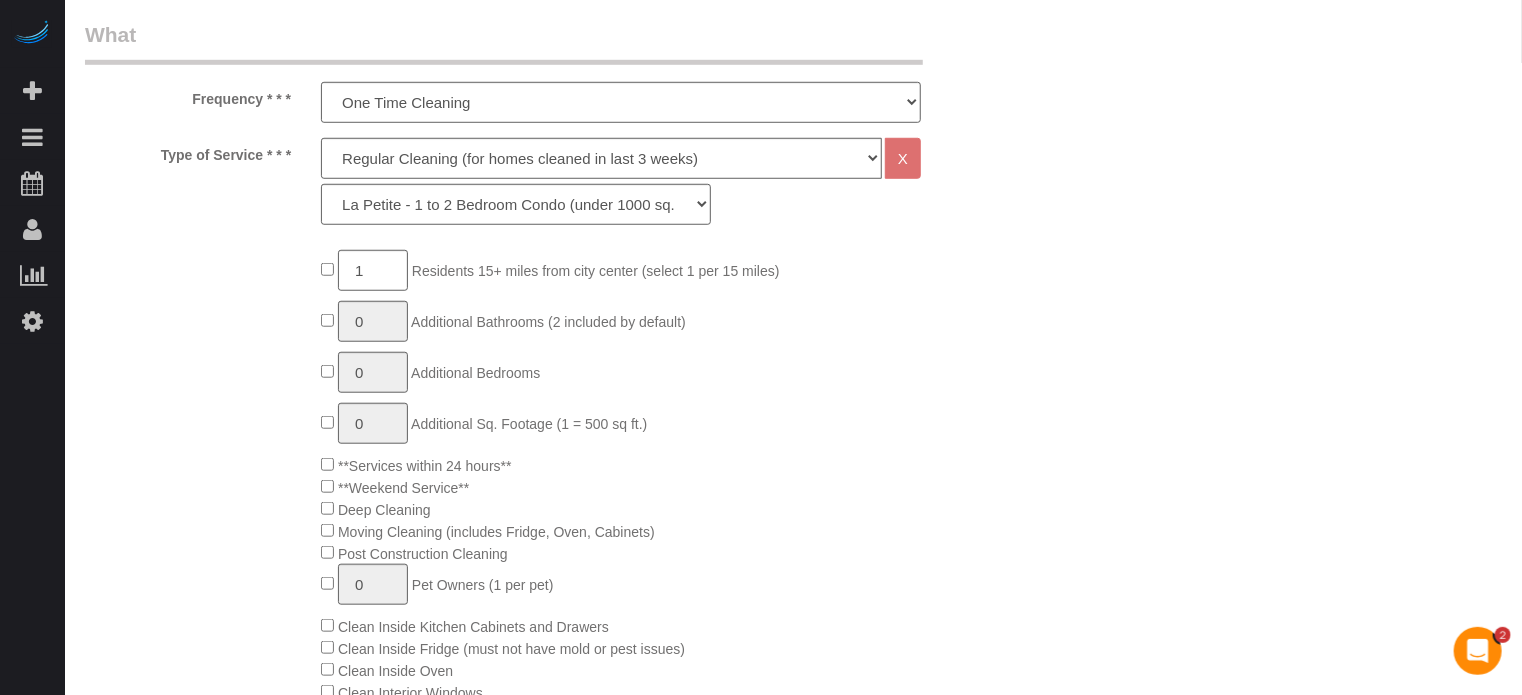 click on "Residents 15+ miles from city center (select 1 per 15 miles)" 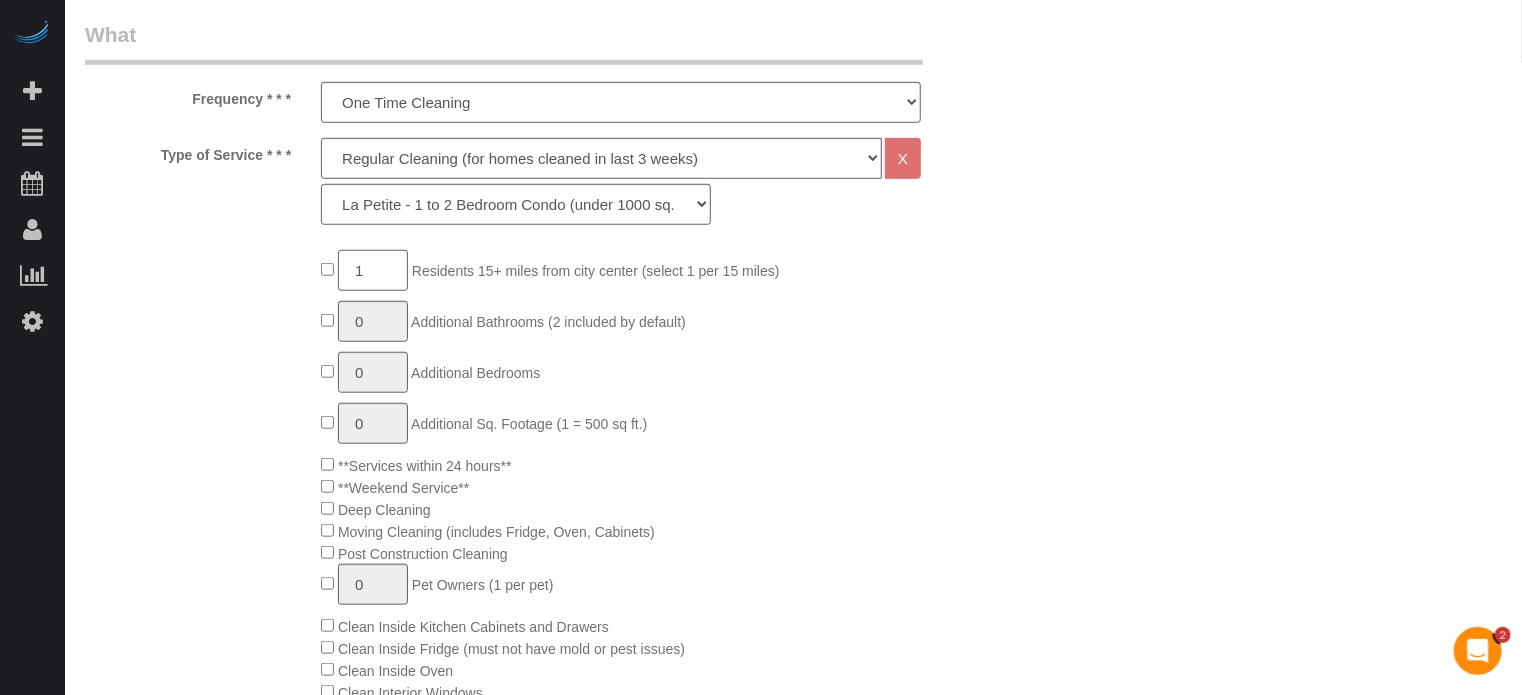 click on "1" 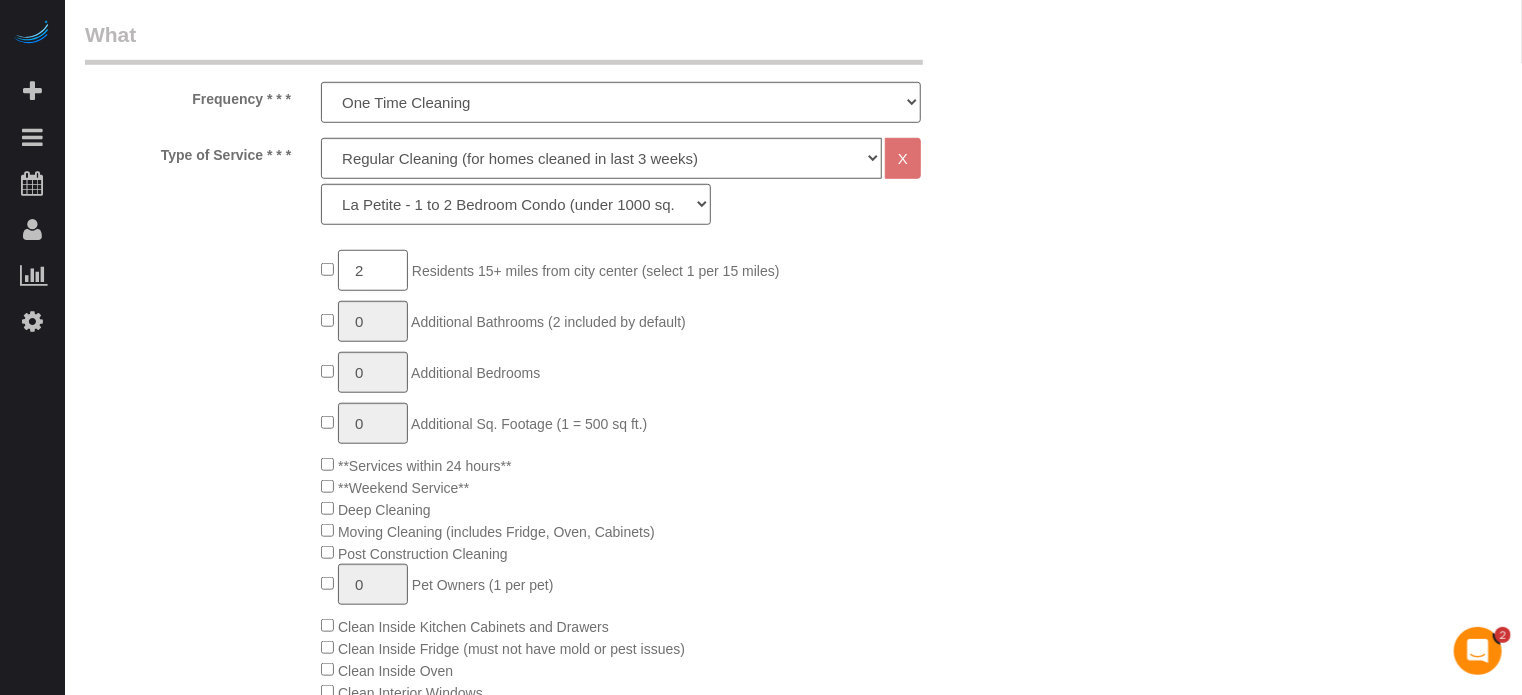 type on "2" 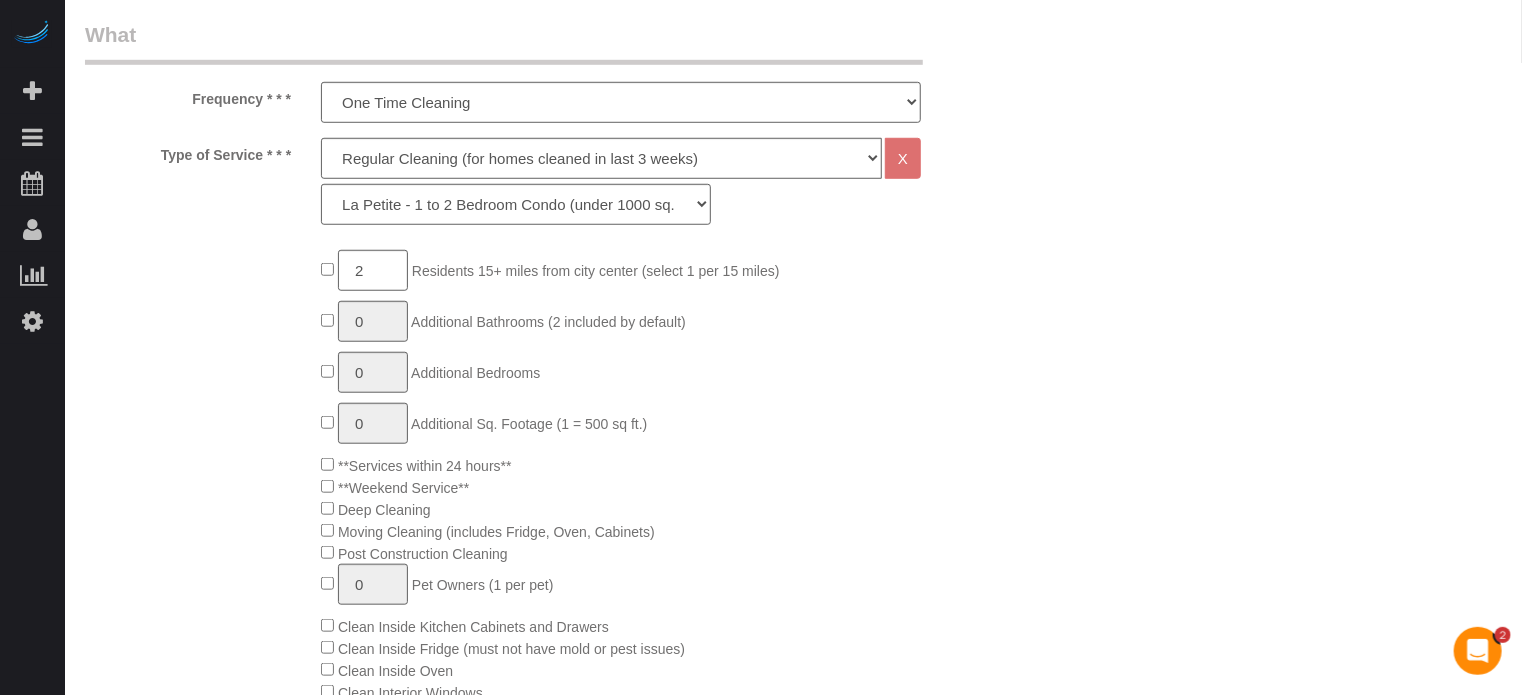 click on "2
Residents 15+ miles from city center (select 1 per 15 miles)
0
Additional Bathrooms (2 included by default)
0
Additional Bedrooms
0
Additional Sq. Footage (1 = 500 sq ft.)
**Services within 24 hours**
**Weekend Service**
Deep Cleaning
0 0" 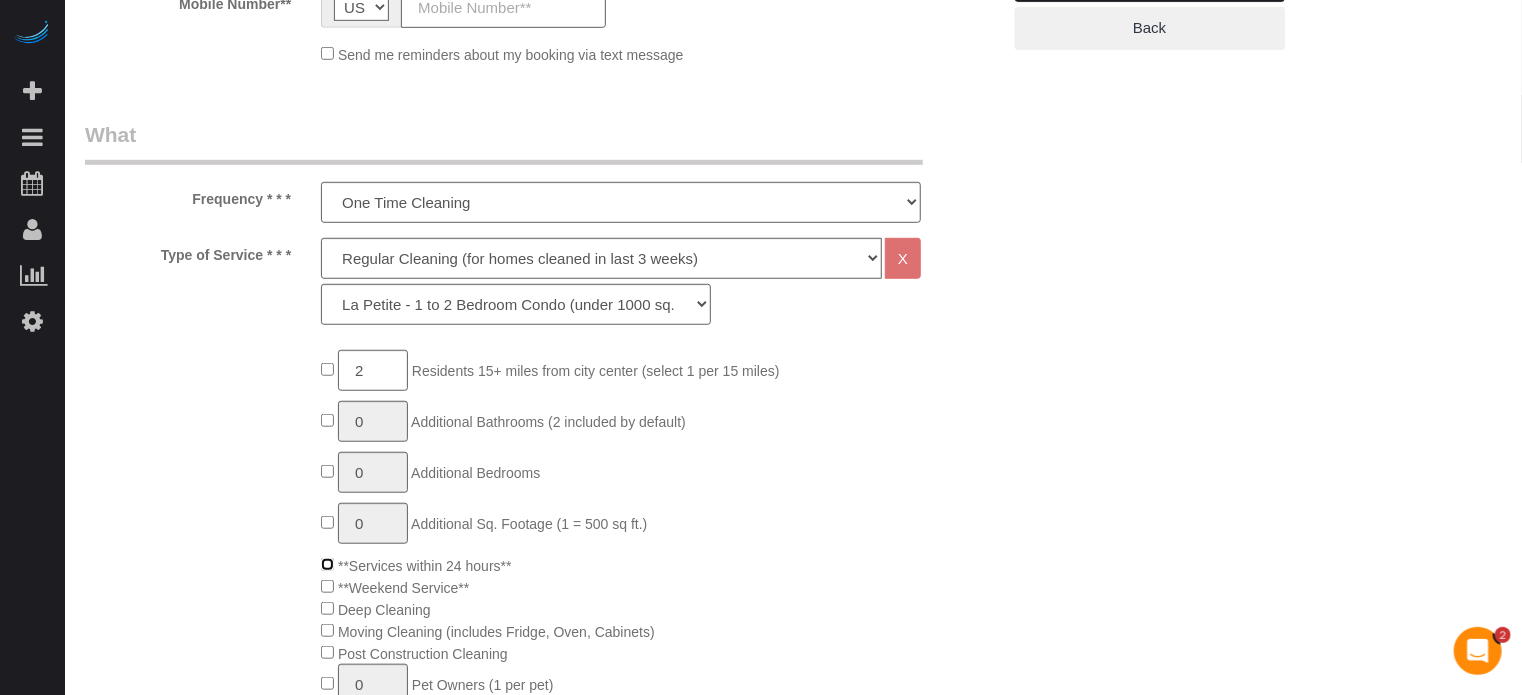 scroll, scrollTop: 100, scrollLeft: 0, axis: vertical 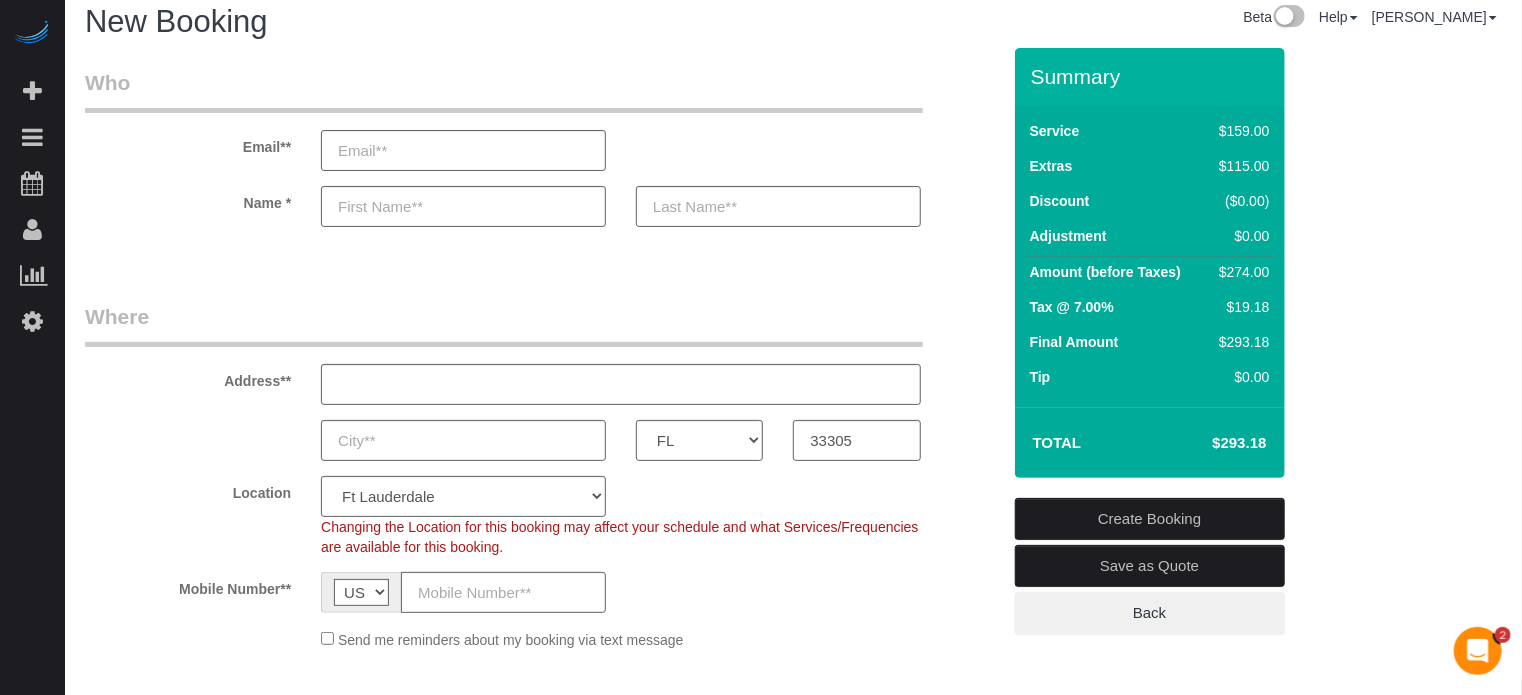drag, startPoint x: 1267, startPoint y: 443, endPoint x: 1028, endPoint y: 90, distance: 426.298 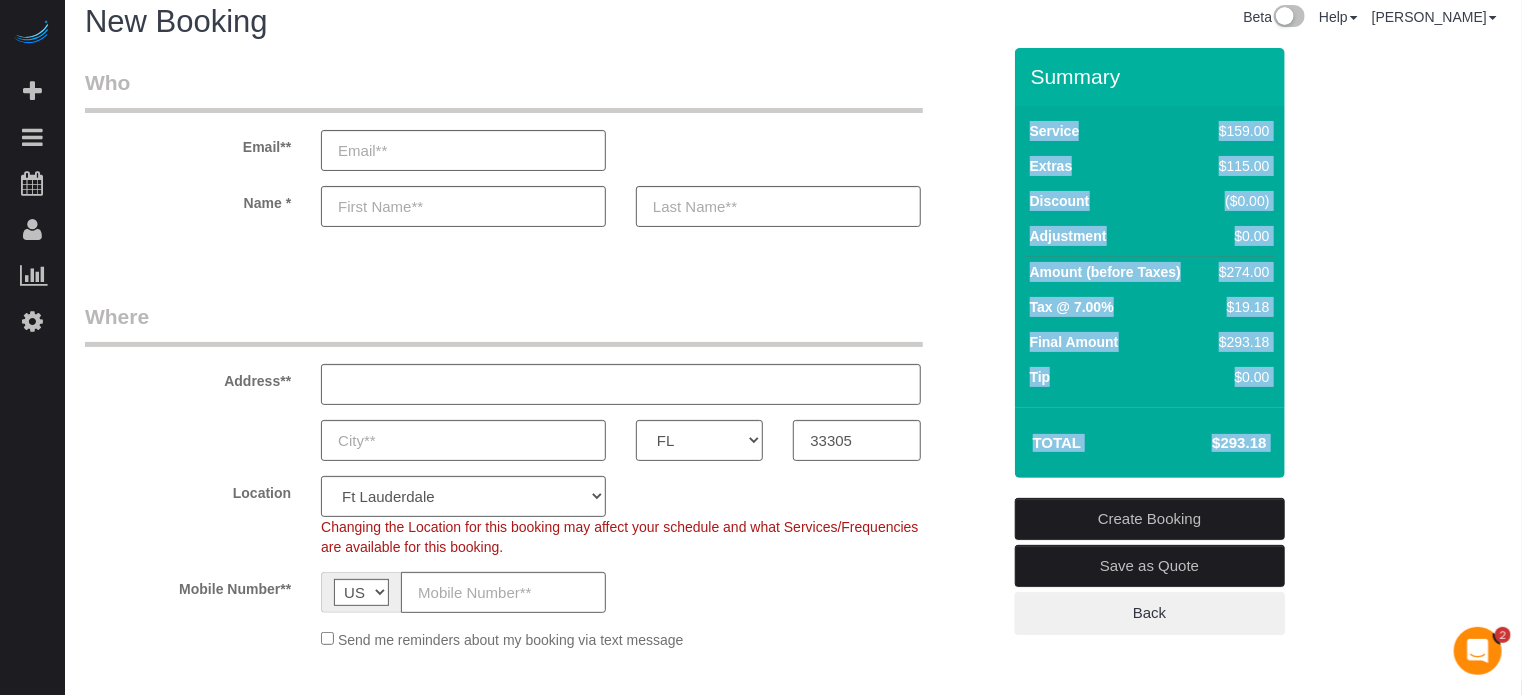 drag, startPoint x: 1033, startPoint y: 79, endPoint x: 1277, endPoint y: 427, distance: 425.01764 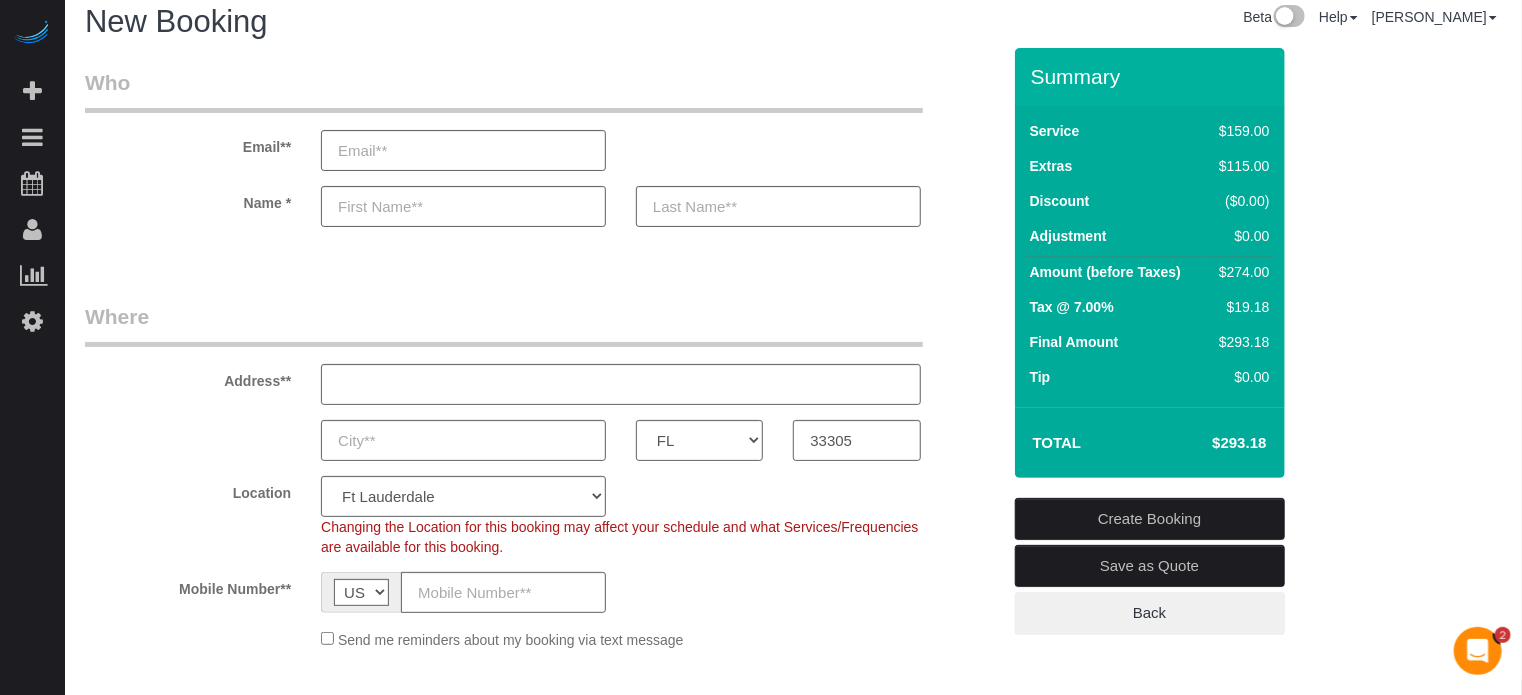 drag, startPoint x: 1274, startPoint y: 445, endPoint x: 1032, endPoint y: 81, distance: 437.1041 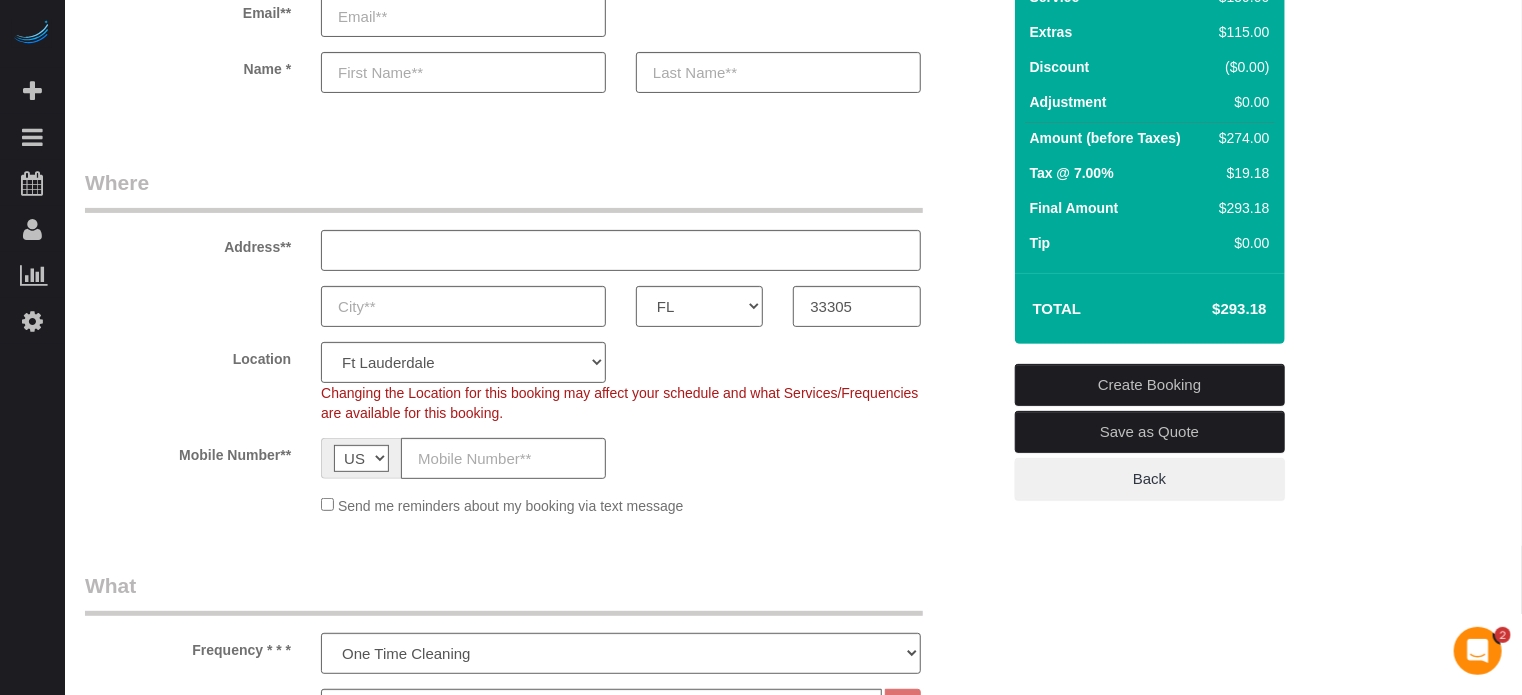 scroll, scrollTop: 315, scrollLeft: 0, axis: vertical 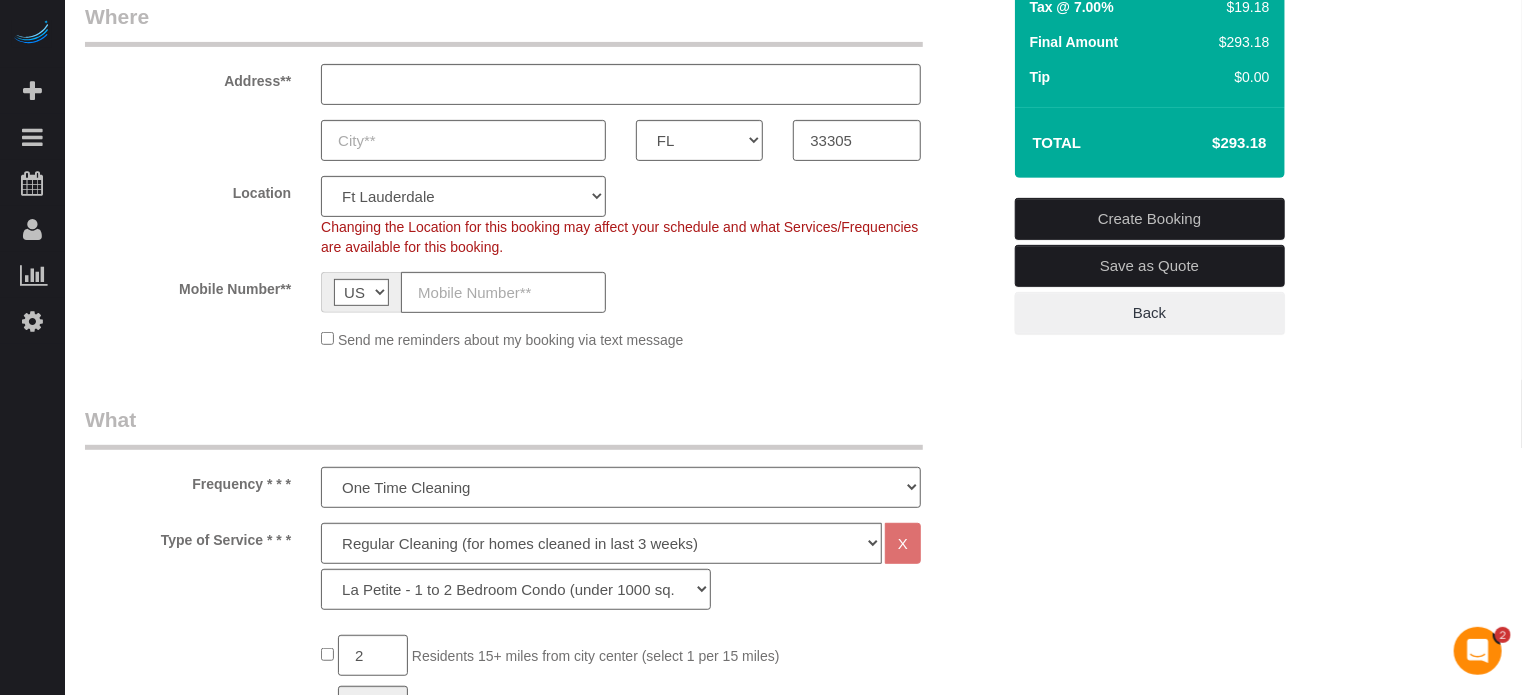 click on "$293.18" at bounding box center (1209, 143) 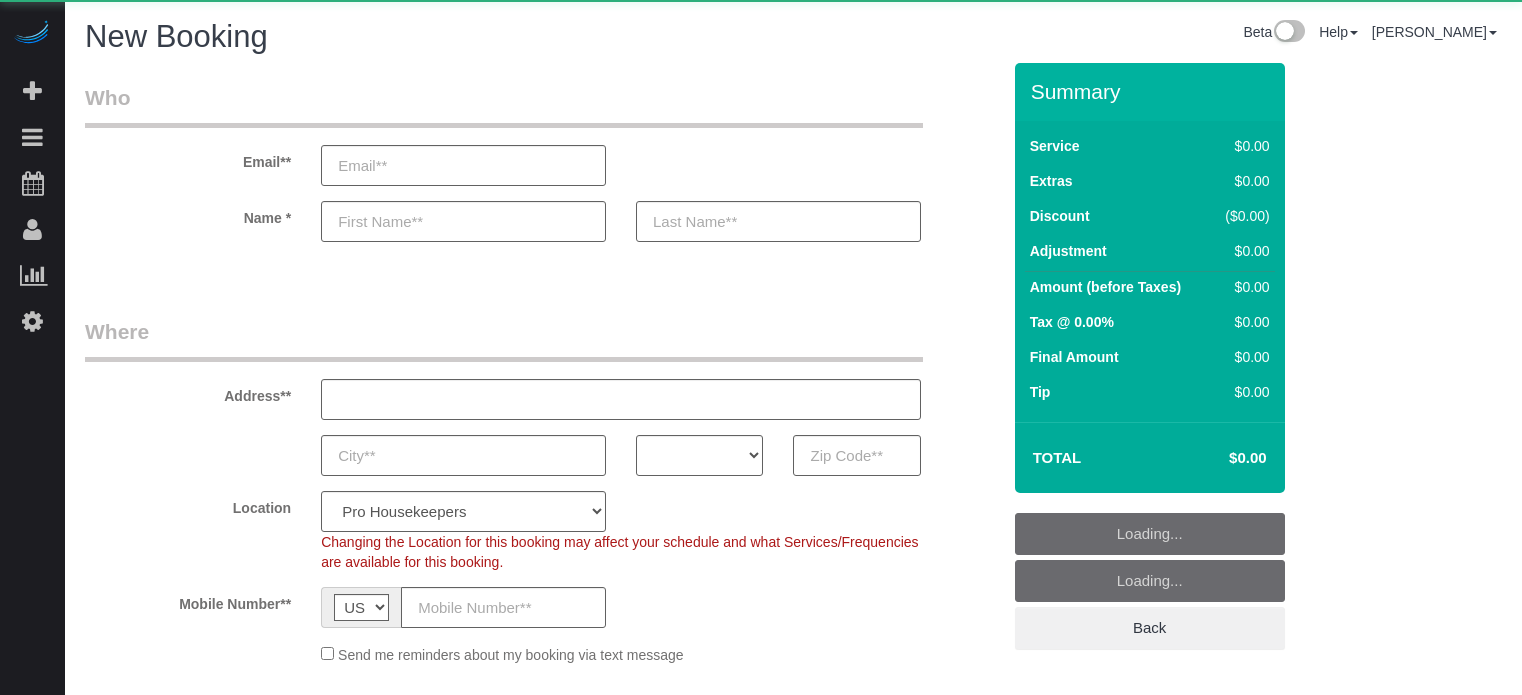 select on "4" 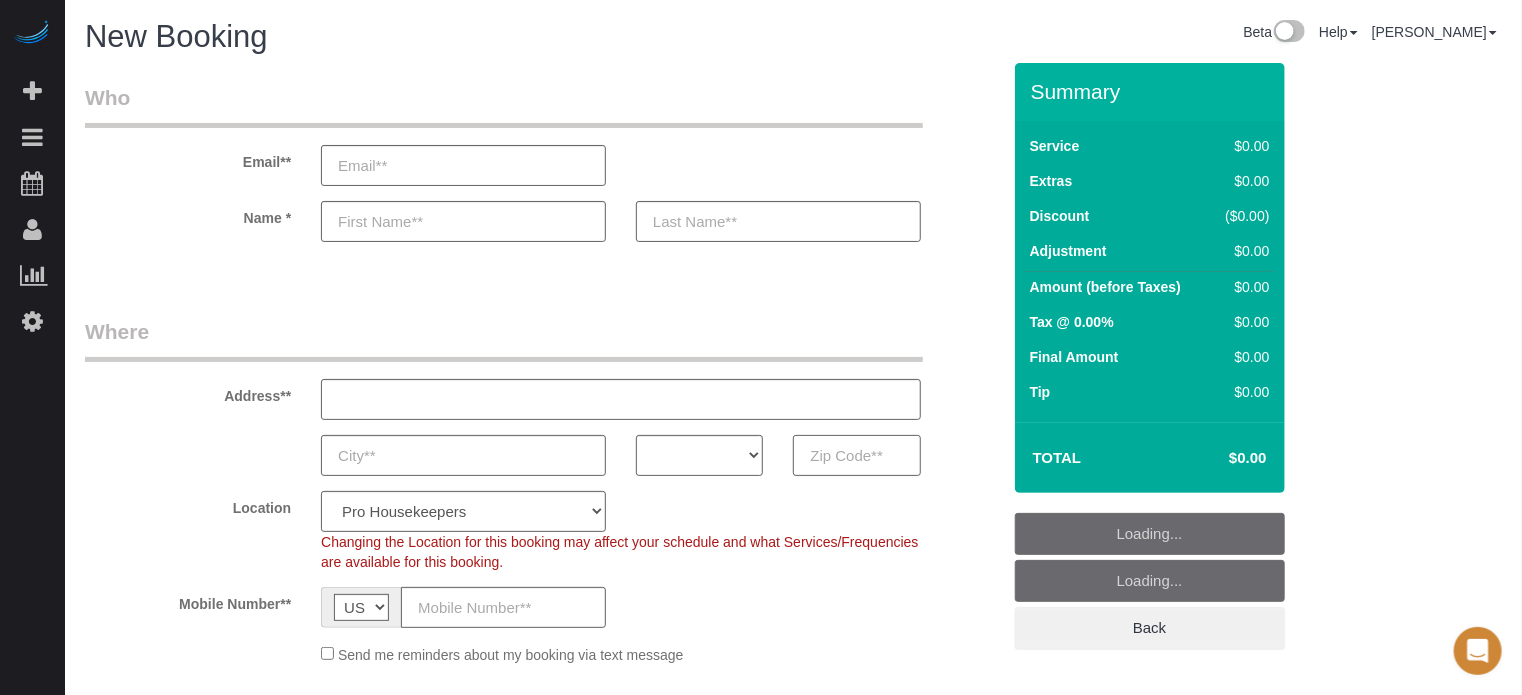 click at bounding box center [856, 455] 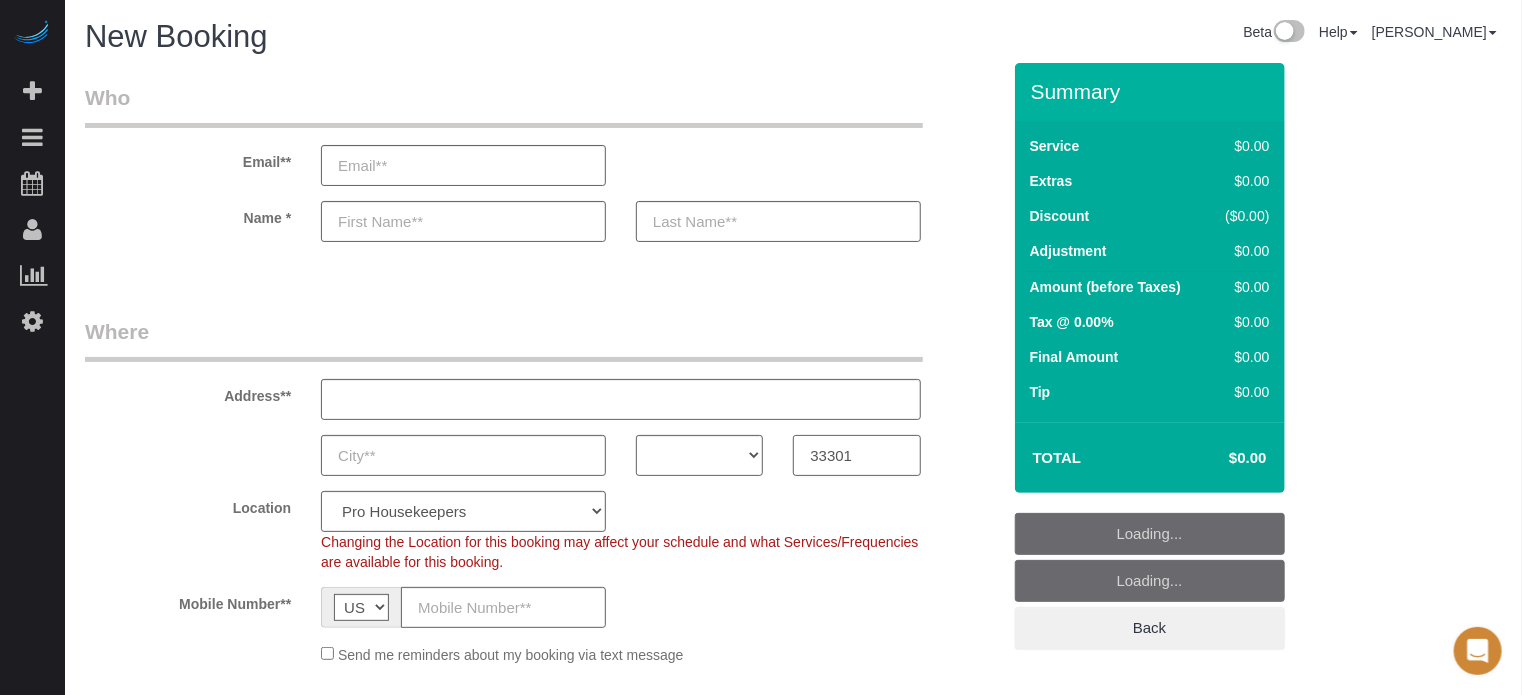 type on "33301" 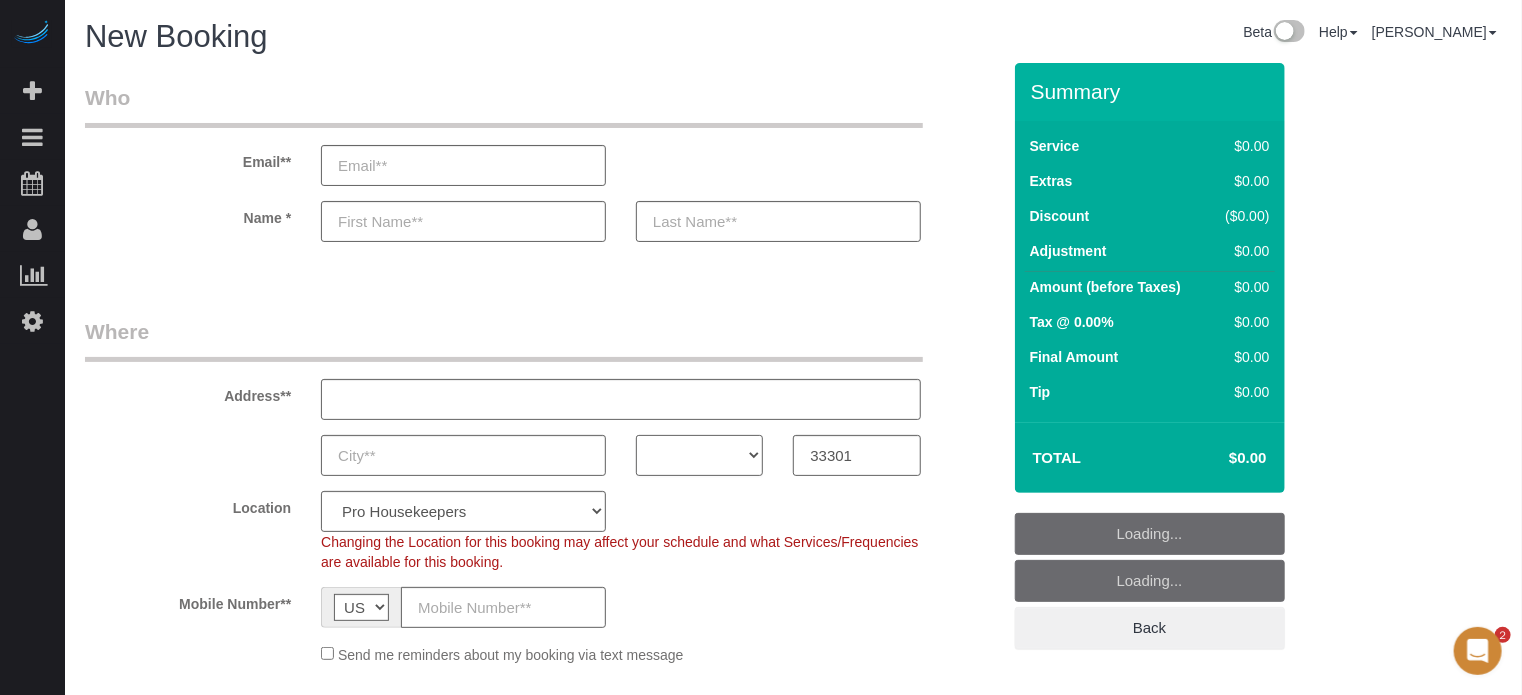 click on "AK
AL
AR
AZ
CA
CO
CT
DC
DE
FL
GA
HI
IA
ID
IL
IN
KS
KY
LA
MA
MD
ME
MI
MN
MO
MS
MT
NC
ND
NE
NH
NJ
NM
NV
NY
OH
OK
OR
PA
RI
SC
SD
TN
TX
UT
VA
VT
WA
WI
WV
WY" at bounding box center (699, 455) 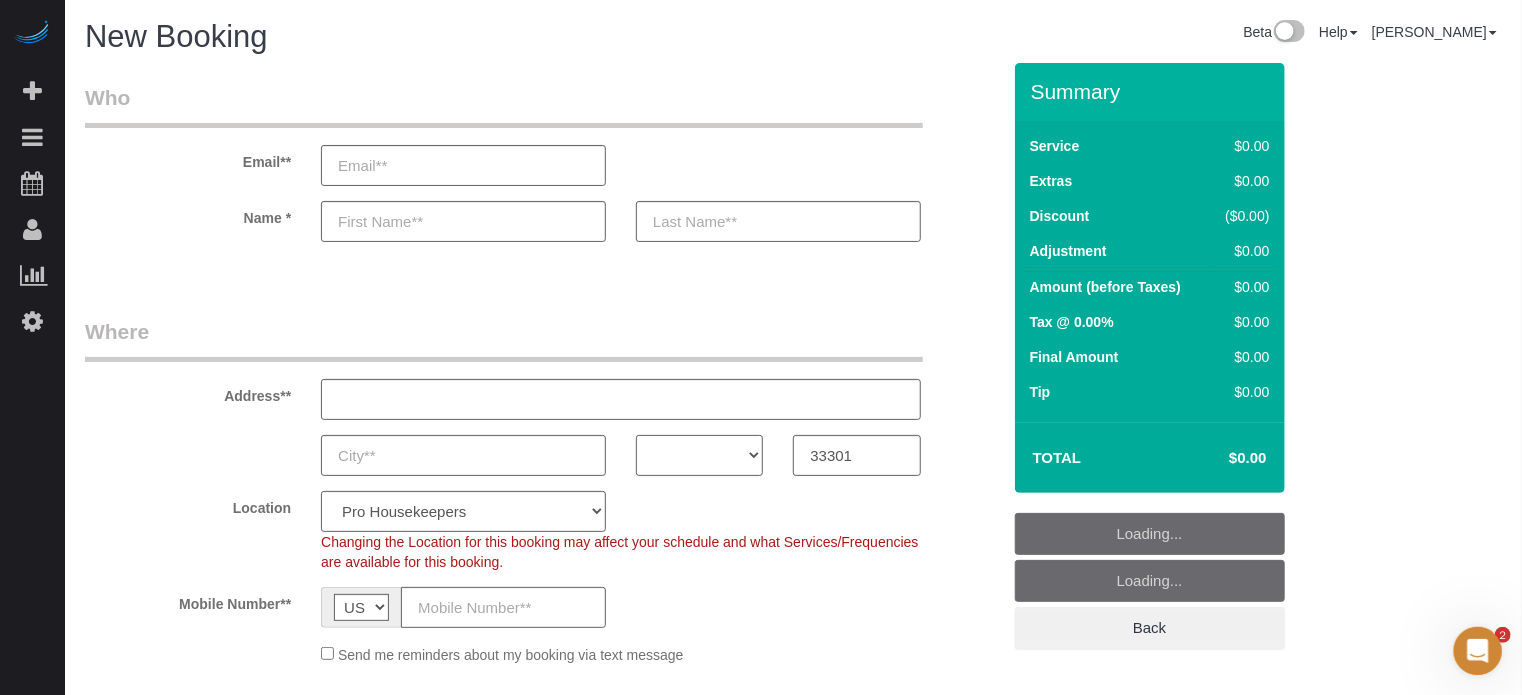 scroll, scrollTop: 0, scrollLeft: 0, axis: both 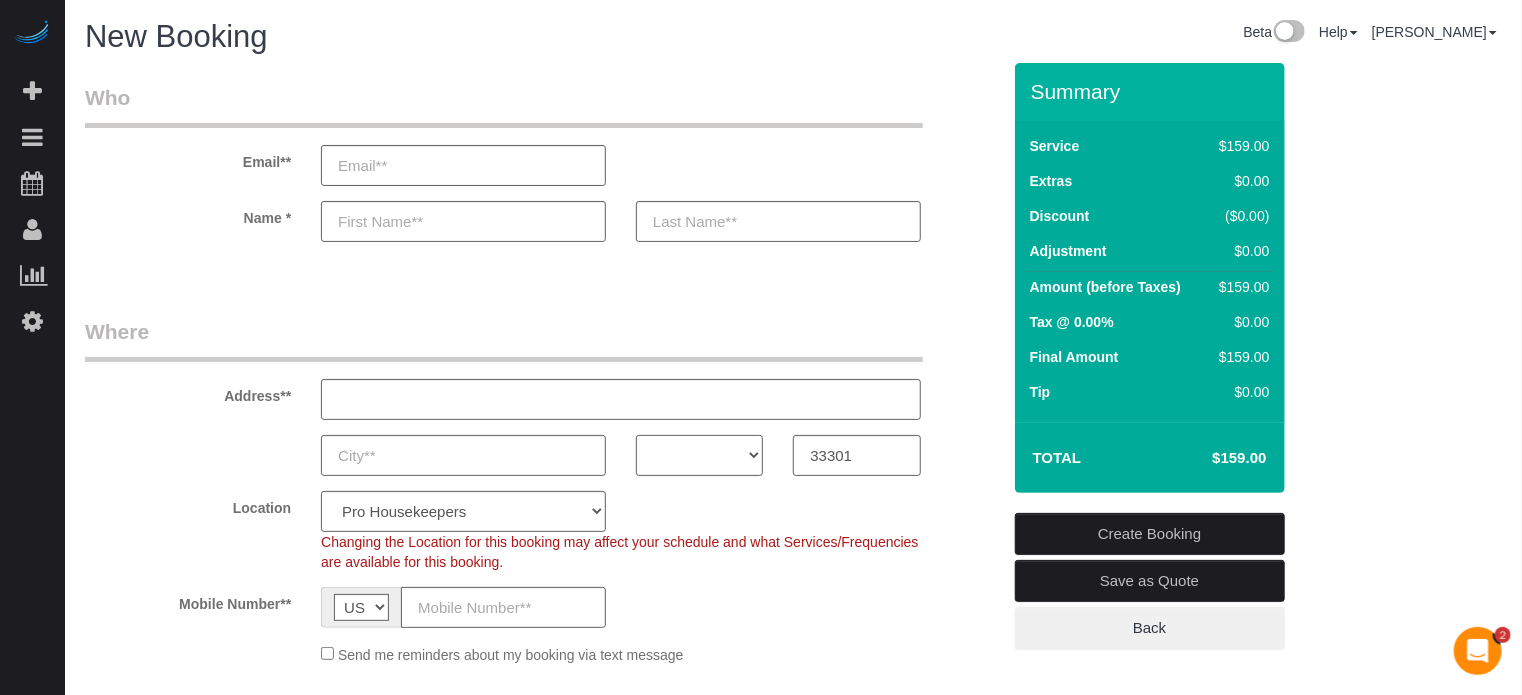 select on "FL" 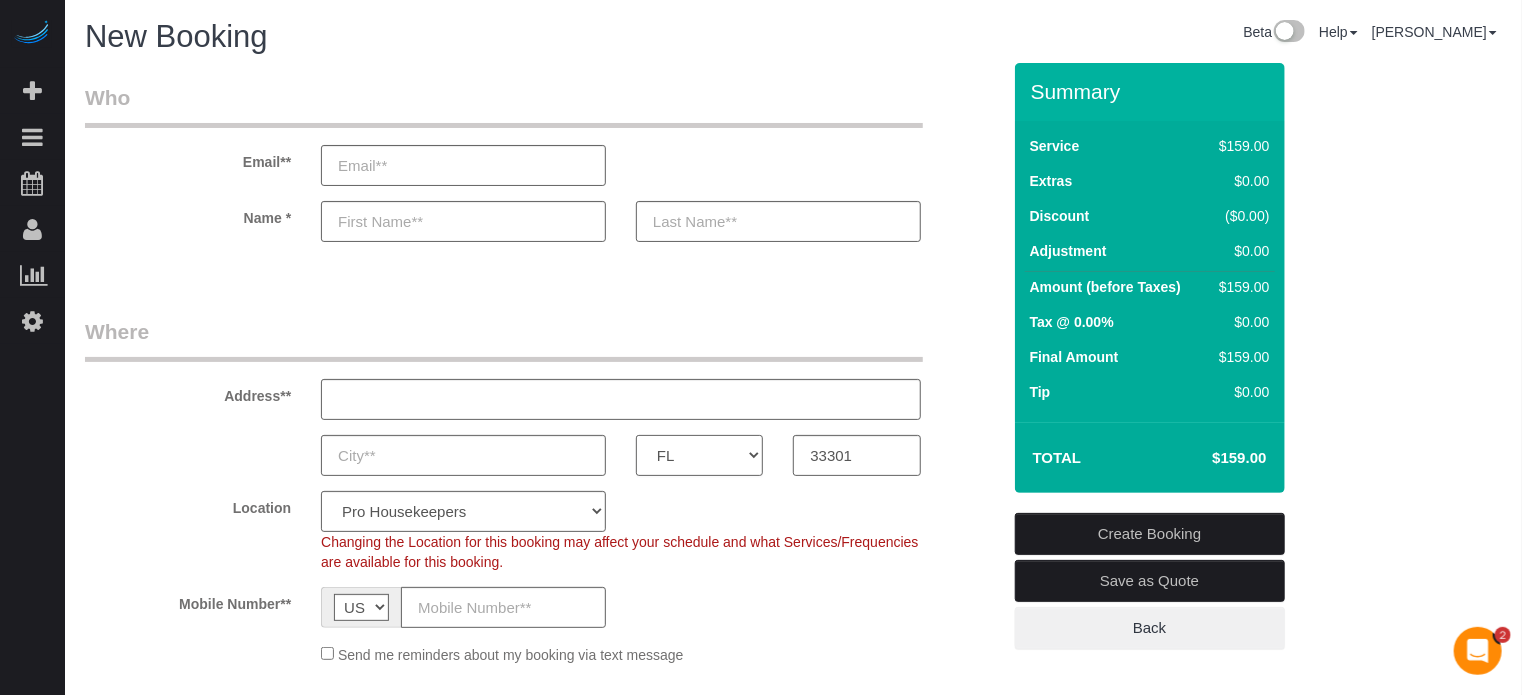 click on "AK
AL
AR
AZ
CA
CO
CT
DC
DE
FL
GA
HI
IA
ID
IL
IN
KS
KY
LA
MA
MD
ME
MI
MN
MO
MS
MT
NC
ND
NE
NH
NJ
NM
NV
NY
OH
OK
OR
PA
RI
SC
SD
TN
TX
UT
VA
VT
WA
WI
WV
WY" at bounding box center [699, 455] 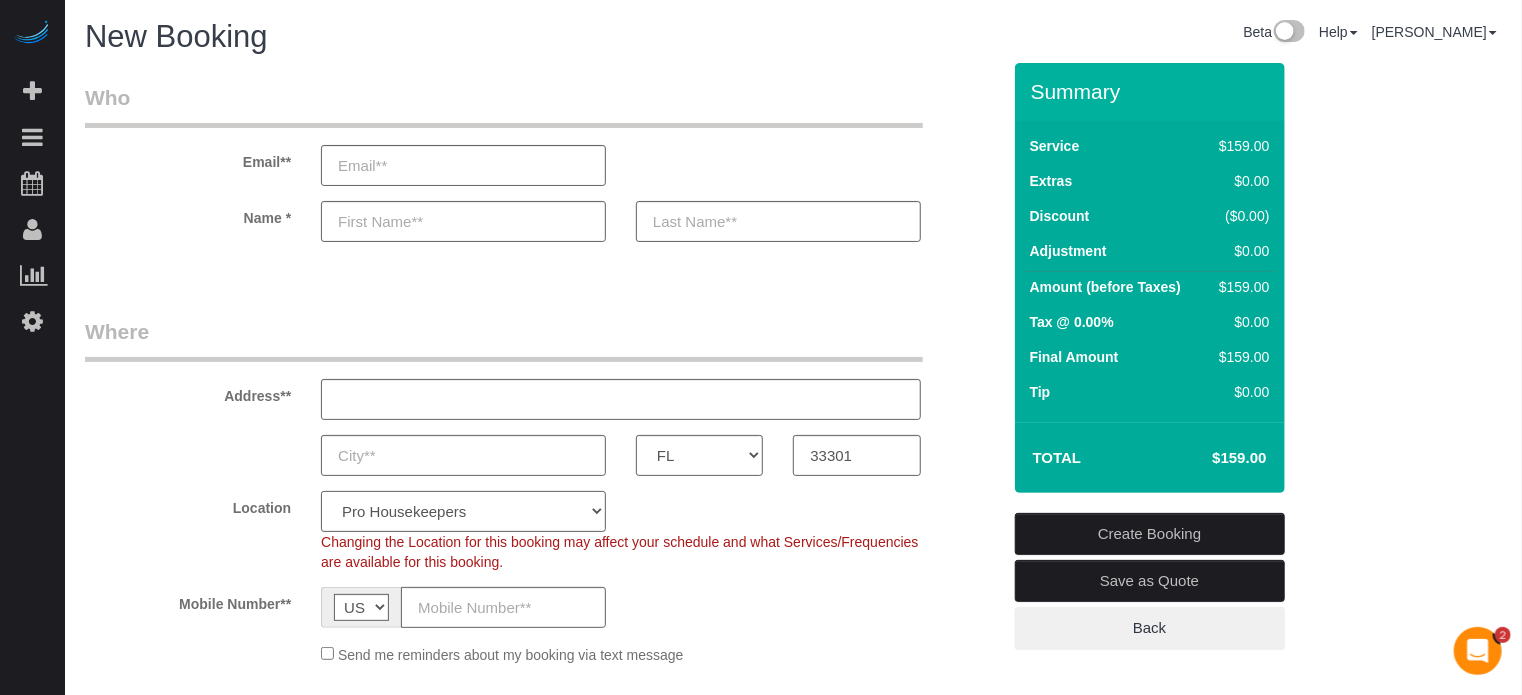 drag, startPoint x: 542, startPoint y: 508, endPoint x: 539, endPoint y: 492, distance: 16.27882 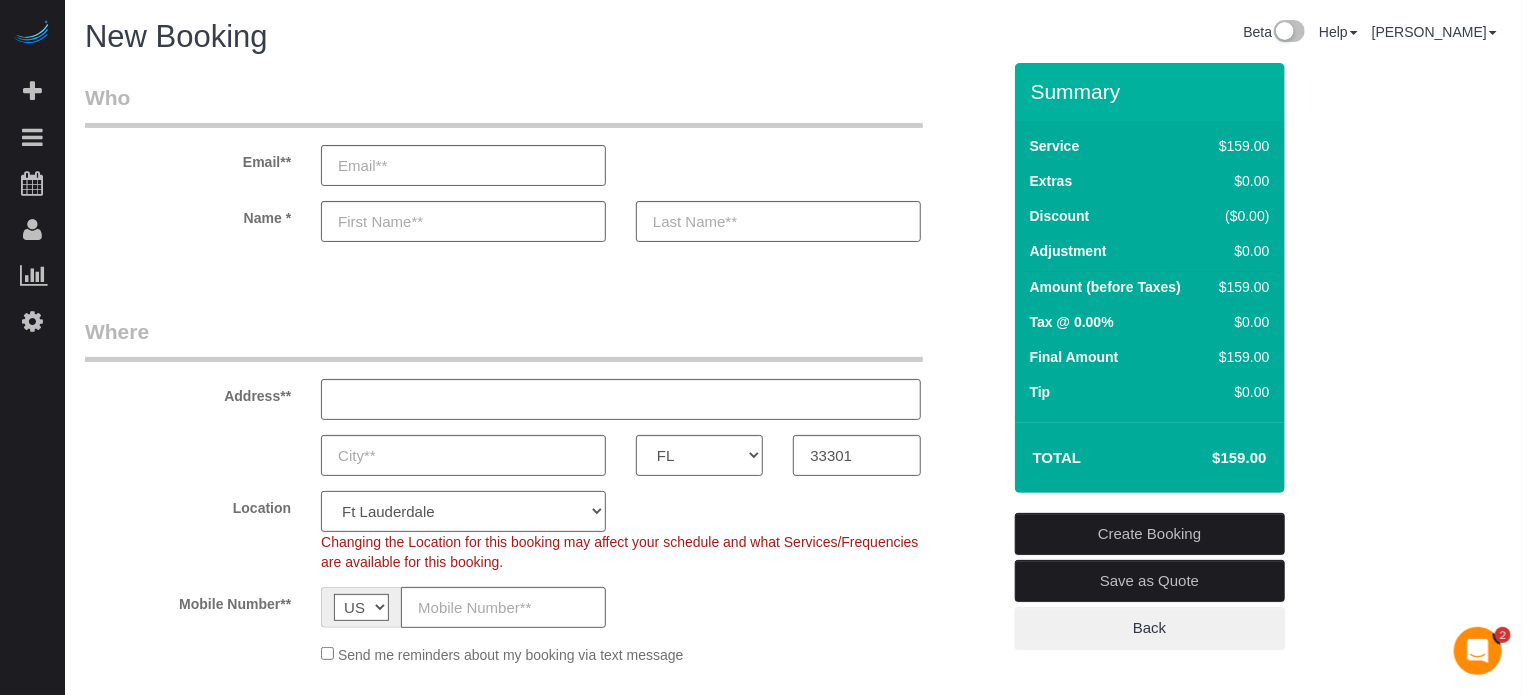 click on "Pro Housekeepers Atlanta Austin Boston Chicago Cincinnati Clearwater Denver Ft Lauderdale Houston Jacksonville Kansas Las Vegas Los Angeles Area Miami Area Naples NYC Area Orlando Palm Beach Phoenix Portland Area San Francisco Area Sarasota Seattle Area St Petersburg Tampa Washington DC" 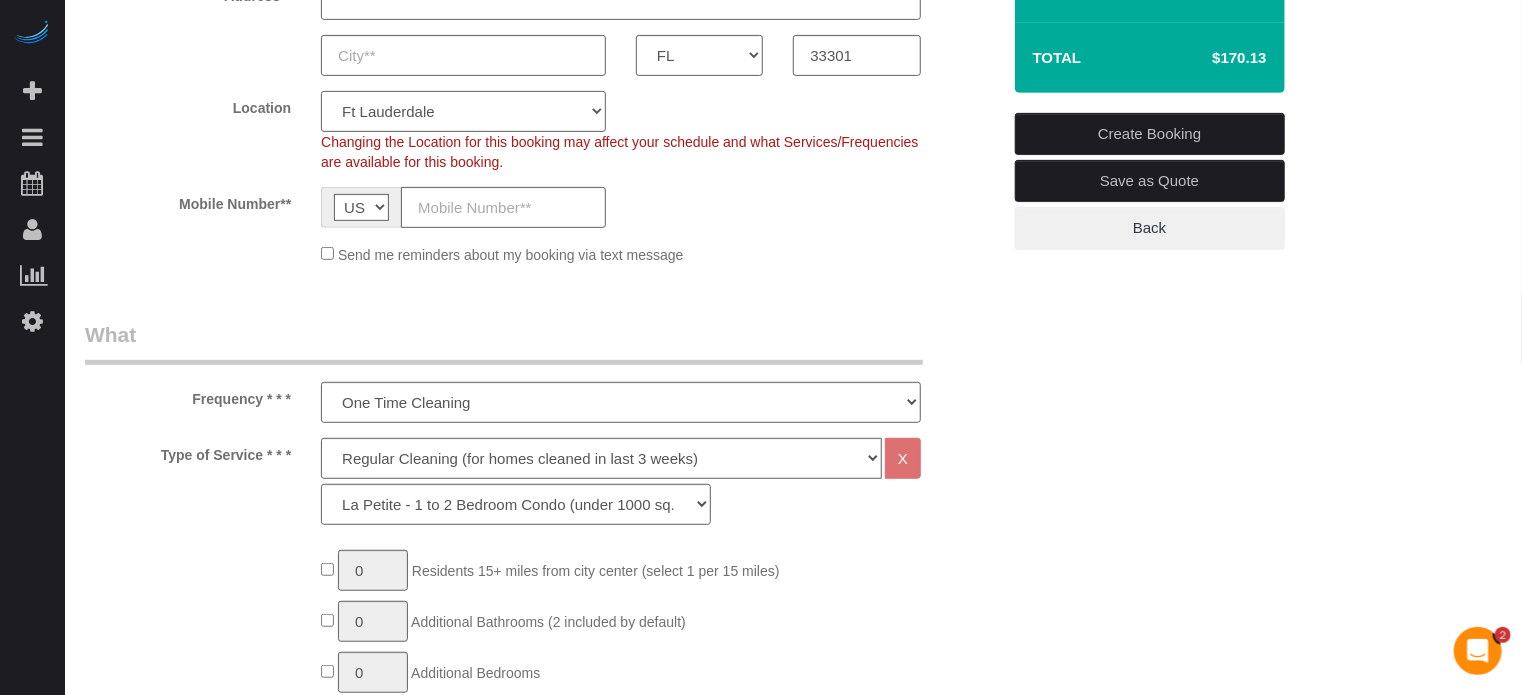 scroll, scrollTop: 600, scrollLeft: 0, axis: vertical 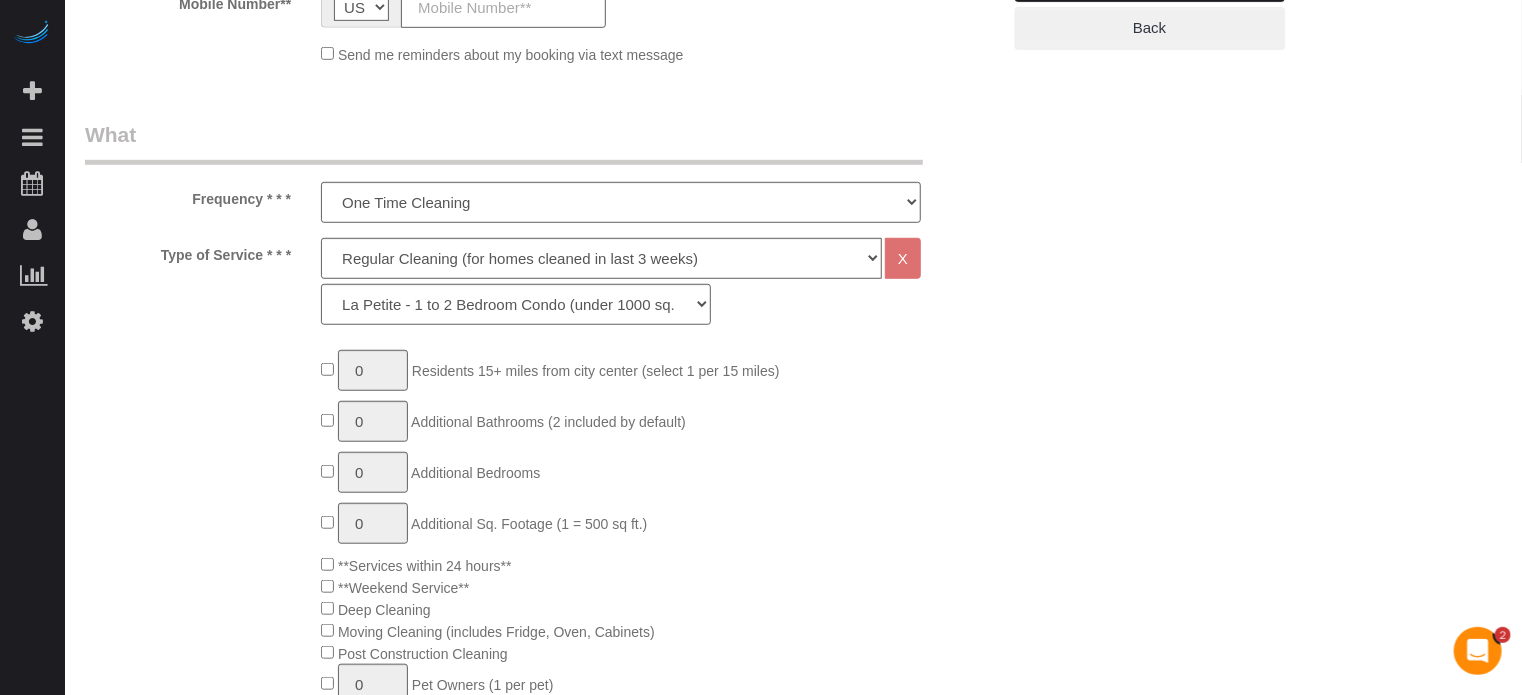 click on "Type of Service * * *
Deep Cleaning (for homes that have not been cleaned in 3+ weeks) Spruce Regular Cleaning (for homes cleaned in last 3 weeks) Moving Cleanup (to clean home for new tenants) Post Construction Cleaning Vacation Rental Cleaning Hourly
X
La Petite - 1 to 2 Bedroom Condo (under 1000 sq. ft.) La Petite II - 2 Bedroom 2 Bath Home/Condo (1001-1500 sq. ft.) Le Milieu - 3 Bedroom 2 Bath Home (under 1800 sq. ft.) Le Milieu - 4 Bedroom 2 Bath Home (under 1800 sq. ft.) Grand - 5 Bedroom 2 Bath Home (under 2250 sq. ft.) Très Grand - 6 Bedroom 2 Bath Home (under 3000 sq. ft.)" 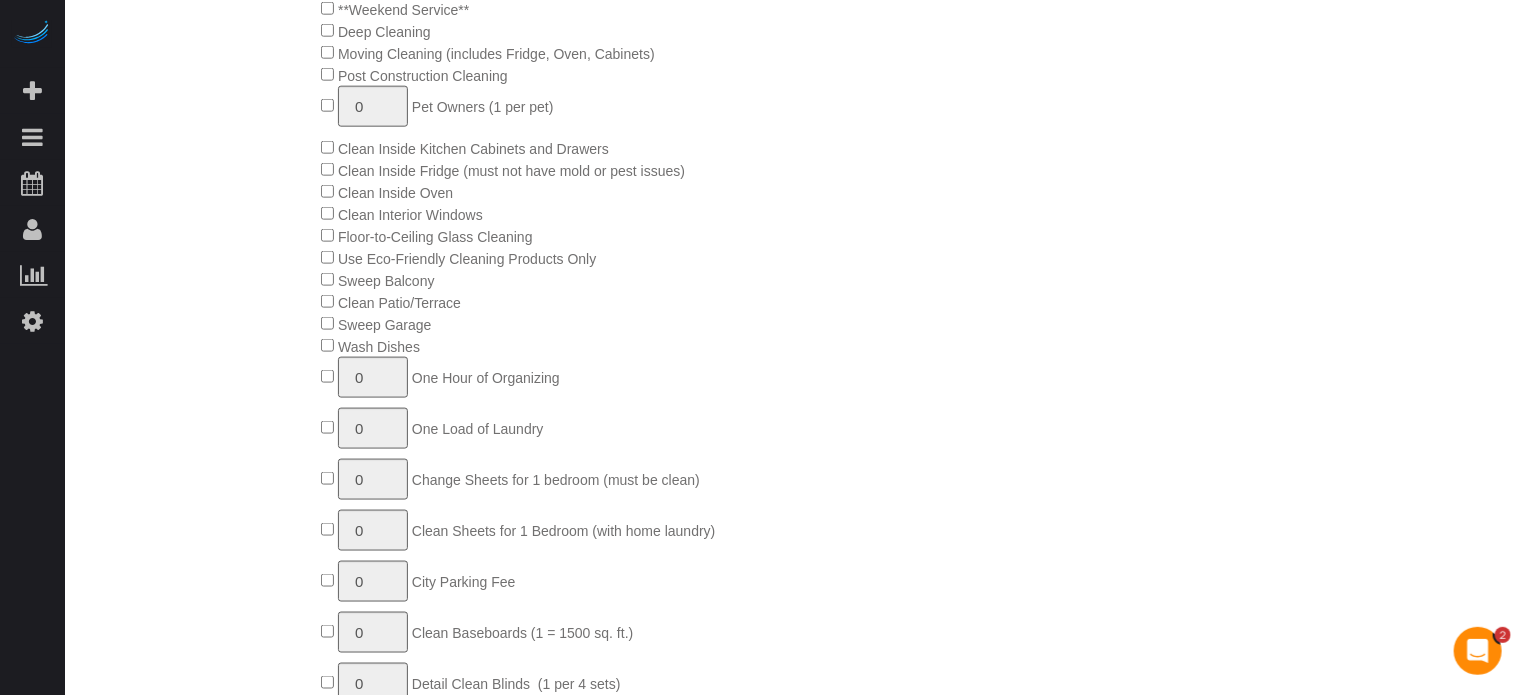 scroll, scrollTop: 1200, scrollLeft: 0, axis: vertical 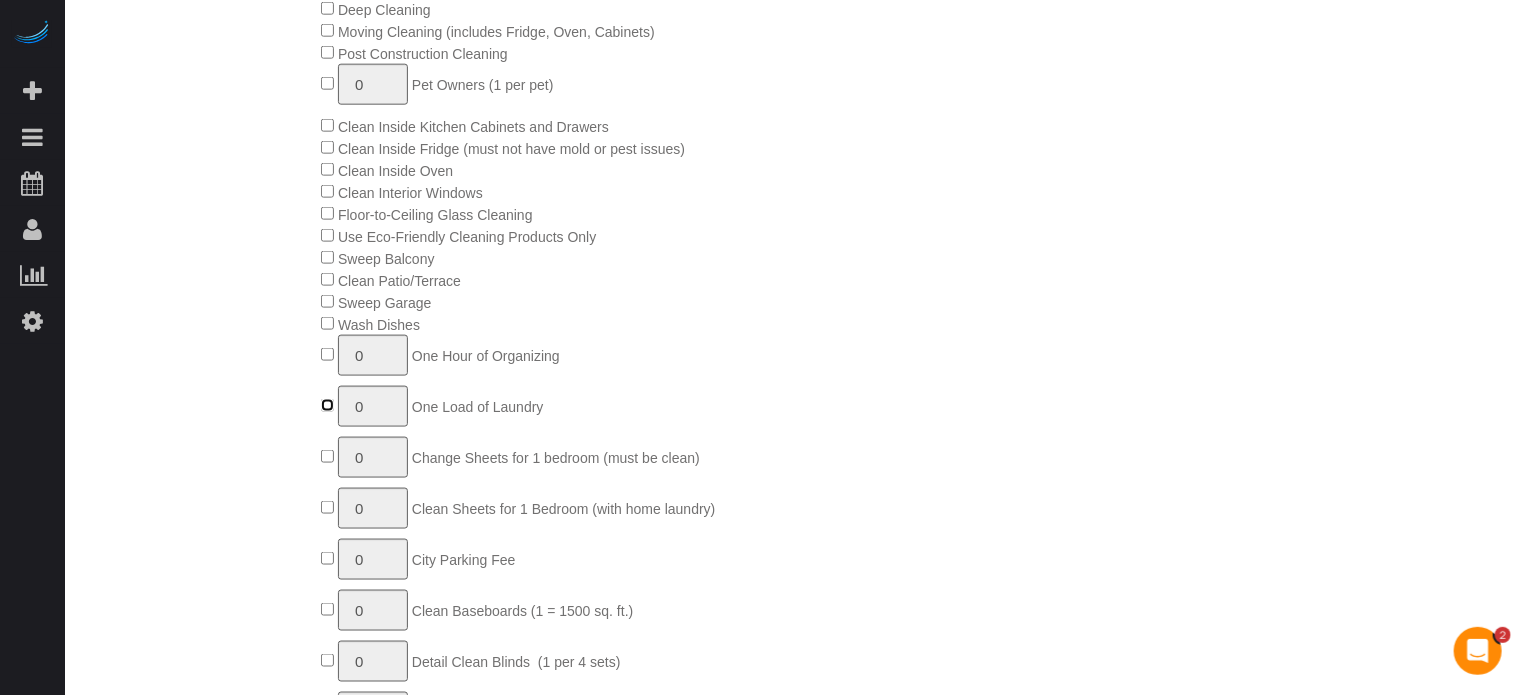 type on "1" 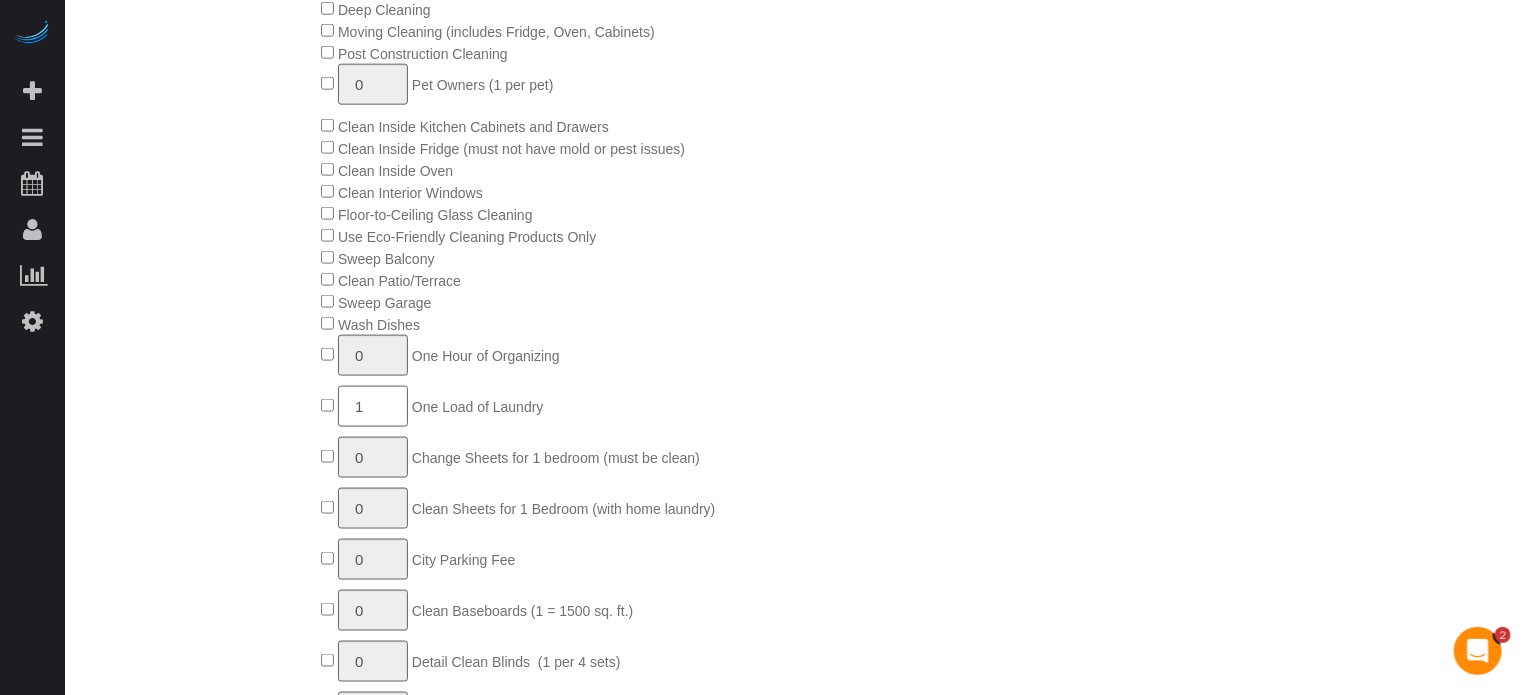 click on "1" 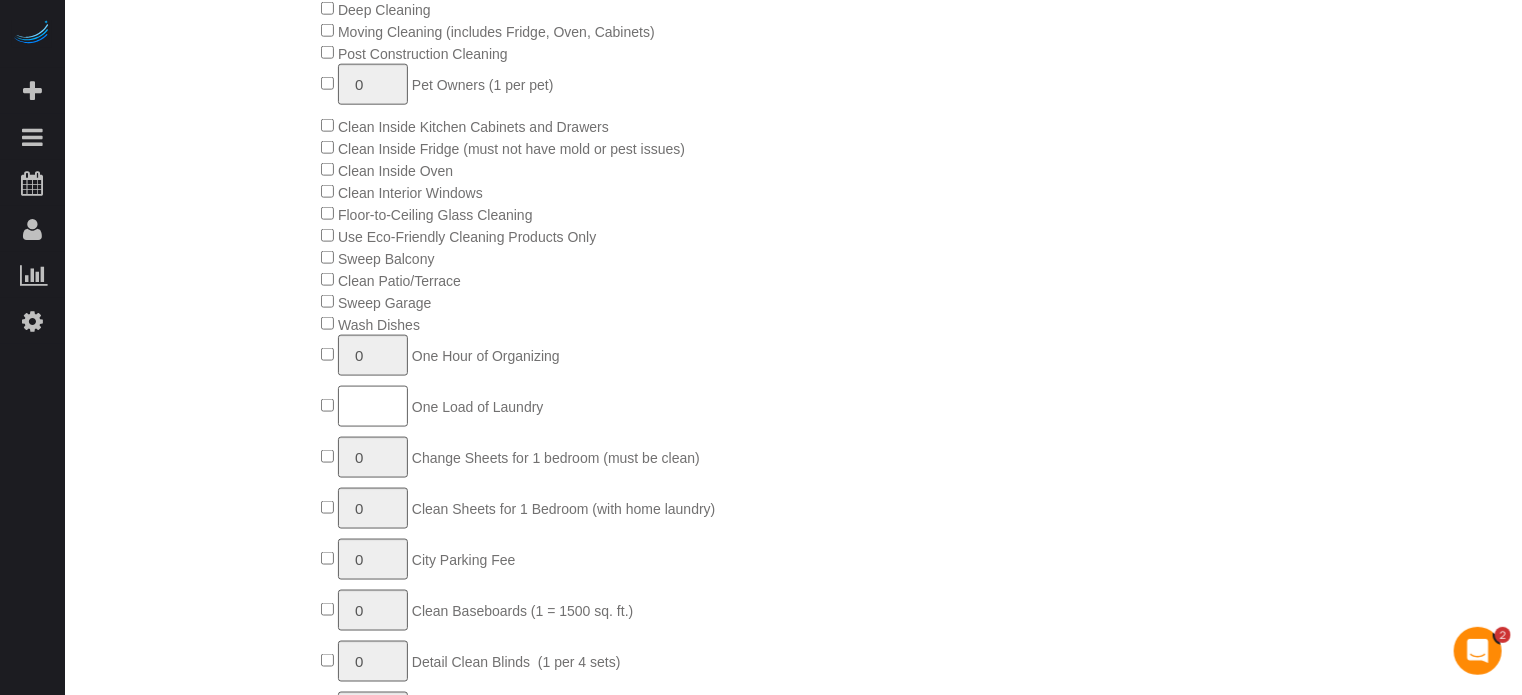 type on "2" 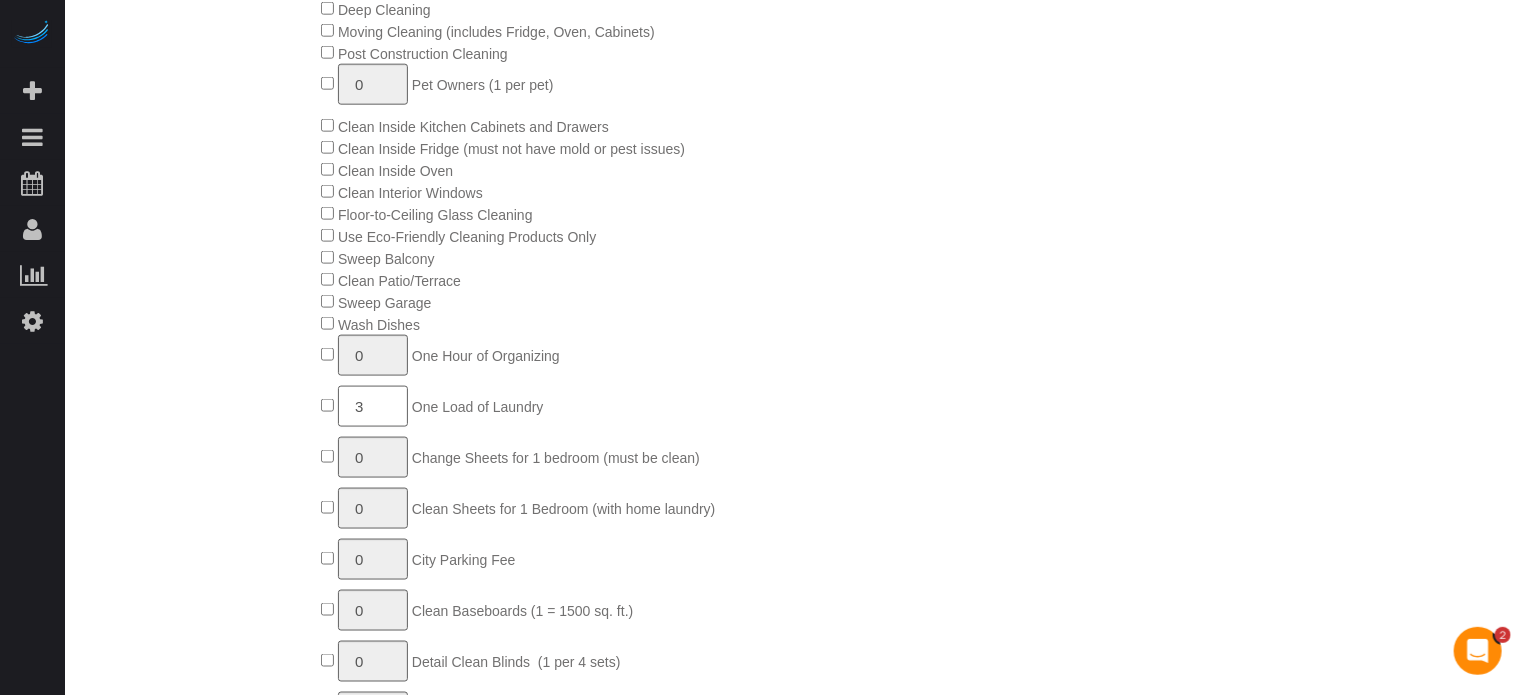 type on "3" 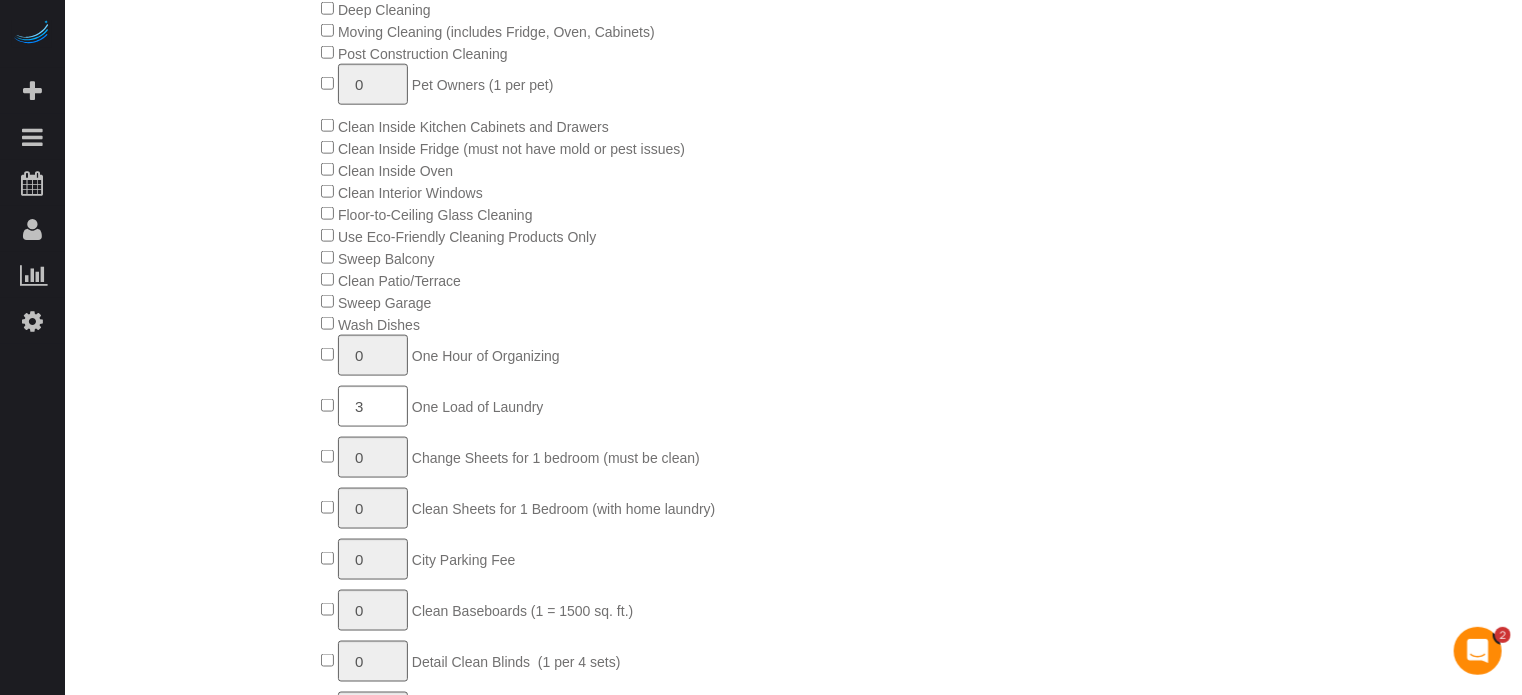 click on "0
Residents 15+ miles from city center (select 1 per 15 miles)
0
Additional Bathrooms (2 included by default)
0
Additional Bedrooms
0
Additional Sq. Footage (1 = 500 sq ft.)
**Services within 24 hours**
**Weekend Service**
Deep Cleaning
0" 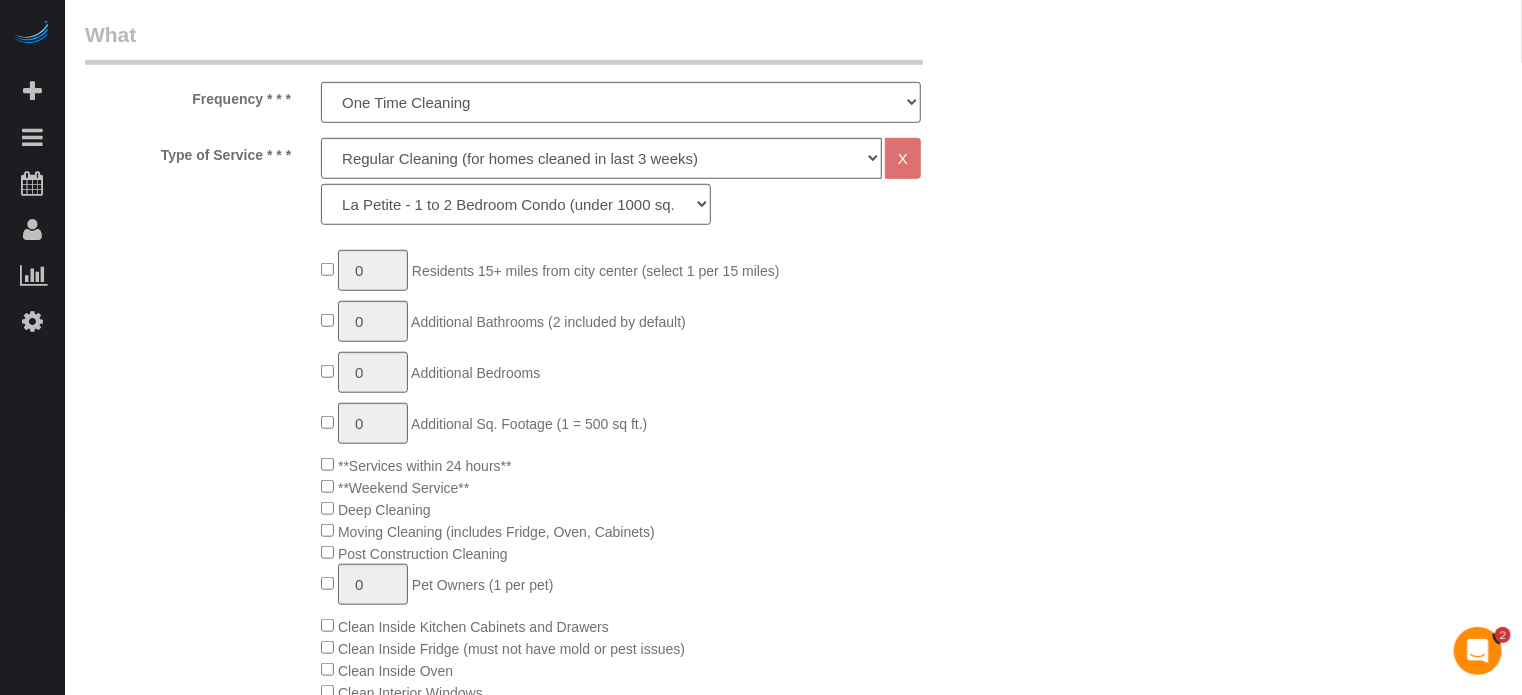 click on "Who
Email**
Name *
Where
Address**
AK
AL
AR
AZ
CA
CO
CT
DC
DE
FL
GA
HI
IA
ID
IL
IN
KS
KY
LA
MA
MD
ME
MI
MN
MO
MS
MT
NC
ND
NE
NH
NJ
NM
NV" at bounding box center [793, 1433] 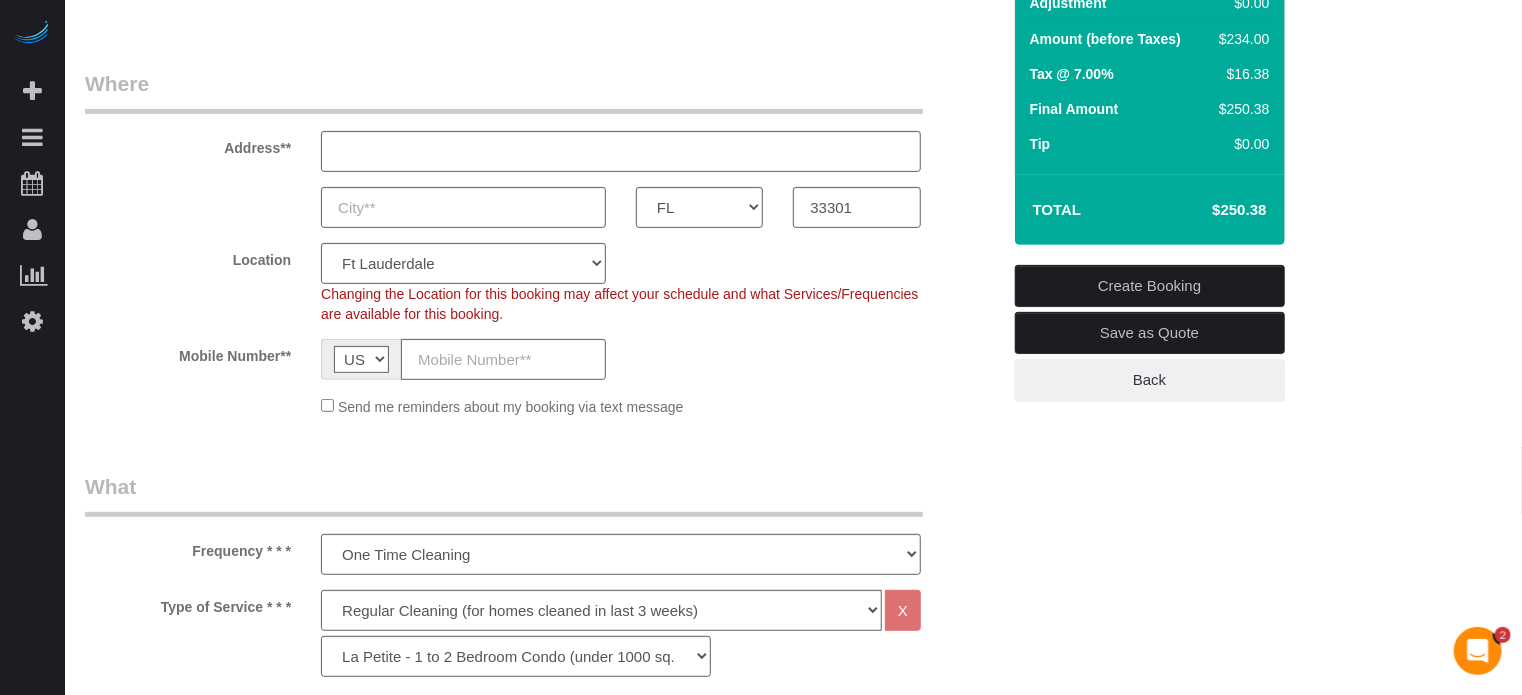 scroll, scrollTop: 100, scrollLeft: 0, axis: vertical 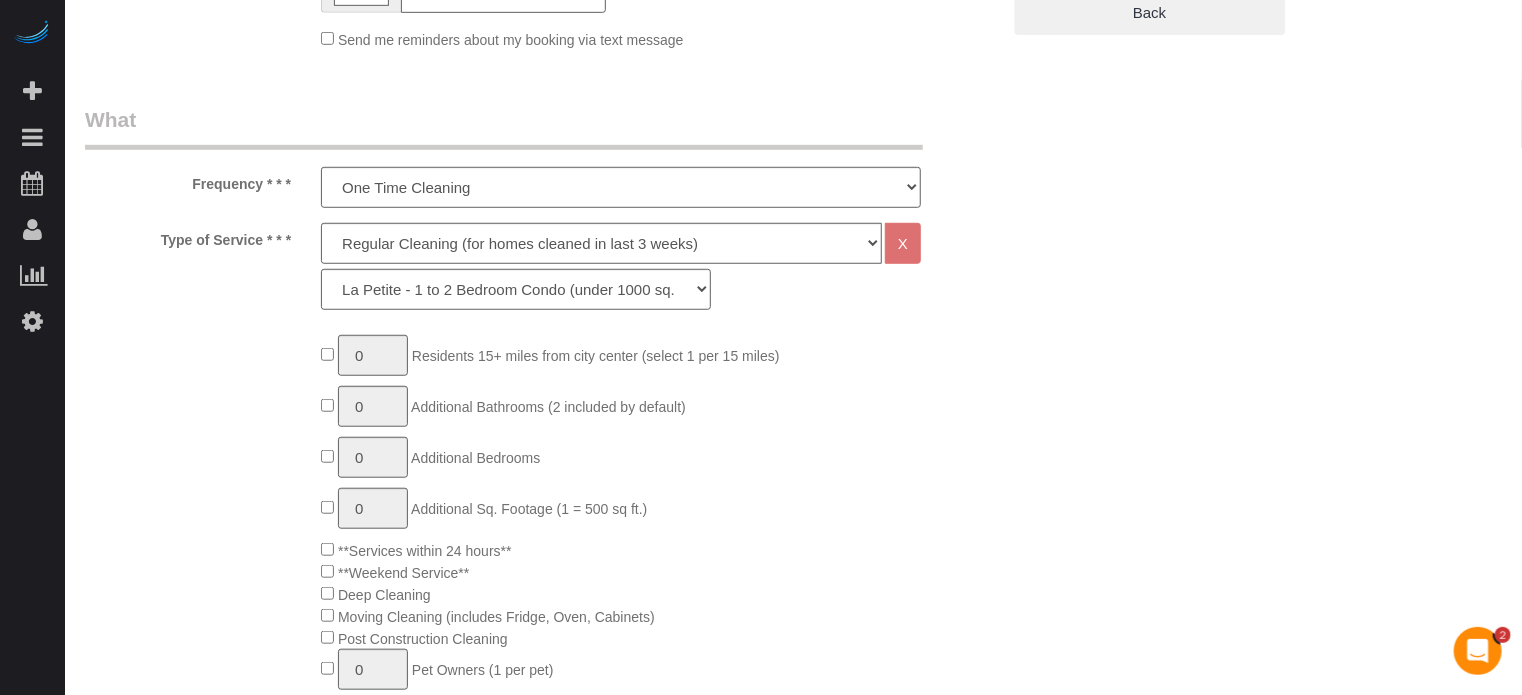 click on "0
Residents 15+ miles from city center (select 1 per 15 miles)
0
Additional Bathrooms (2 included by default)
0
Additional Bedrooms
0
Additional Sq. Footage (1 = 500 sq ft.)
**Services within 24 hours**
**Weekend Service**
Deep Cleaning
0" 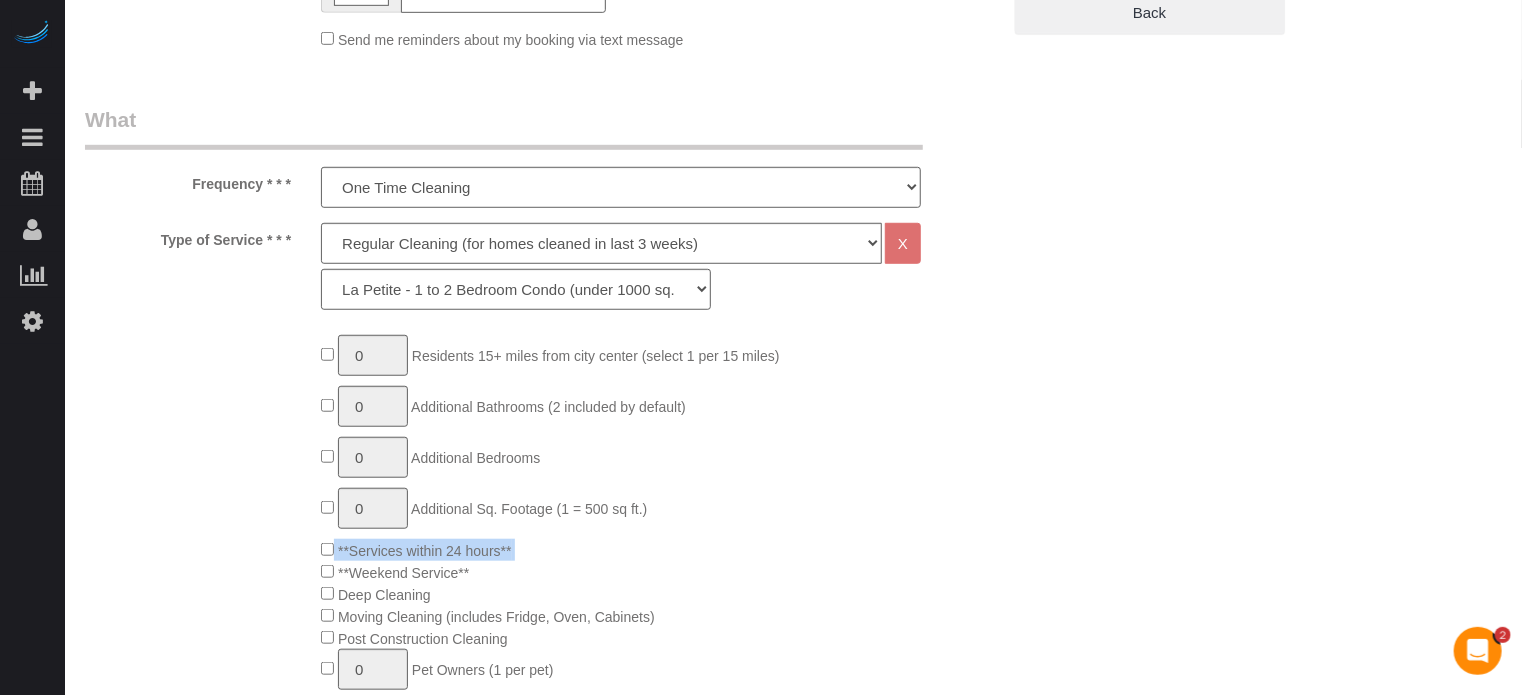 click on "**Services within 24 hours**" 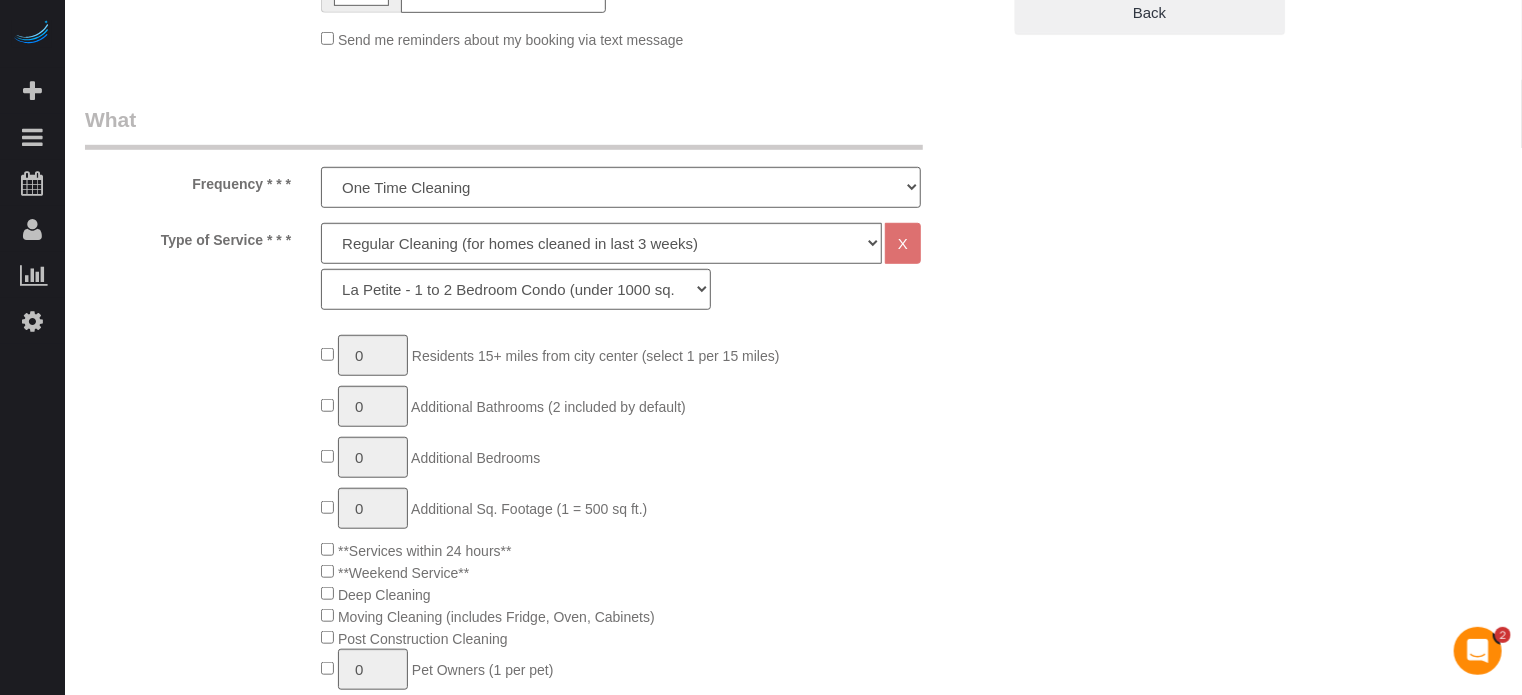 click on "**Services within 24 hours**" 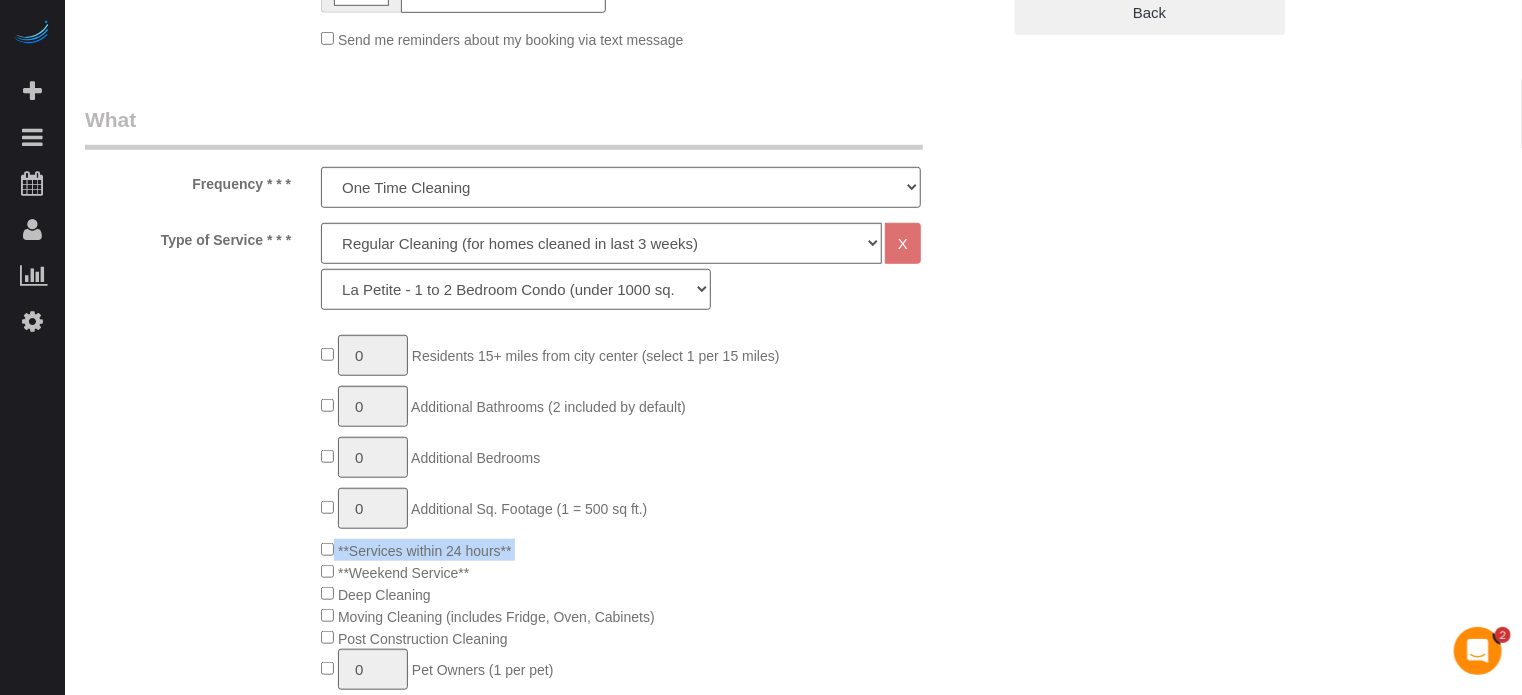 click on "**Services within 24 hours**" 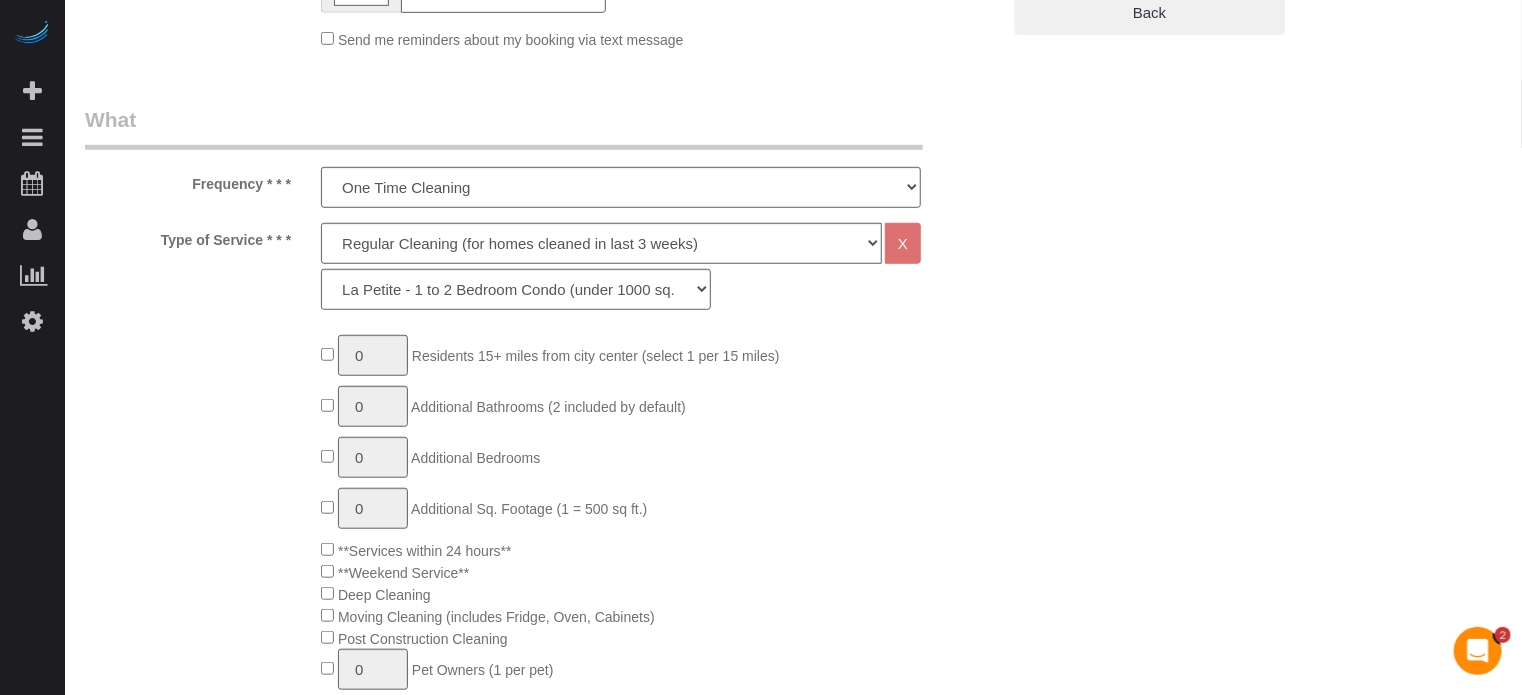 click on "**Services within 24 hours**" 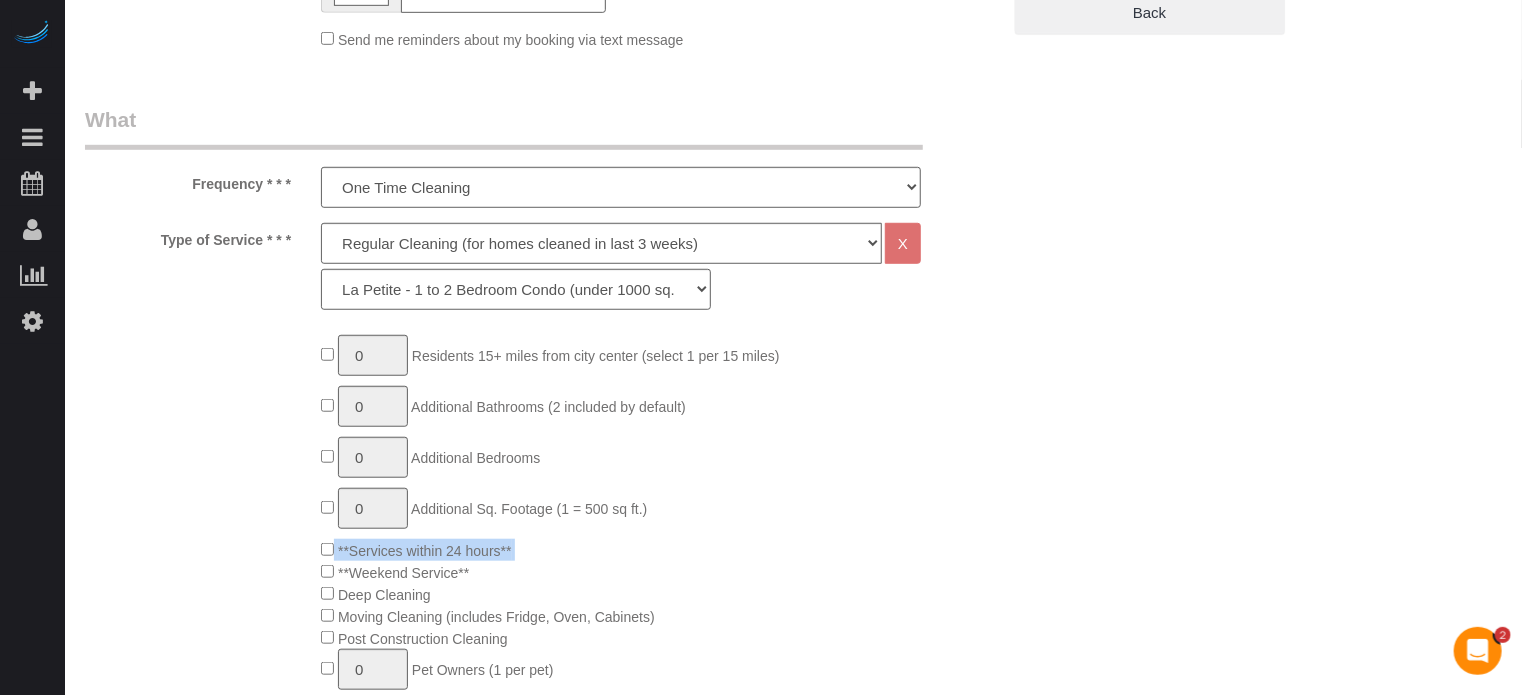 click on "**Services within 24 hours**" 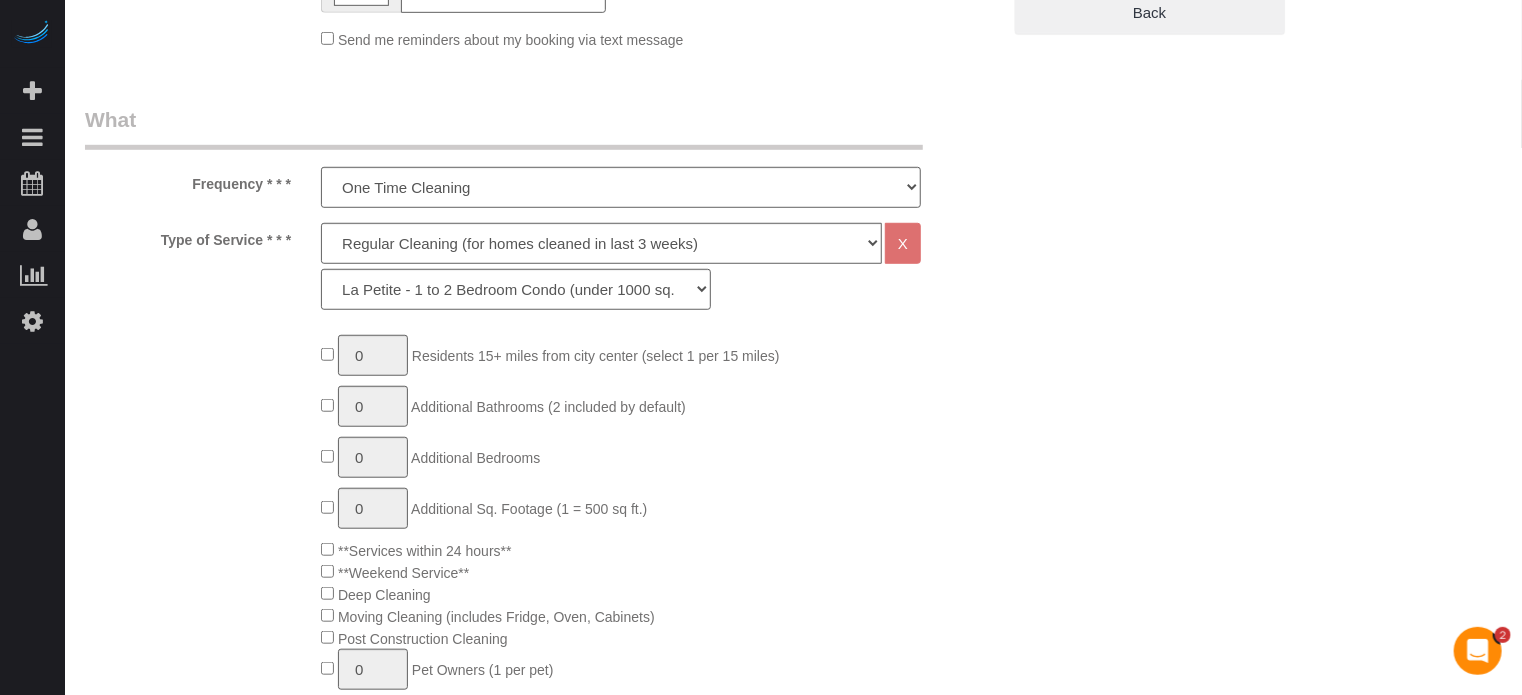 click on "**Services within 24 hours**" 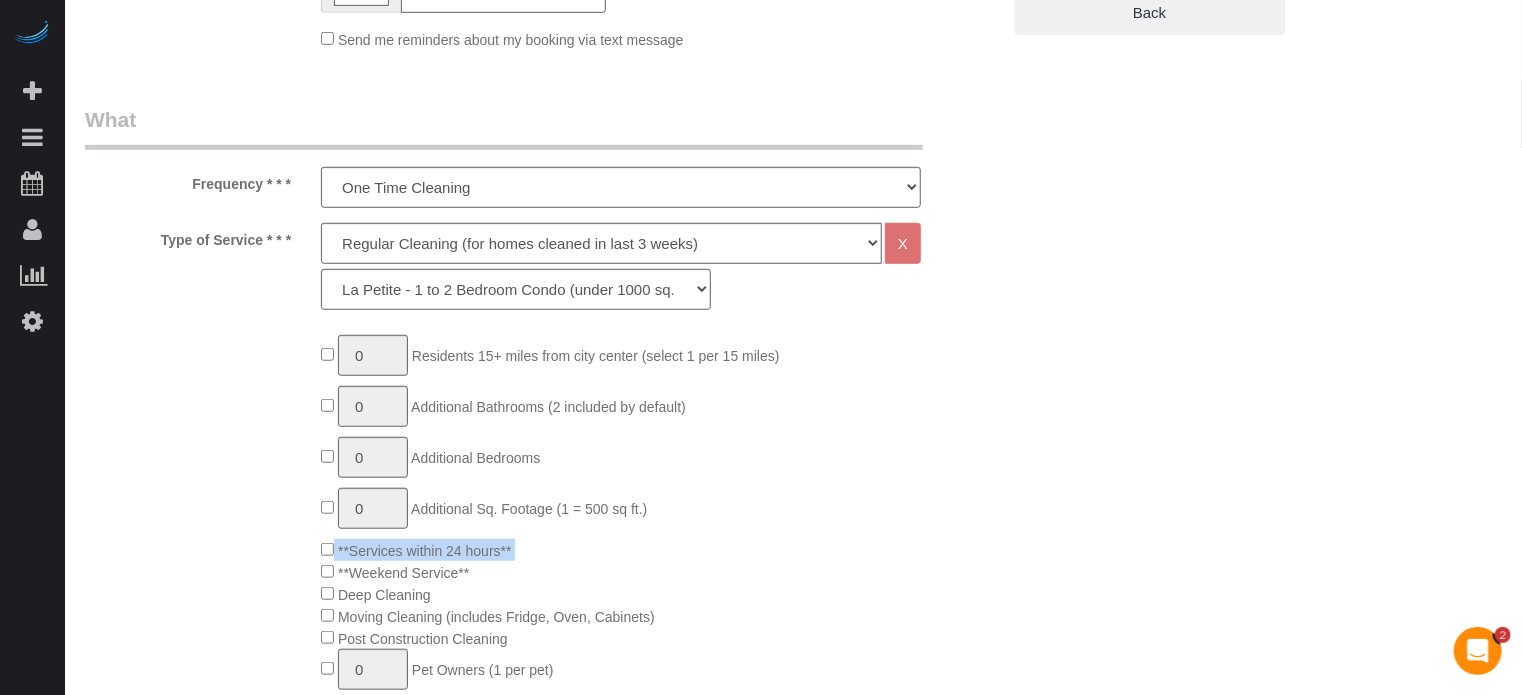click on "**Services within 24 hours**" 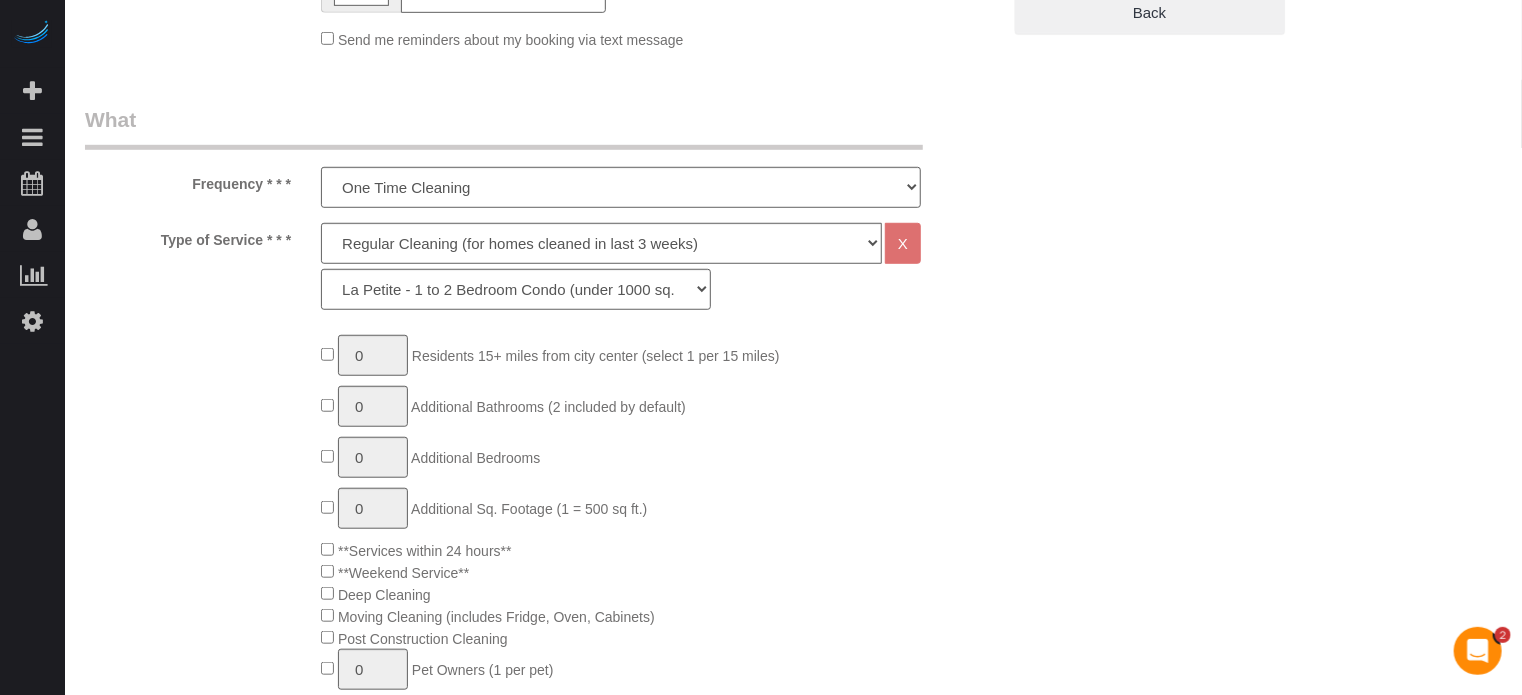 click on "**Services within 24 hours**" 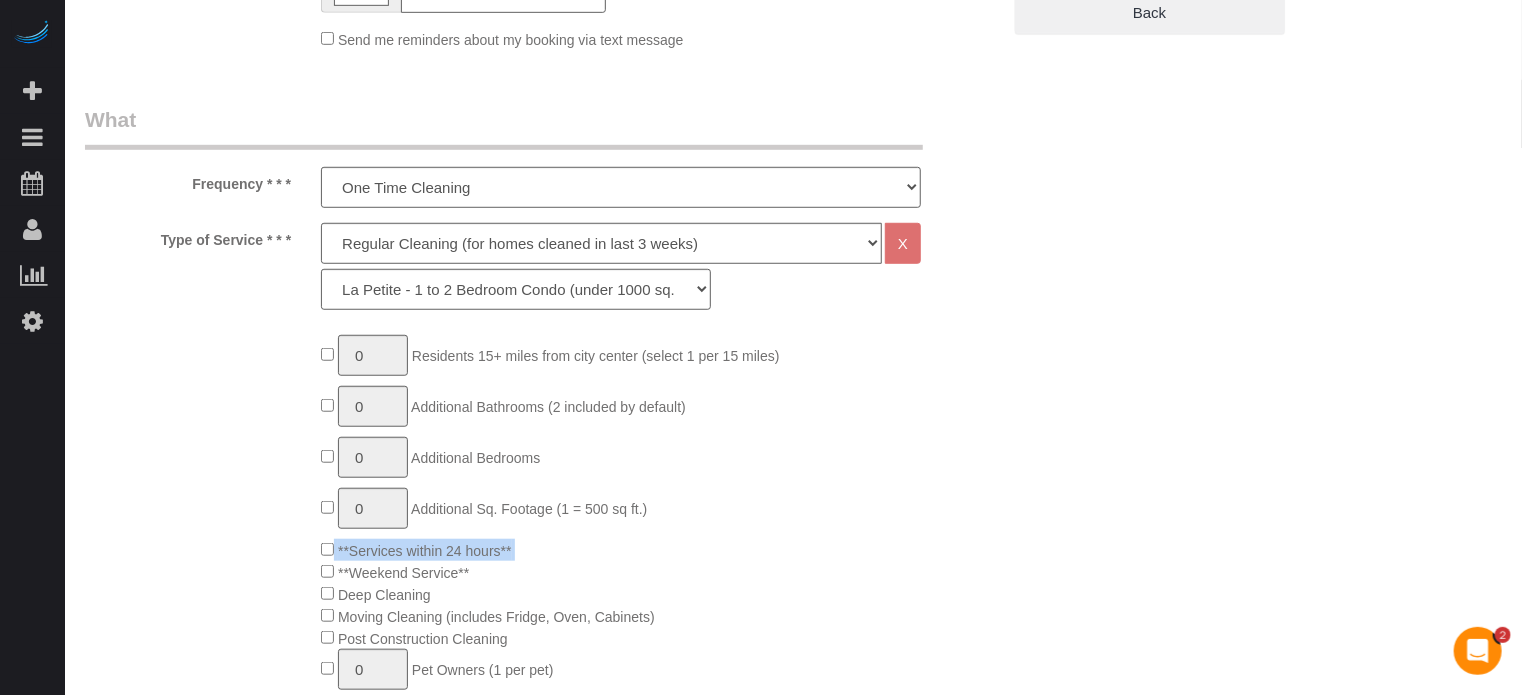click on "**Services within 24 hours**" 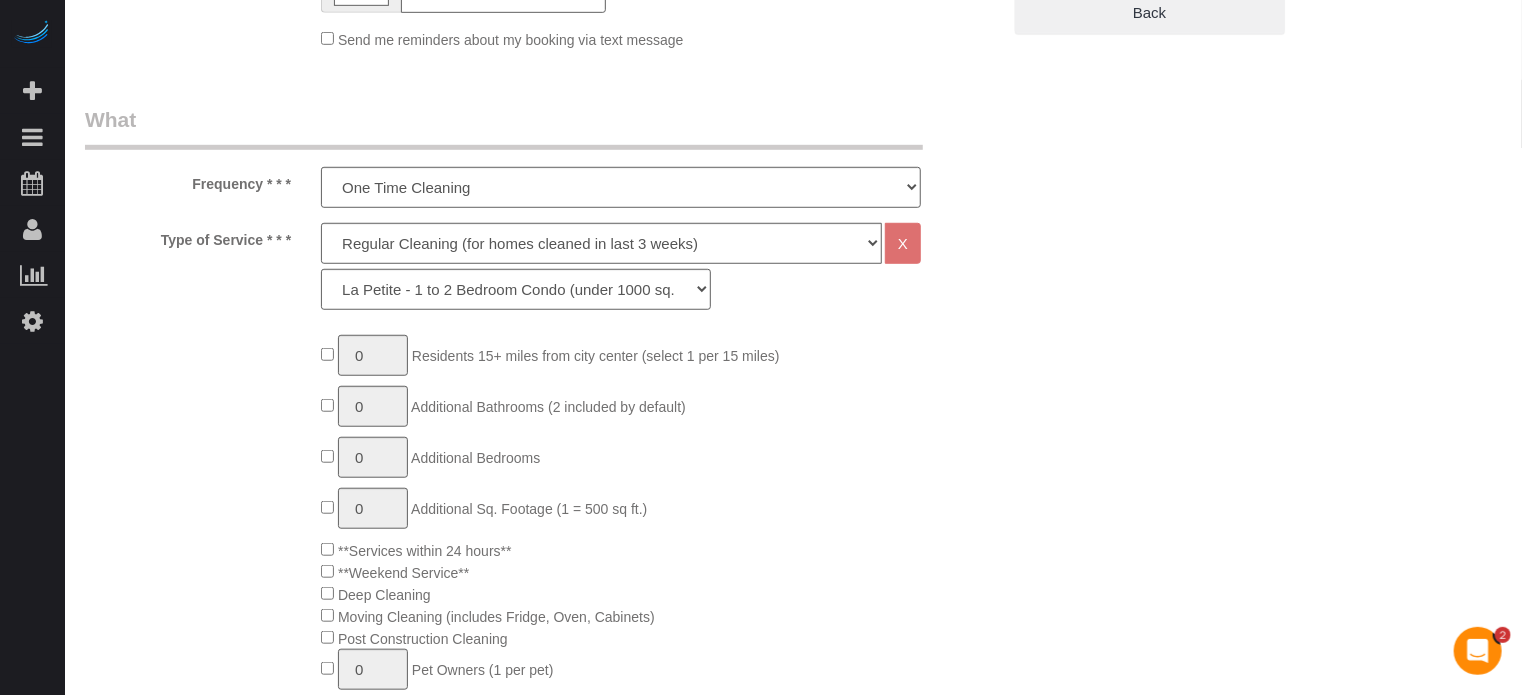click on "**Services within 24 hours**" 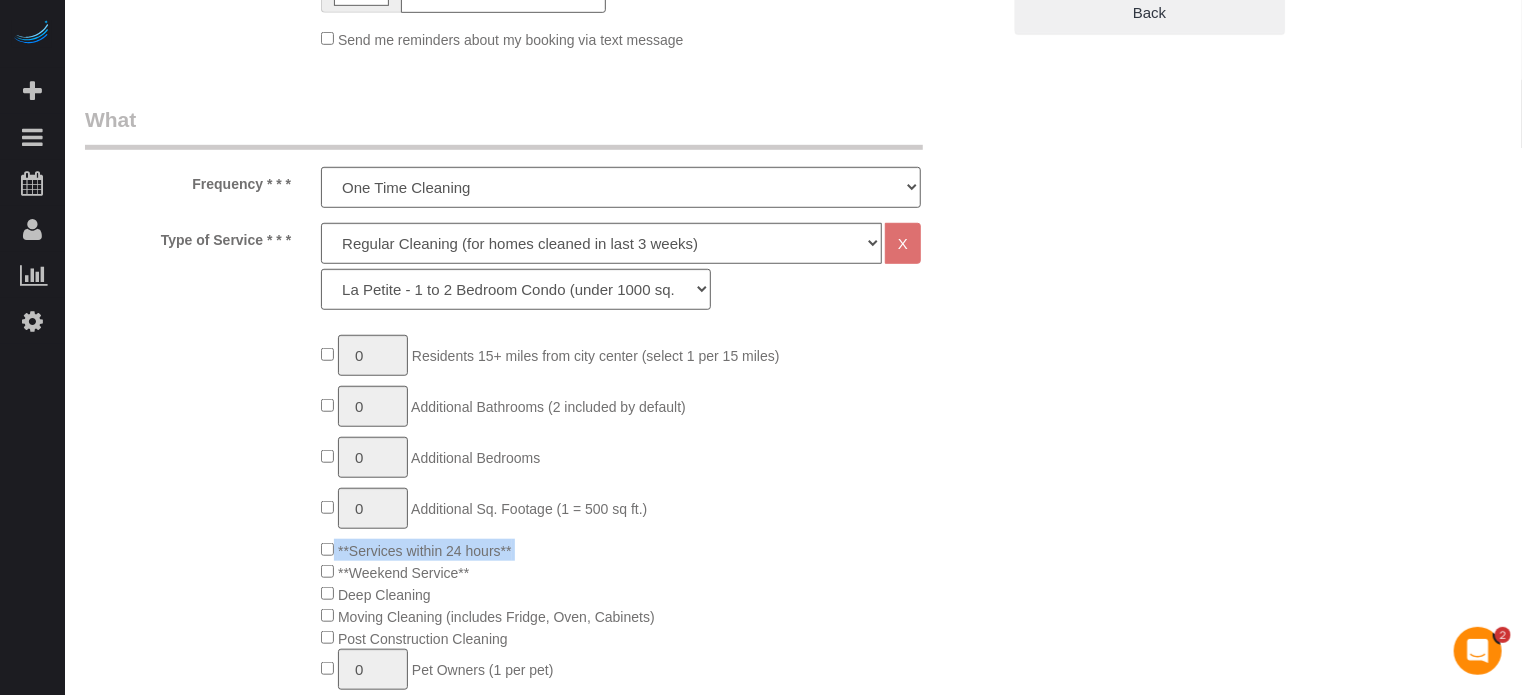 click on "**Services within 24 hours**" 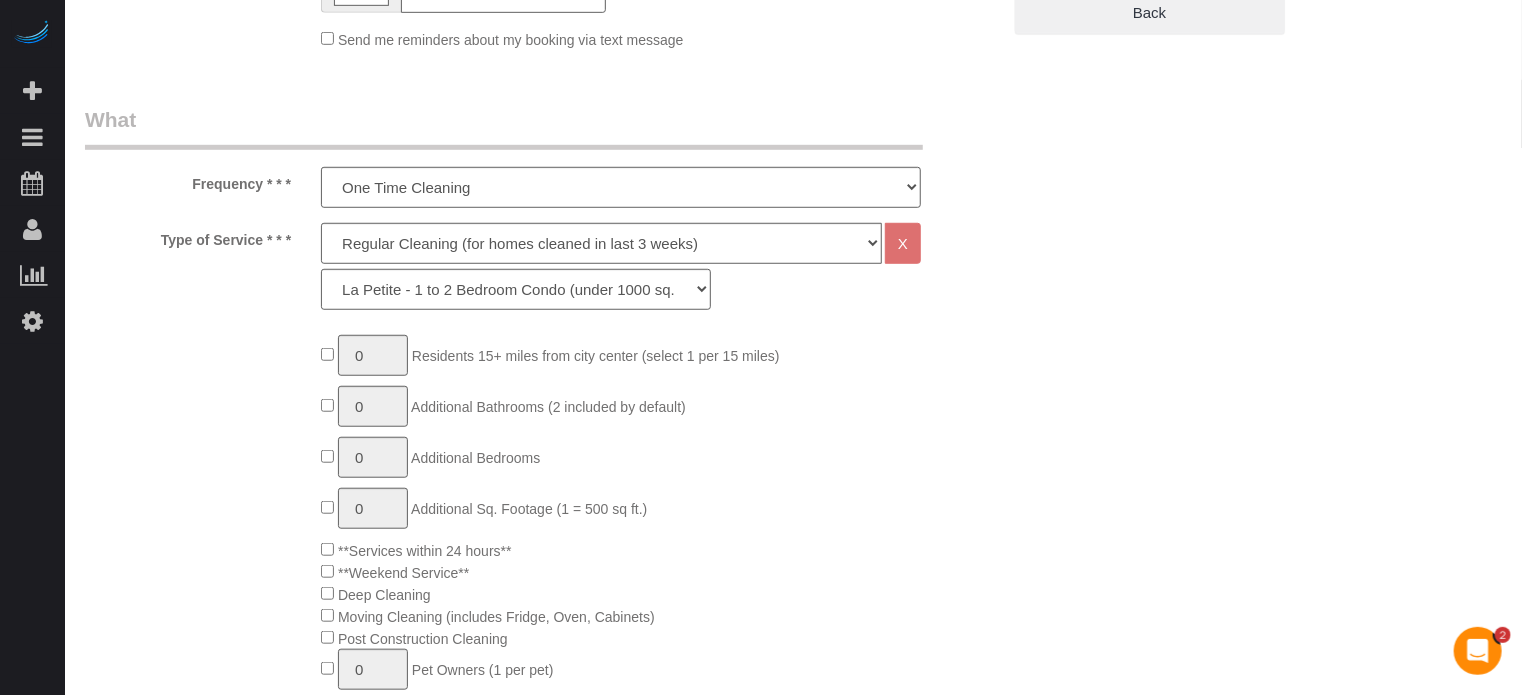 click on "**Services within 24 hours**" 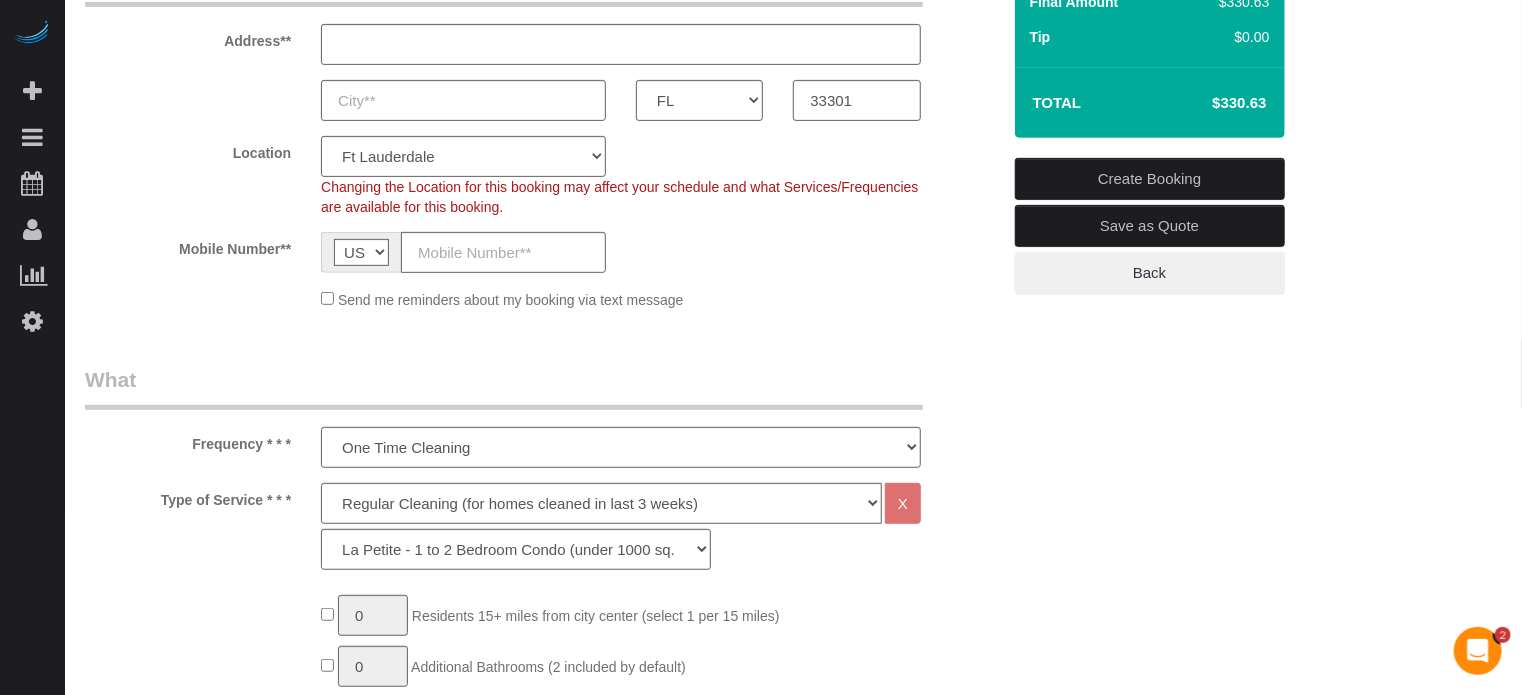 scroll, scrollTop: 115, scrollLeft: 0, axis: vertical 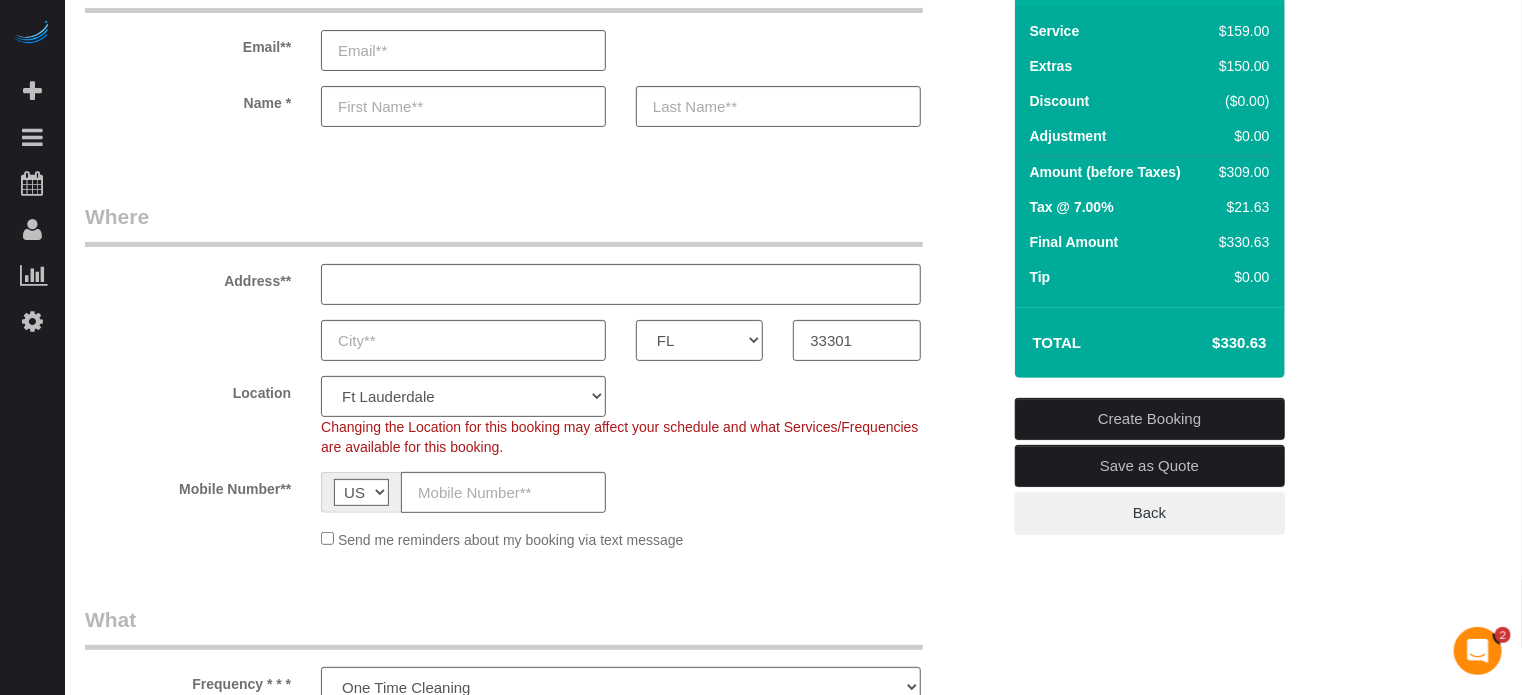 click on "$330.63" at bounding box center (1209, 343) 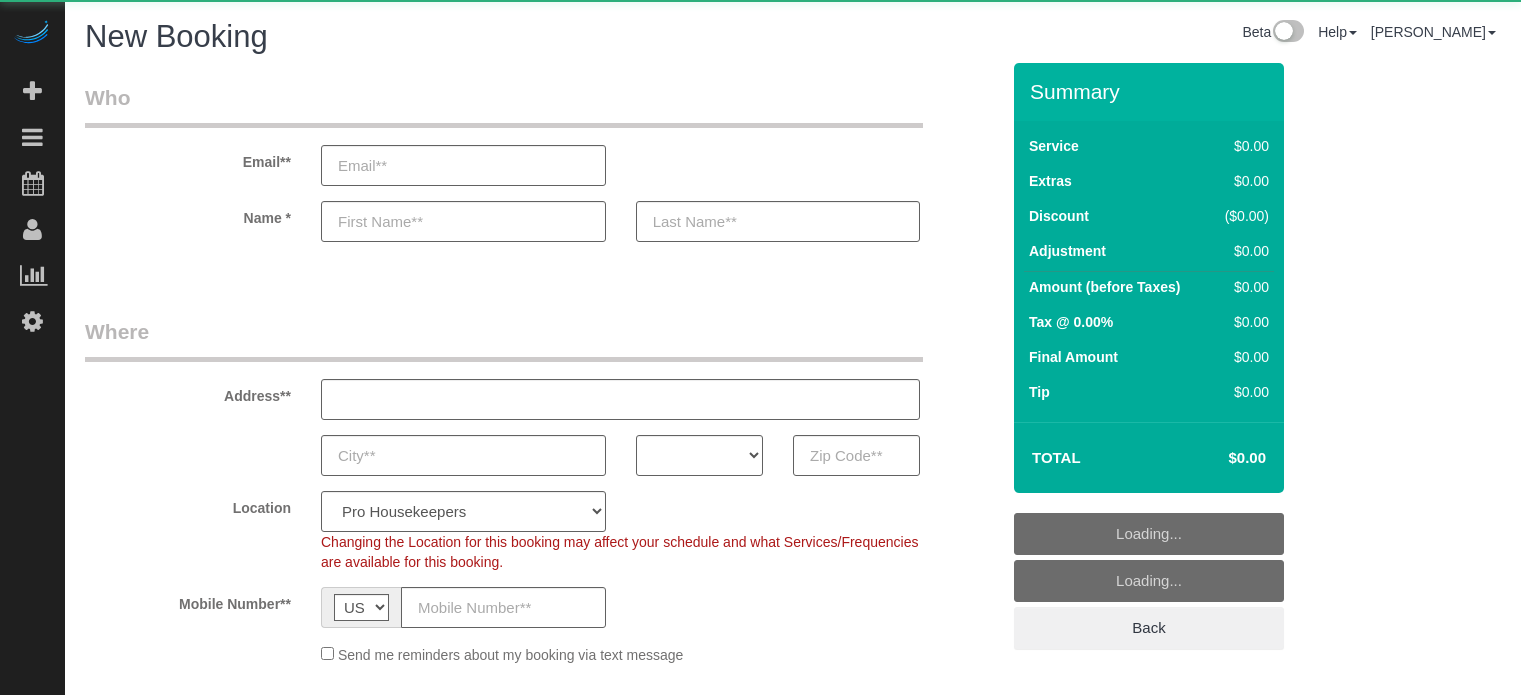 select on "4" 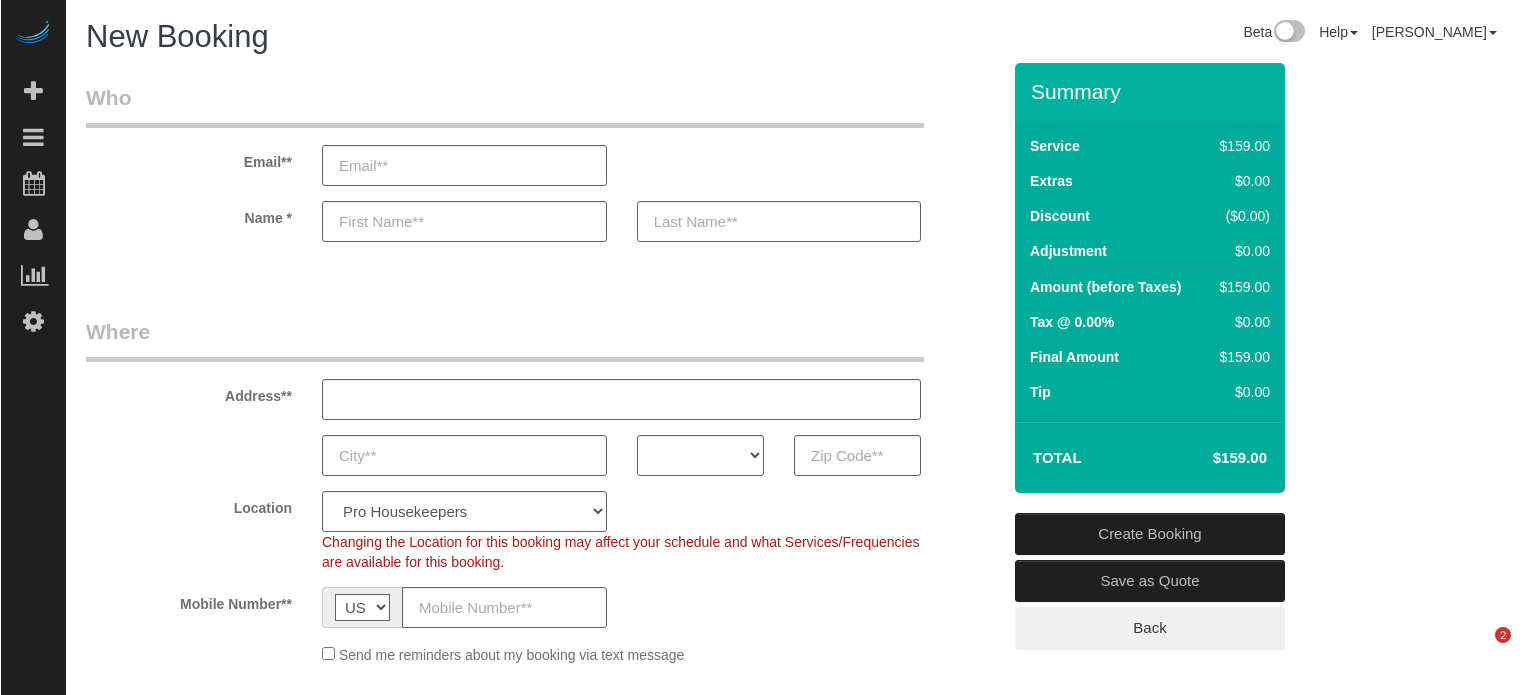 scroll, scrollTop: 0, scrollLeft: 0, axis: both 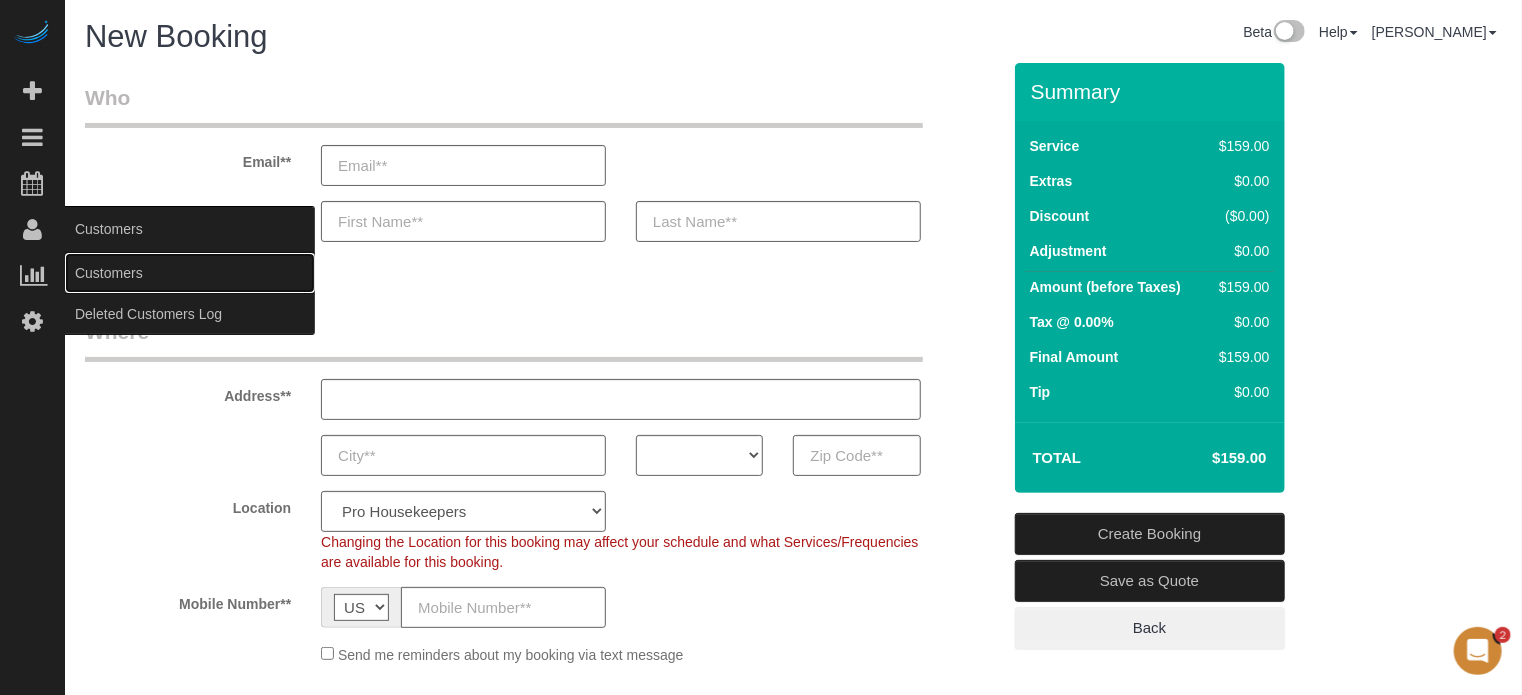 click on "Customers" at bounding box center [190, 273] 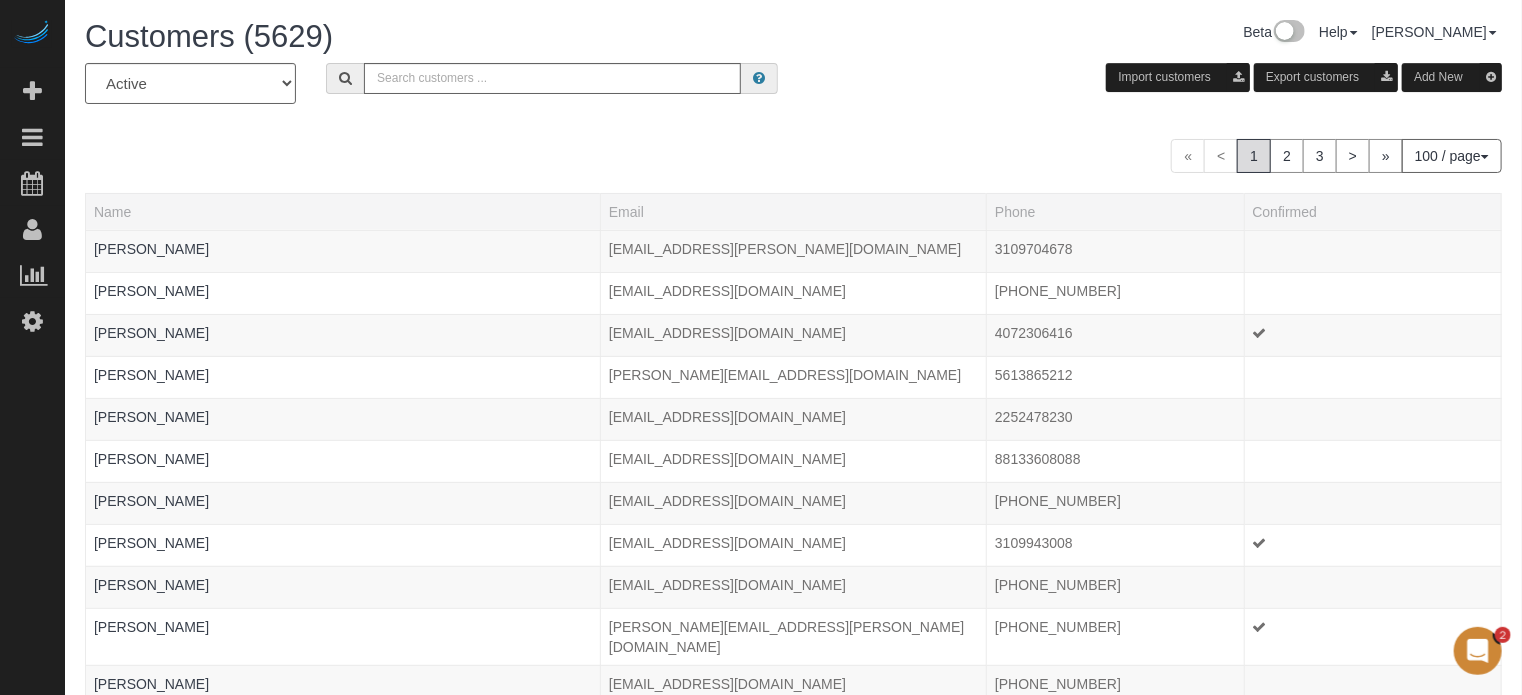 click on "Add New" at bounding box center (1452, 77) 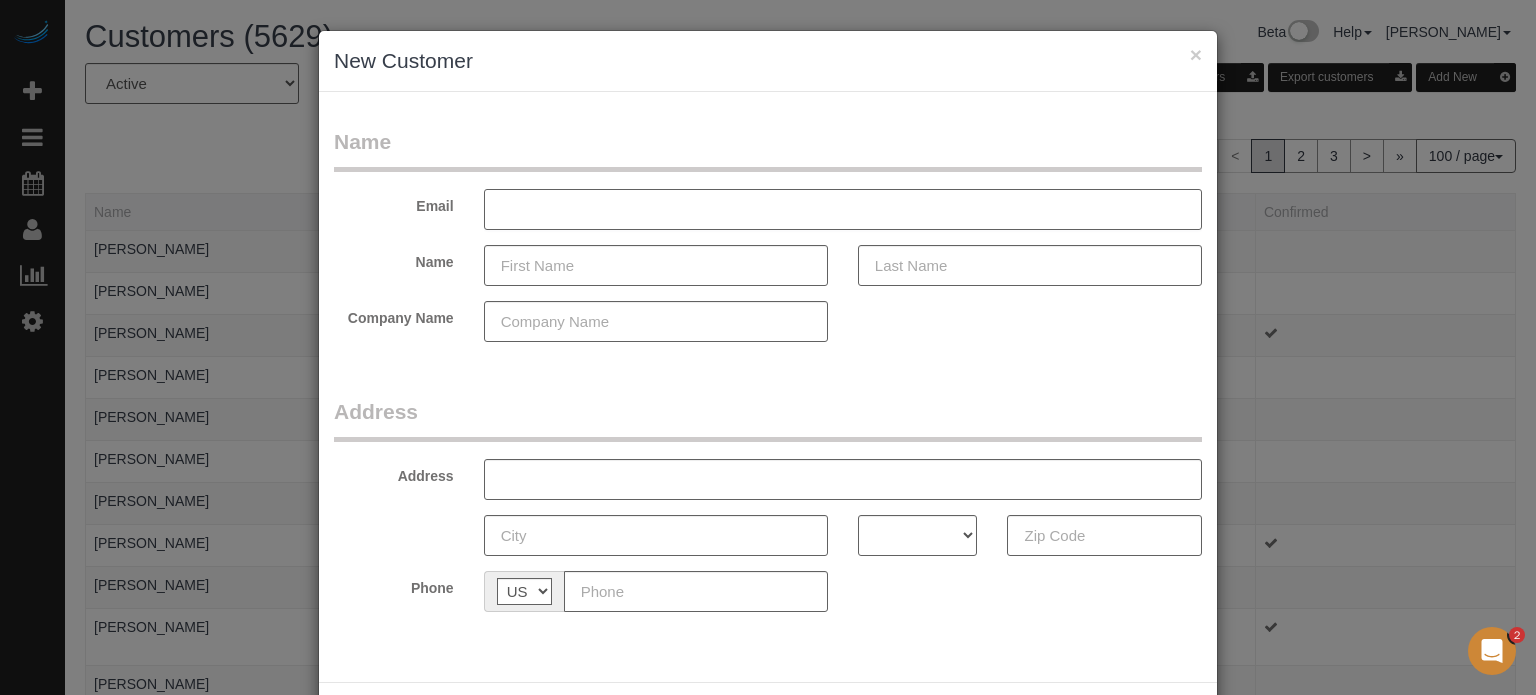 click at bounding box center (843, 209) 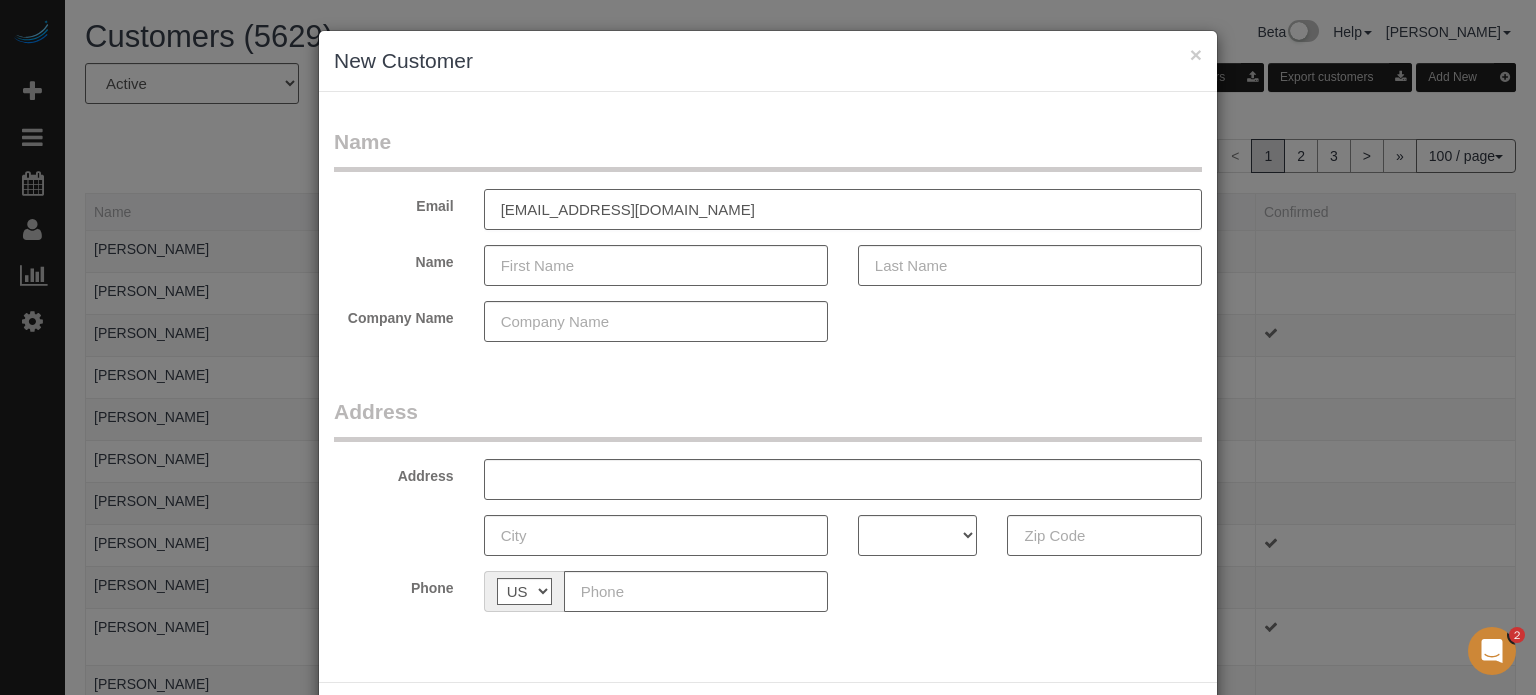 type on "[EMAIL_ADDRESS][DOMAIN_NAME]" 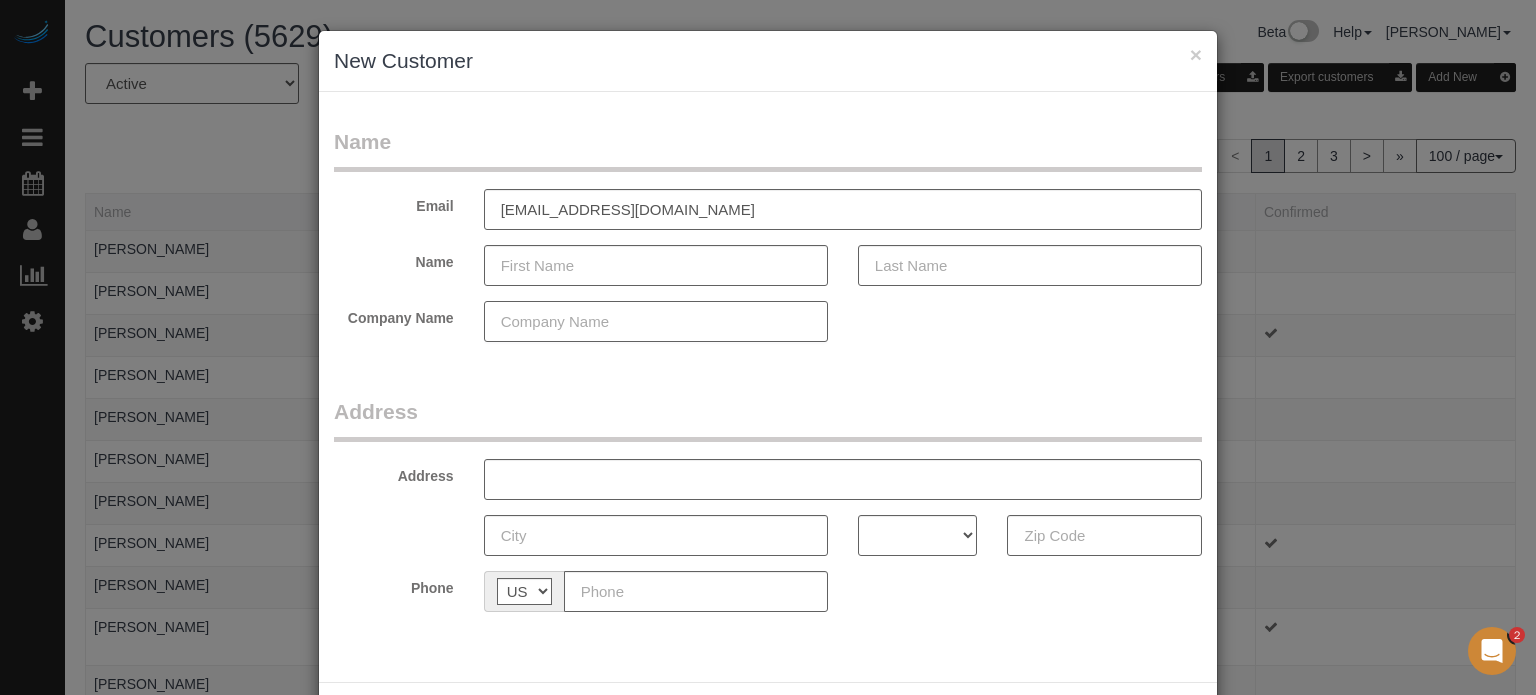 click at bounding box center [656, 321] 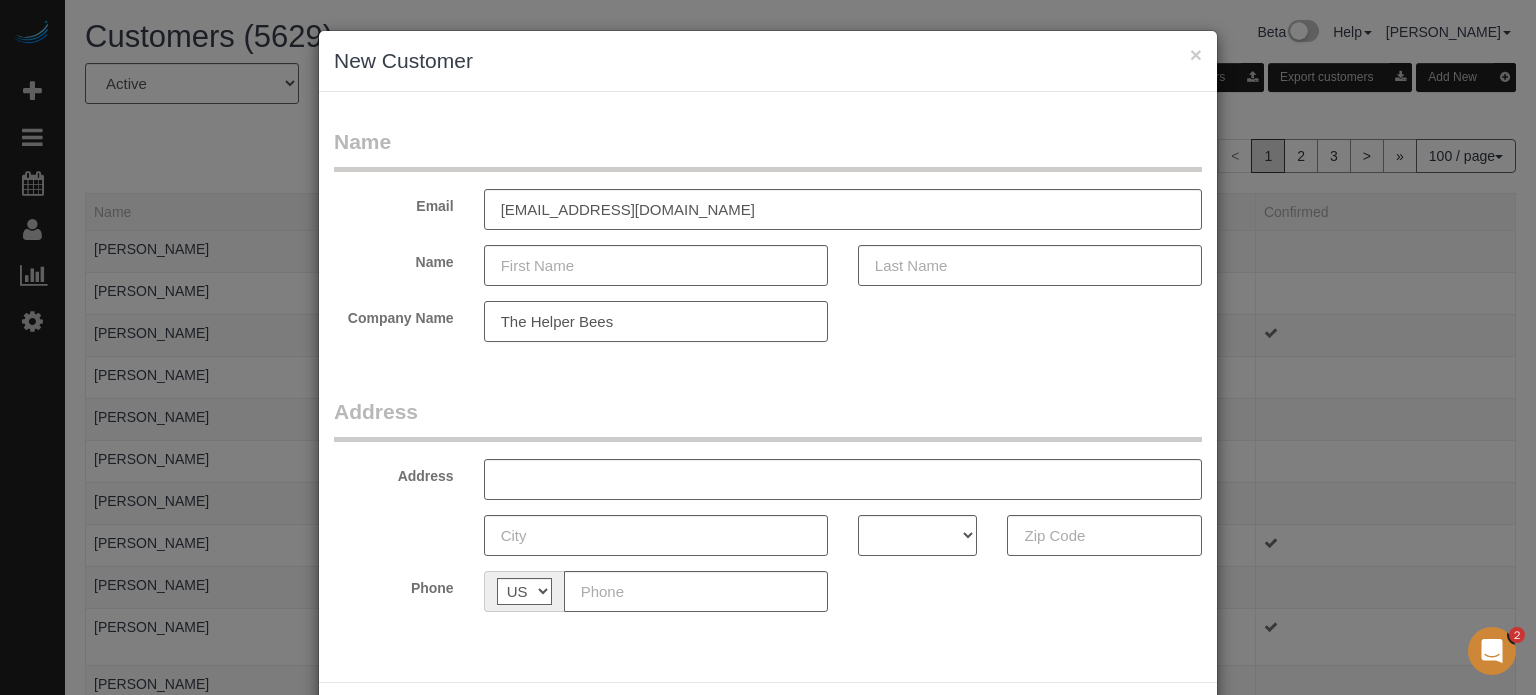 type on "The Helper Bees" 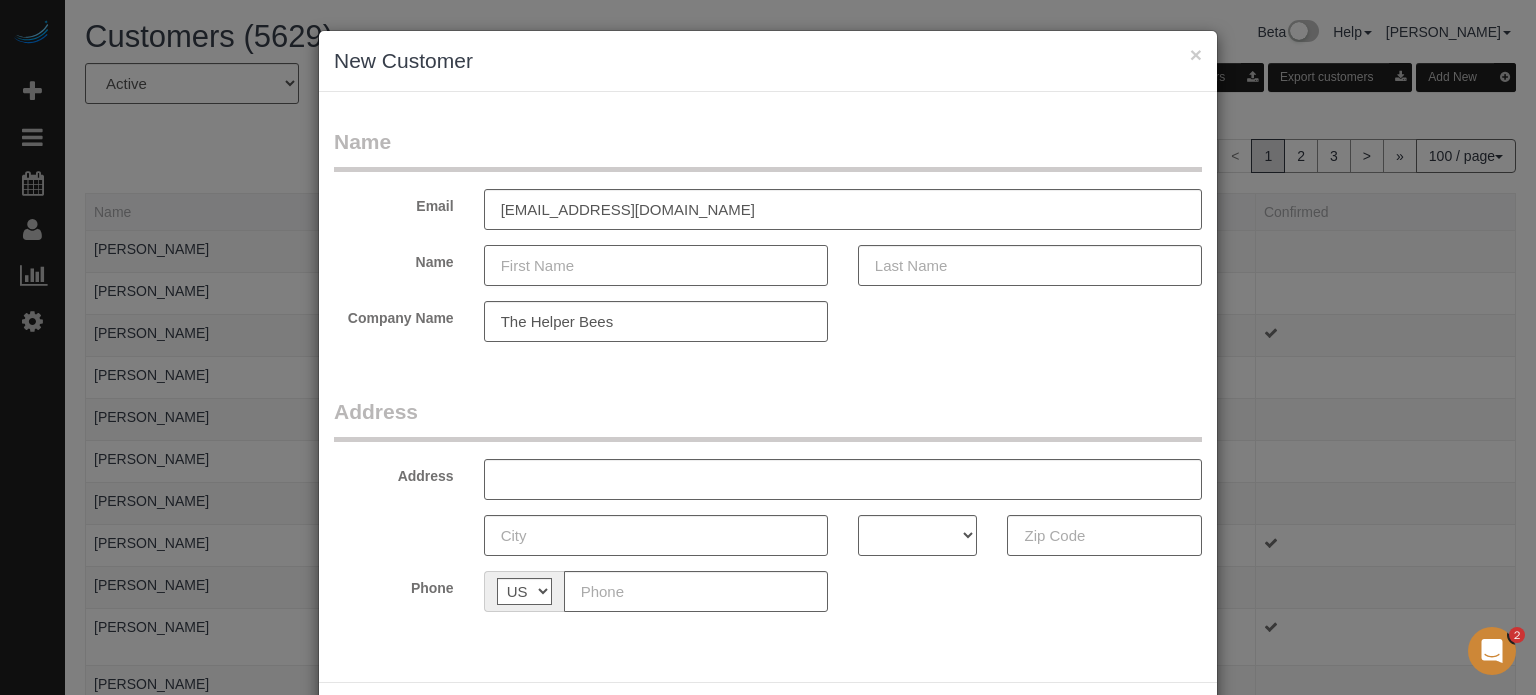 click at bounding box center [656, 265] 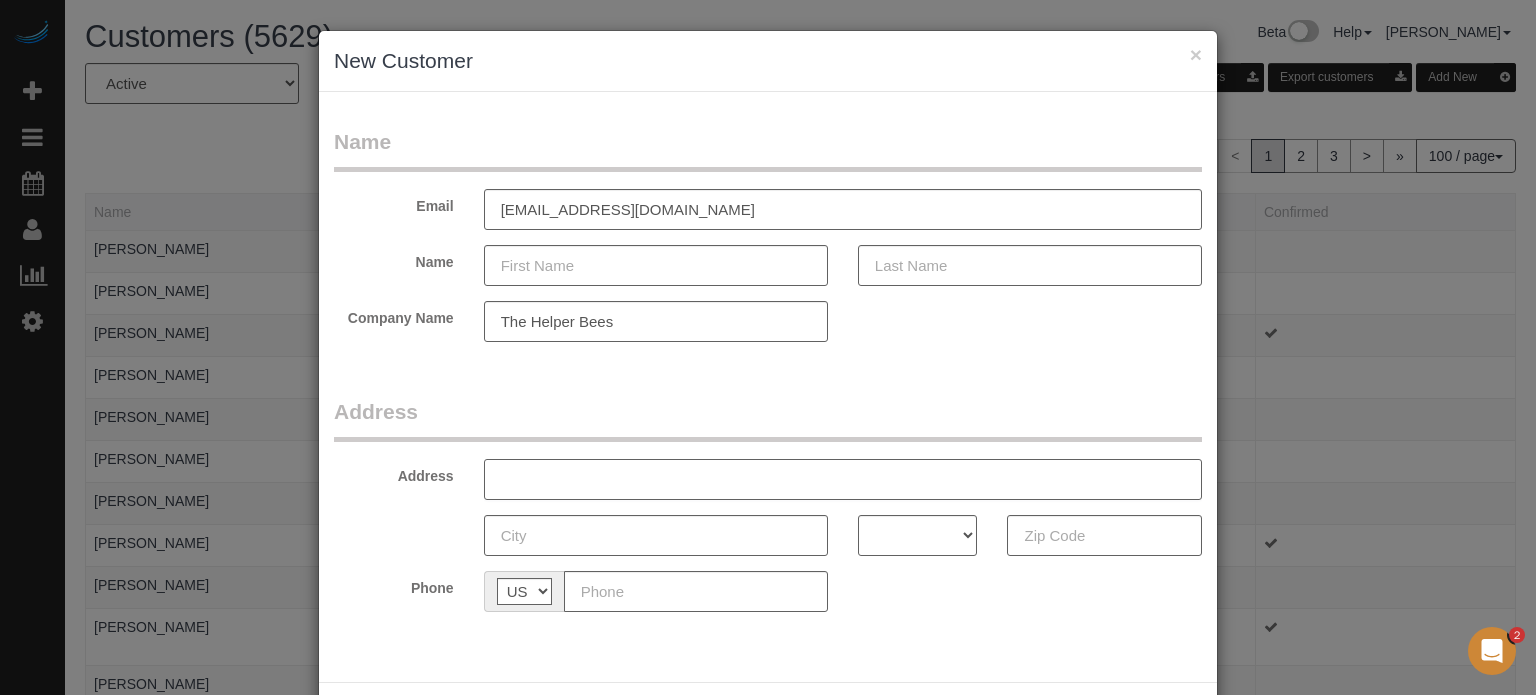 click at bounding box center (843, 479) 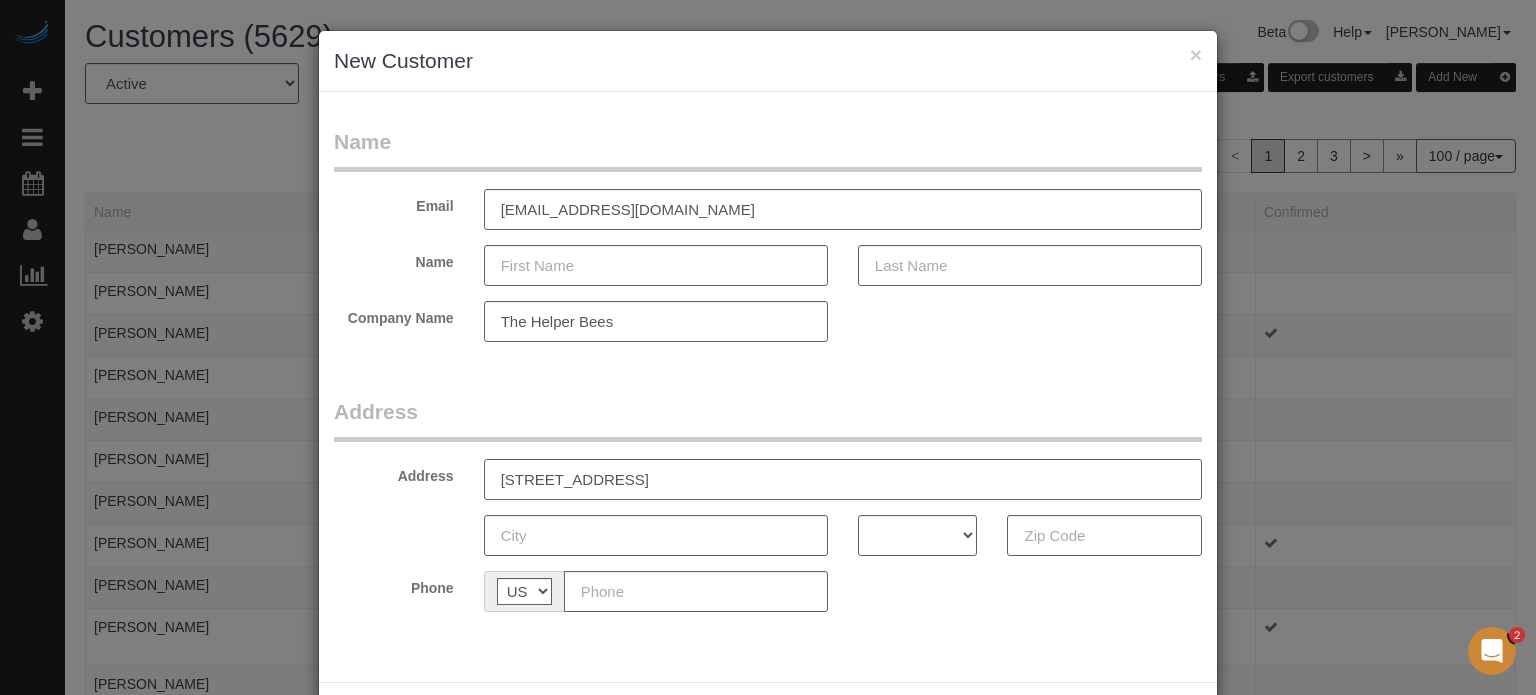 type on "[STREET_ADDRESS]" 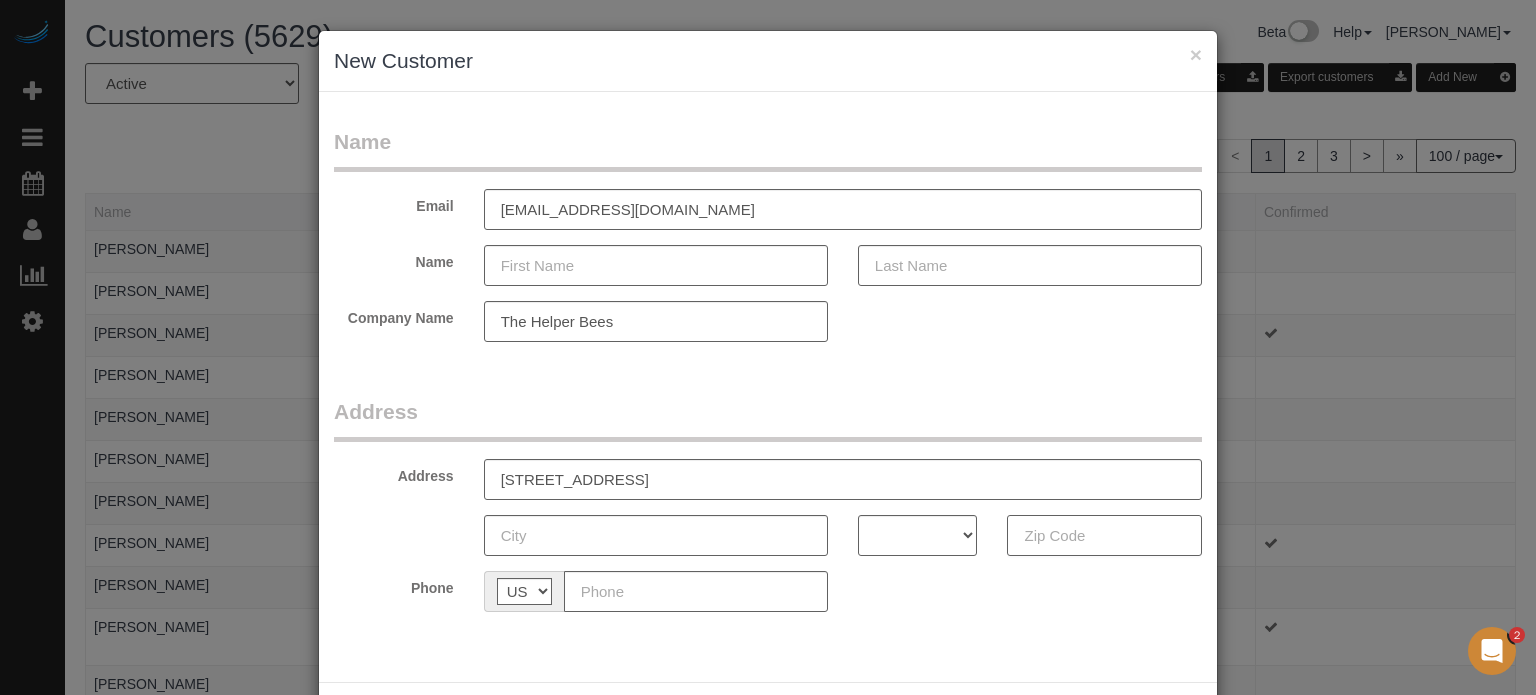 click at bounding box center [1104, 535] 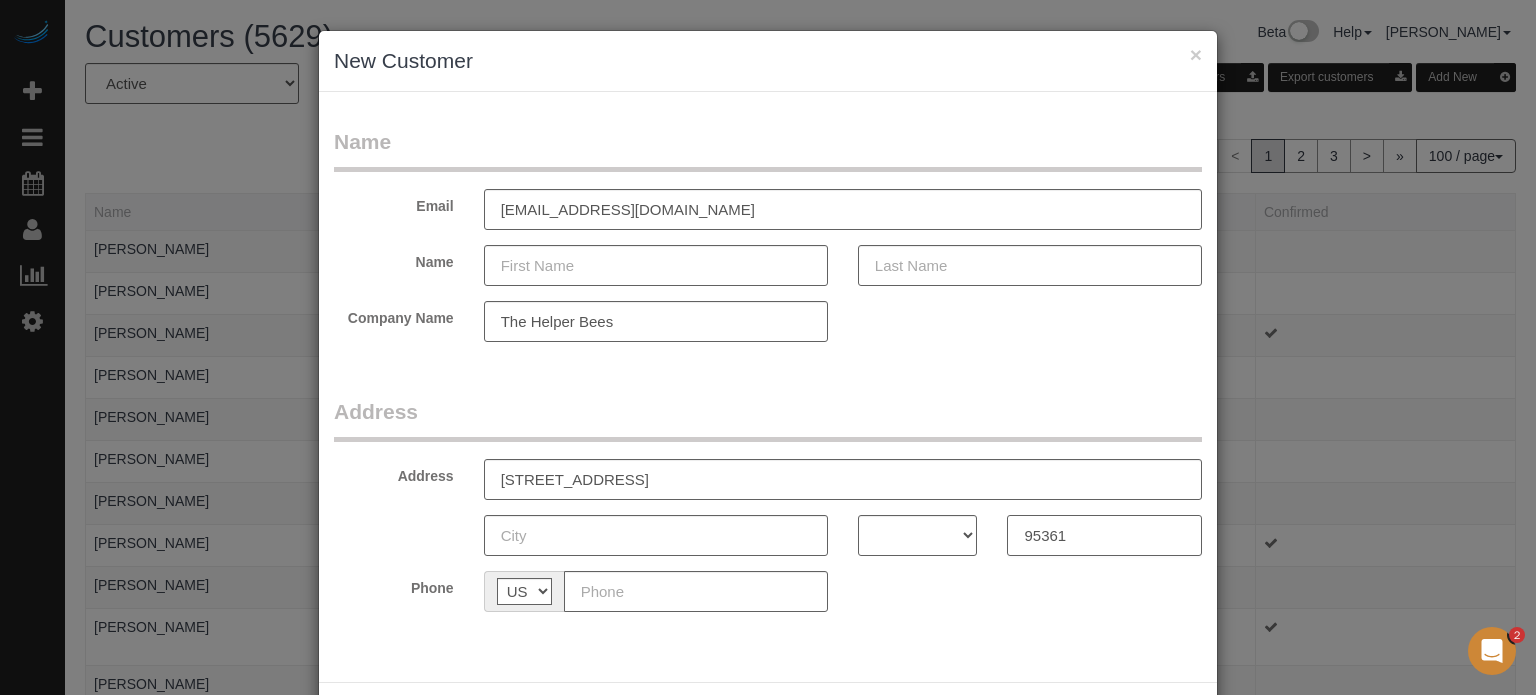 type on "95361" 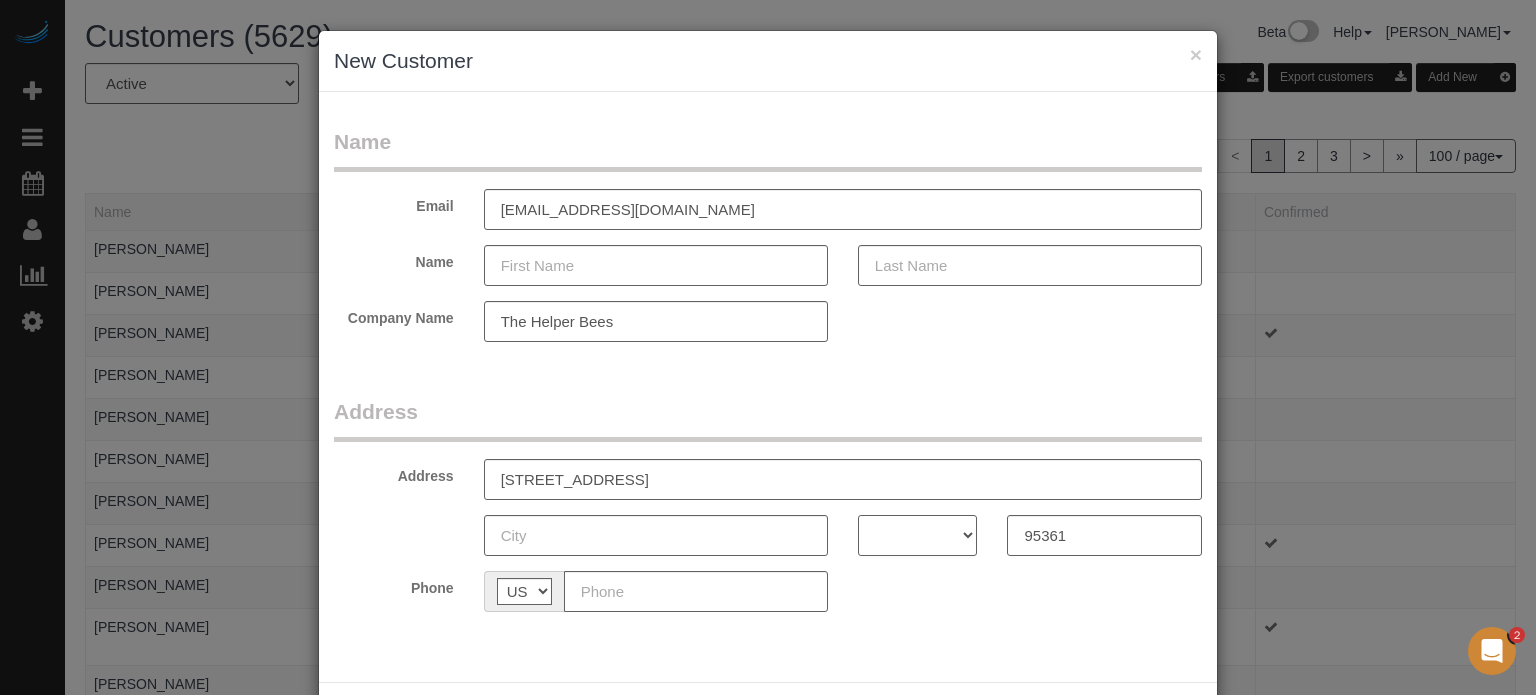 click on "AK AL AR AZ CA CO CT DC DE FL [GEOGRAPHIC_DATA] HI IA ID IL IN KS [GEOGRAPHIC_DATA] LA MA MD [GEOGRAPHIC_DATA] [GEOGRAPHIC_DATA] [GEOGRAPHIC_DATA] [GEOGRAPHIC_DATA] [GEOGRAPHIC_DATA] MT [GEOGRAPHIC_DATA] [GEOGRAPHIC_DATA] [GEOGRAPHIC_DATA] NH [GEOGRAPHIC_DATA] [GEOGRAPHIC_DATA] [GEOGRAPHIC_DATA] [GEOGRAPHIC_DATA] [GEOGRAPHIC_DATA] [GEOGRAPHIC_DATA] OR [GEOGRAPHIC_DATA] [GEOGRAPHIC_DATA] SC SD [GEOGRAPHIC_DATA] [GEOGRAPHIC_DATA] [GEOGRAPHIC_DATA] [GEOGRAPHIC_DATA] [GEOGRAPHIC_DATA] [GEOGRAPHIC_DATA] [GEOGRAPHIC_DATA] WV WY" at bounding box center (918, 535) 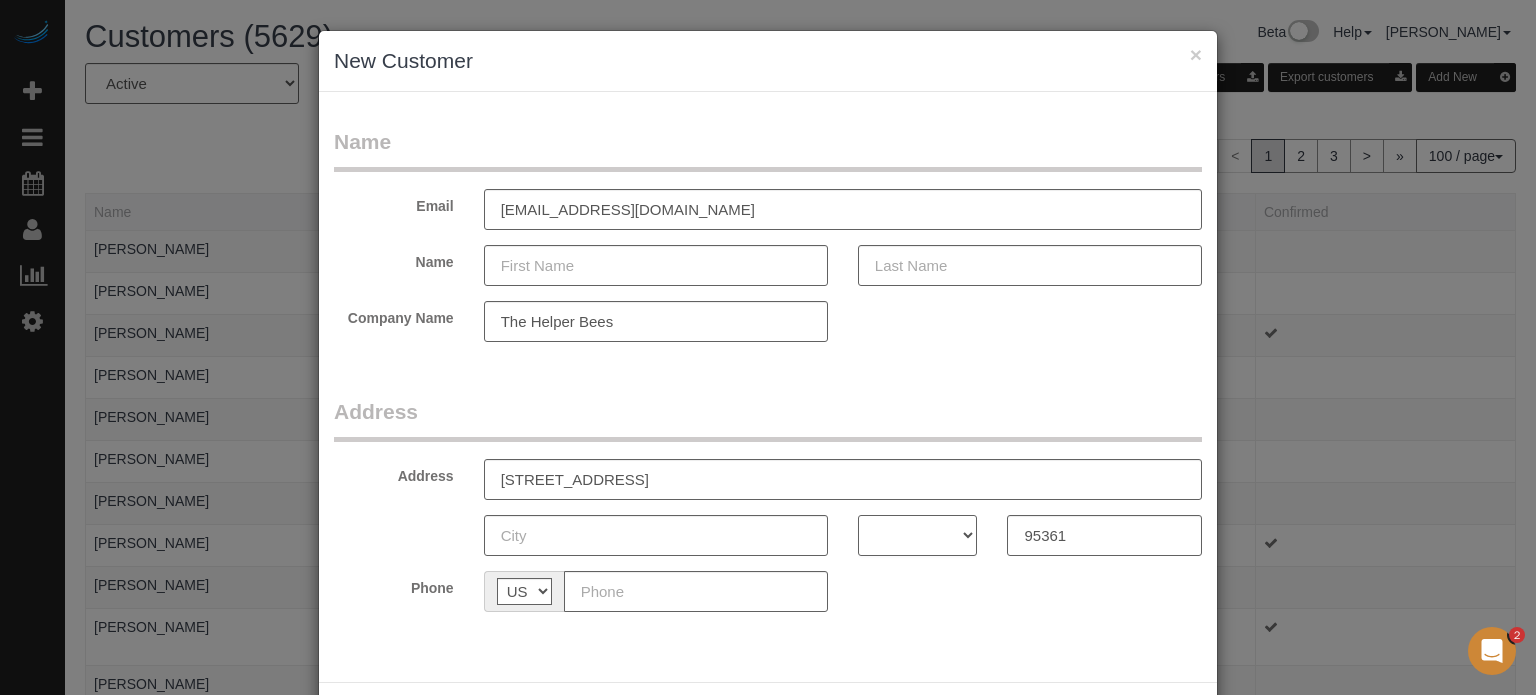 select on "CA" 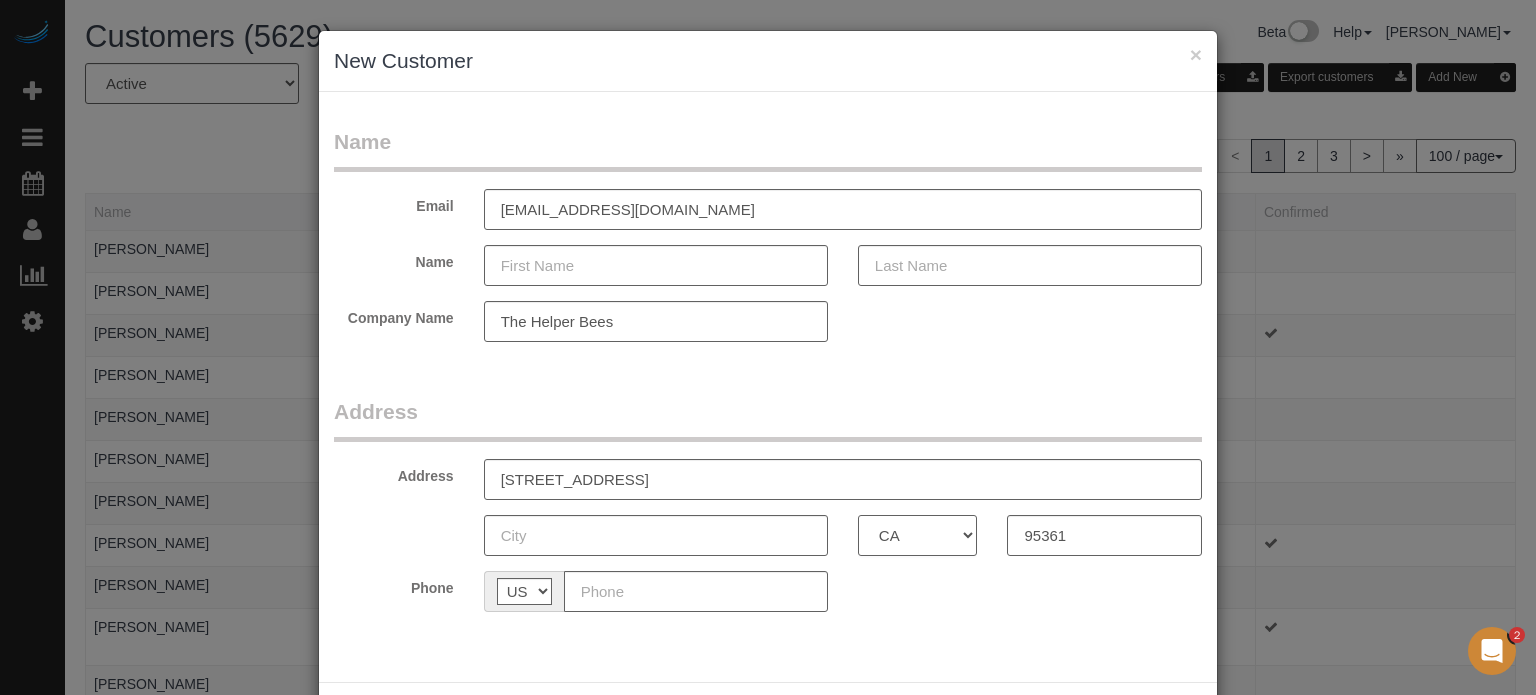 click on "AK AL AR AZ CA CO CT DC DE FL [GEOGRAPHIC_DATA] HI IA ID IL IN KS [GEOGRAPHIC_DATA] LA MA MD [GEOGRAPHIC_DATA] [GEOGRAPHIC_DATA] [GEOGRAPHIC_DATA] [GEOGRAPHIC_DATA] [GEOGRAPHIC_DATA] MT [GEOGRAPHIC_DATA] [GEOGRAPHIC_DATA] [GEOGRAPHIC_DATA] NH [GEOGRAPHIC_DATA] [GEOGRAPHIC_DATA] [GEOGRAPHIC_DATA] [GEOGRAPHIC_DATA] [GEOGRAPHIC_DATA] [GEOGRAPHIC_DATA] OR [GEOGRAPHIC_DATA] [GEOGRAPHIC_DATA] SC SD [GEOGRAPHIC_DATA] [GEOGRAPHIC_DATA] [GEOGRAPHIC_DATA] [GEOGRAPHIC_DATA] [GEOGRAPHIC_DATA] [GEOGRAPHIC_DATA] [GEOGRAPHIC_DATA] WV WY" at bounding box center [918, 535] 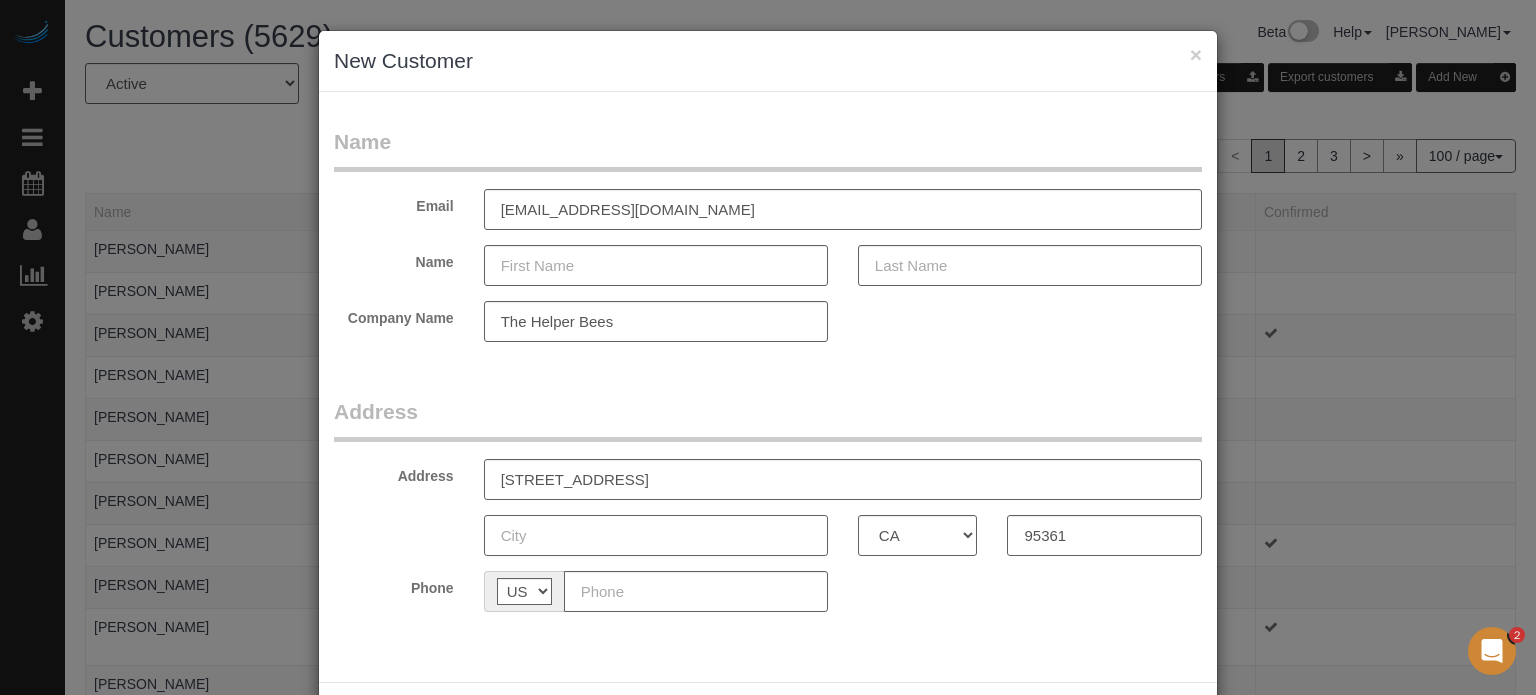 click at bounding box center (656, 535) 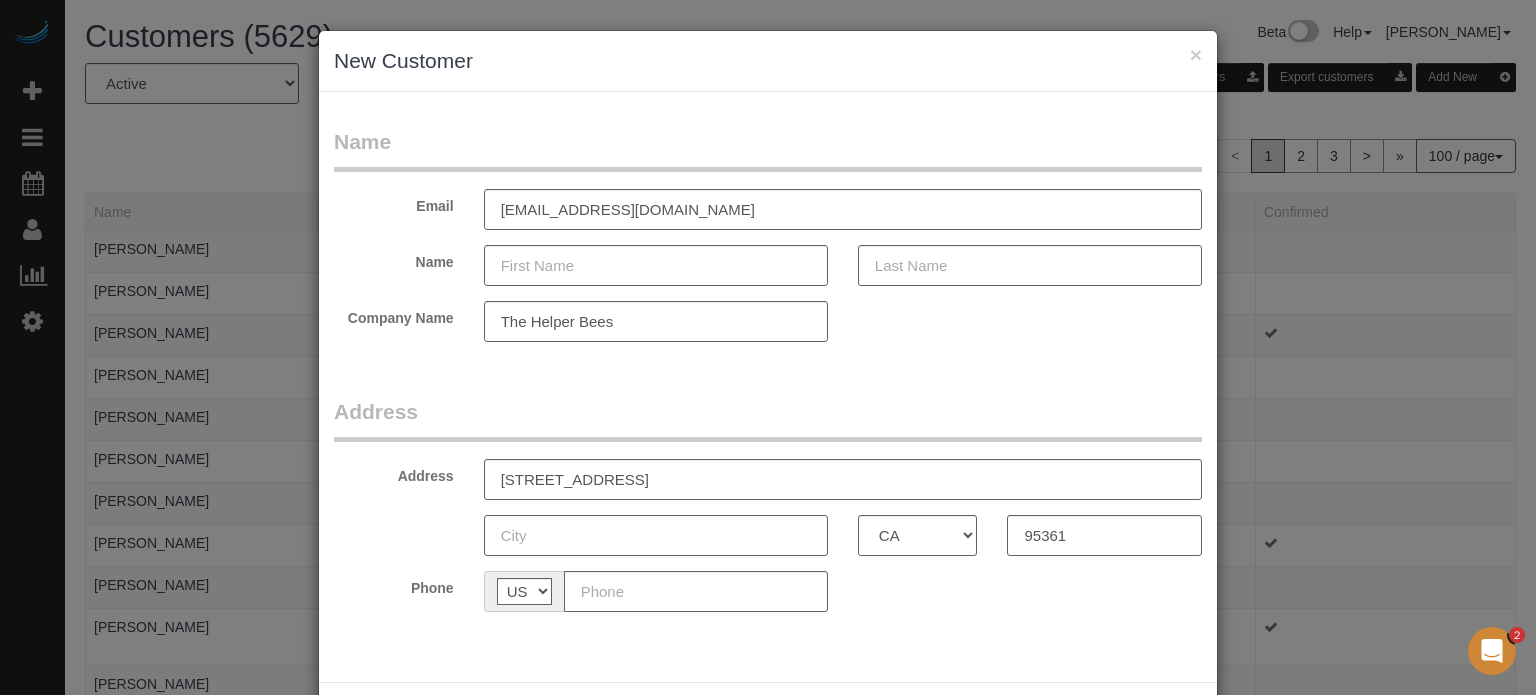 paste on "Oakdale" 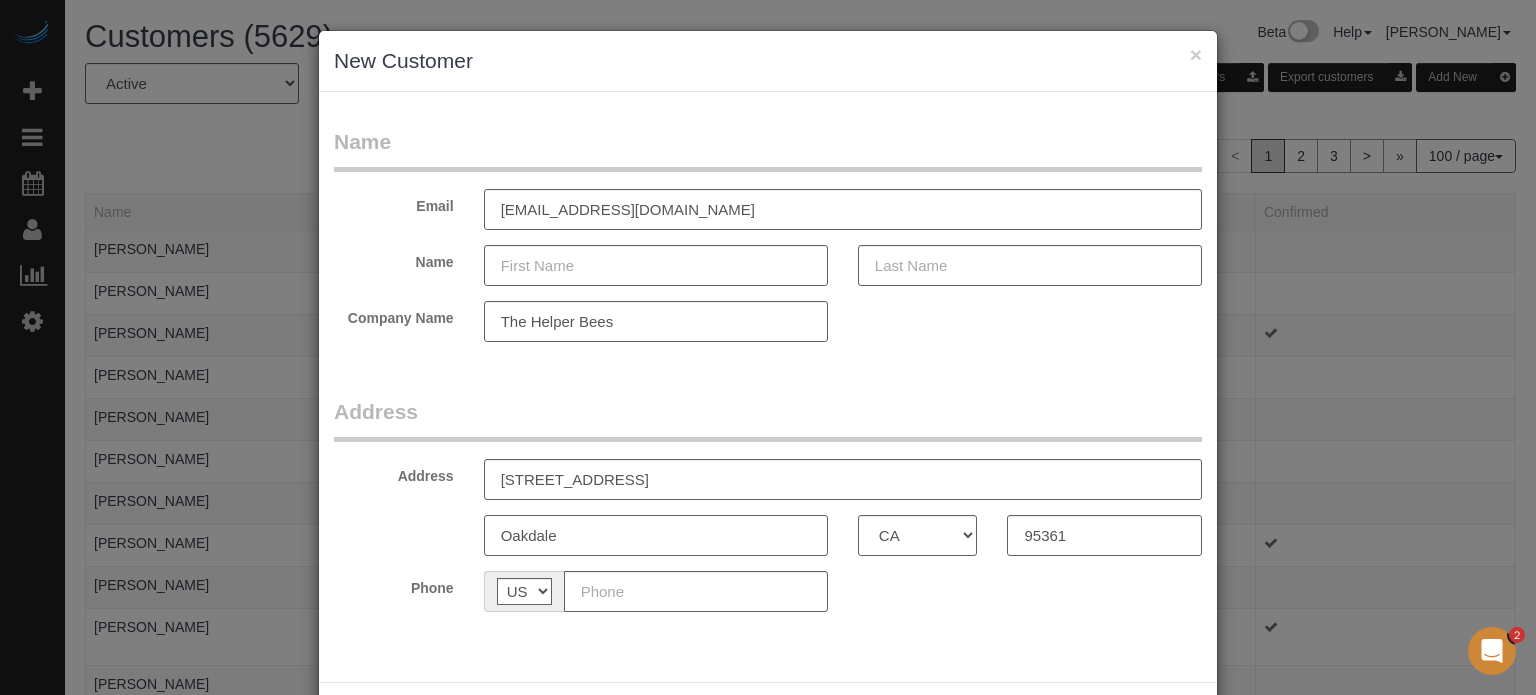 type on "Oakdale" 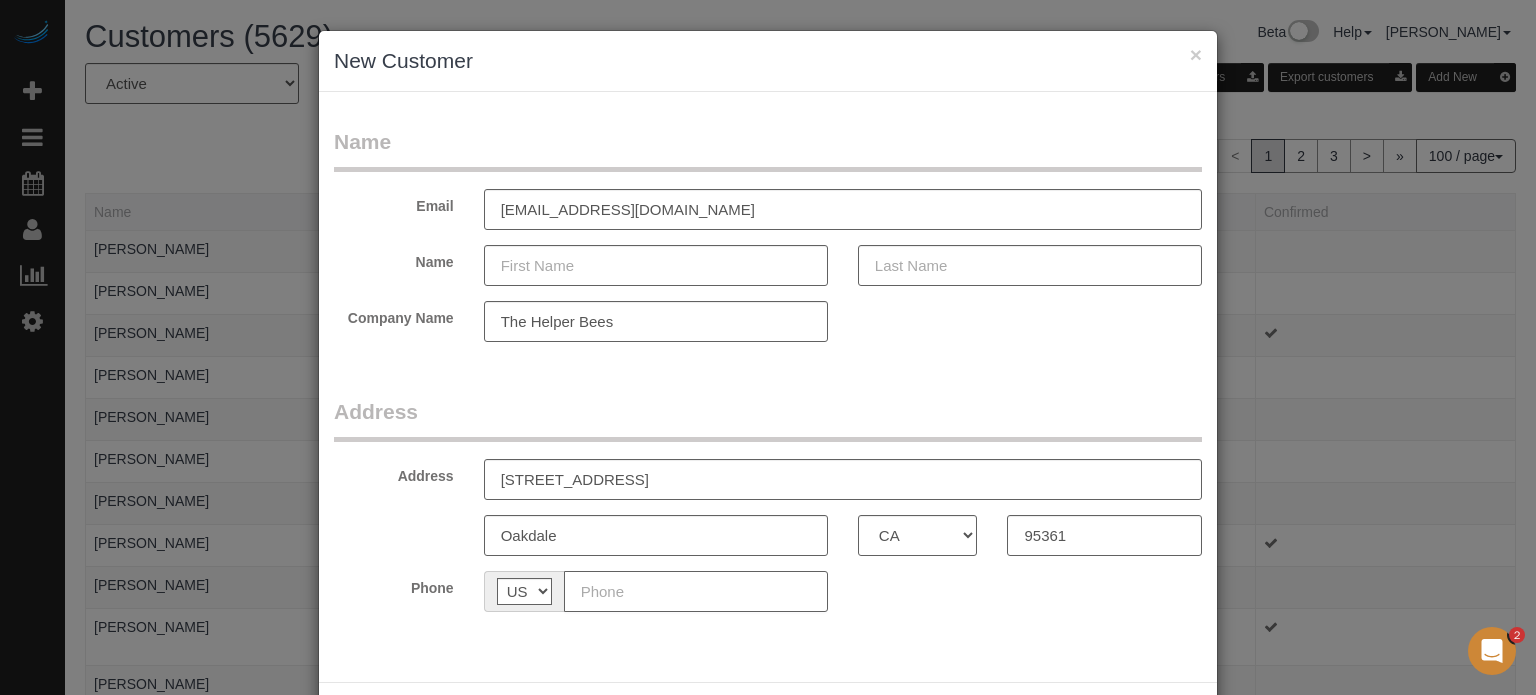 click at bounding box center (696, 591) 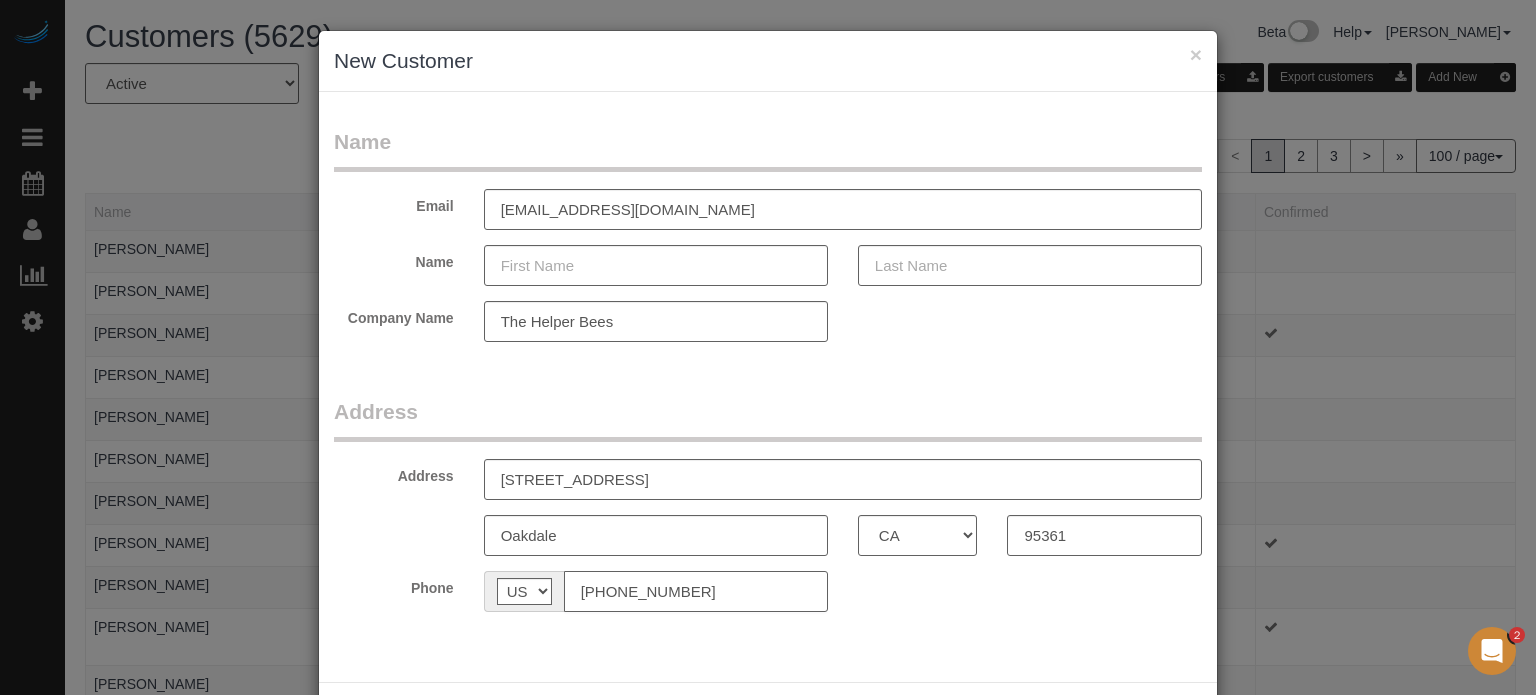 type on "[PHONE_NUMBER]" 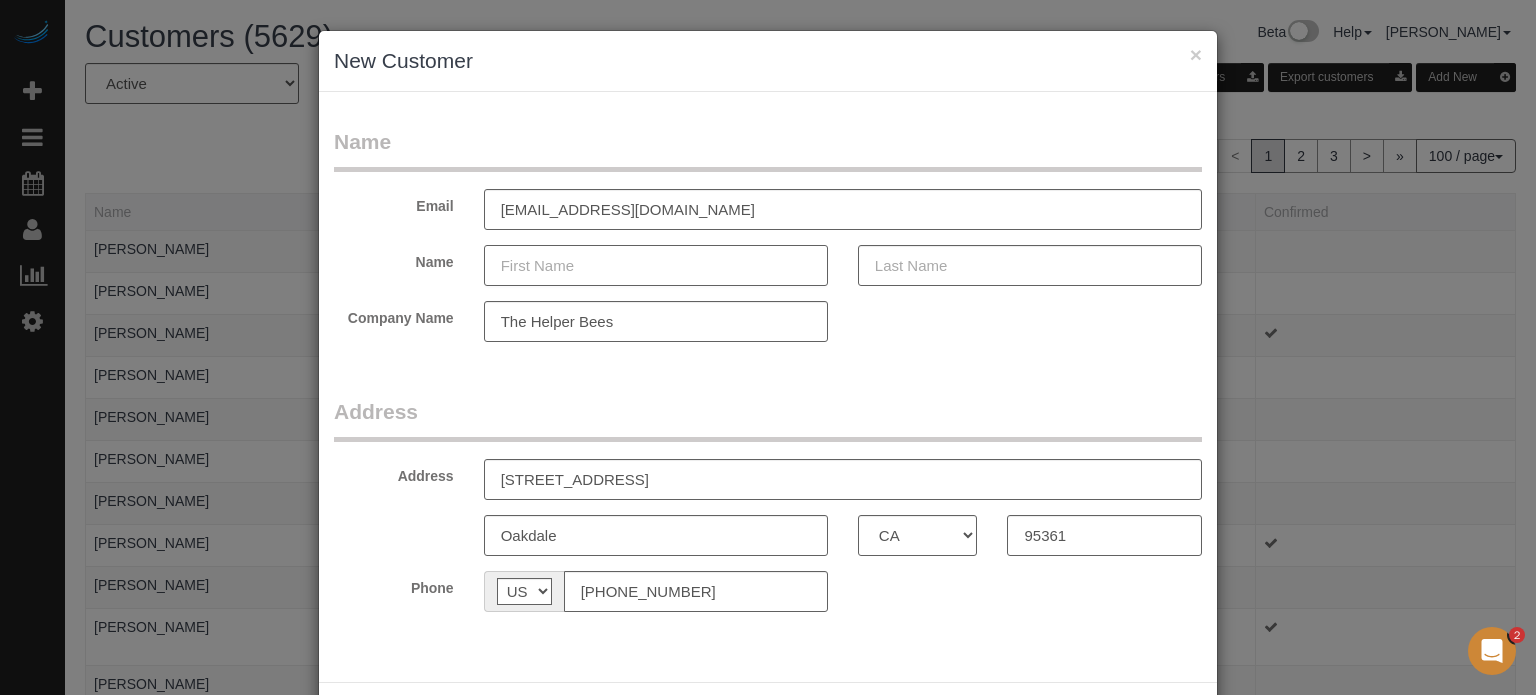 click at bounding box center (656, 265) 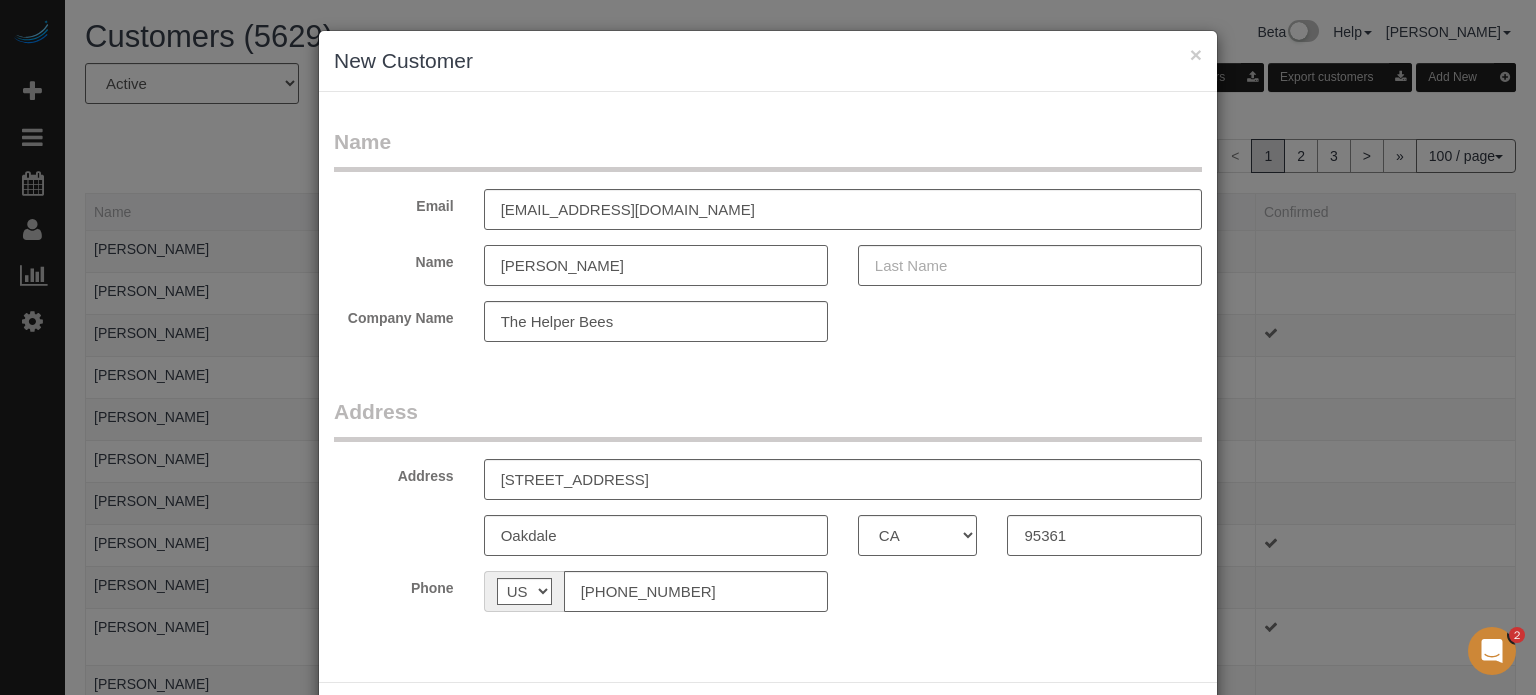click on "[PERSON_NAME]" at bounding box center (656, 265) 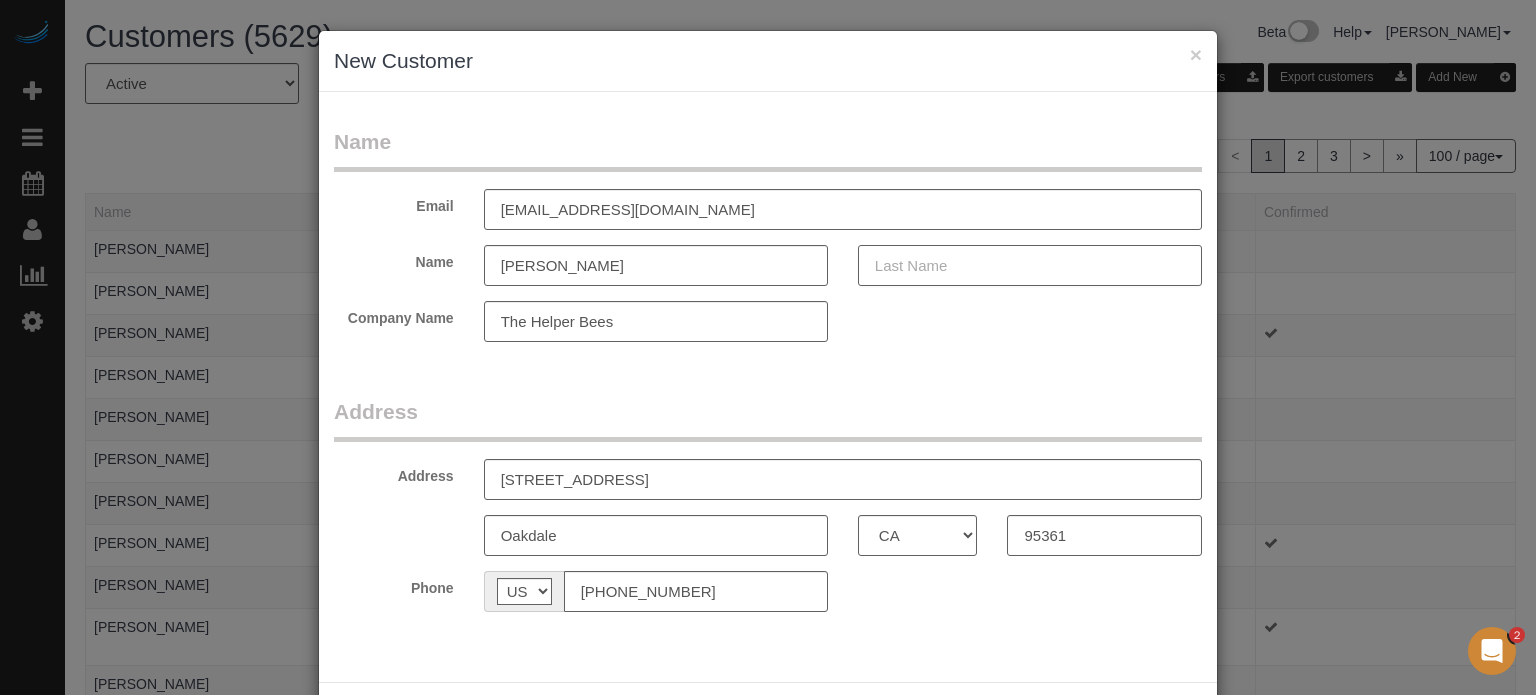 click at bounding box center (1030, 265) 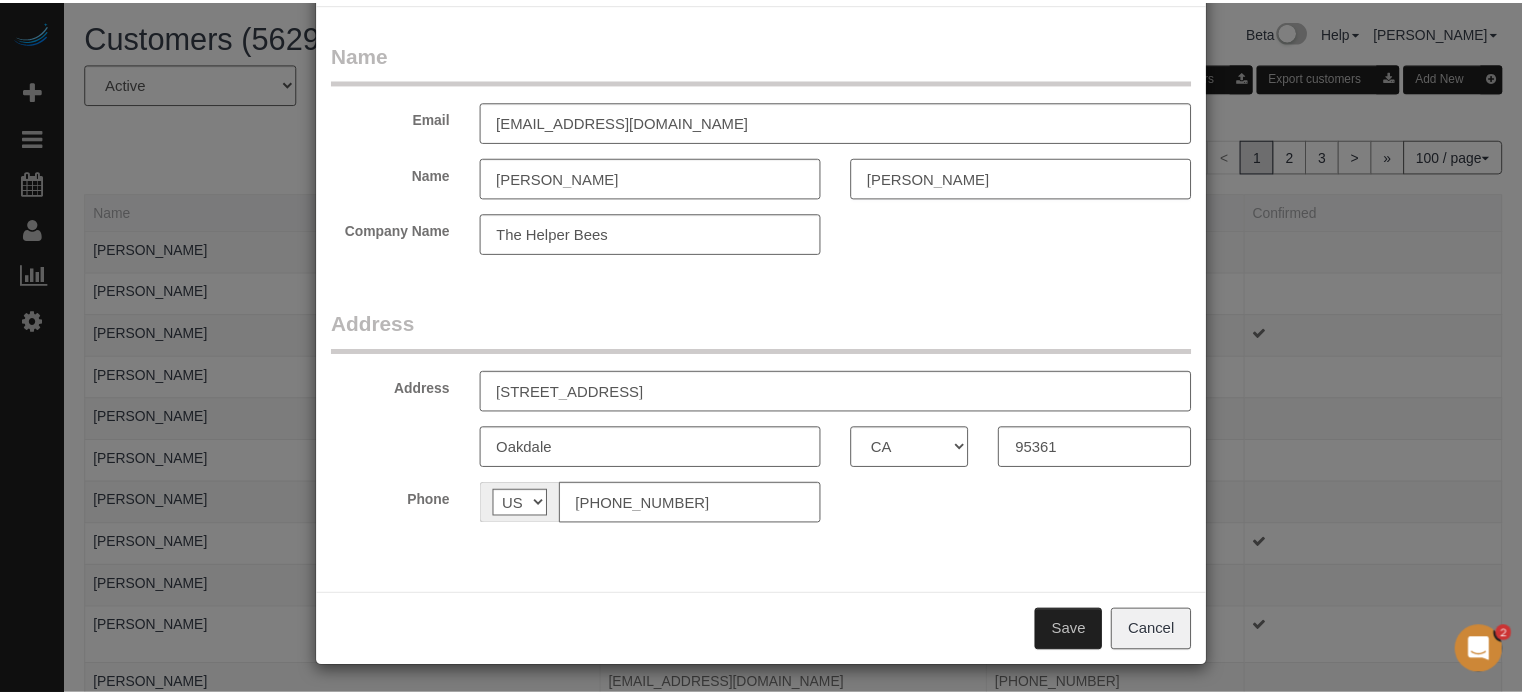 scroll, scrollTop: 88, scrollLeft: 0, axis: vertical 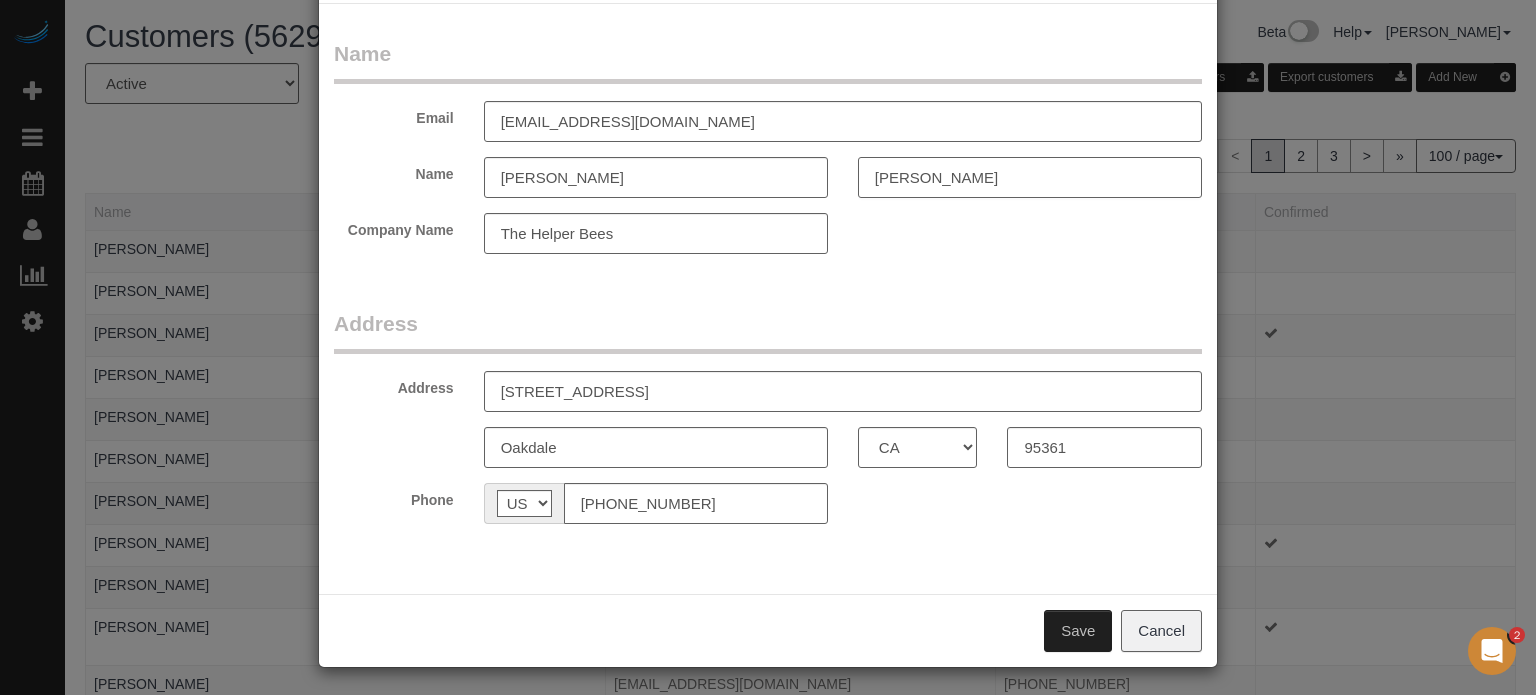 type on "[PERSON_NAME]" 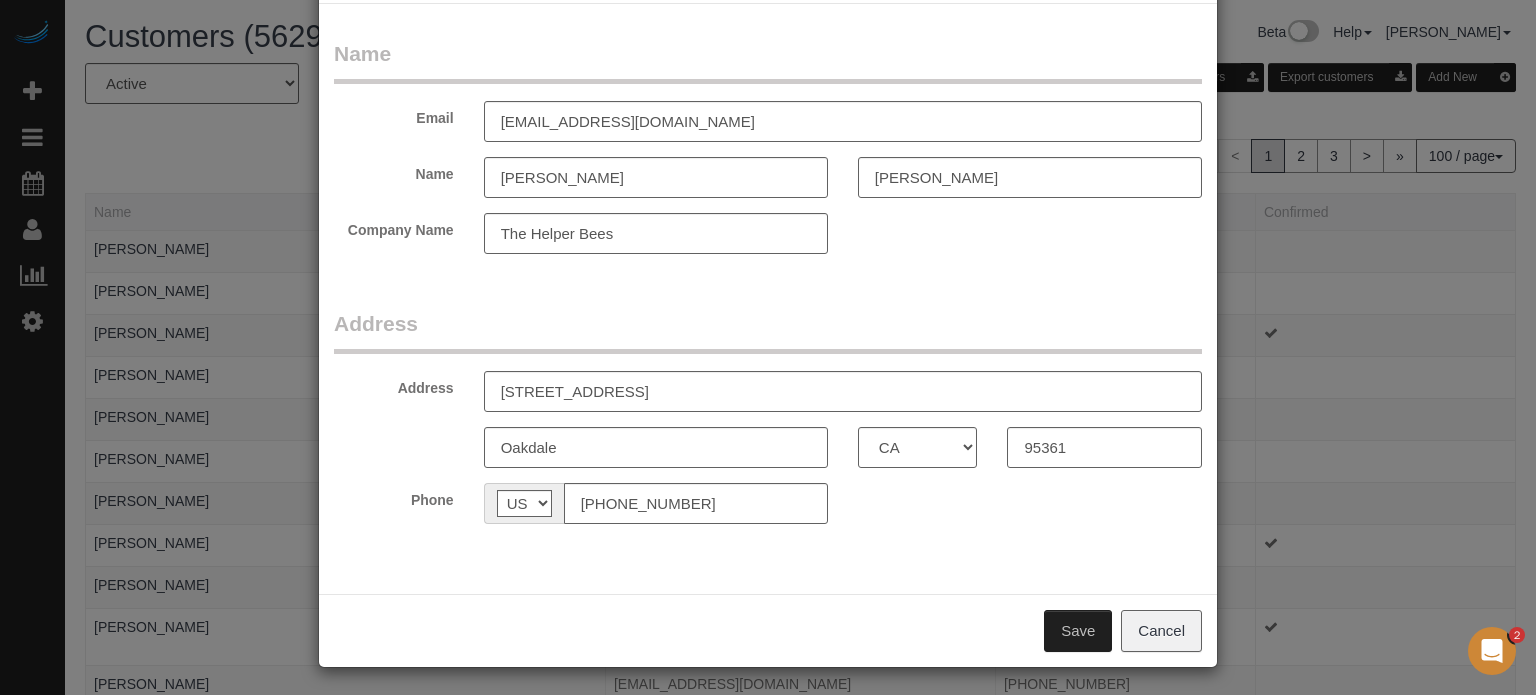 click on "Save" at bounding box center (1078, 631) 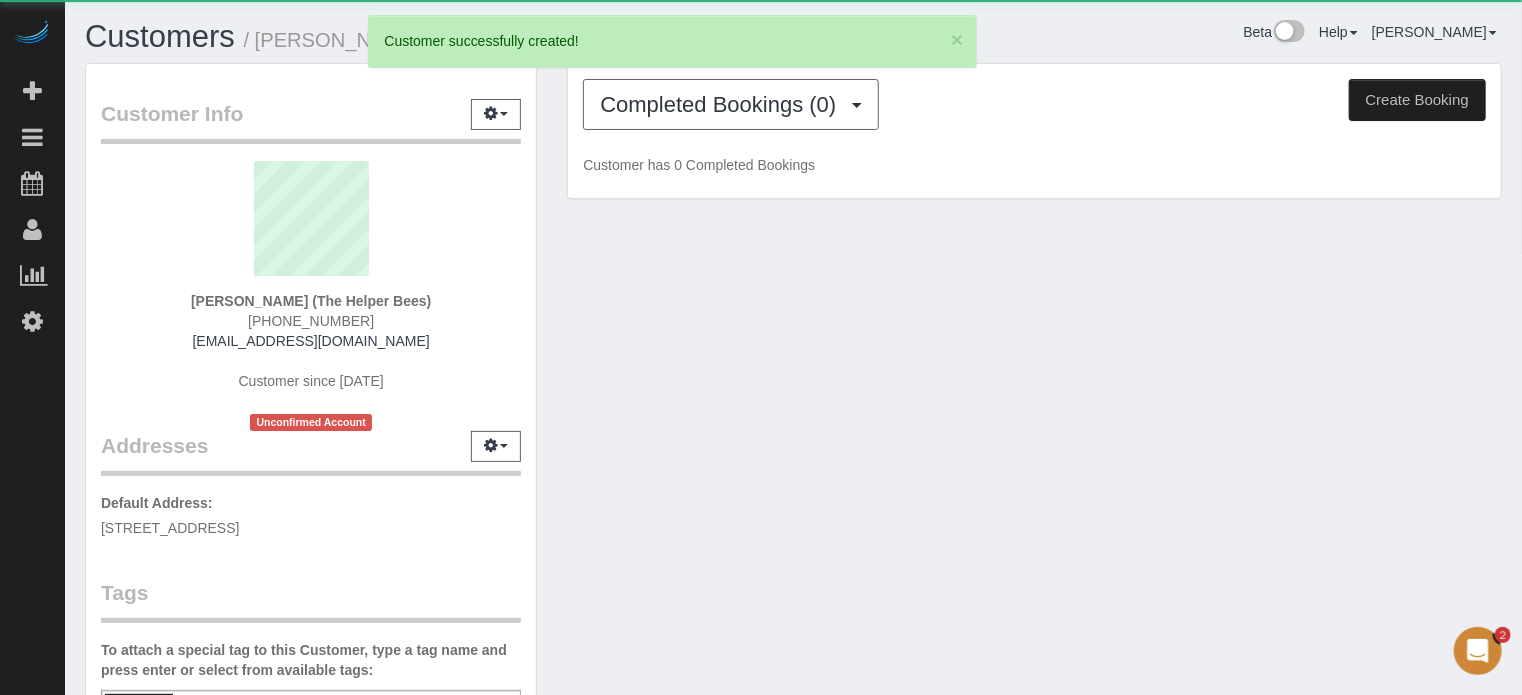 click on "Create Booking" at bounding box center [1417, 100] 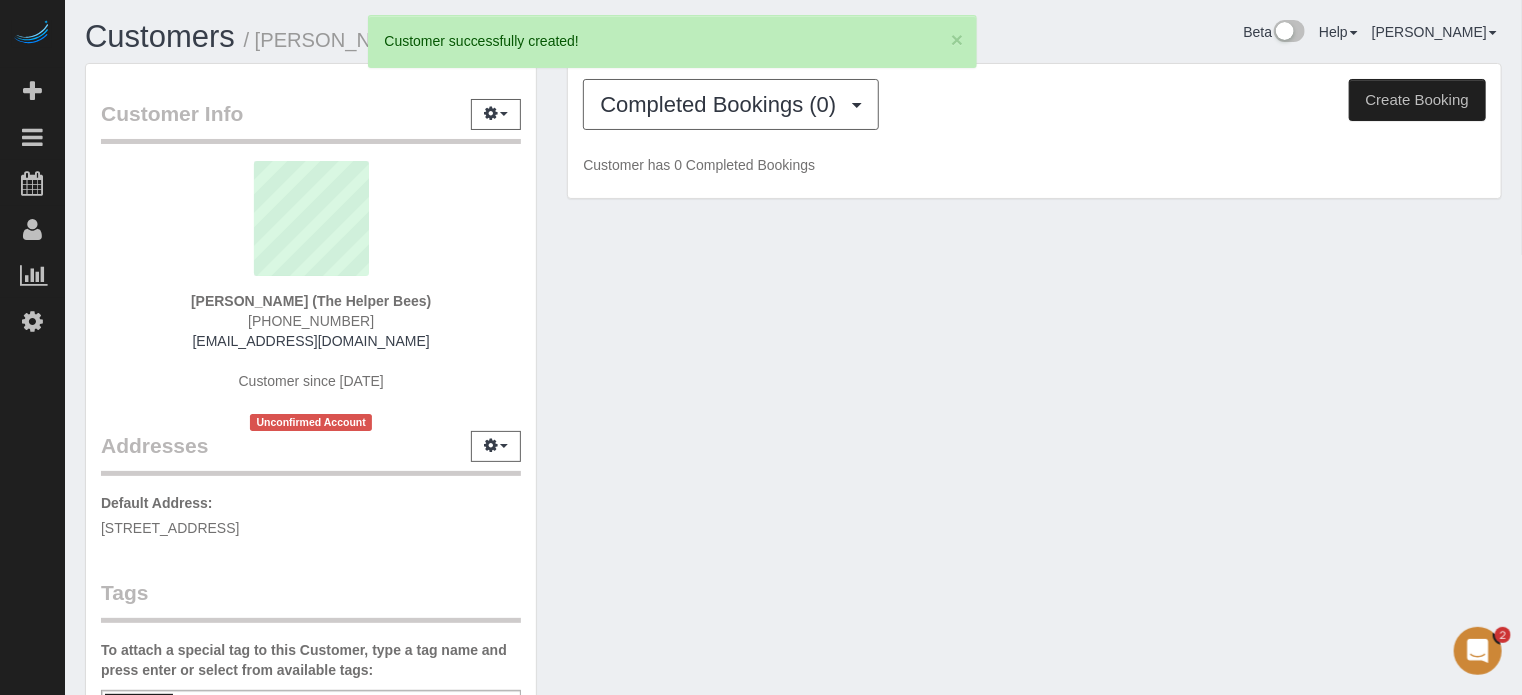 select on "CA" 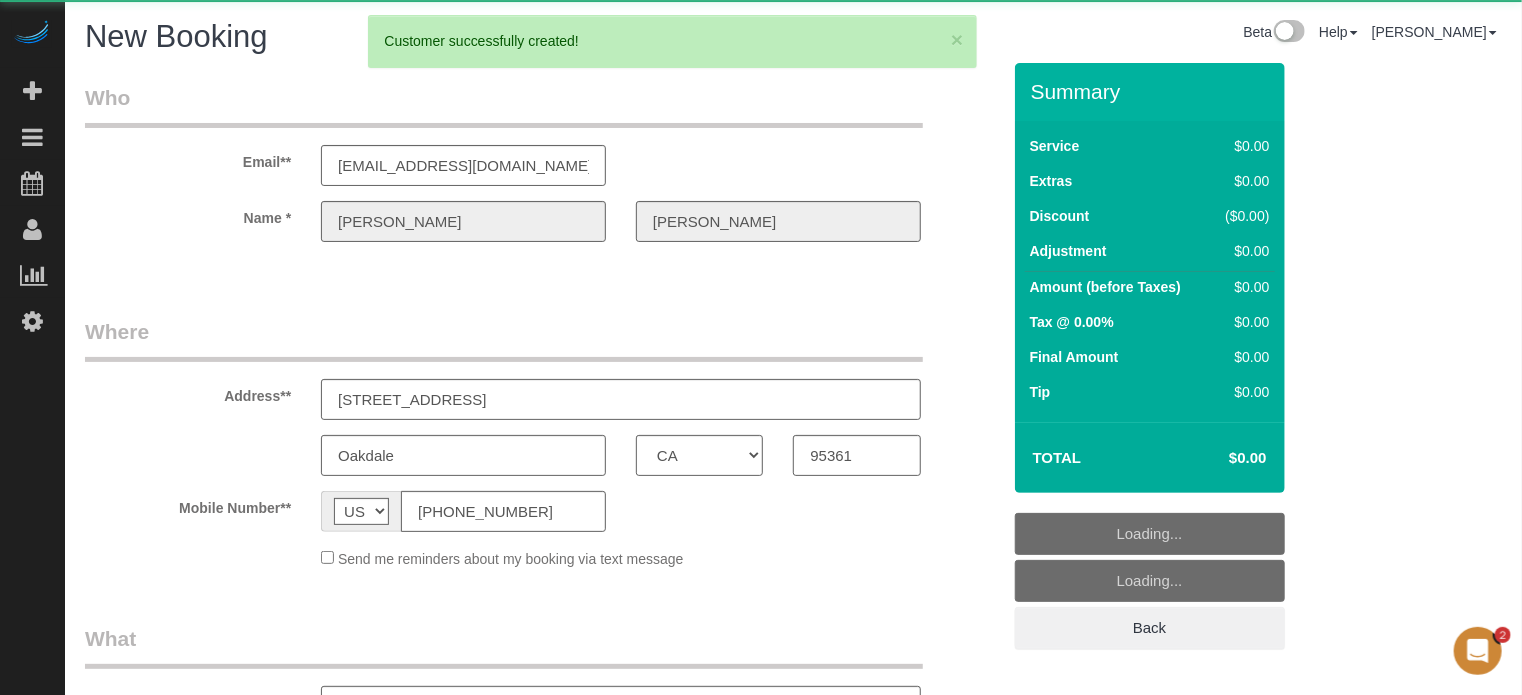select on "object:2186" 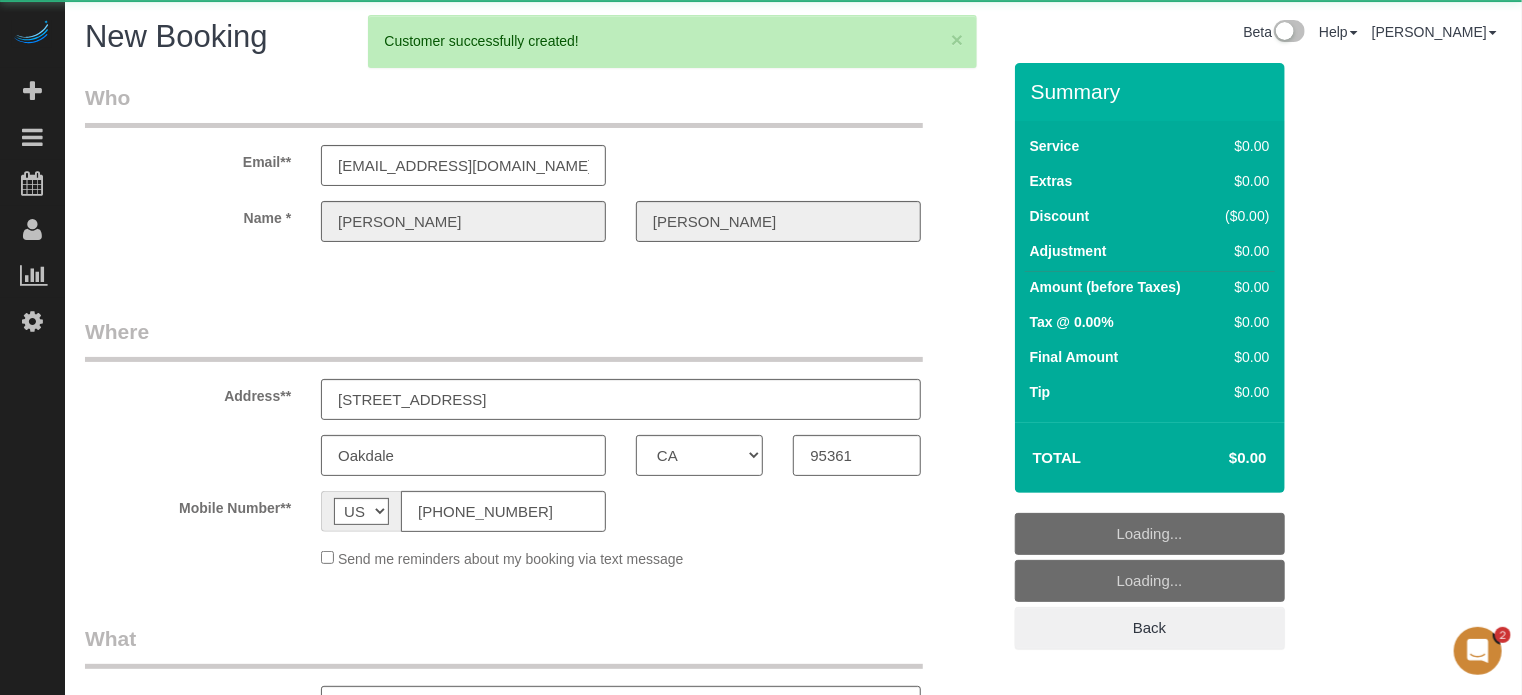 select on "number:9" 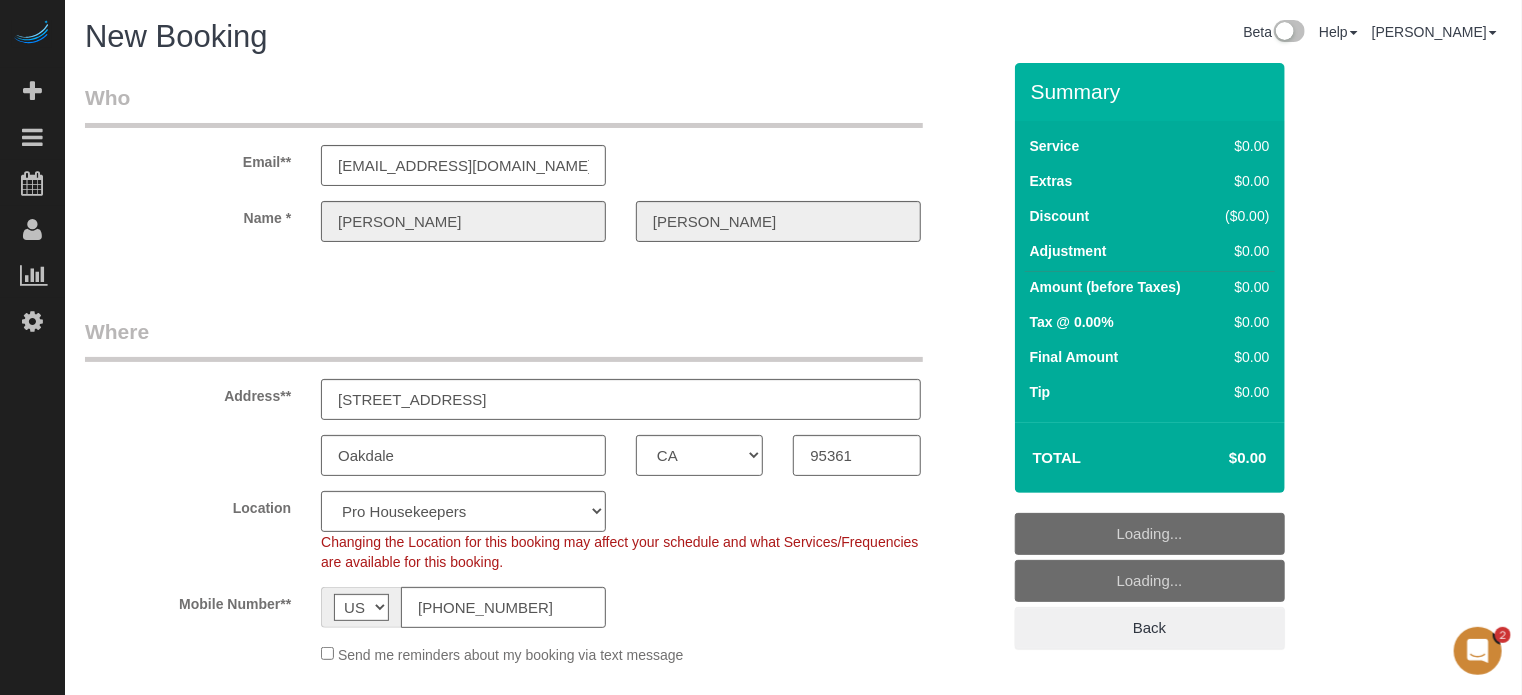 select on "object:2621" 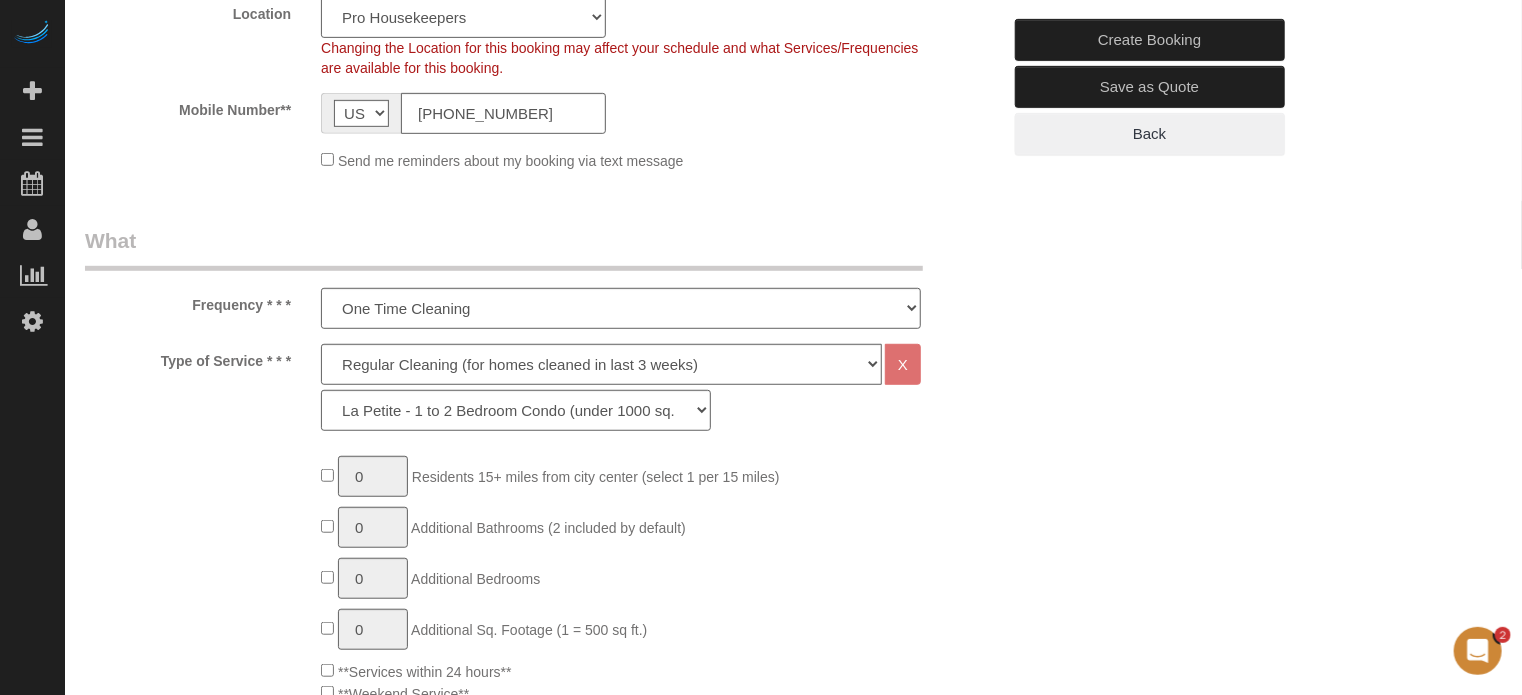 scroll, scrollTop: 600, scrollLeft: 0, axis: vertical 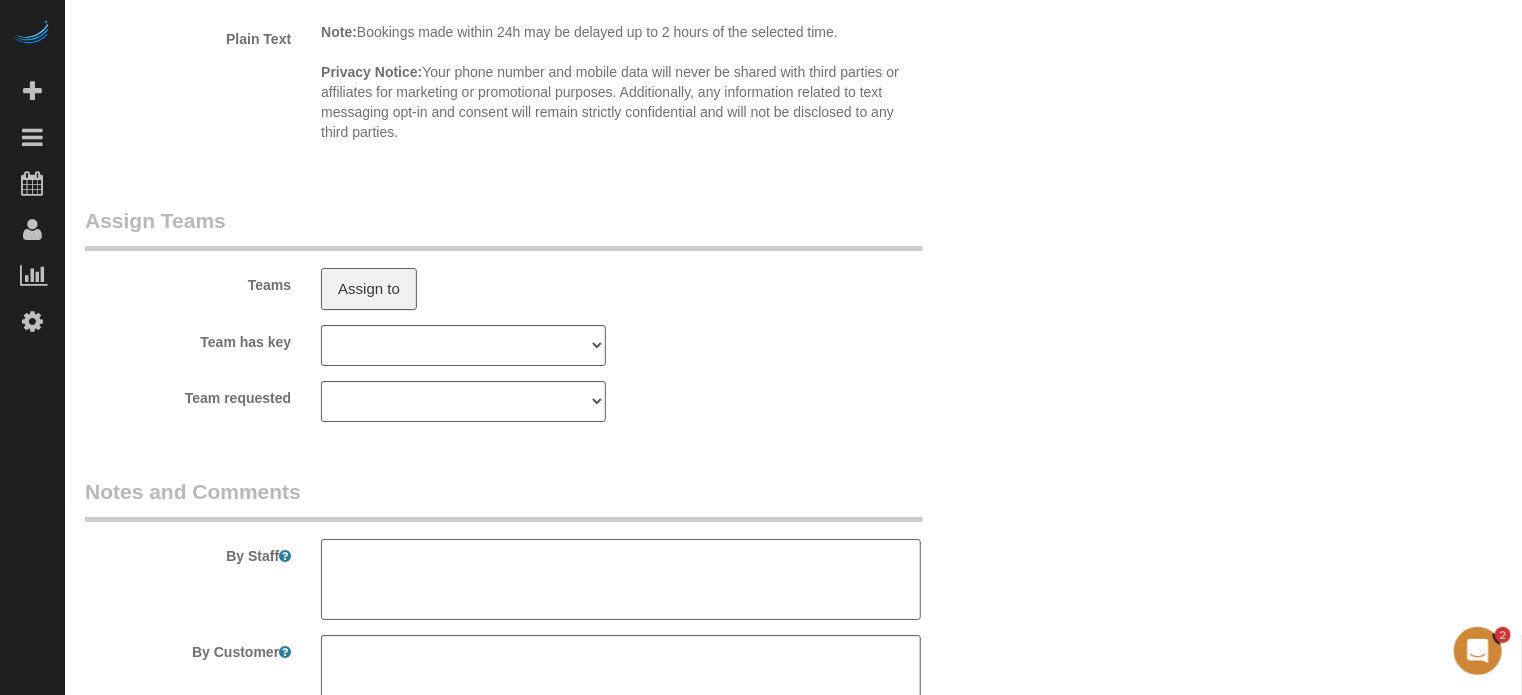 click at bounding box center (621, 580) 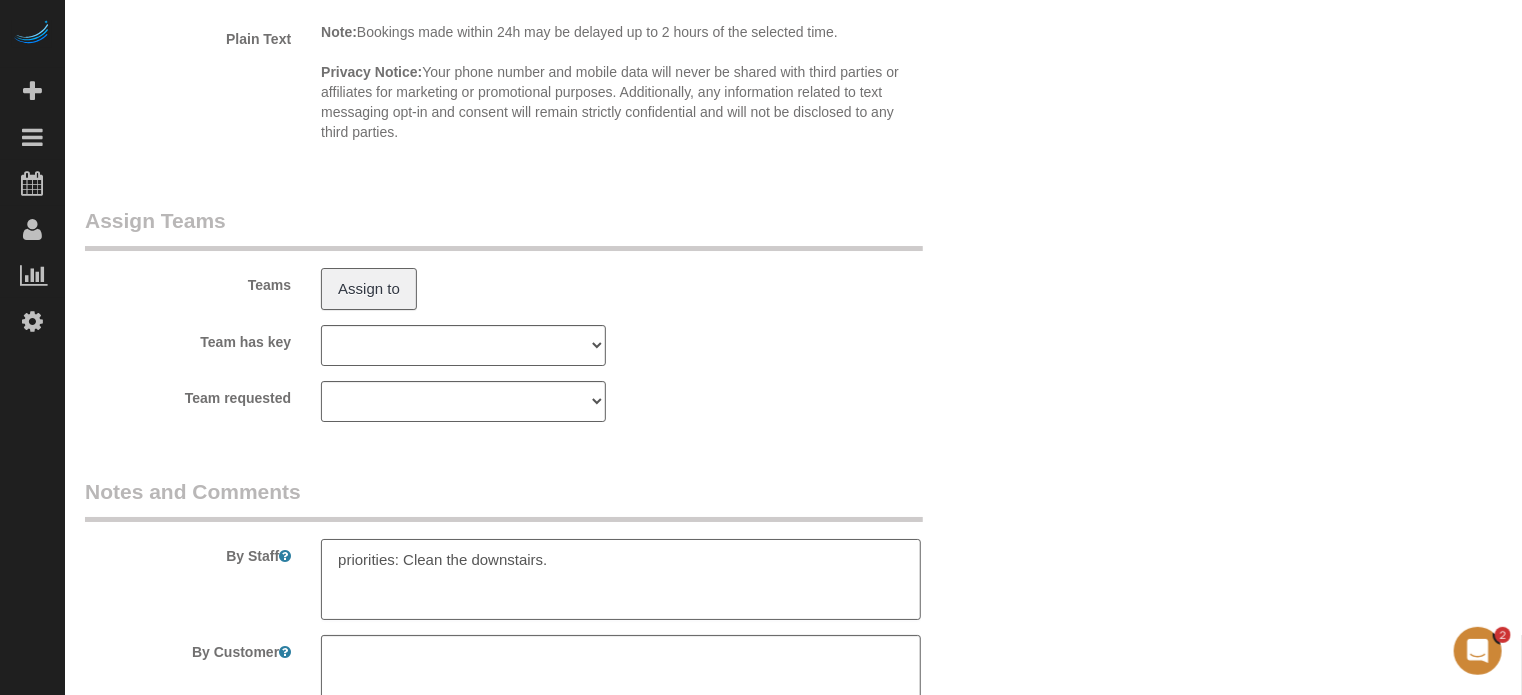 type on "priorities: Clean the downstairs." 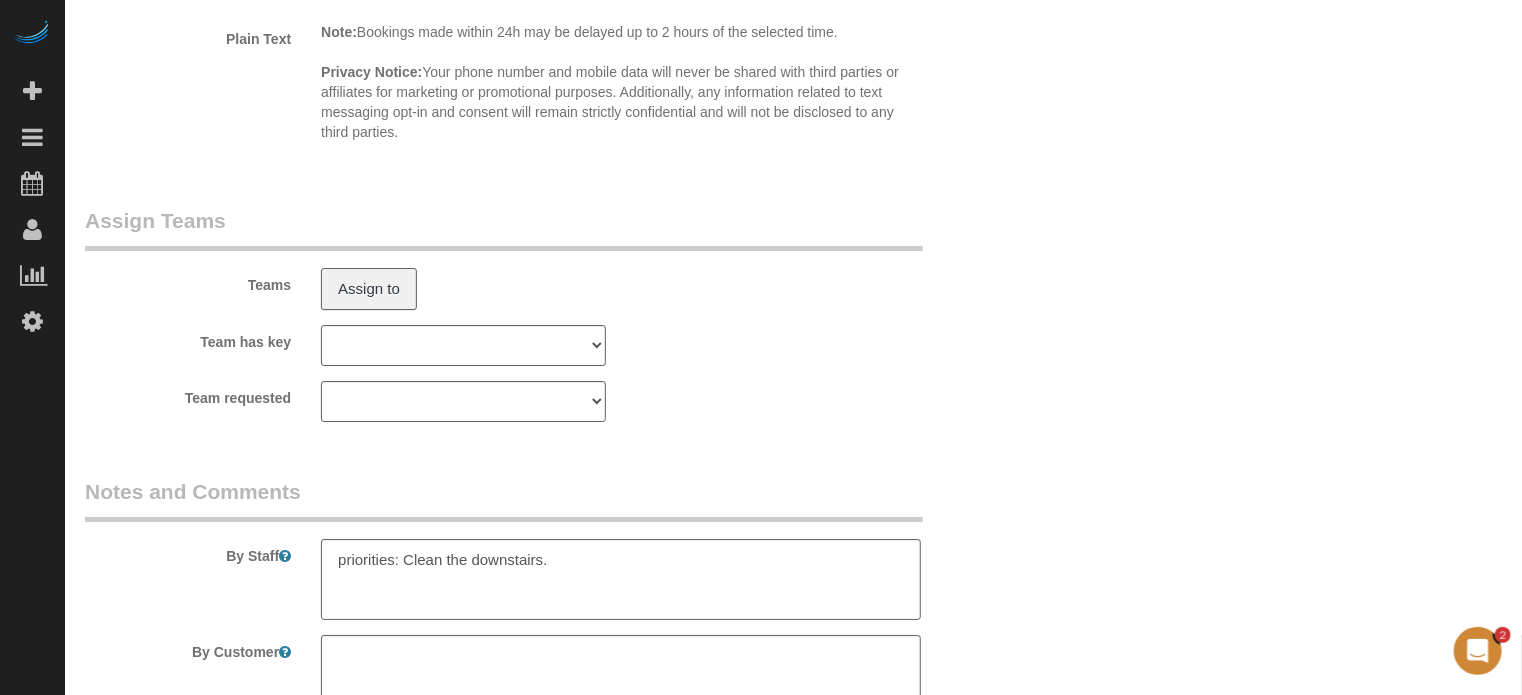 click on "Notes and Comments" at bounding box center (504, 499) 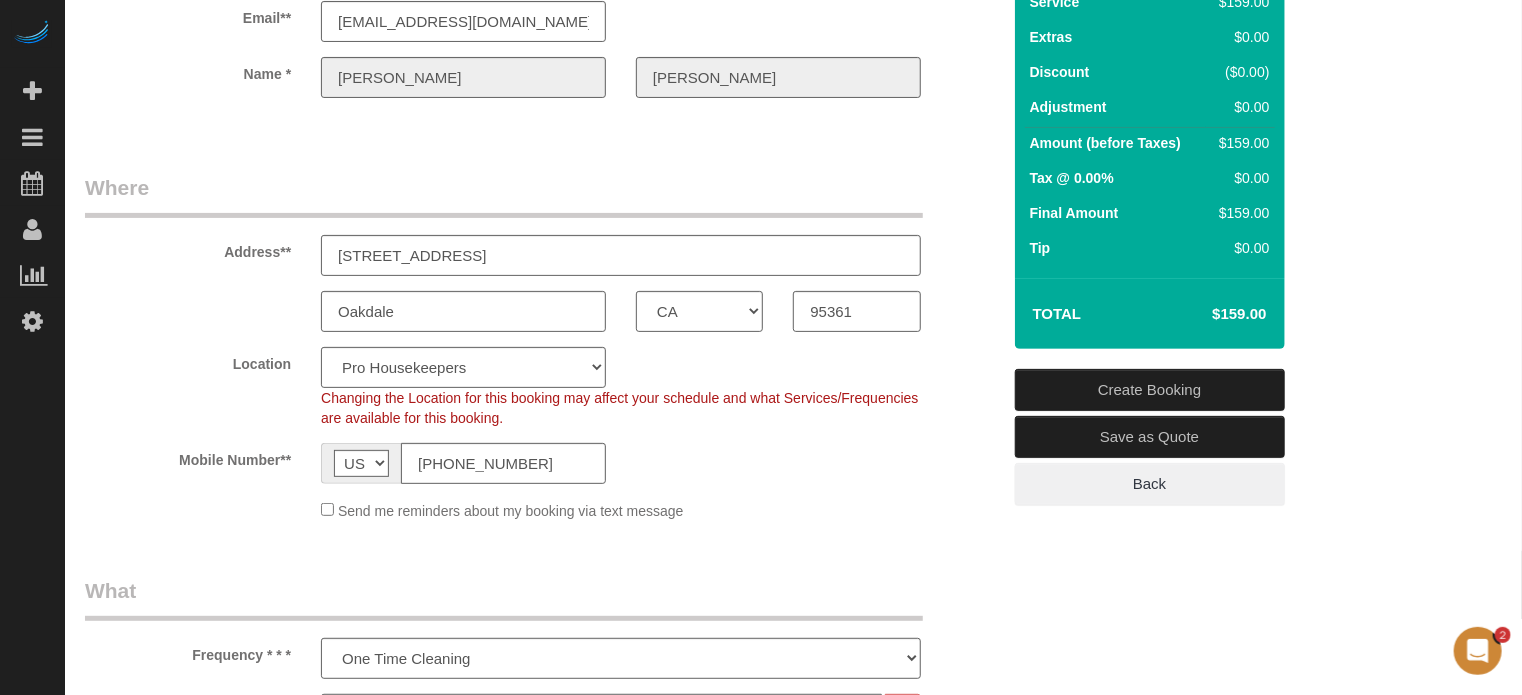 scroll, scrollTop: 131, scrollLeft: 0, axis: vertical 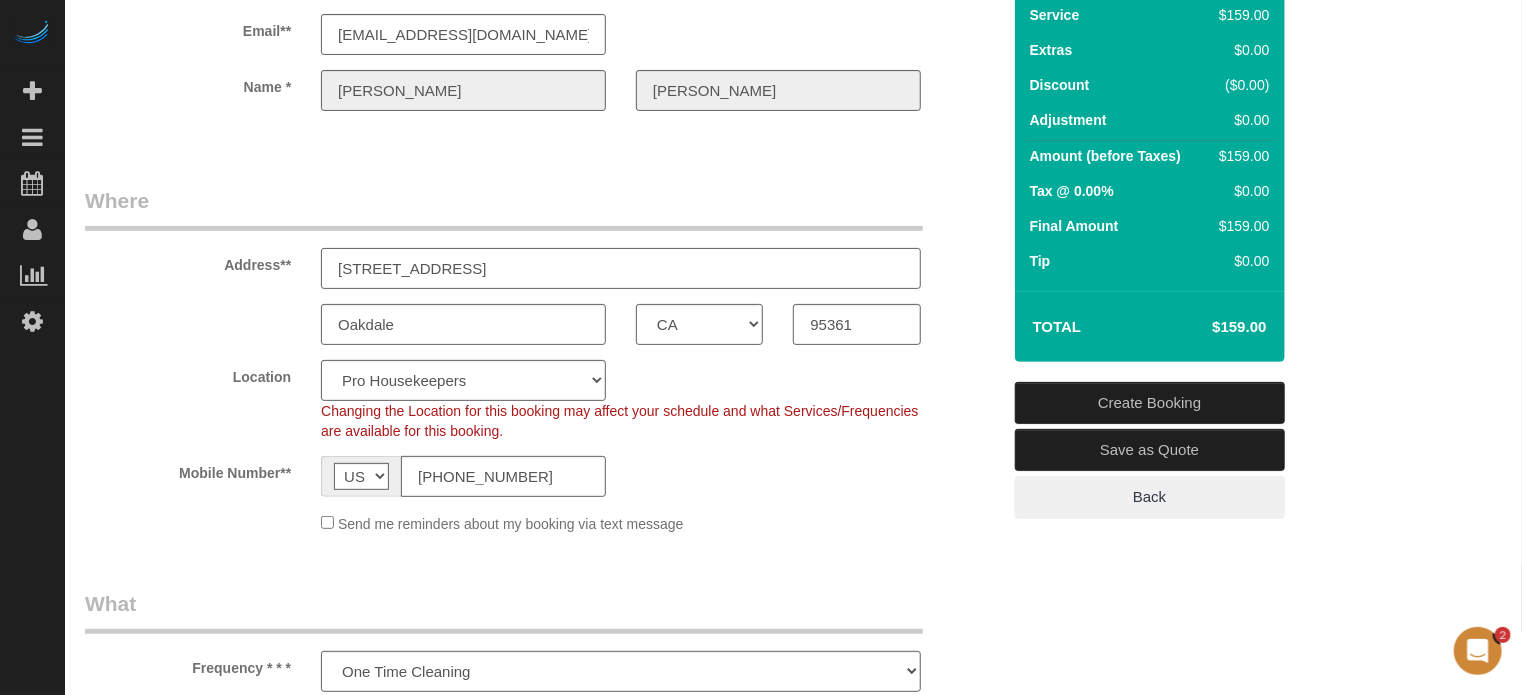 click on "[STREET_ADDRESS]" at bounding box center (621, 268) 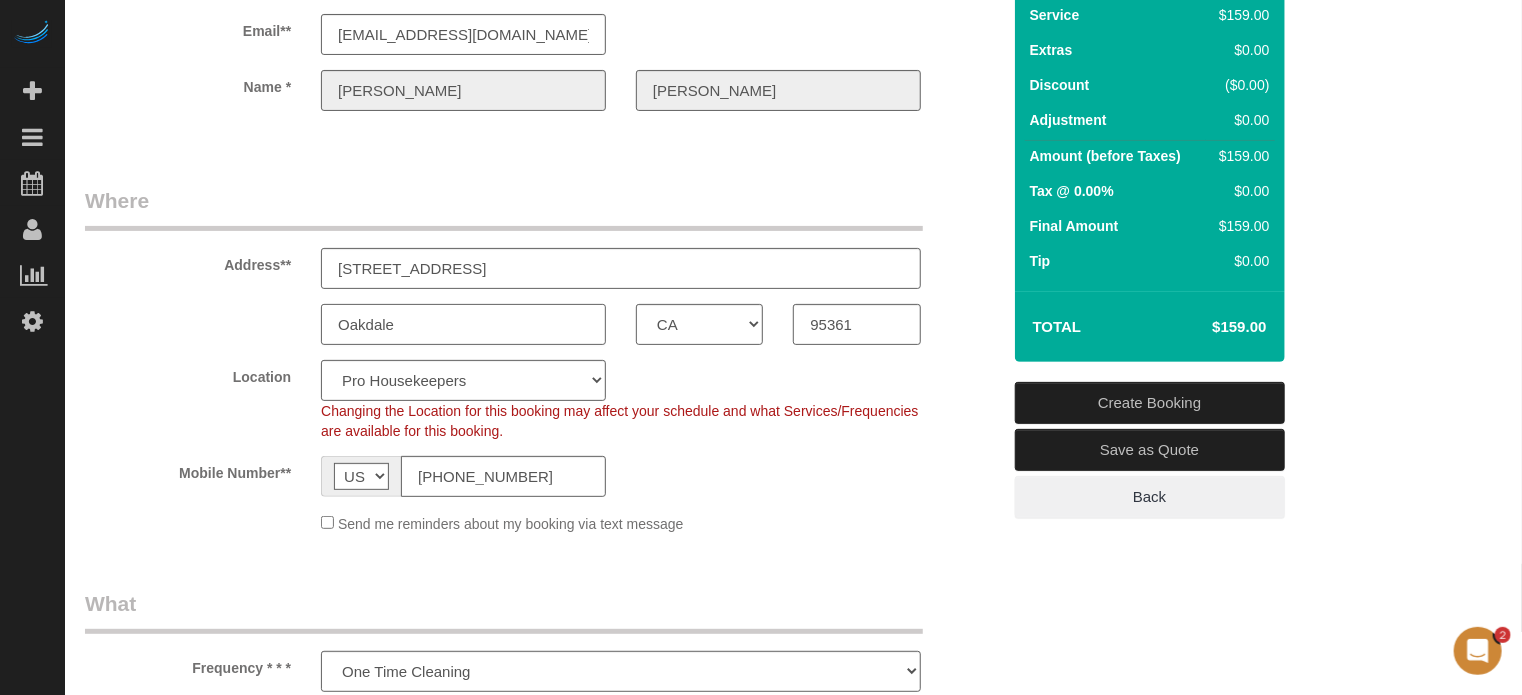click on "Oakdale" at bounding box center [463, 324] 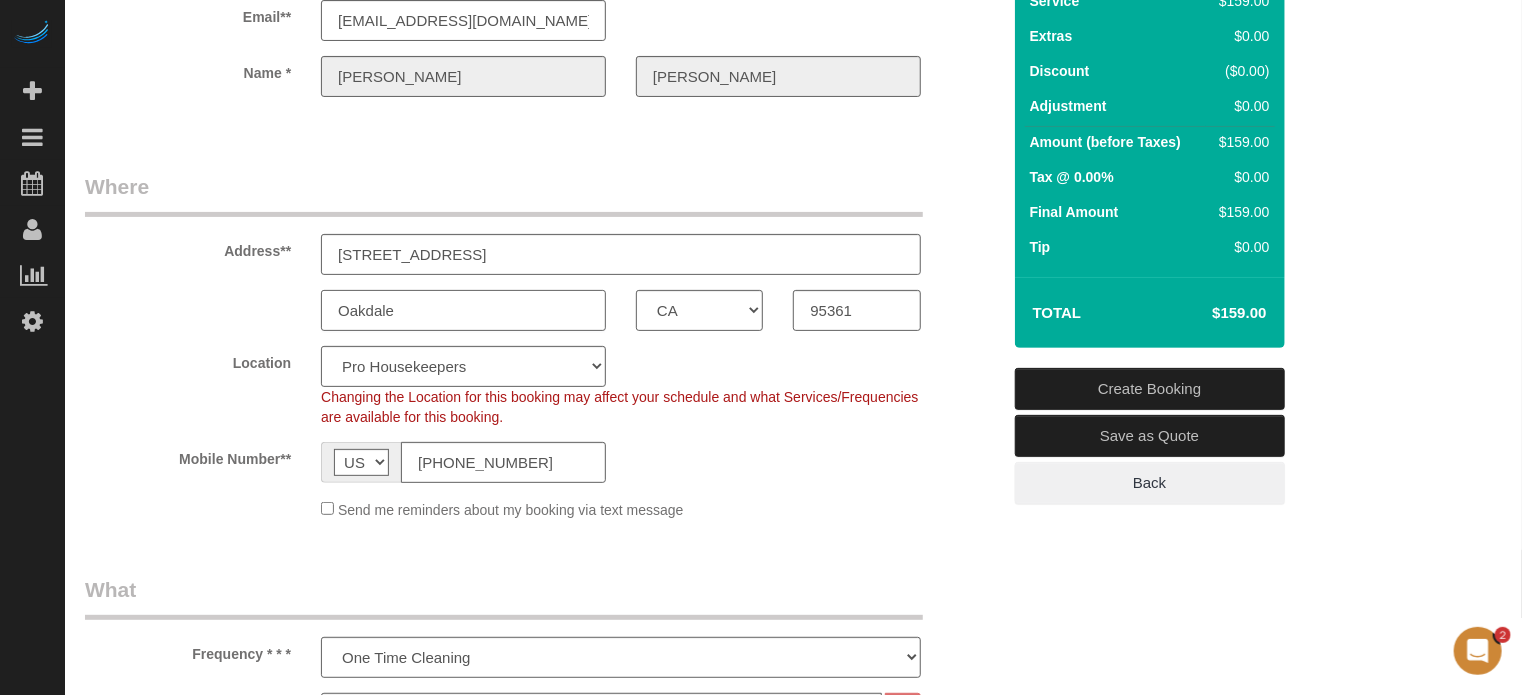scroll, scrollTop: 431, scrollLeft: 0, axis: vertical 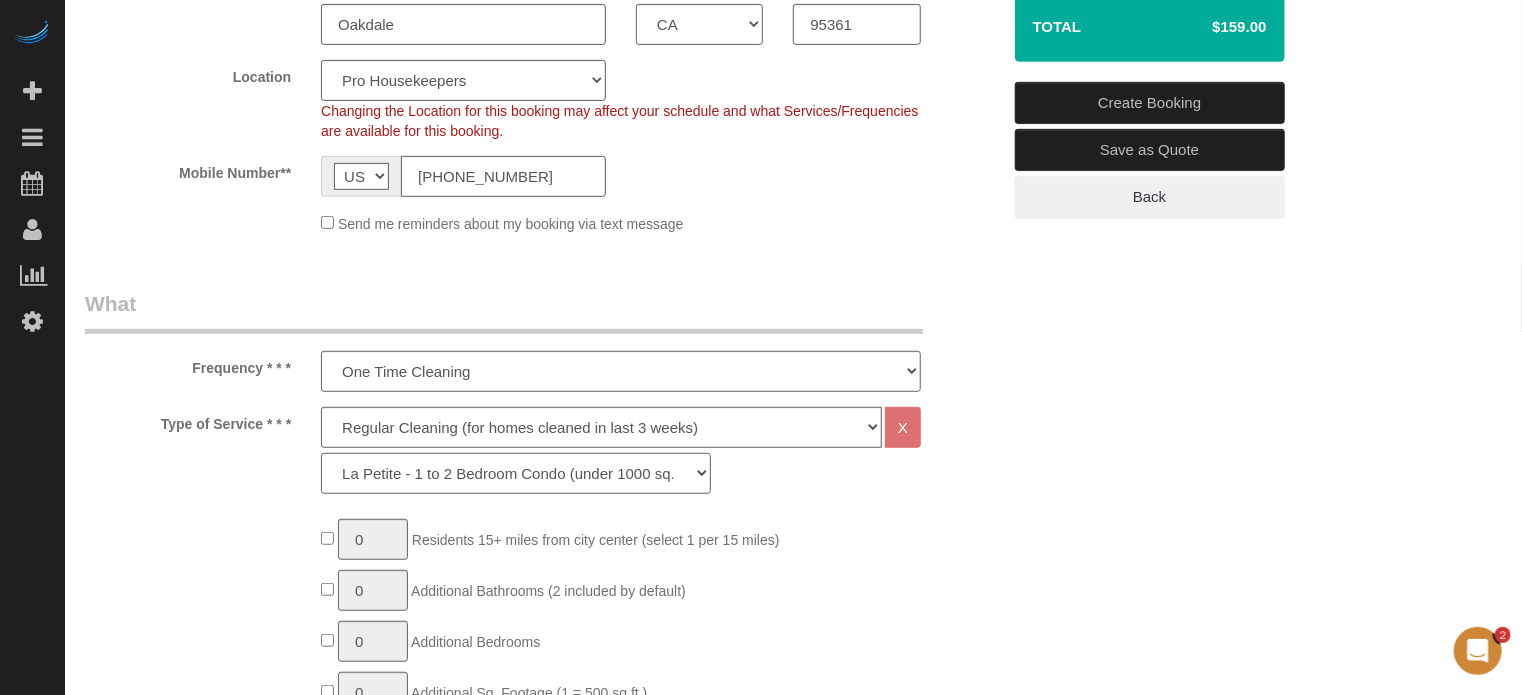 click on "La Petite - 1 to 2 Bedroom Condo (under 1000 sq. ft.) La Petite II - 2 Bedroom 2 Bath Home/Condo ([DATE]-[DATE] sq. ft.) Le Milieu - 3 Bedroom 2 Bath Home (under 1800 sq. ft.) Le Milieu - 4 Bedroom 2 Bath Home (under 1800 sq. ft.) Grand - 5 Bedroom 2 Bath Home (under 2250 sq. ft.) Très Grand - 6 Bedroom 2 Bath Home (under 3000 sq. ft.)" 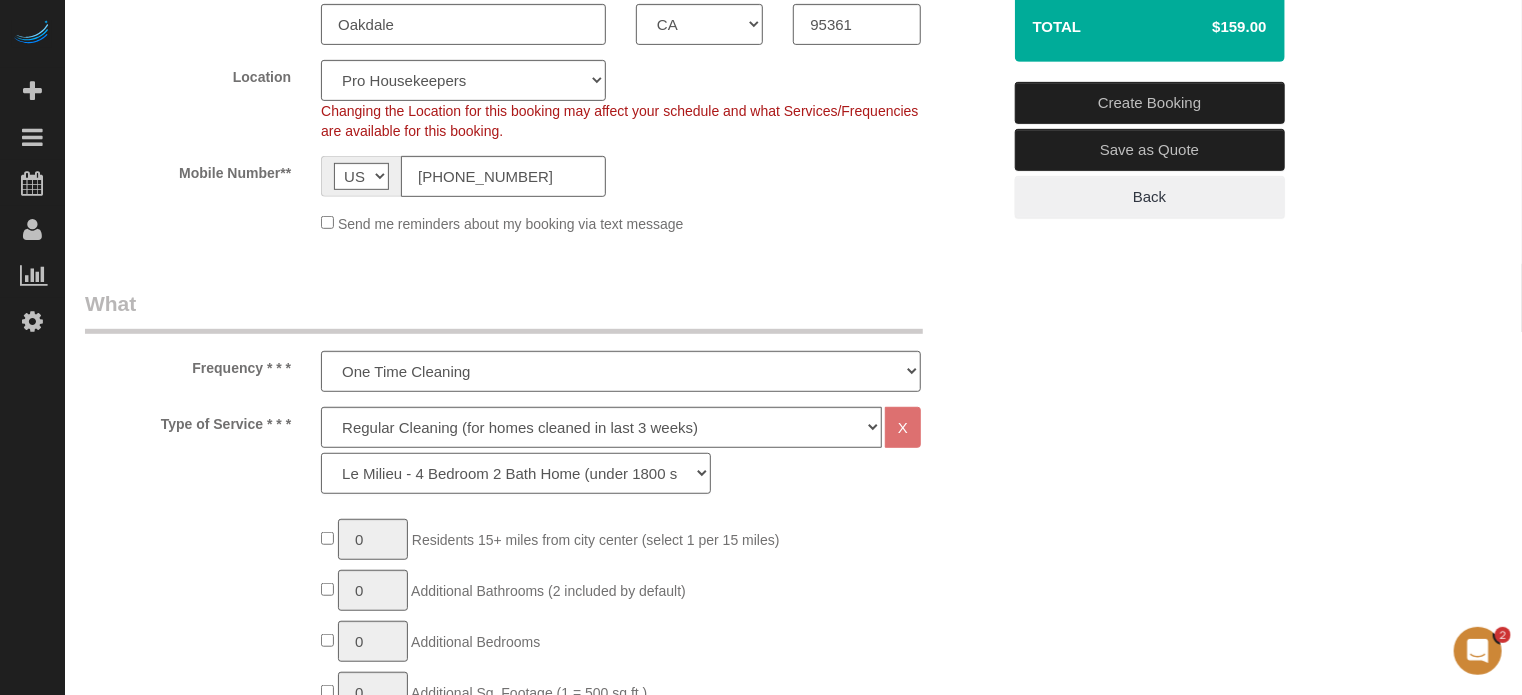 click on "La Petite - 1 to 2 Bedroom Condo (under 1000 sq. ft.) La Petite II - 2 Bedroom 2 Bath Home/Condo ([DATE]-[DATE] sq. ft.) Le Milieu - 3 Bedroom 2 Bath Home (under 1800 sq. ft.) Le Milieu - 4 Bedroom 2 Bath Home (under 1800 sq. ft.) Grand - 5 Bedroom 2 Bath Home (under 2250 sq. ft.) Très Grand - 6 Bedroom 2 Bath Home (under 3000 sq. ft.)" 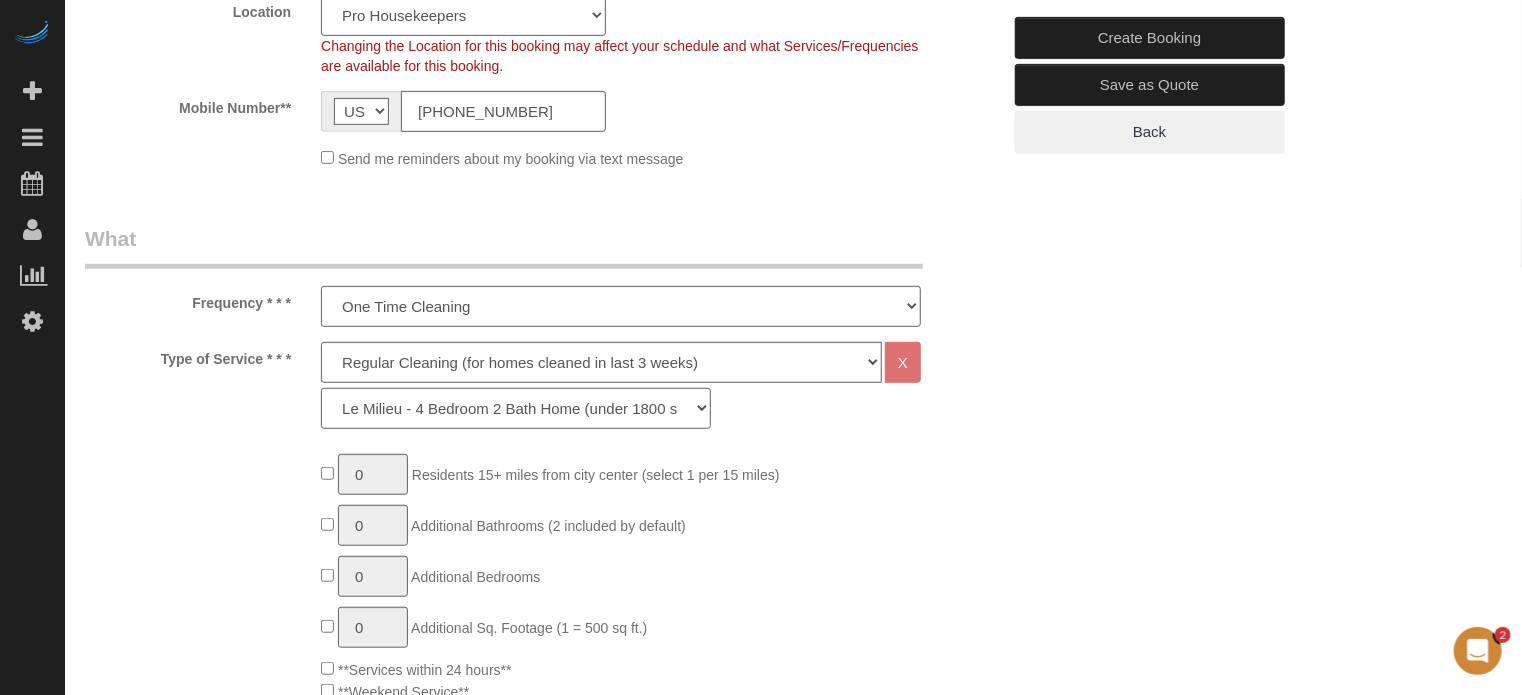 scroll, scrollTop: 531, scrollLeft: 0, axis: vertical 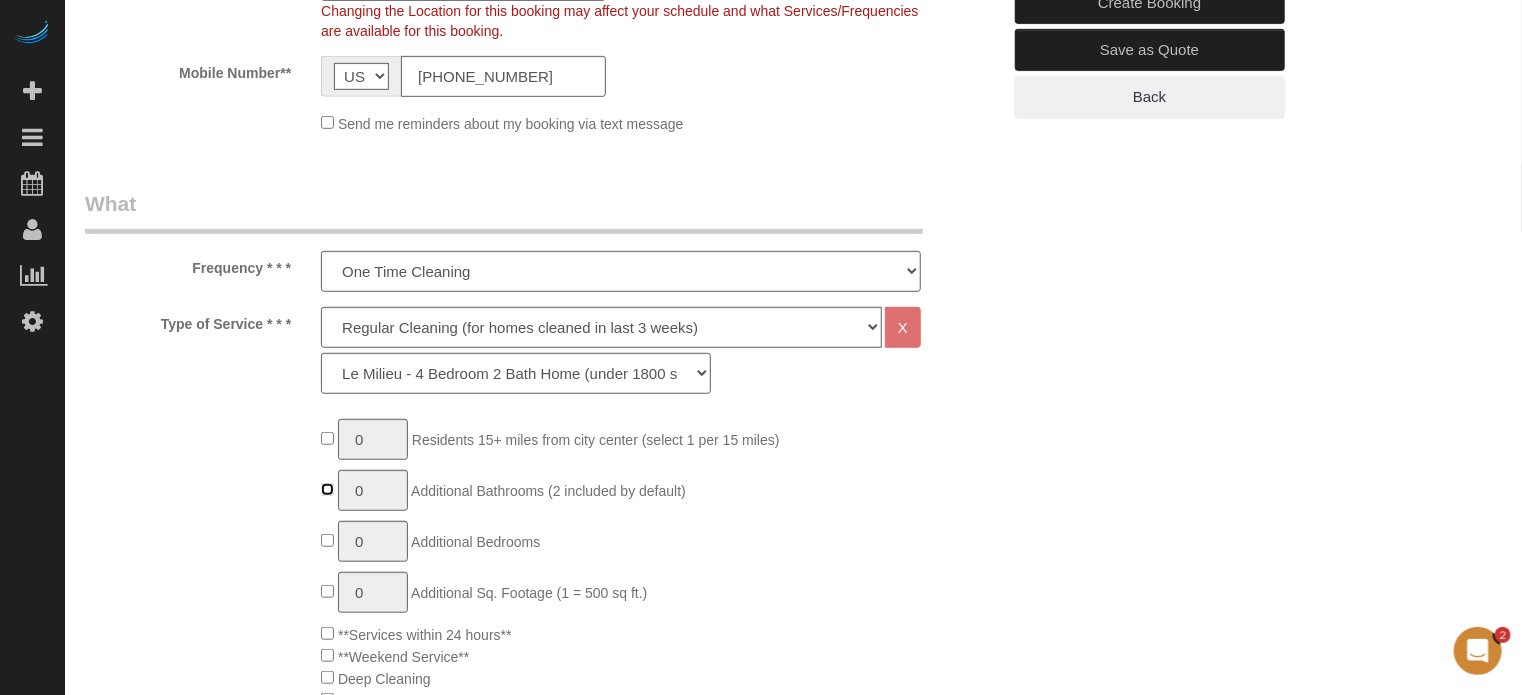 type on "1" 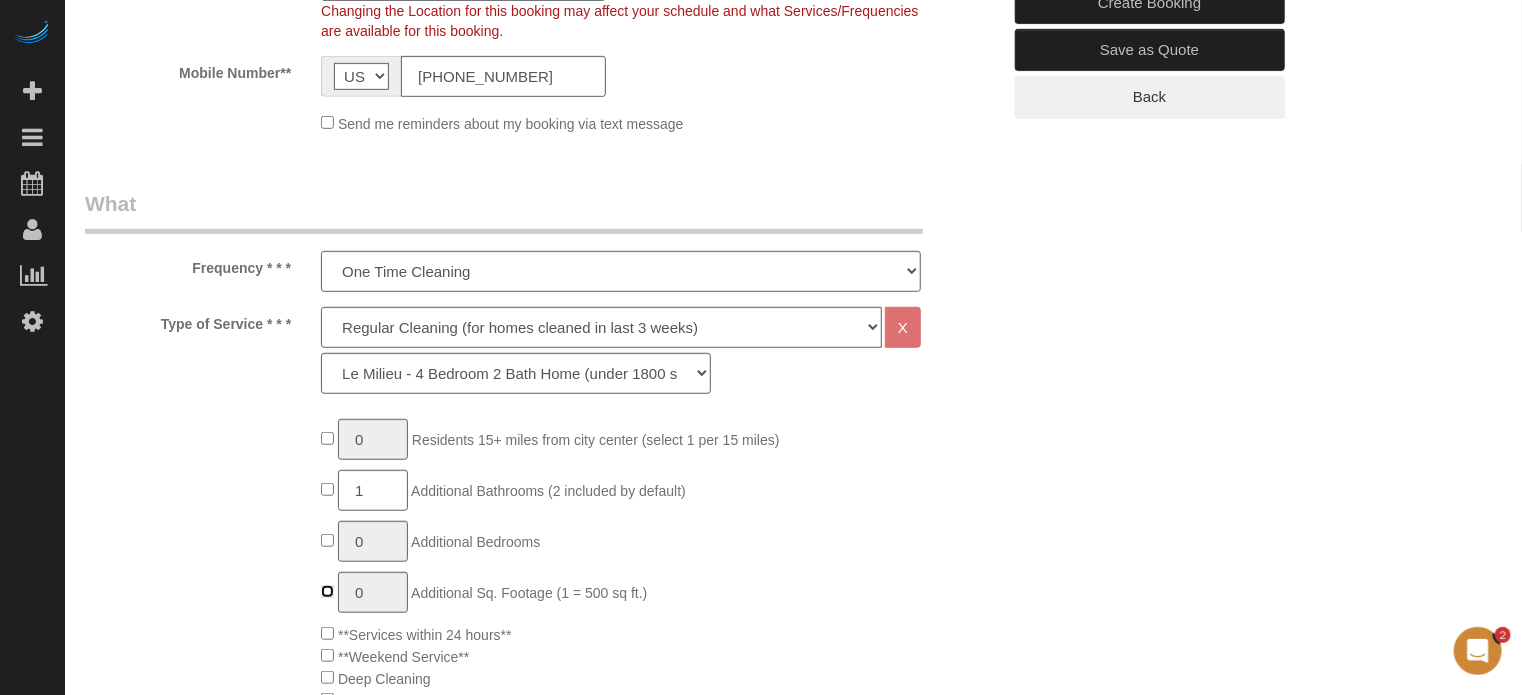 type on "1" 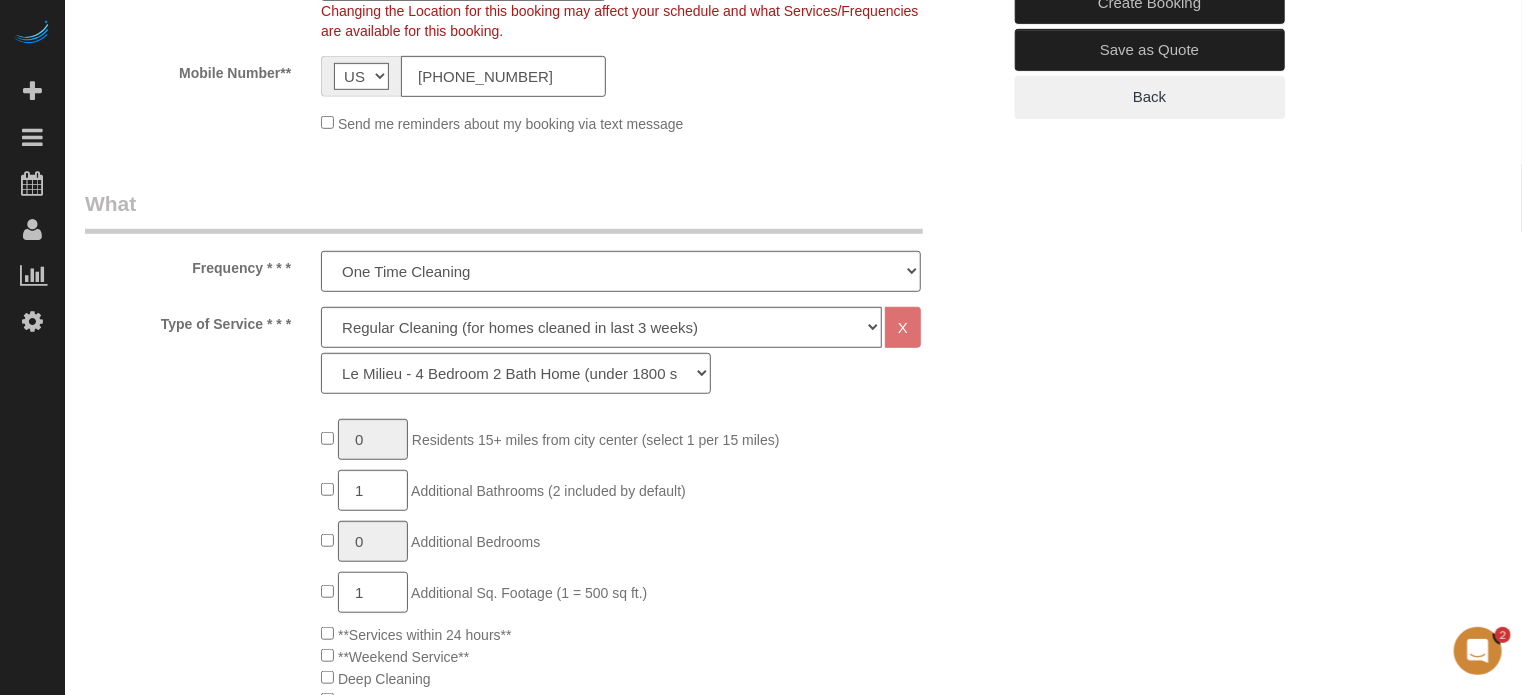 click on "1" 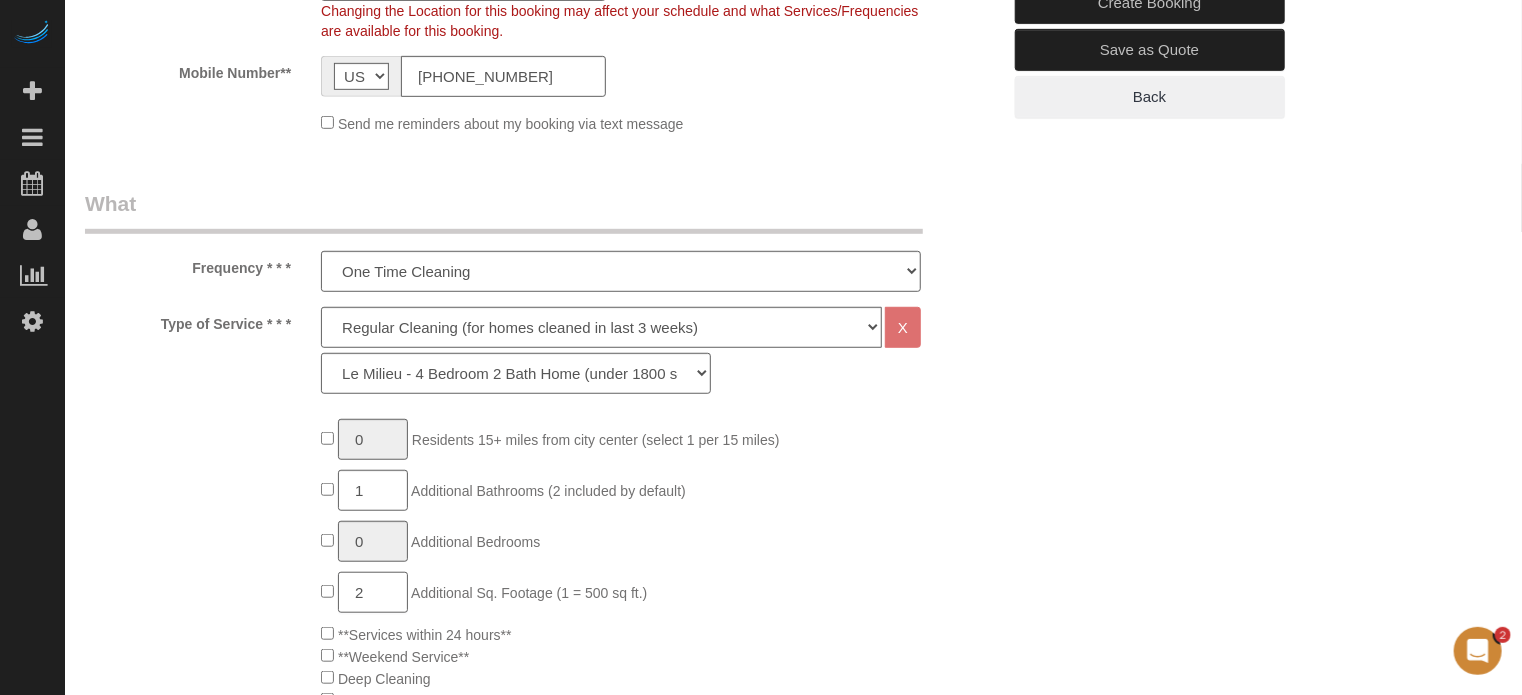 type on "2" 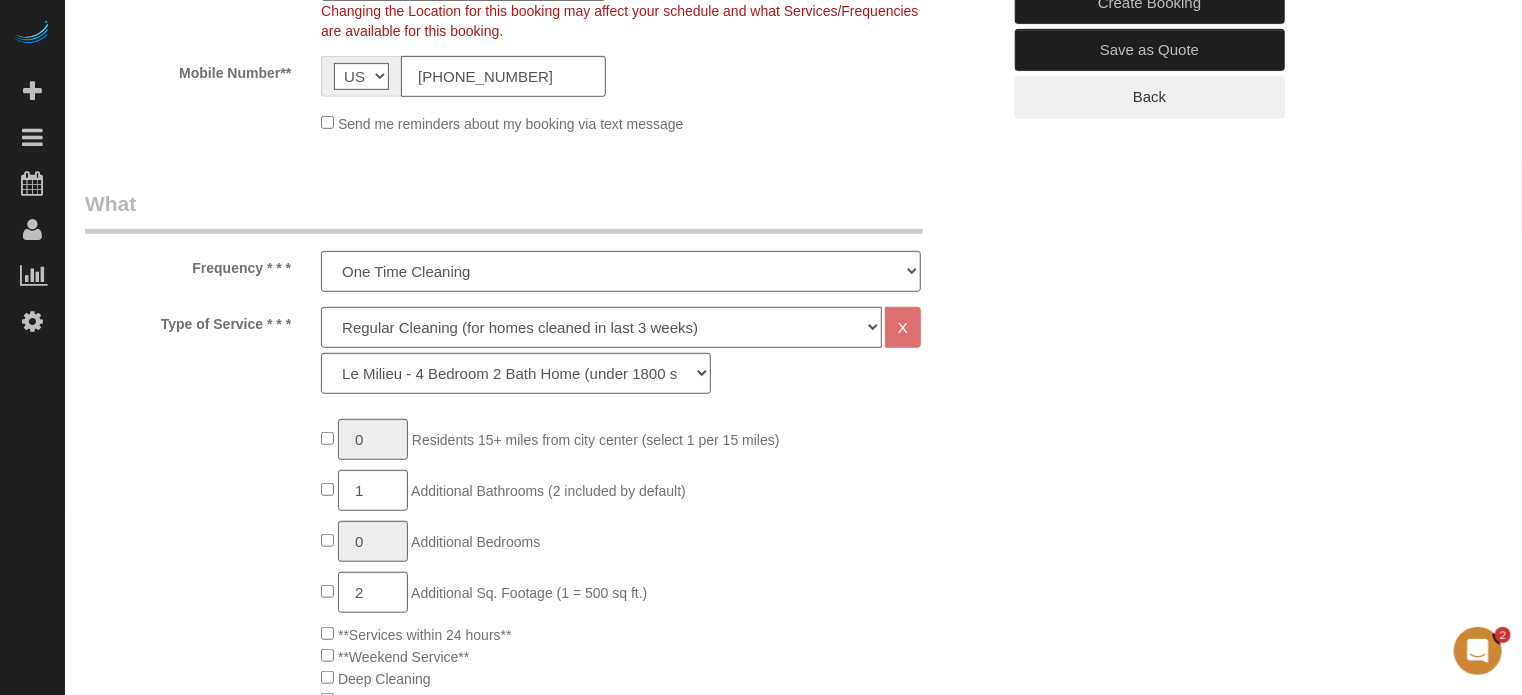click on "0
Residents 15+ miles from [GEOGRAPHIC_DATA] (select 1 per 15 miles)
1
Additional Bathrooms (2 included by default)
0
Additional Bedrooms
2
Additional Sq. Footage (1 = 500 sq ft.)
**Services within 24 hours**
**Weekend Service**
Deep Cleaning
0" 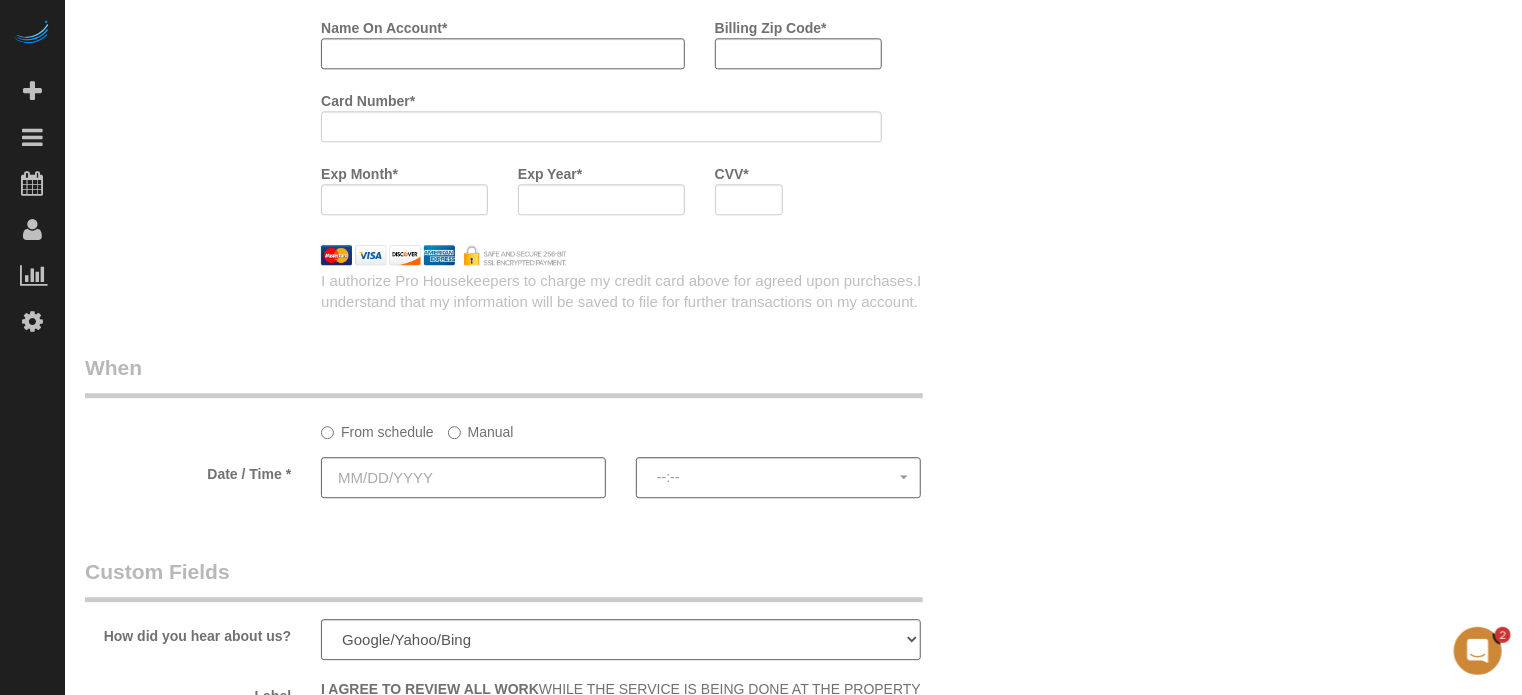 scroll, scrollTop: 2631, scrollLeft: 0, axis: vertical 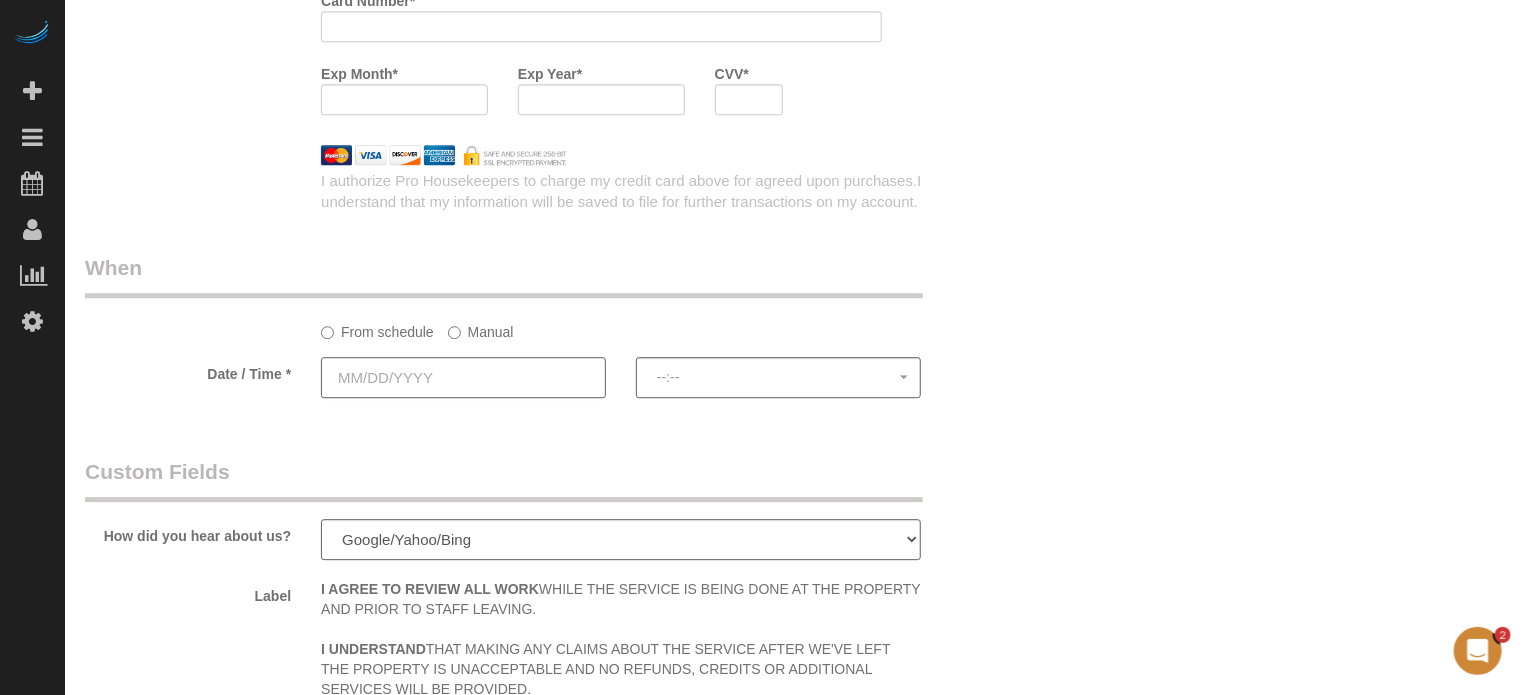 click at bounding box center (463, 377) 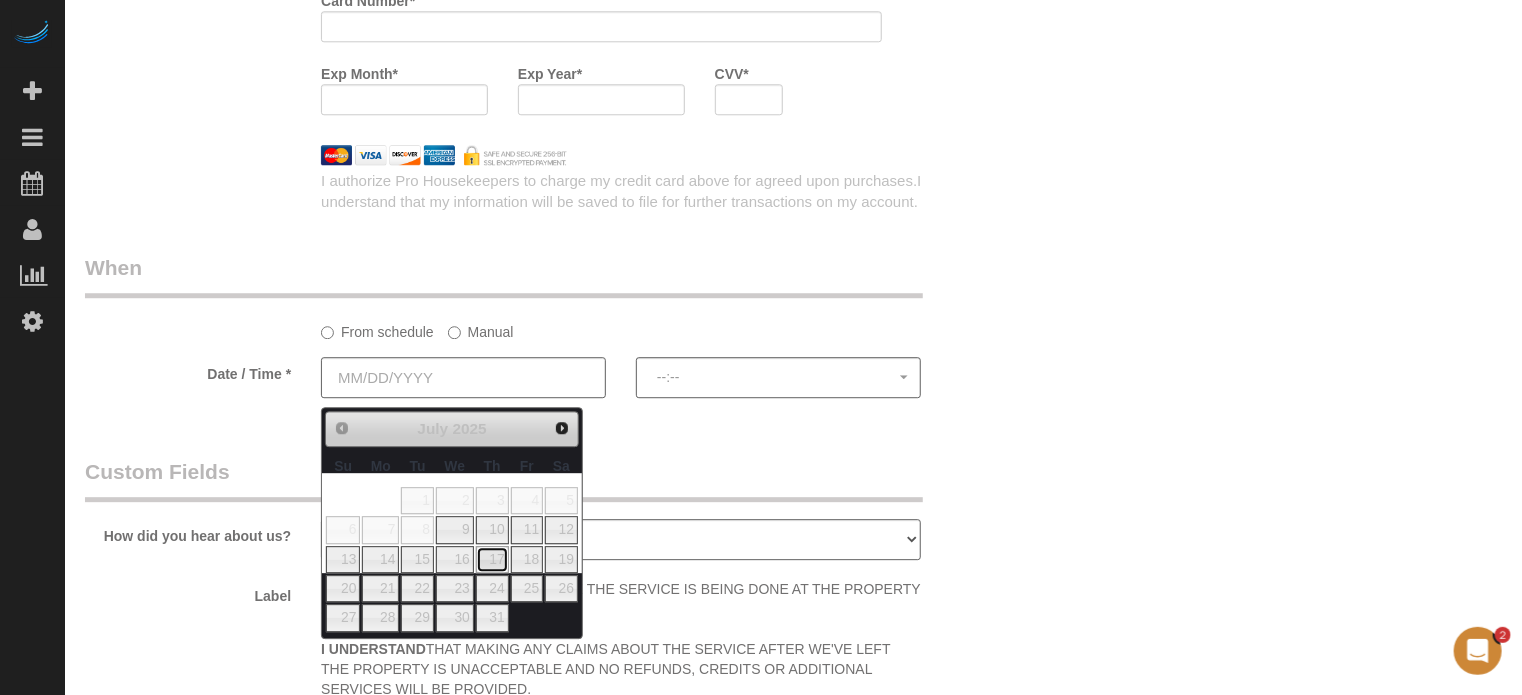 click on "17" at bounding box center (492, 559) 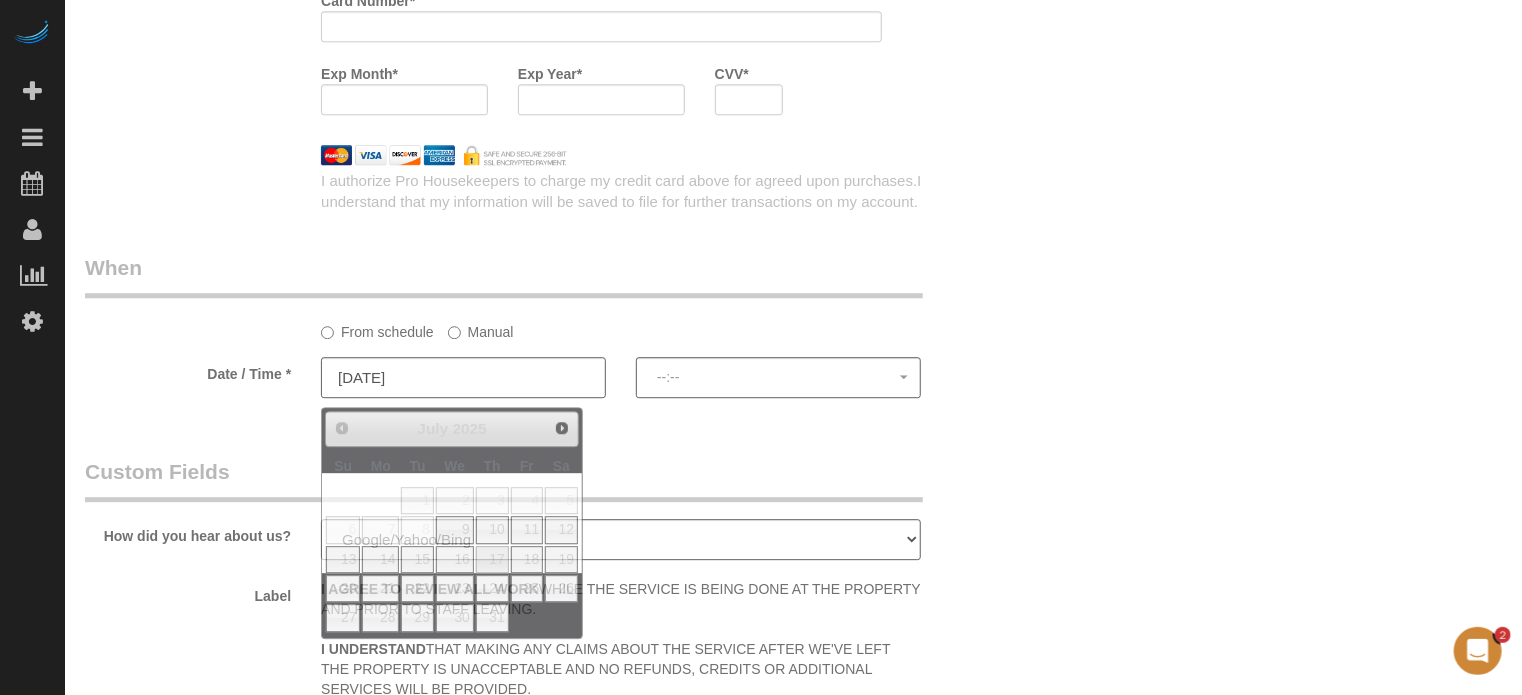select on "spot1" 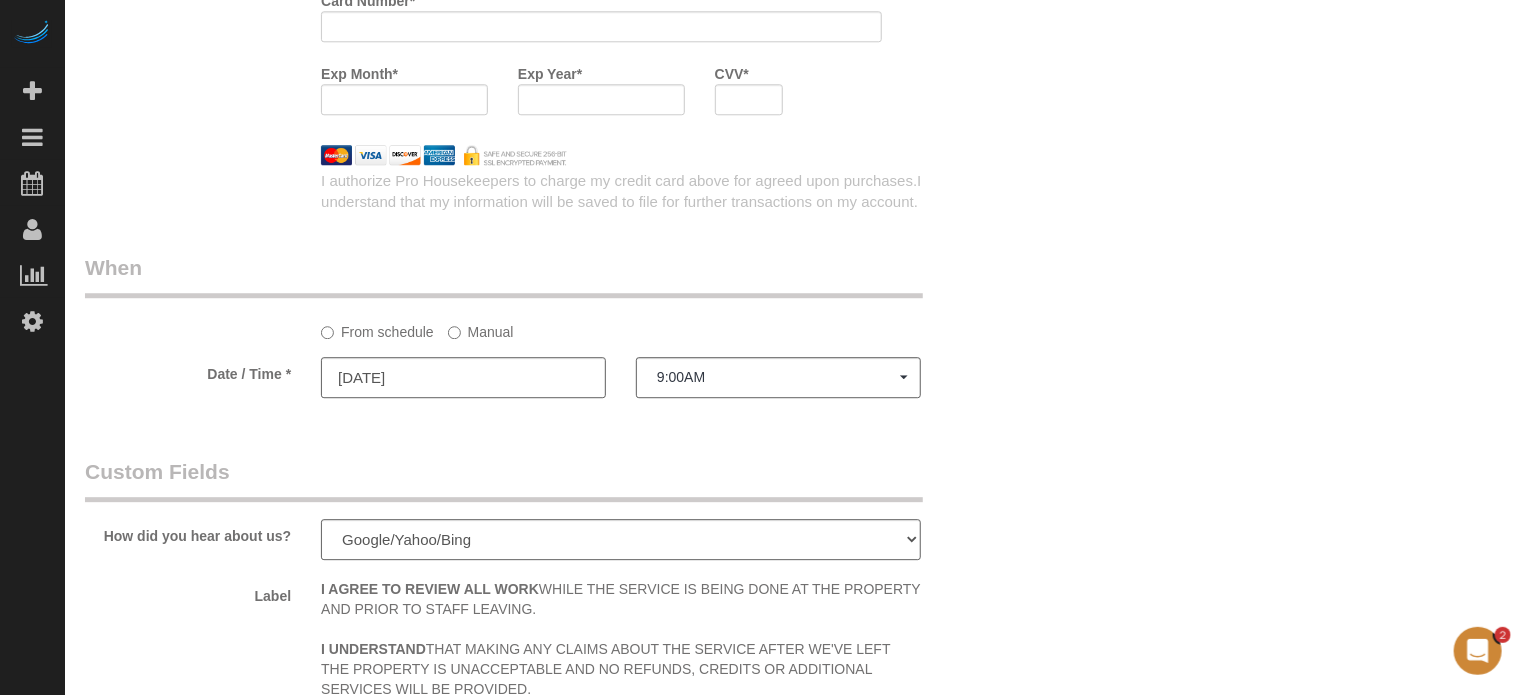 click on "Who
Email**
[EMAIL_ADDRESS][DOMAIN_NAME]
Name *
[PERSON_NAME]
Where
Address**
[STREET_ADDRESS]
[GEOGRAPHIC_DATA]
AK
AL
AR
AZ
CA
CO
CT
DC
DE
[GEOGRAPHIC_DATA]
[GEOGRAPHIC_DATA]
HI
IA
ID
IL
IN
KS
[GEOGRAPHIC_DATA]
LA
MA
MD
ME
MI
[GEOGRAPHIC_DATA]
[GEOGRAPHIC_DATA]
MS
MT
[GEOGRAPHIC_DATA]
ND
NE" at bounding box center (793, -476) 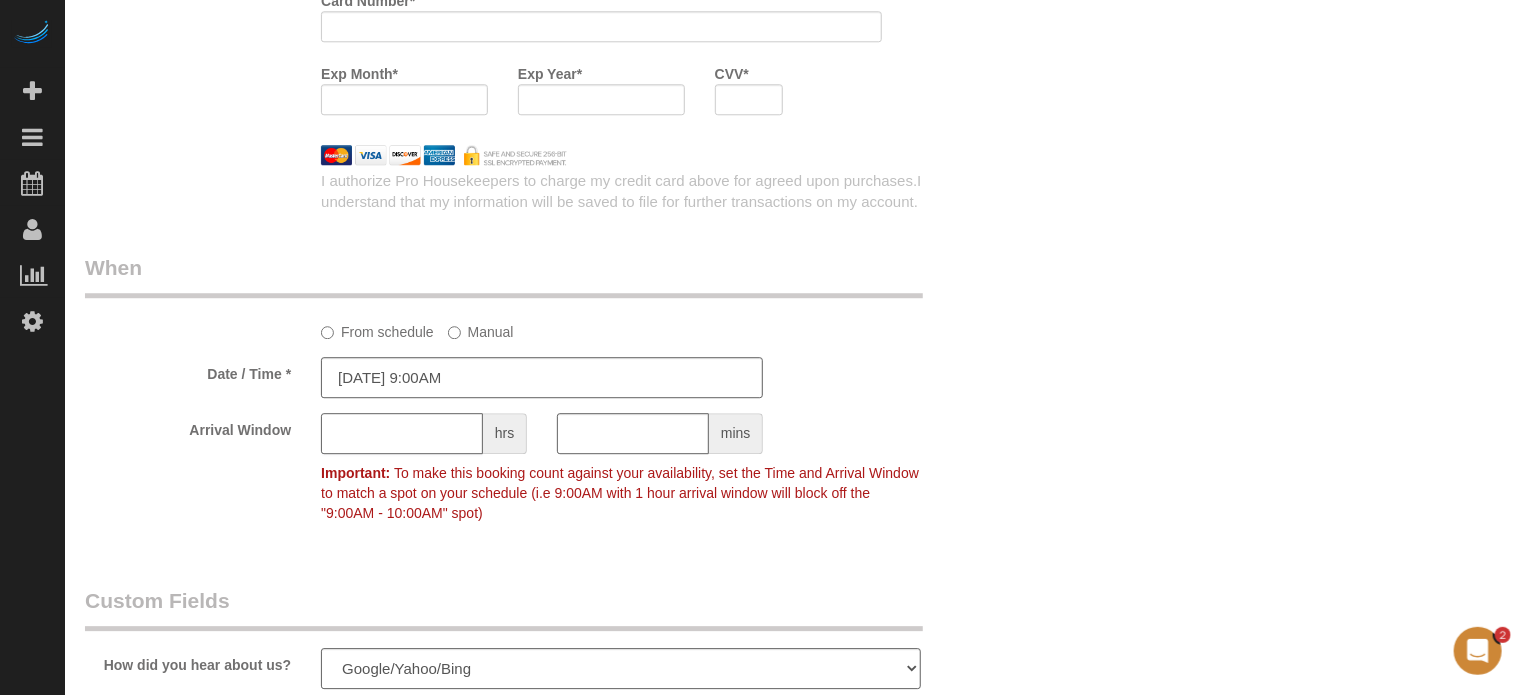 click 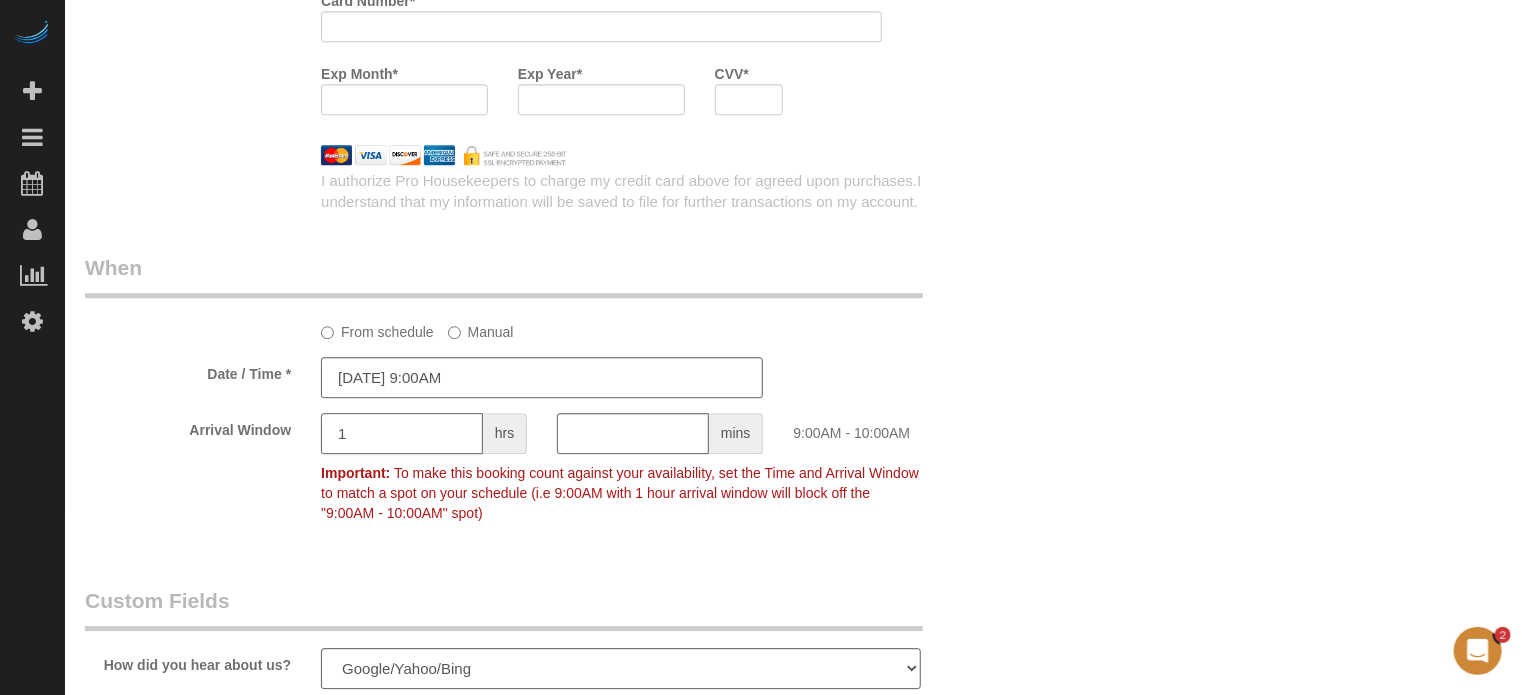 type on "1" 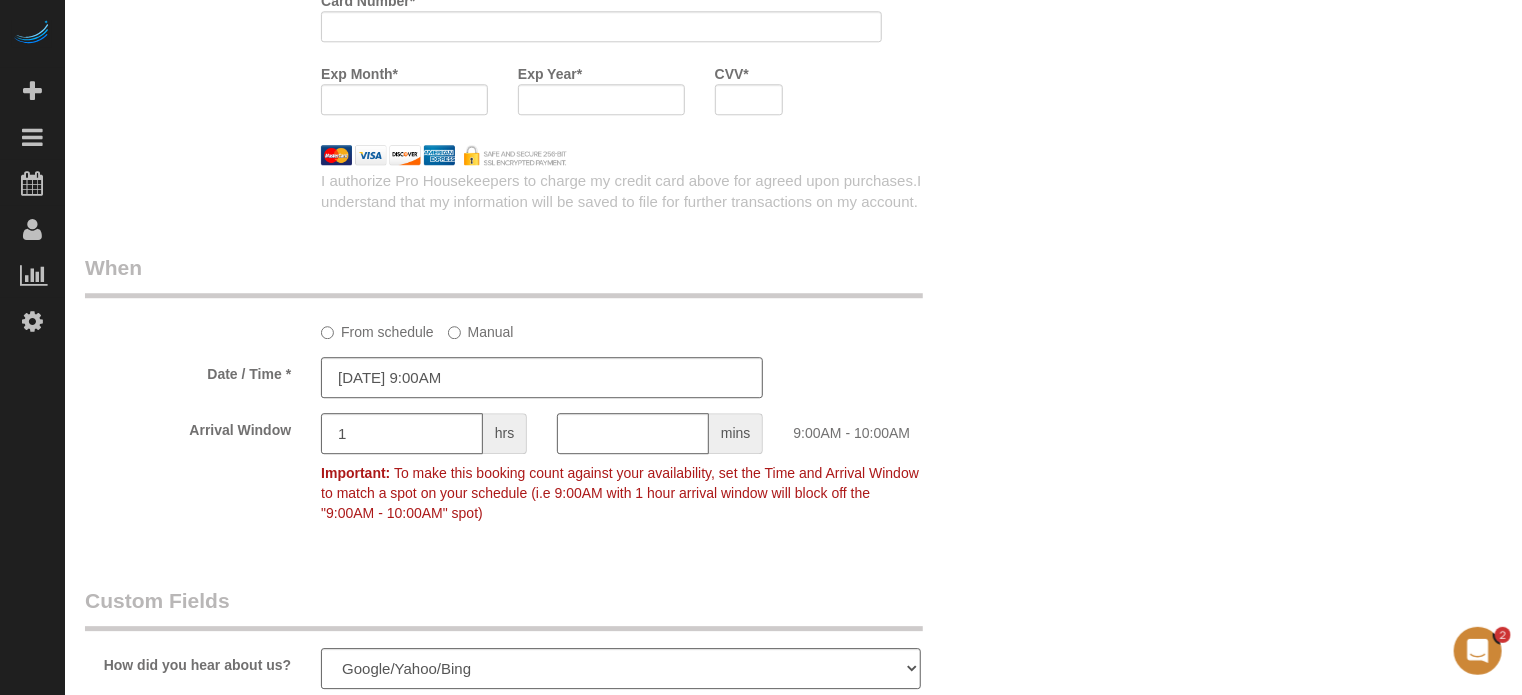 click on "Who
Email**
[EMAIL_ADDRESS][DOMAIN_NAME]
Name *
[PERSON_NAME]
Where
Address**
[STREET_ADDRESS]
[GEOGRAPHIC_DATA]
AK
AL
AR
AZ
CA
CO
CT
DC
DE
[GEOGRAPHIC_DATA]
[GEOGRAPHIC_DATA]
HI
IA
ID
IL
IN
KS
[GEOGRAPHIC_DATA]
LA
MA
MD
ME
MI
[GEOGRAPHIC_DATA]
[GEOGRAPHIC_DATA]
MS
MT
[GEOGRAPHIC_DATA]
ND
NE" at bounding box center [793, -412] 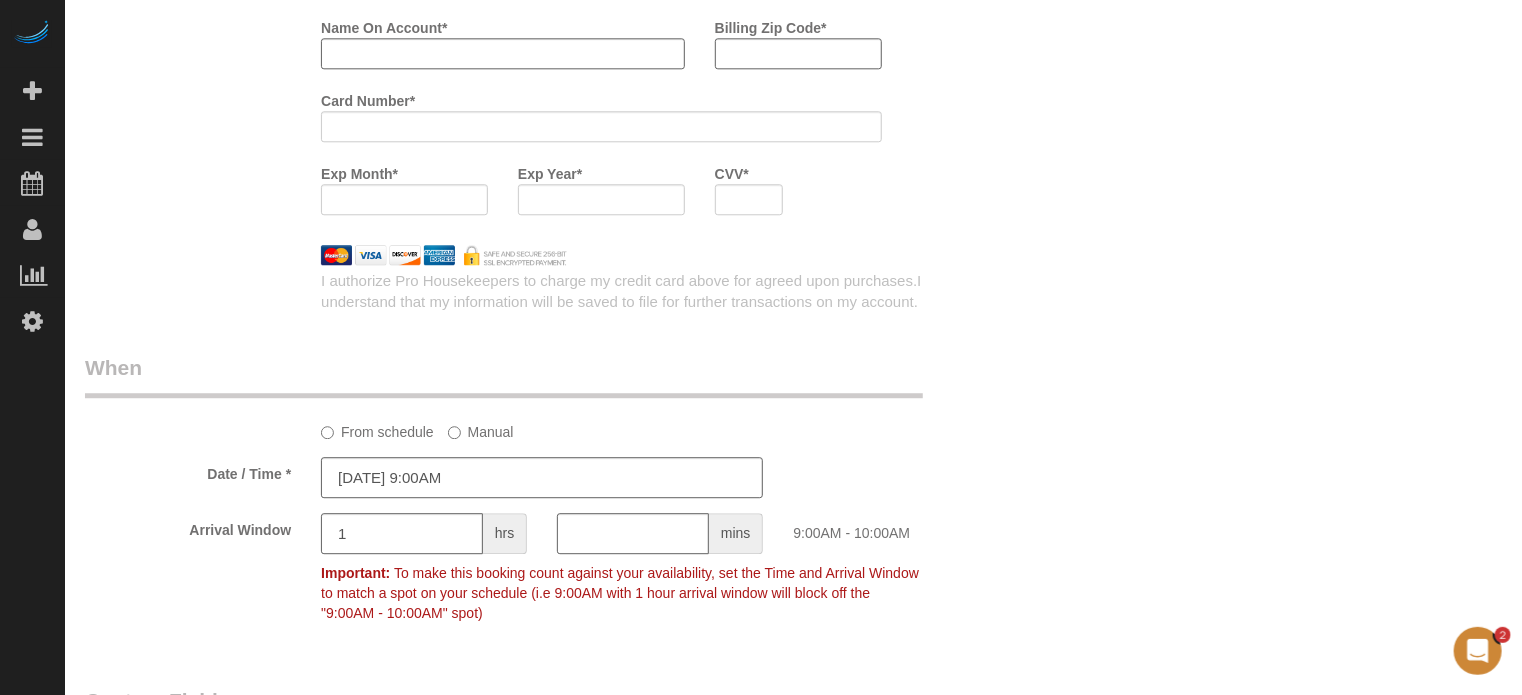 click on "Who
Email**
[EMAIL_ADDRESS][DOMAIN_NAME]
Name *
[PERSON_NAME]
Where
Address**
[STREET_ADDRESS]
[GEOGRAPHIC_DATA]
AK
AL
AR
AZ
CA
CO
CT
DC
DE
[GEOGRAPHIC_DATA]
[GEOGRAPHIC_DATA]
HI
IA
ID
IL
IN
KS
[GEOGRAPHIC_DATA]
LA
MA
MD
ME
MI
[GEOGRAPHIC_DATA]
[GEOGRAPHIC_DATA]
MS
MT
[GEOGRAPHIC_DATA]
ND
NE" at bounding box center [793, -312] 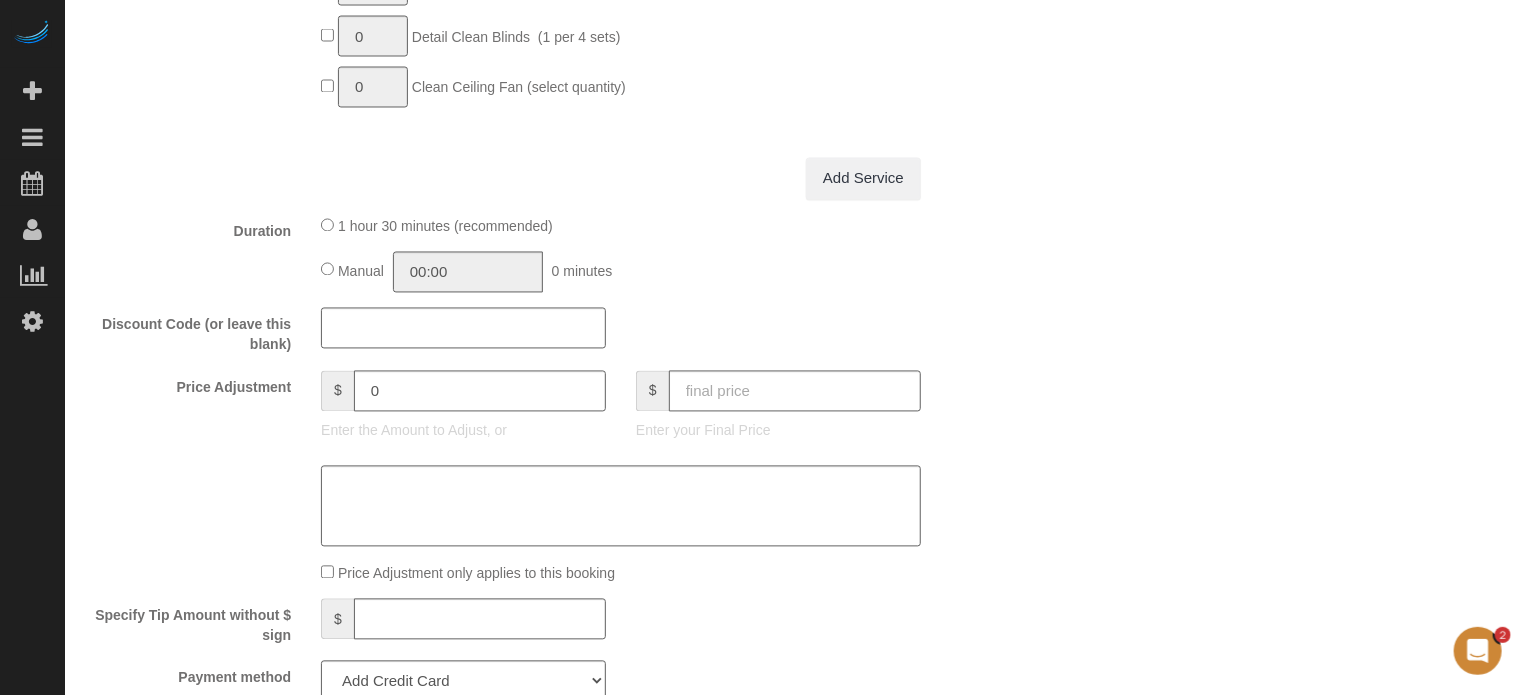 scroll, scrollTop: 1931, scrollLeft: 0, axis: vertical 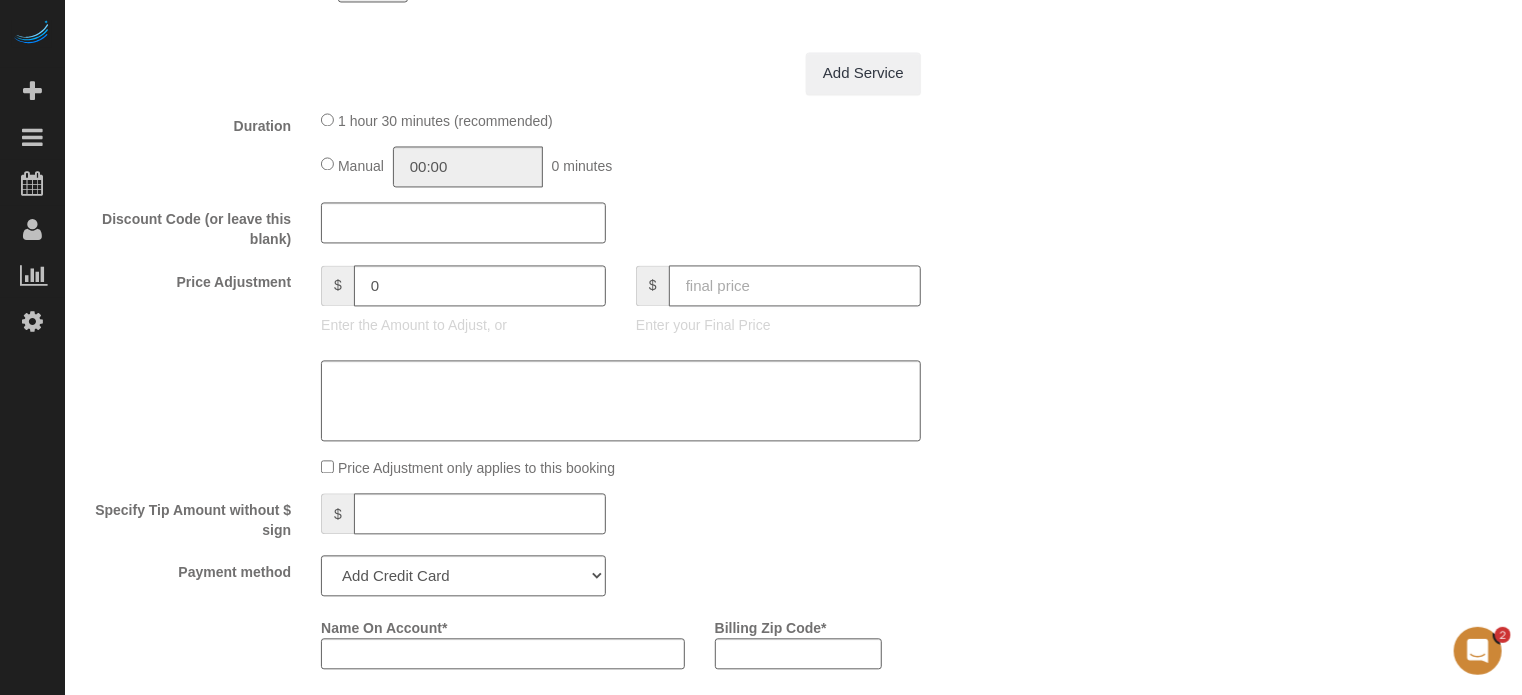 click 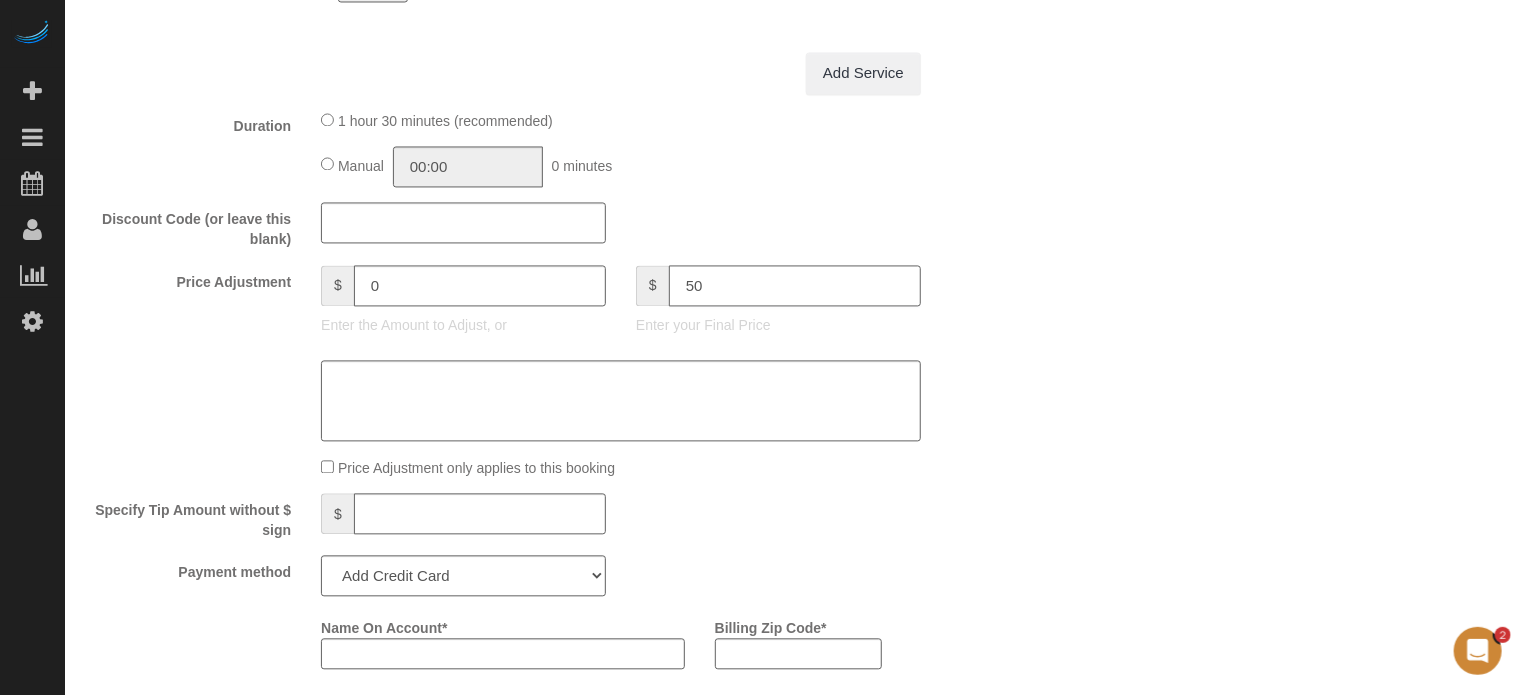type on "50" 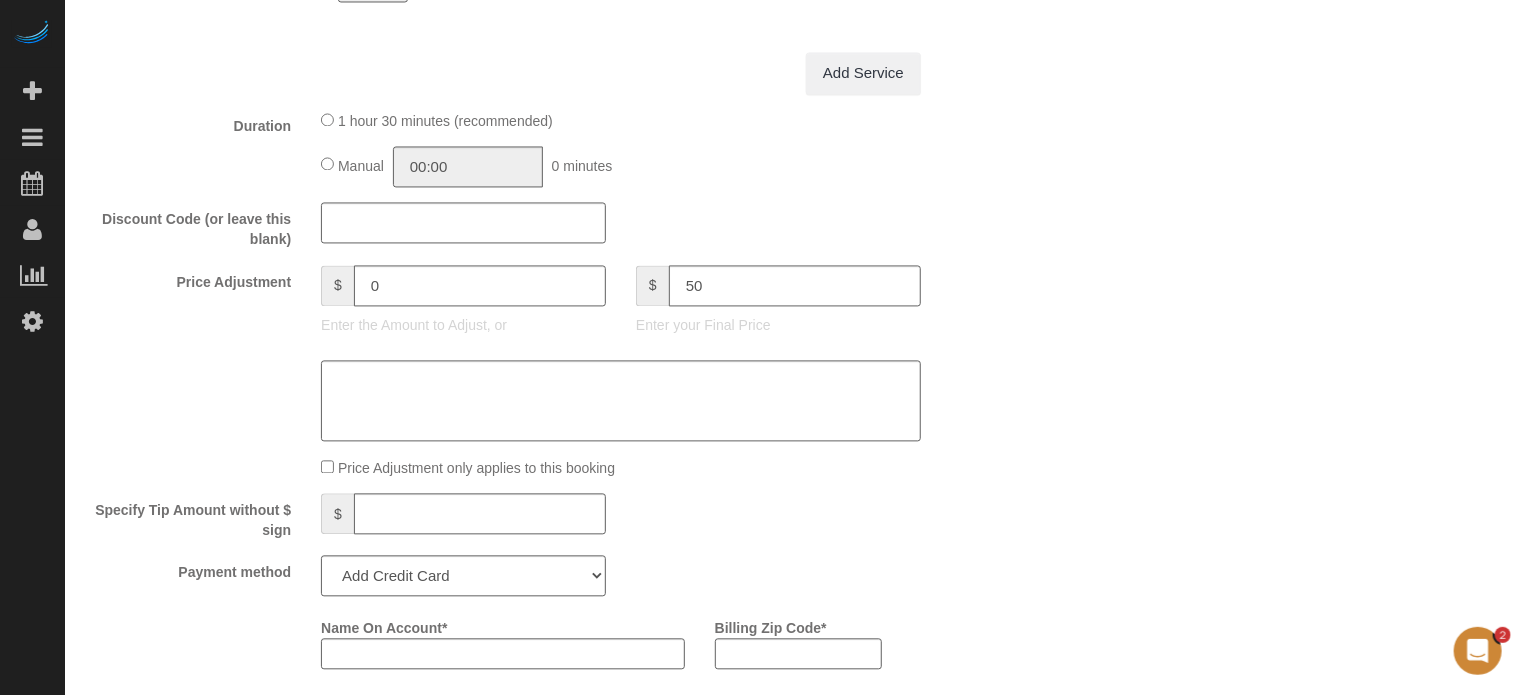 click on "Price Adjustment
$
0
Enter the Amount to Adjust, or
$
50
Enter your Final Price" 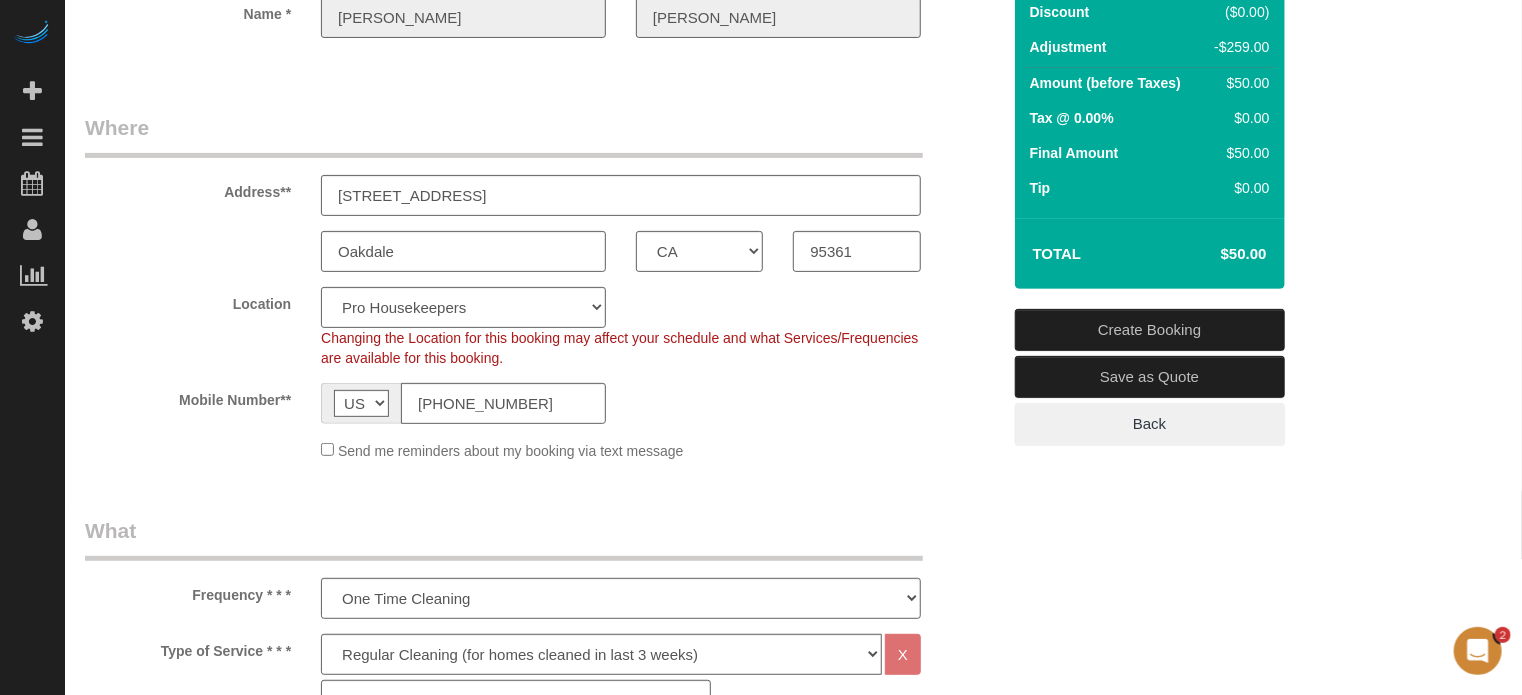 scroll, scrollTop: 31, scrollLeft: 0, axis: vertical 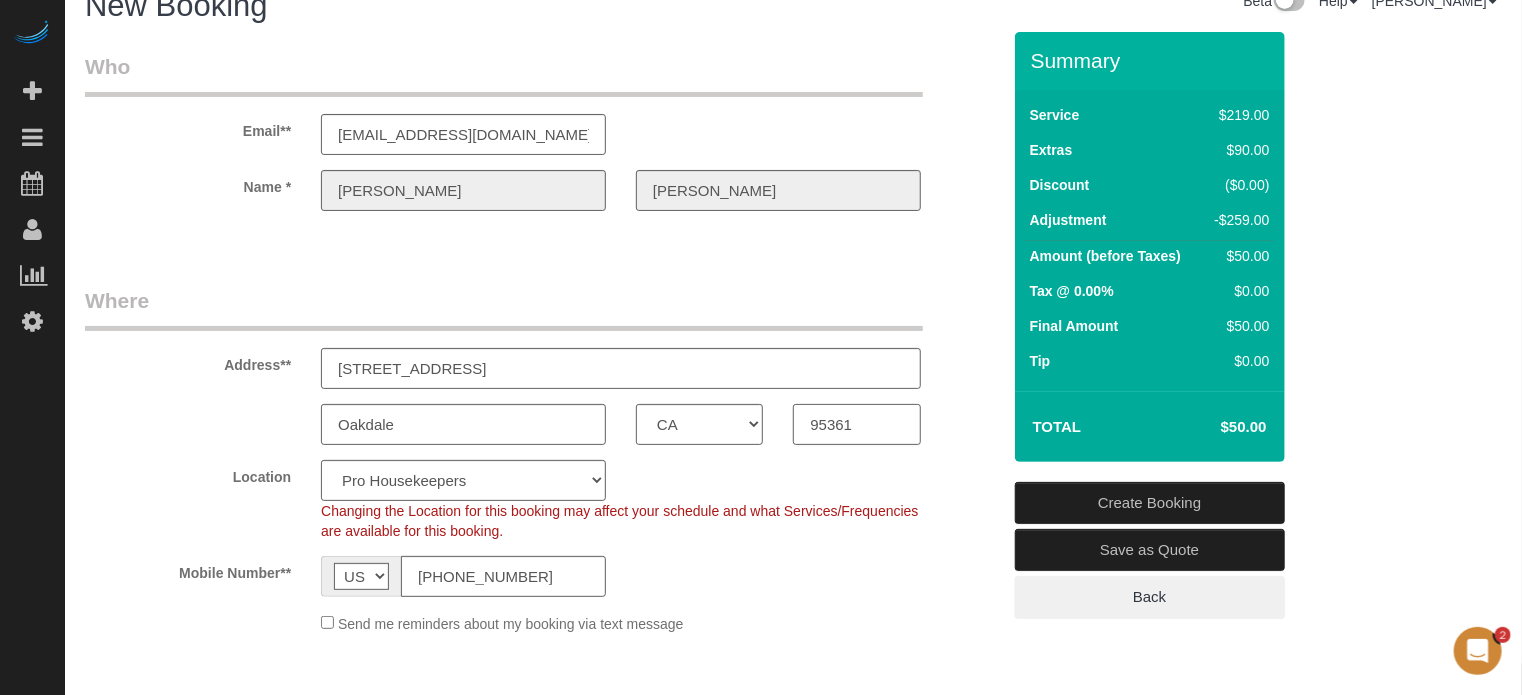 click on "95361" at bounding box center [856, 424] 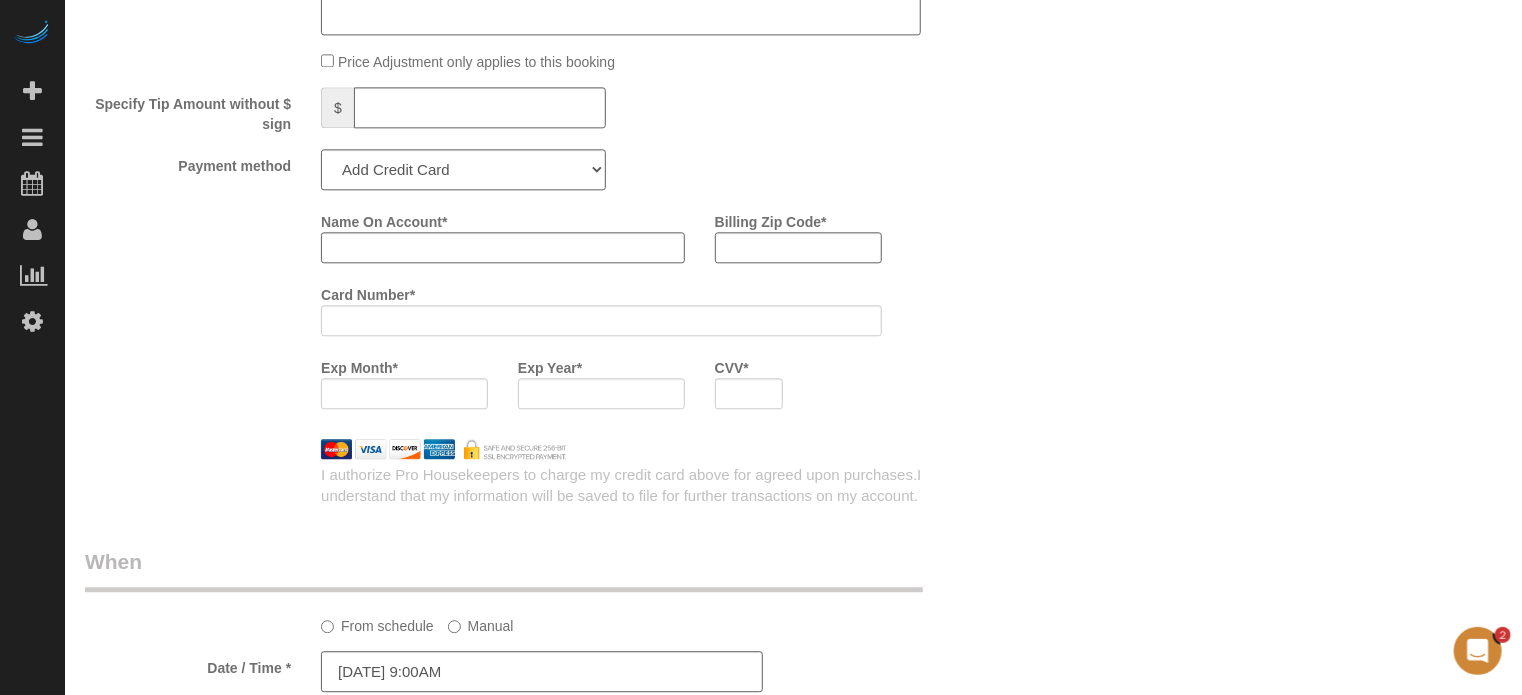 scroll, scrollTop: 2305, scrollLeft: 0, axis: vertical 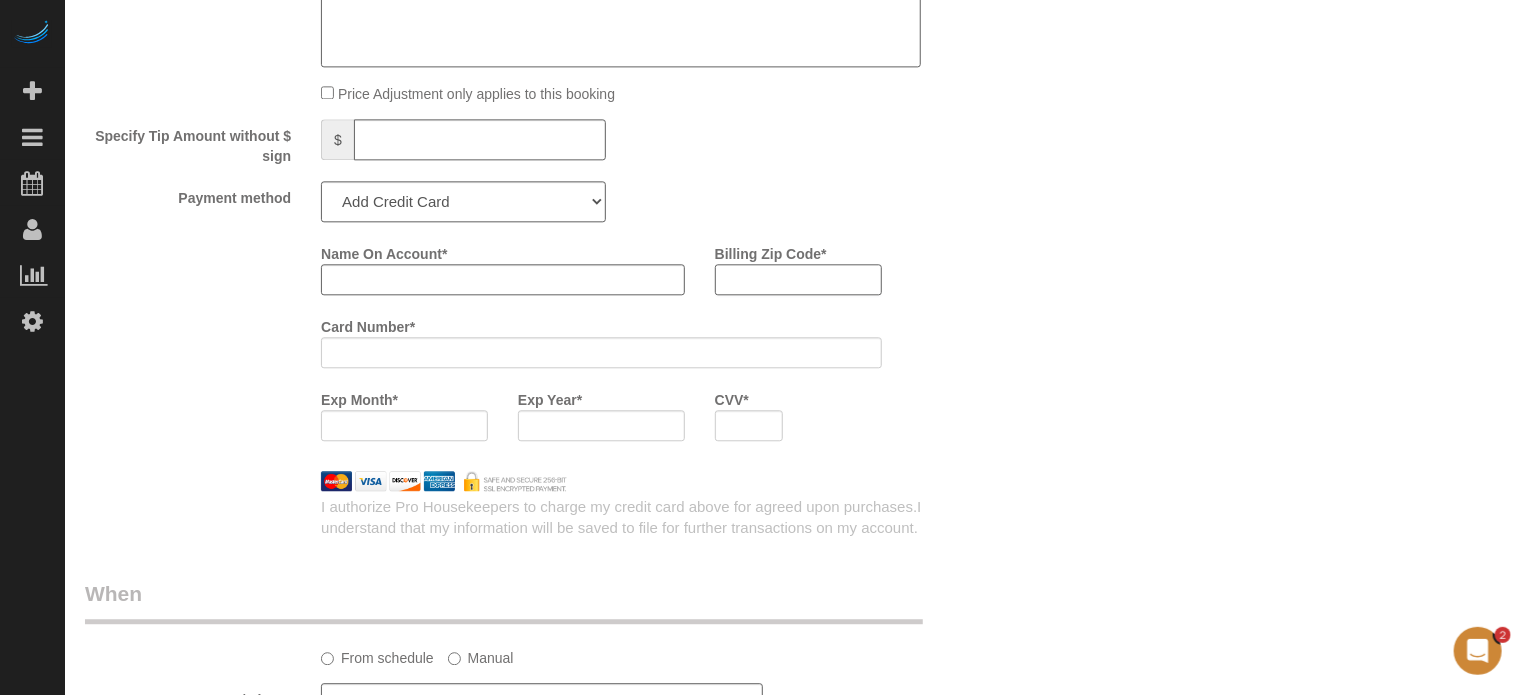 click on "Billing Zip Code *" at bounding box center [798, 279] 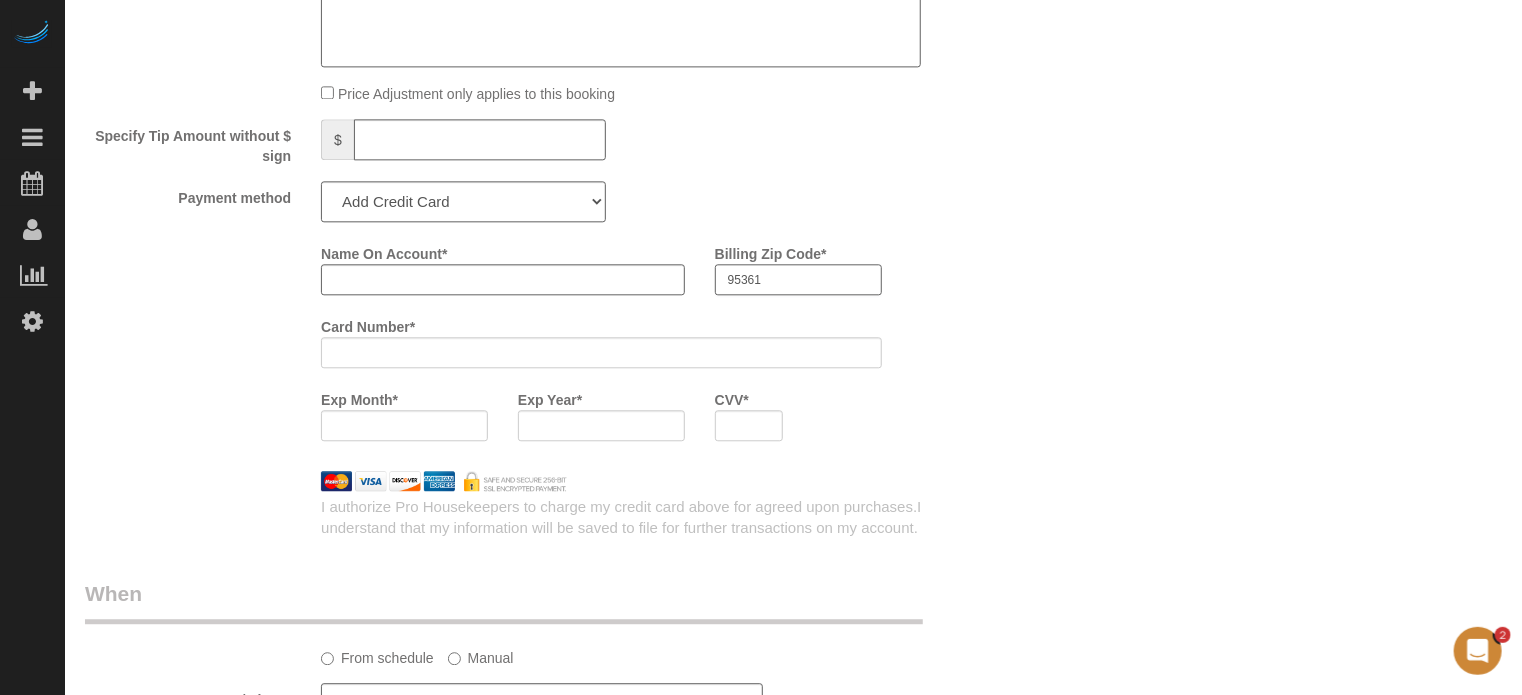 type on "95361" 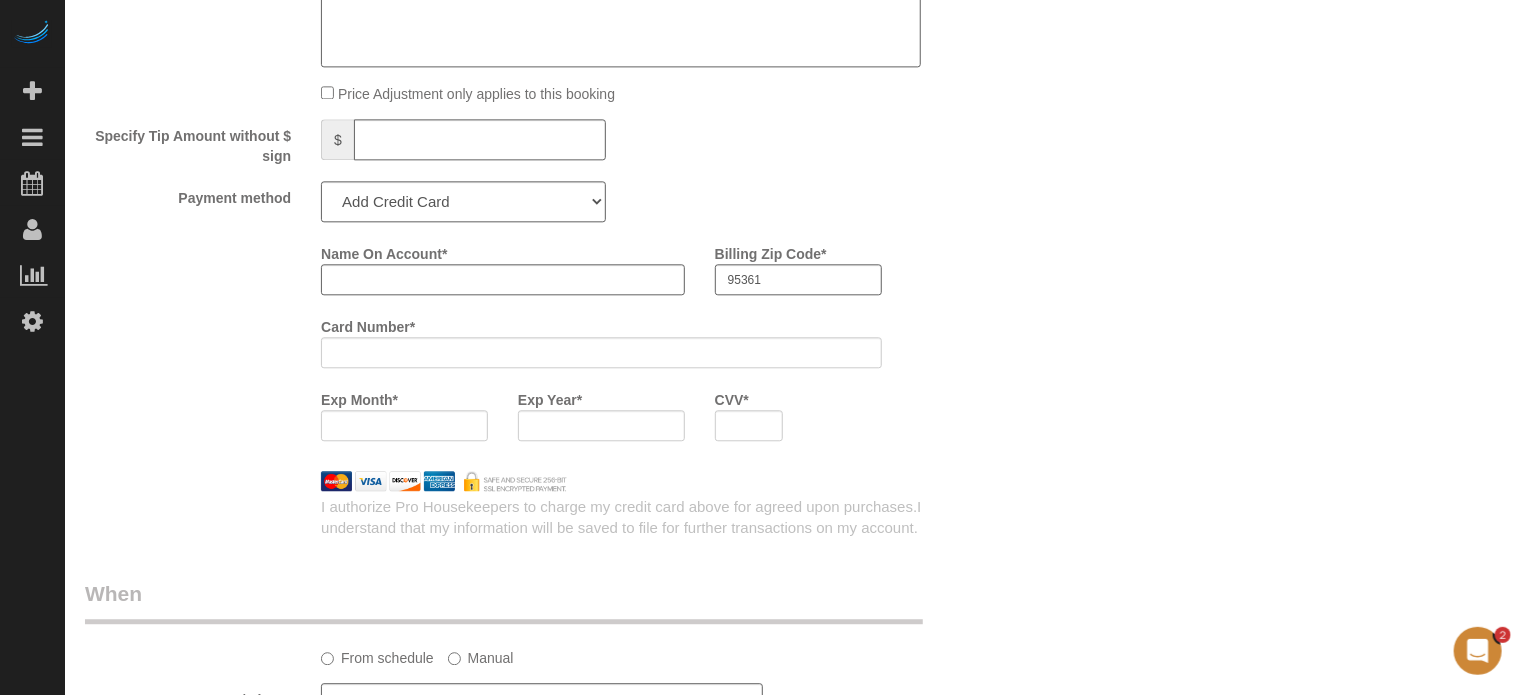 click on "Name On Account *
Billing Zip Code *
95361
Card Number *
Exp Month *
Exp Year *
CVV *" at bounding box center (660, 346) 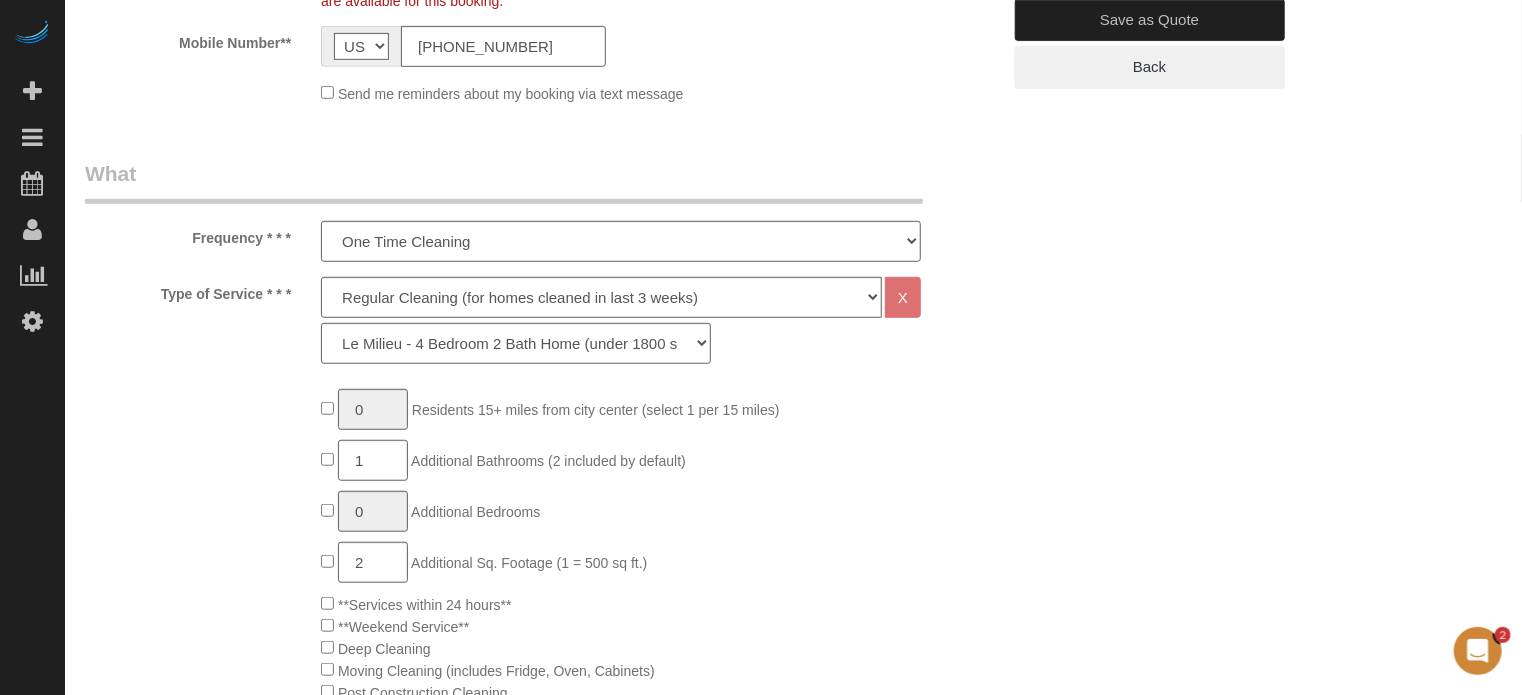 scroll, scrollTop: 5, scrollLeft: 0, axis: vertical 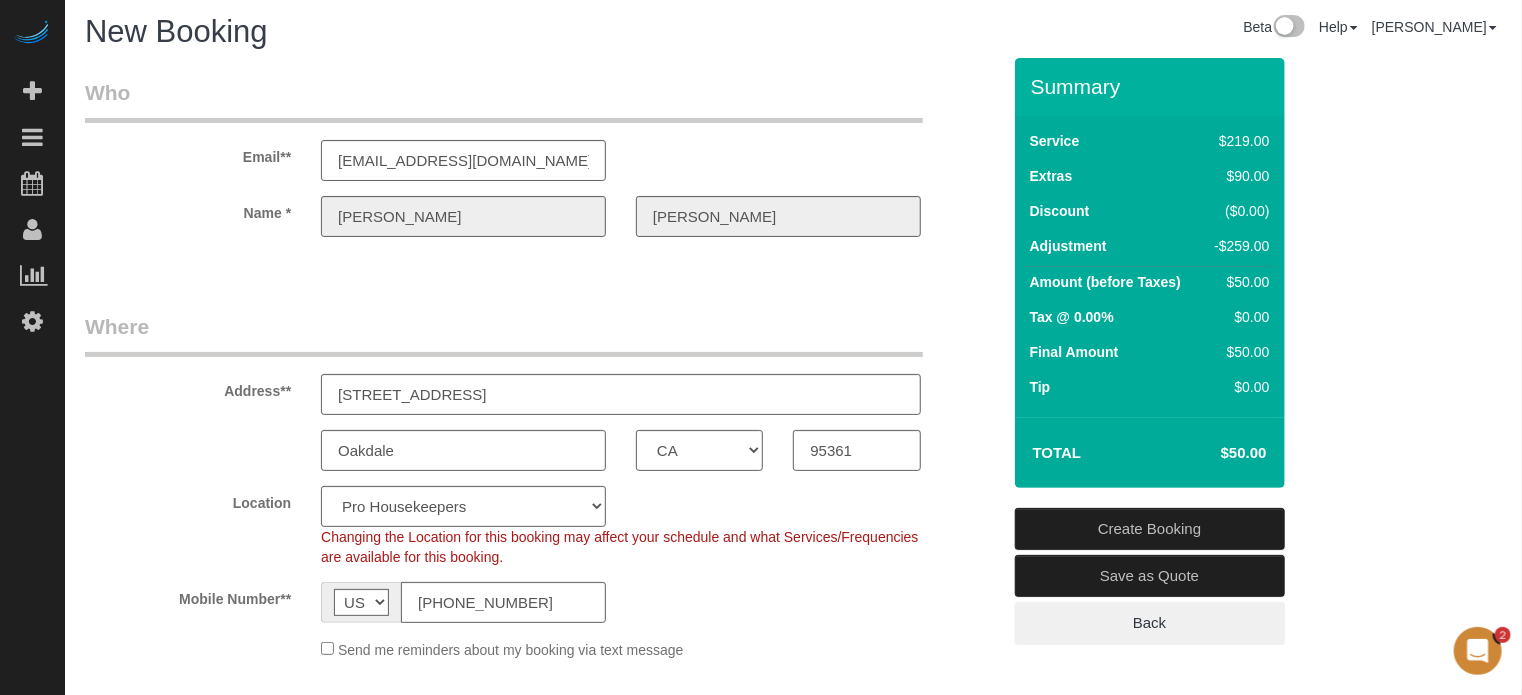 click on "Name *
[PERSON_NAME]" at bounding box center (542, 216) 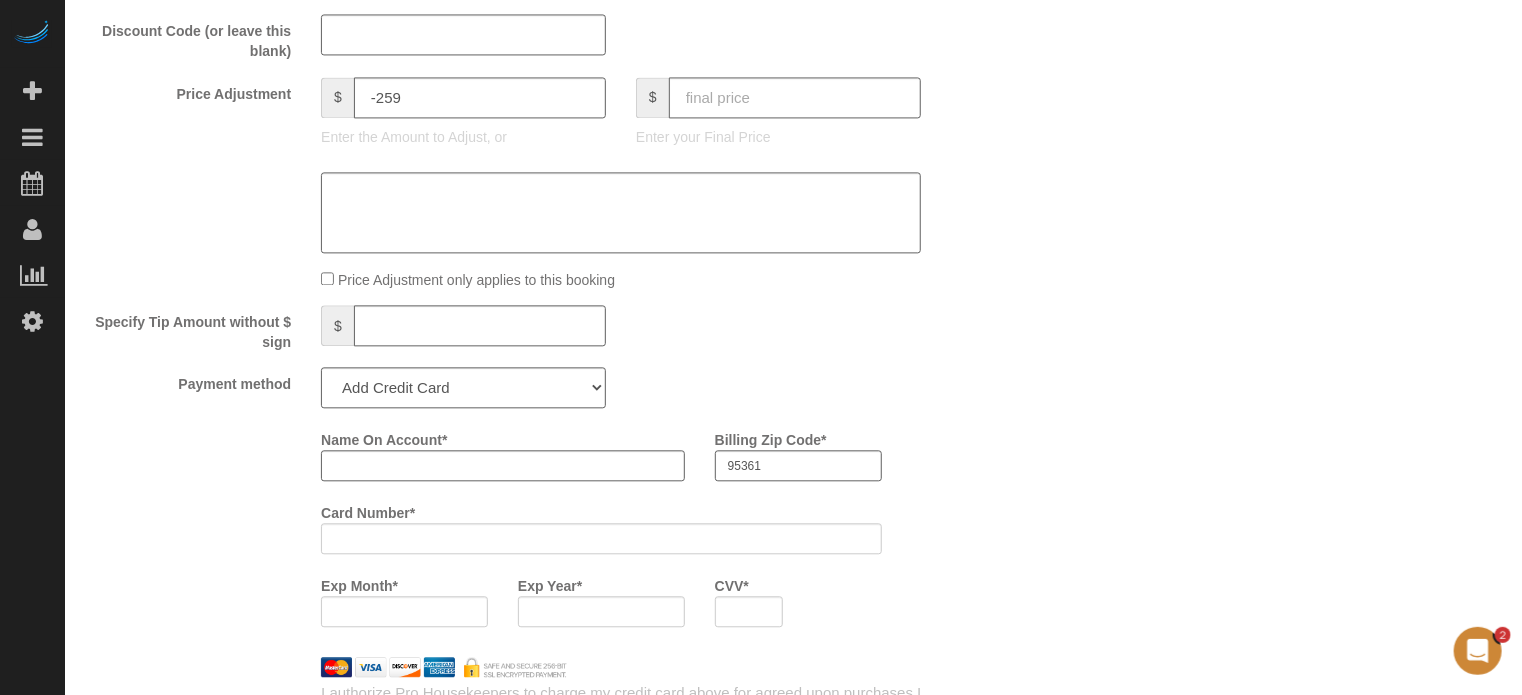 scroll, scrollTop: 2205, scrollLeft: 0, axis: vertical 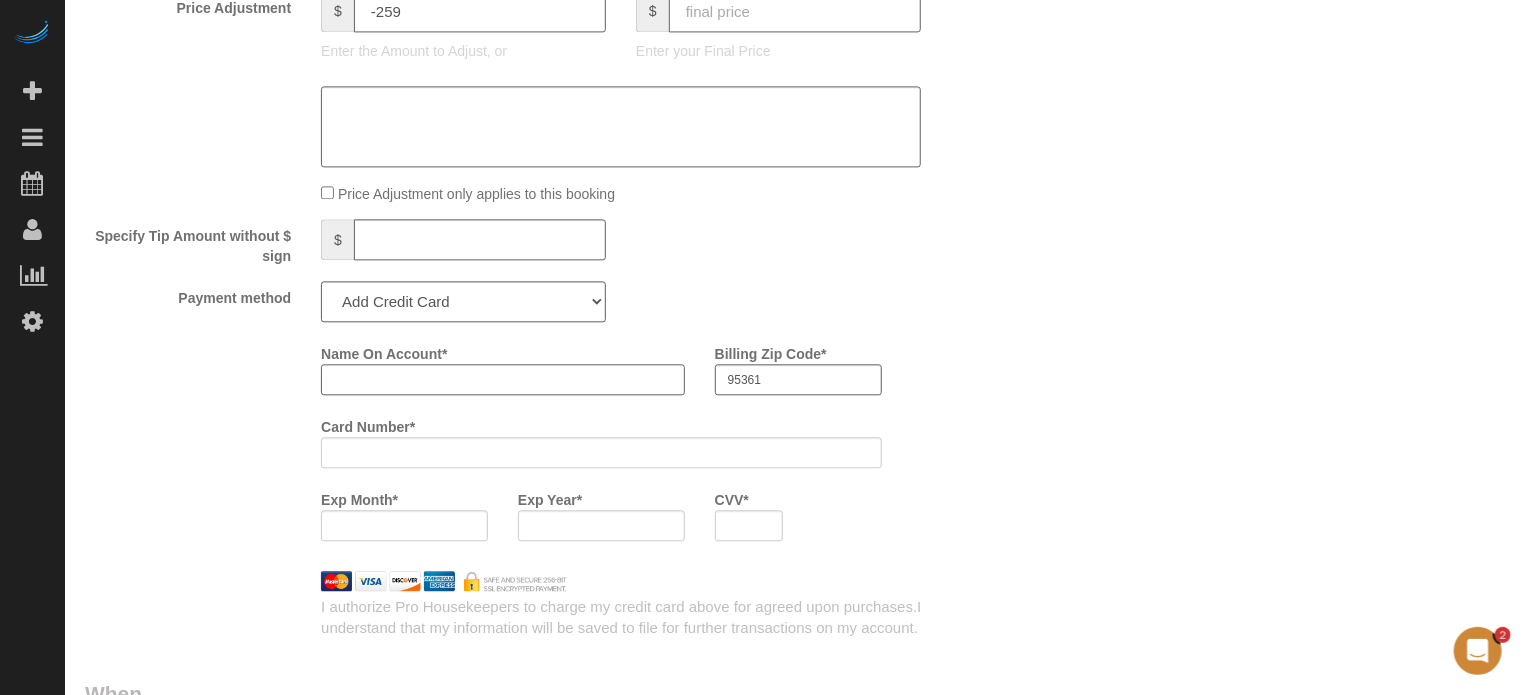 click on "Name On Account *" at bounding box center [503, 379] 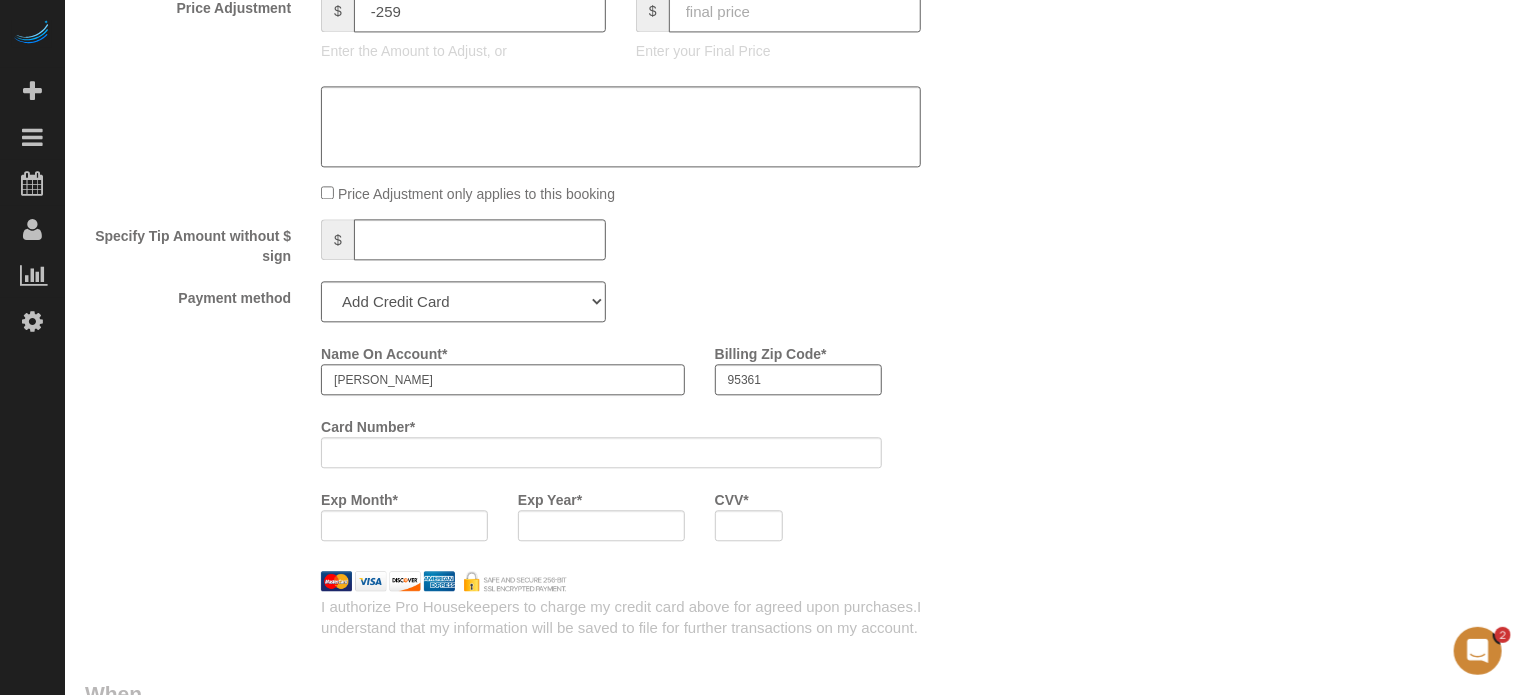 paste on "[PERSON_NAME]" 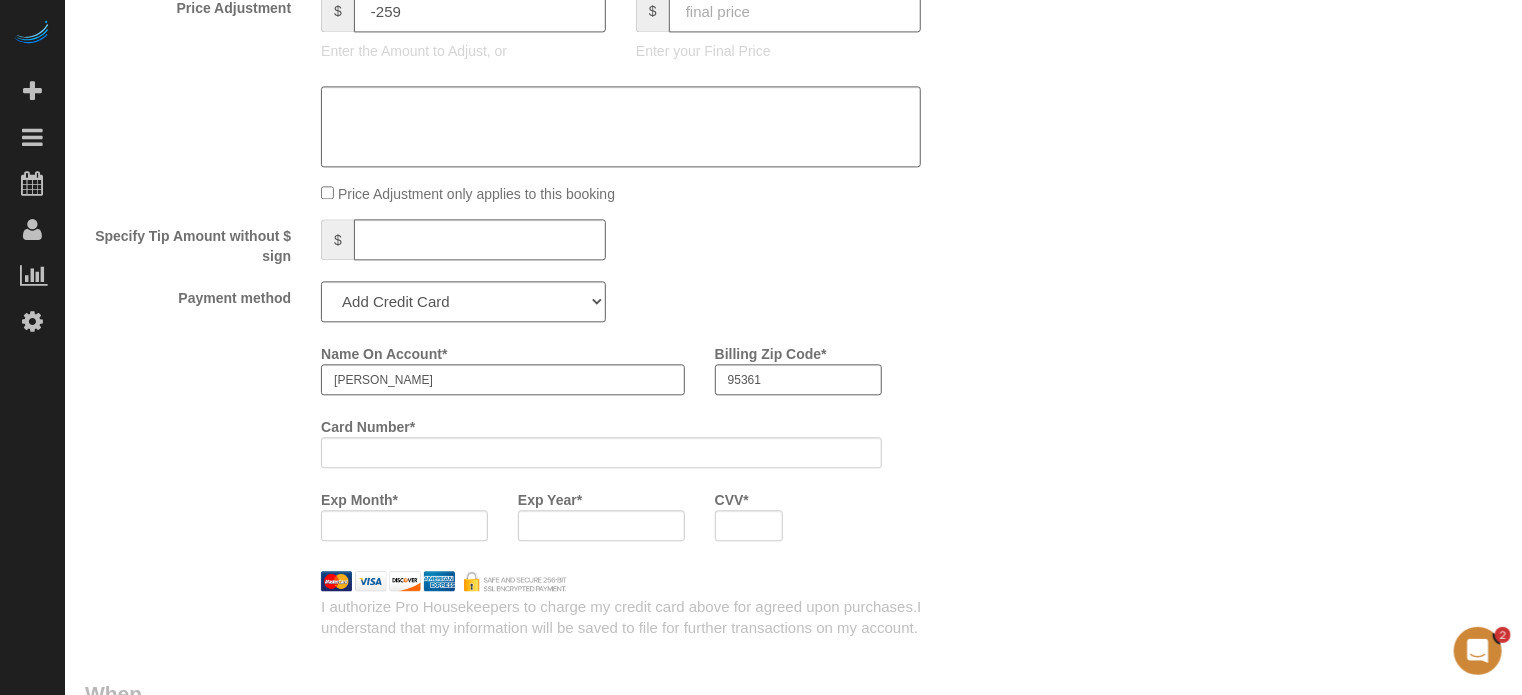 click on "Name On Account *
[PERSON_NAME]
Billing Zip Code *
95361
Card Number *
Exp Month *
Exp Year *
CVV *" at bounding box center (542, 446) 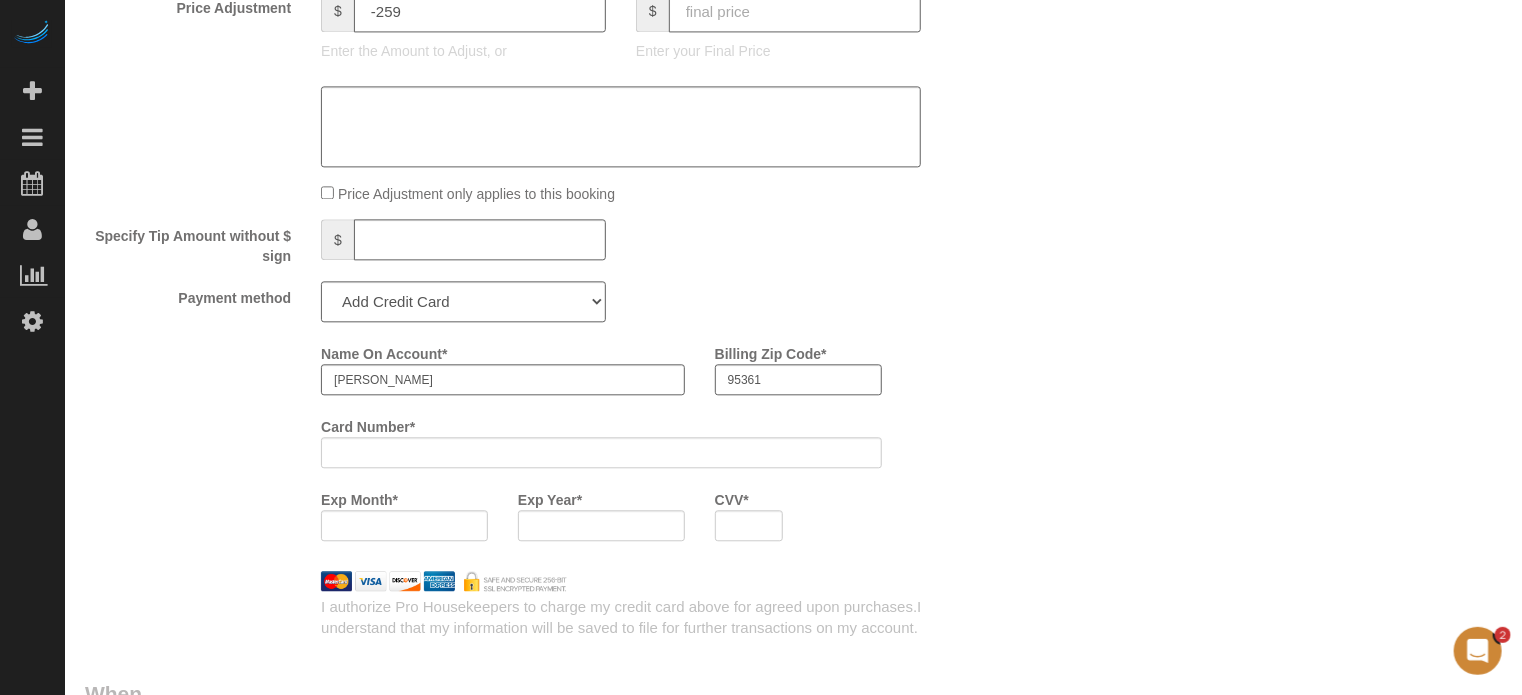 click on "Name On Account *
[PERSON_NAME]
Billing Zip Code *
95361
Card Number *
Exp Month *
Exp Year *
CVV *" at bounding box center (542, 446) 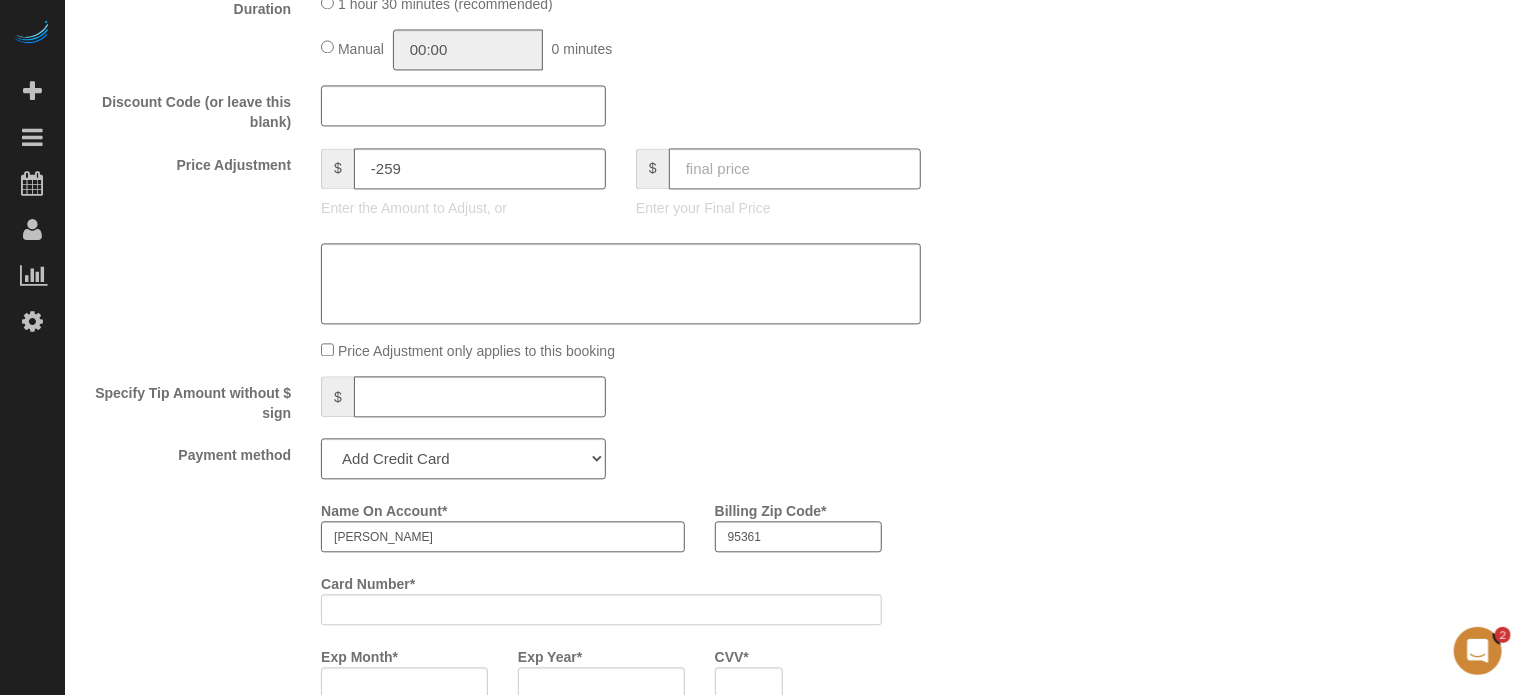 scroll, scrollTop: 2289, scrollLeft: 0, axis: vertical 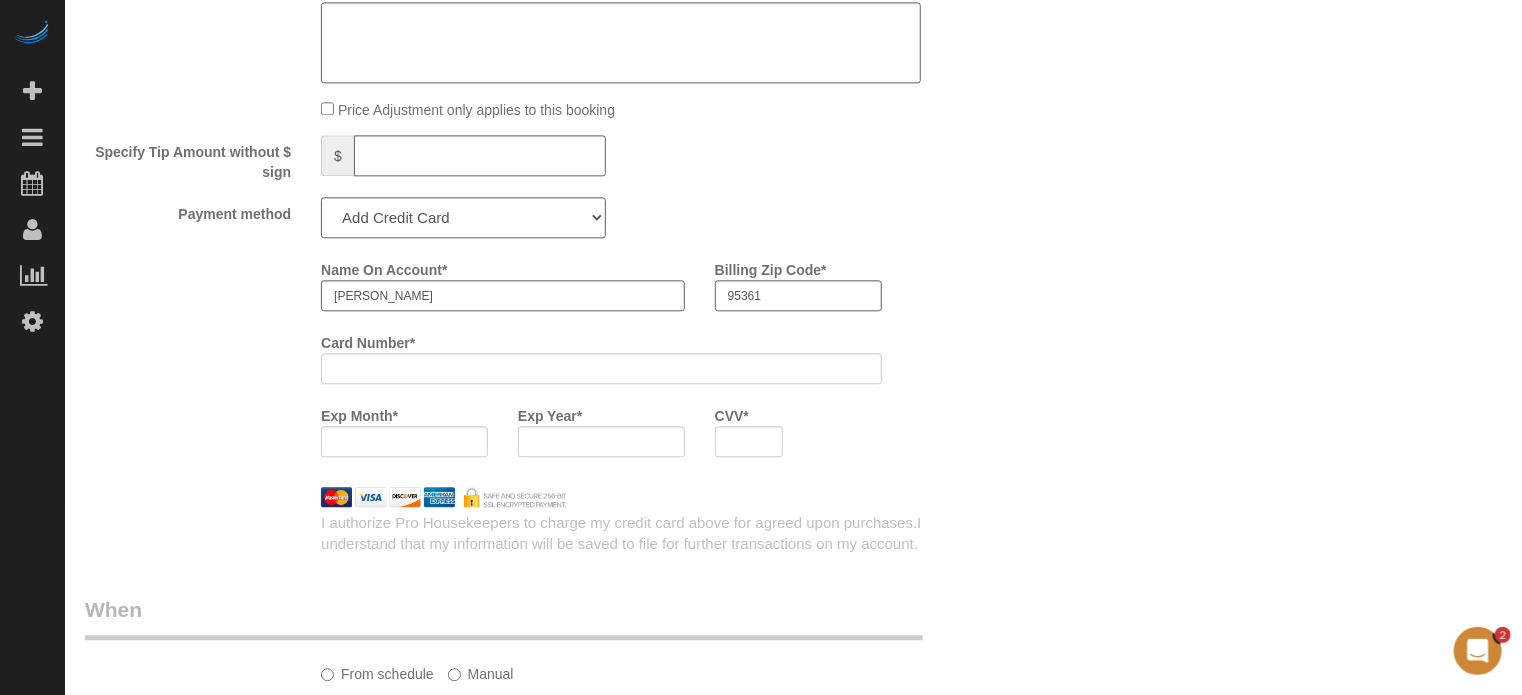 click on "Name On Account *
[PERSON_NAME]
Billing Zip Code *
95361
Card Number *
Exp Month *
Exp Year *
CVV *" at bounding box center [660, 362] 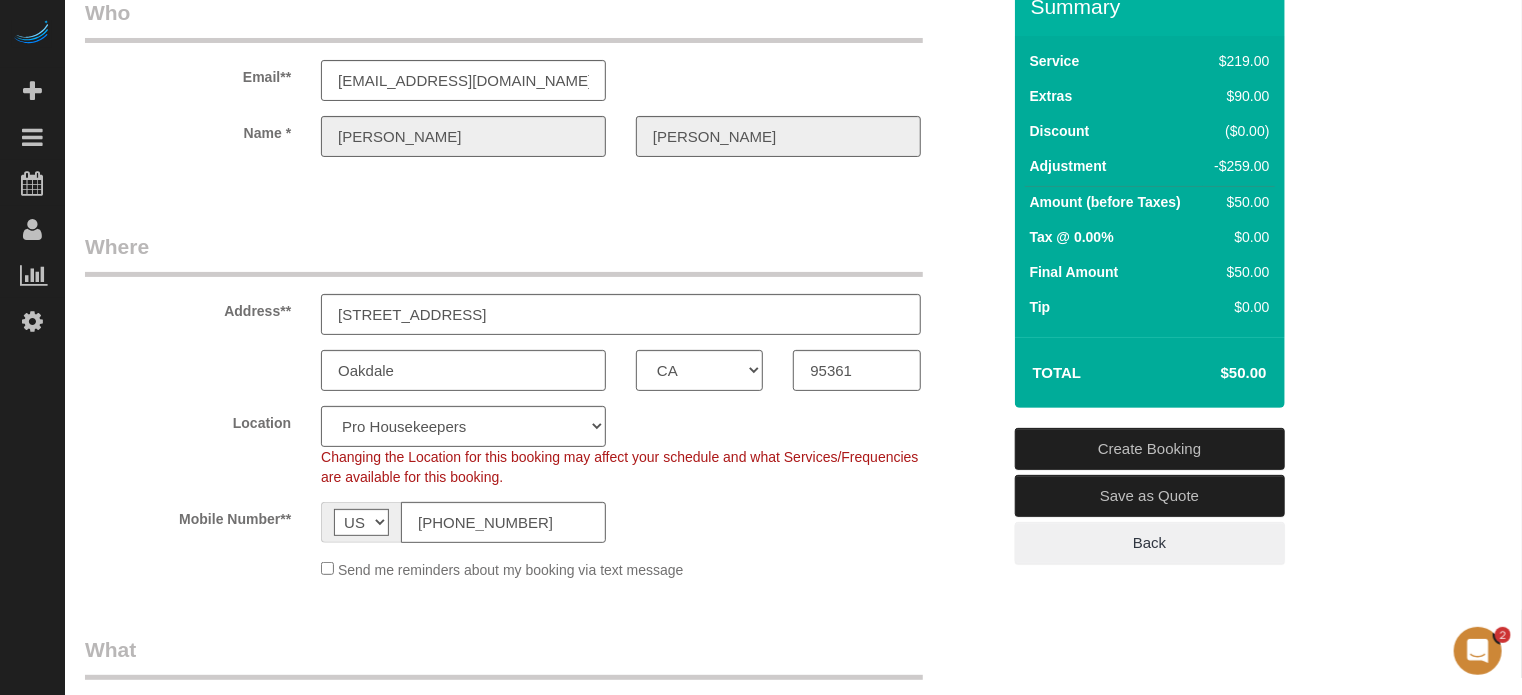scroll, scrollTop: 21, scrollLeft: 0, axis: vertical 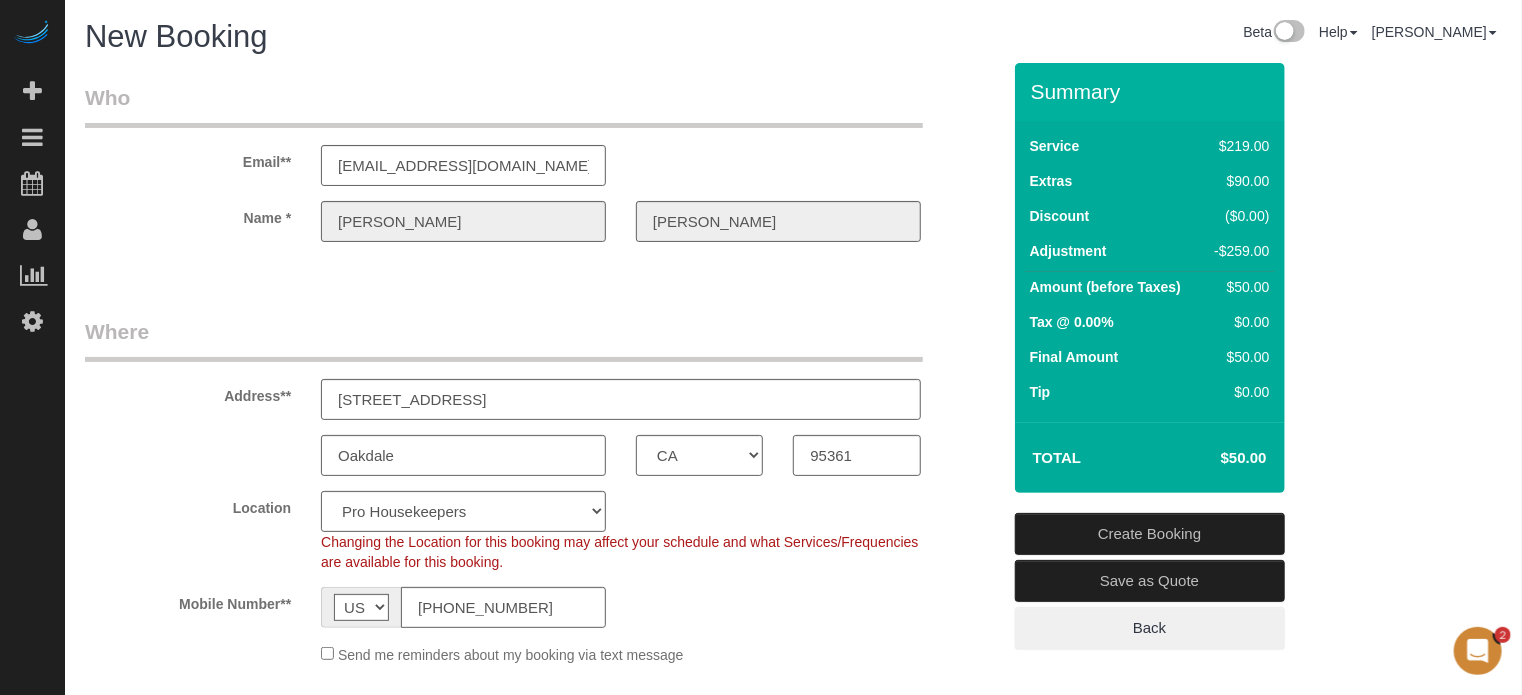 drag, startPoint x: 1469, startPoint y: 234, endPoint x: 1484, endPoint y: 191, distance: 45.54119 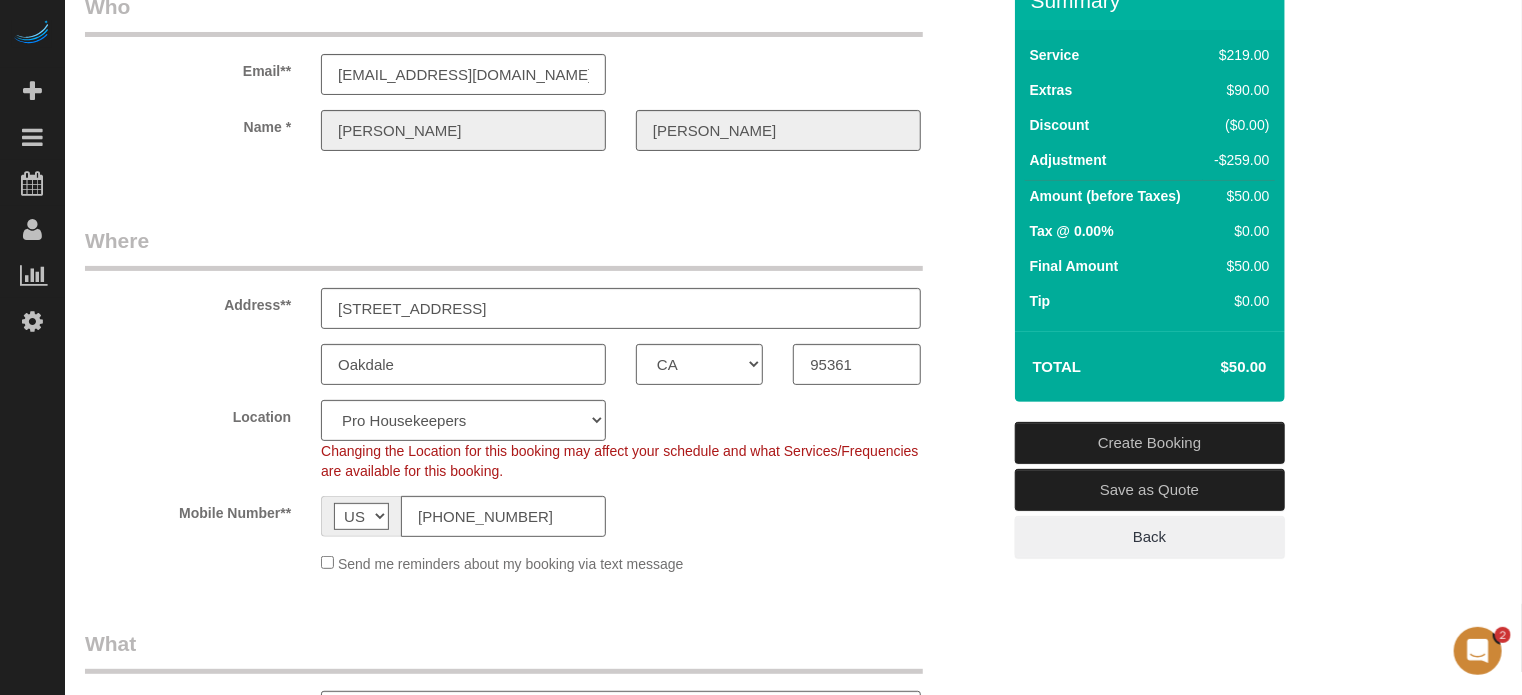 scroll, scrollTop: 0, scrollLeft: 0, axis: both 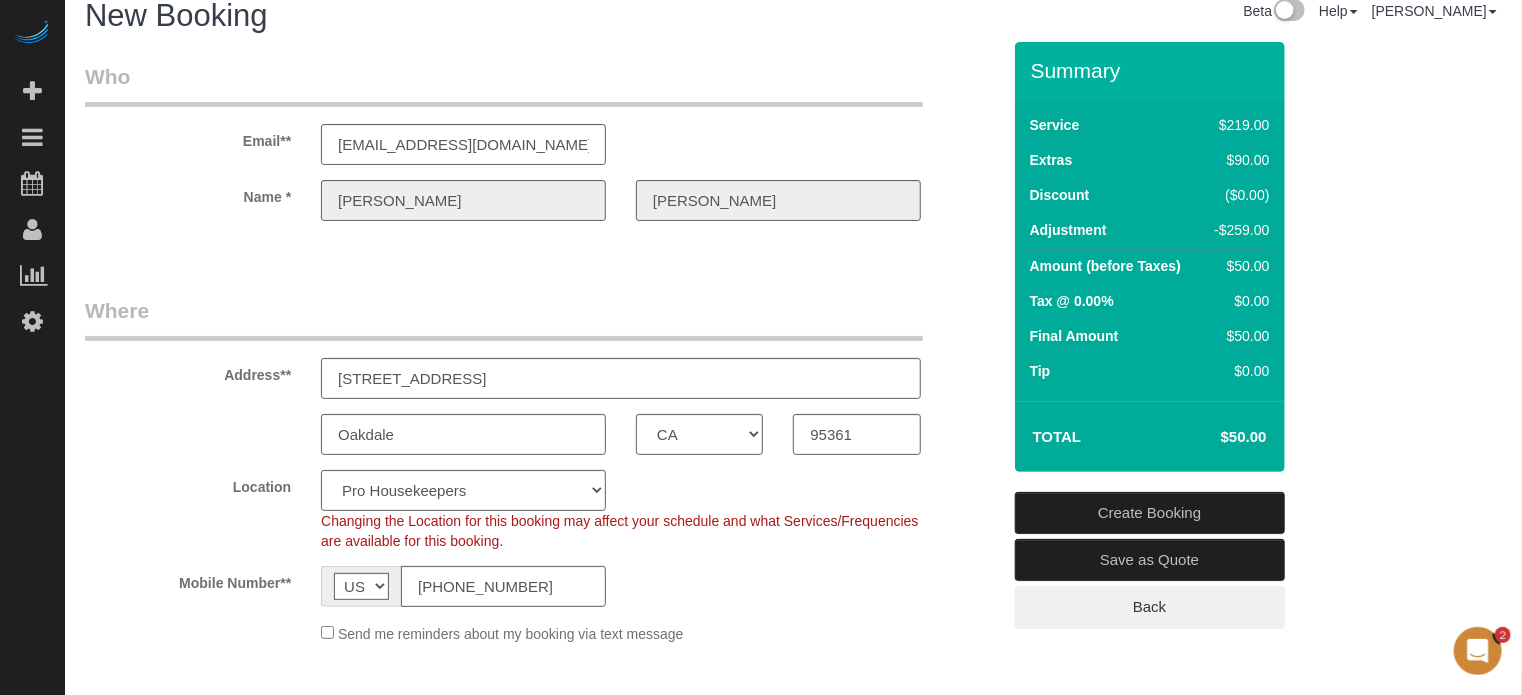 click on "Location" 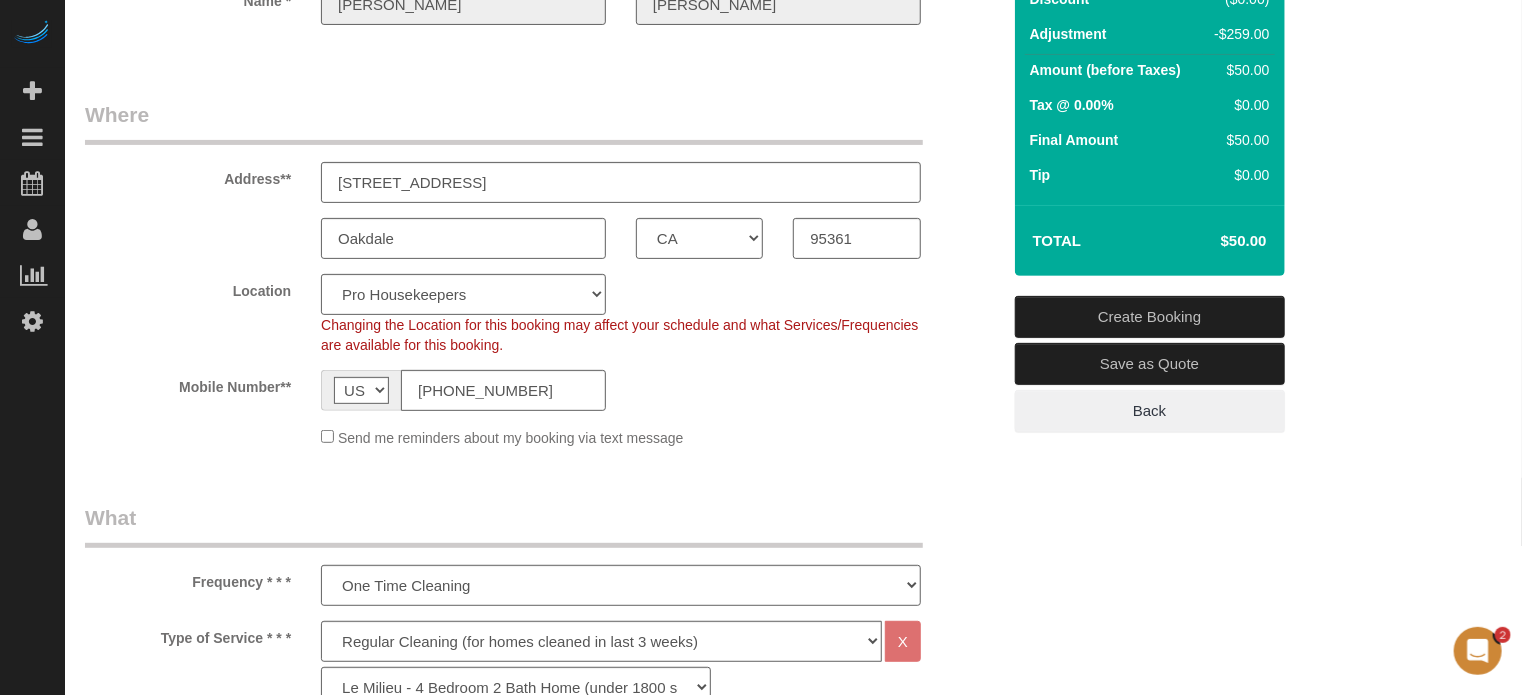scroll, scrollTop: 221, scrollLeft: 0, axis: vertical 